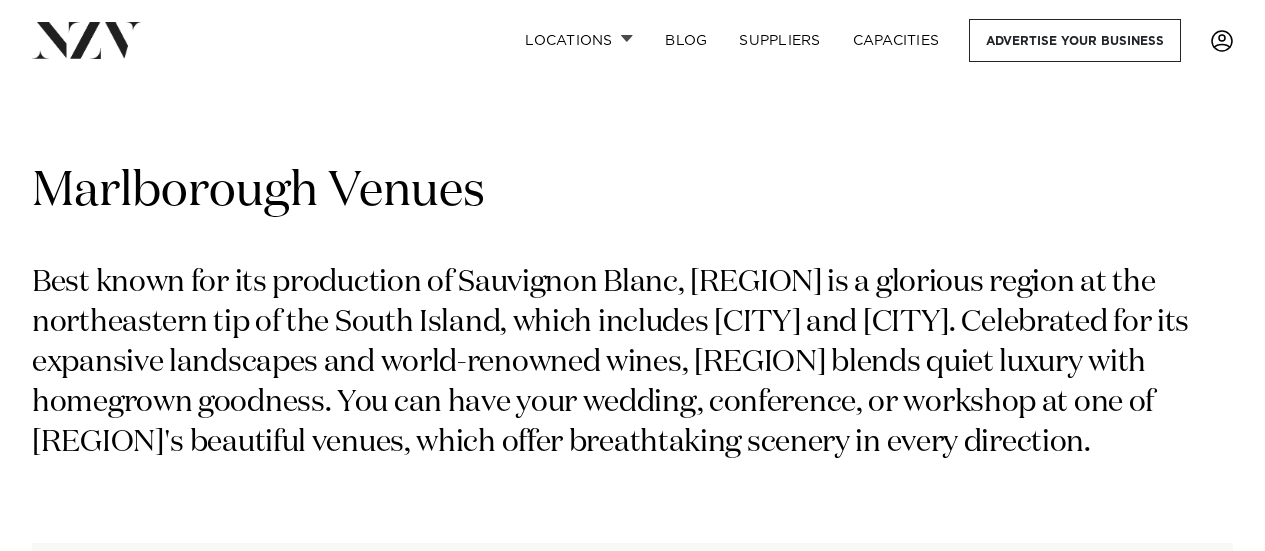 scroll, scrollTop: 0, scrollLeft: 0, axis: both 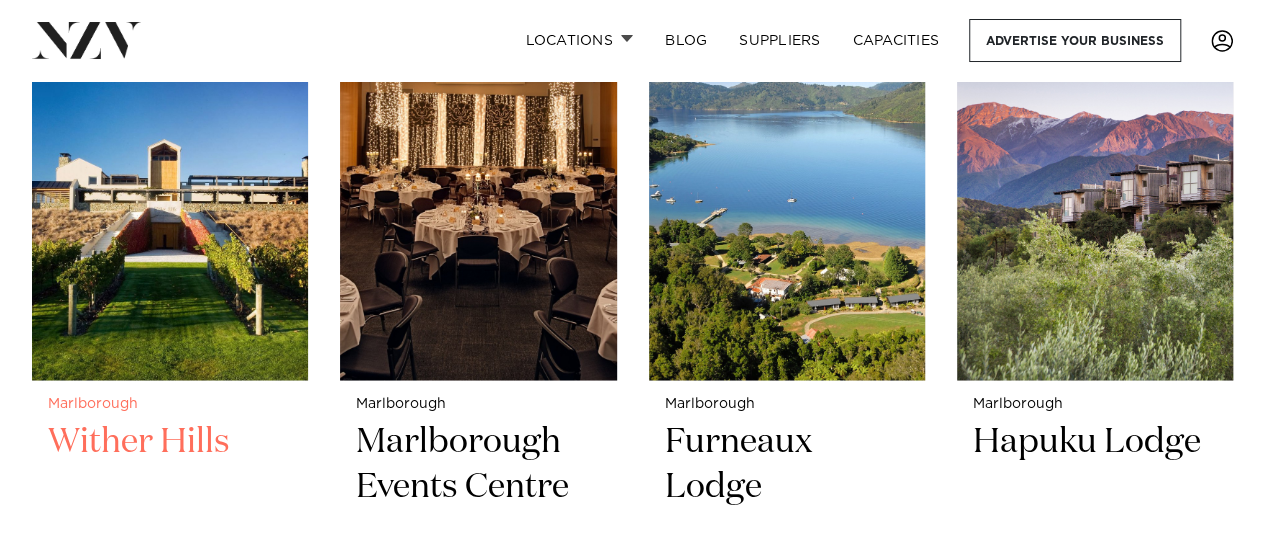 click at bounding box center (170, 194) 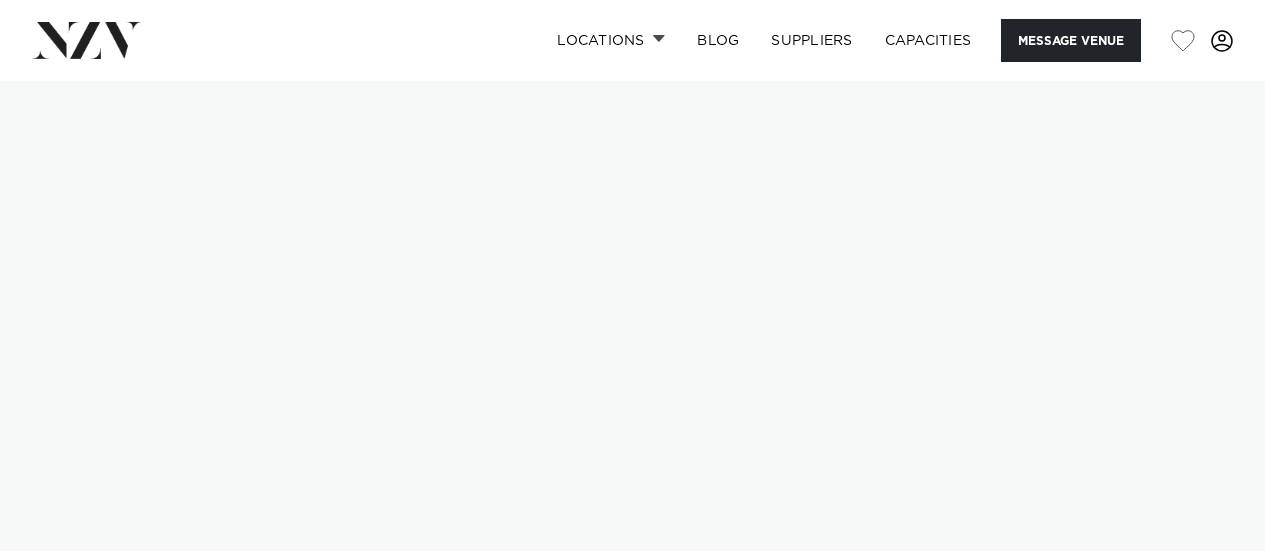 scroll, scrollTop: 0, scrollLeft: 0, axis: both 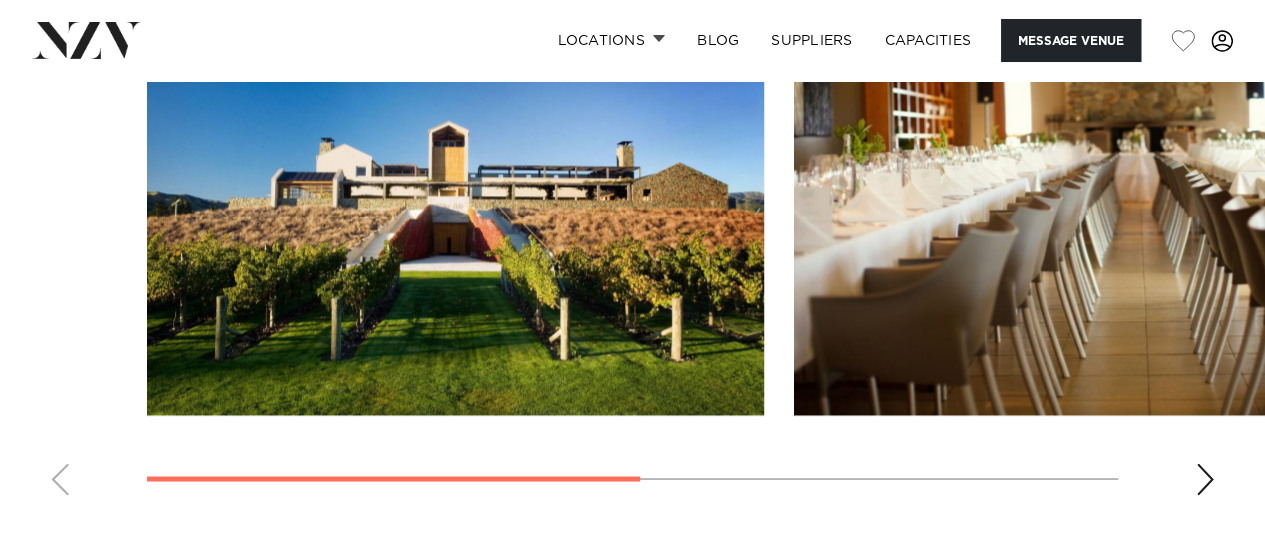 click at bounding box center [1205, 479] 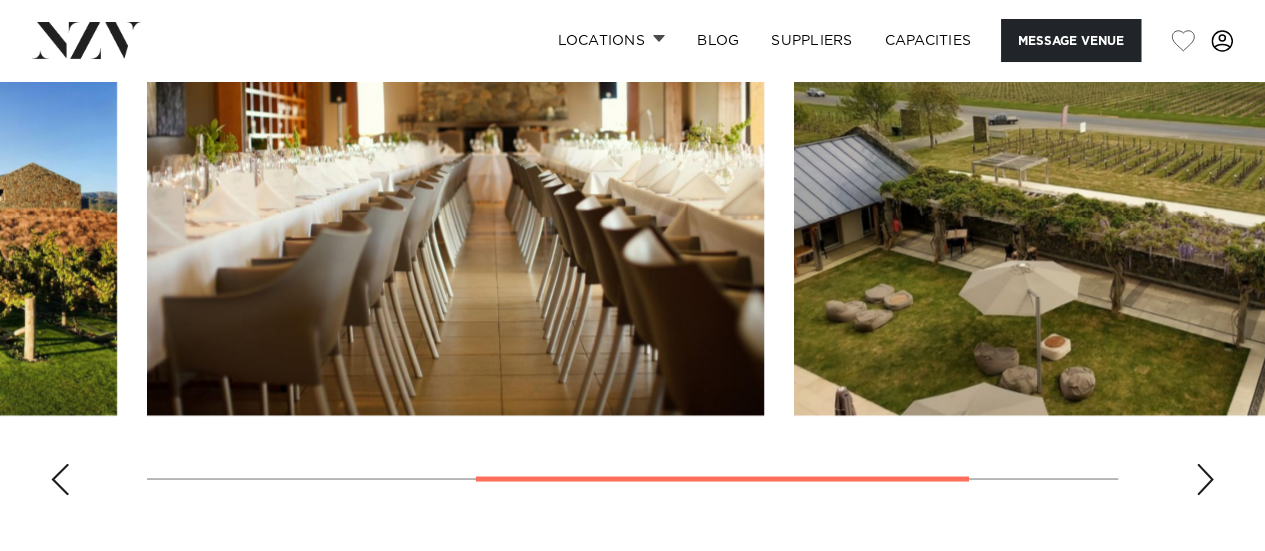 click at bounding box center (1205, 479) 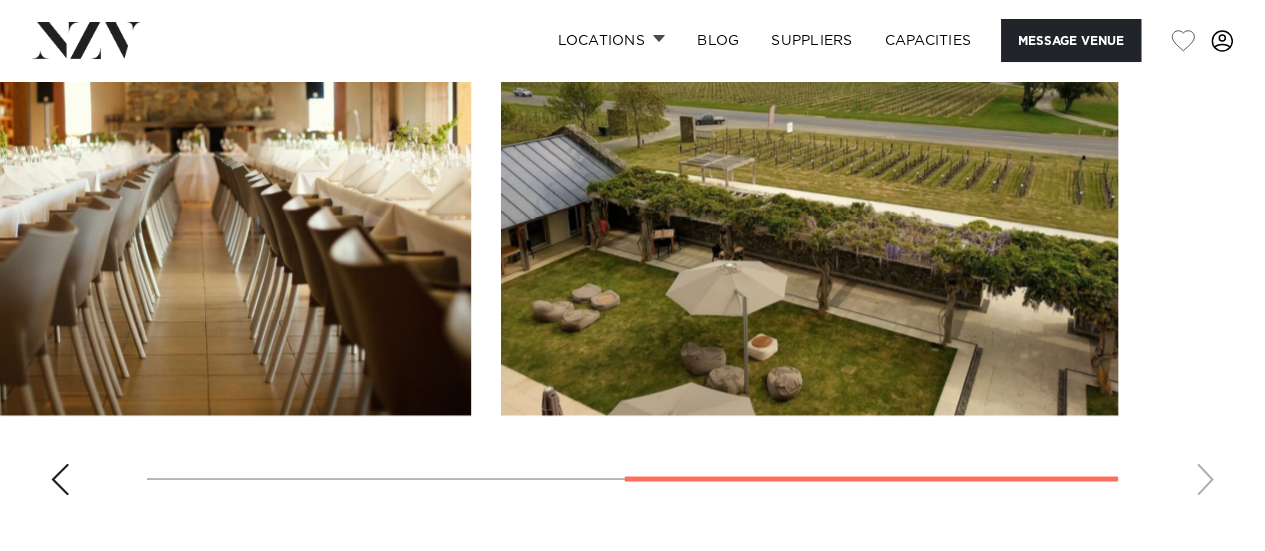 click at bounding box center (632, 236) 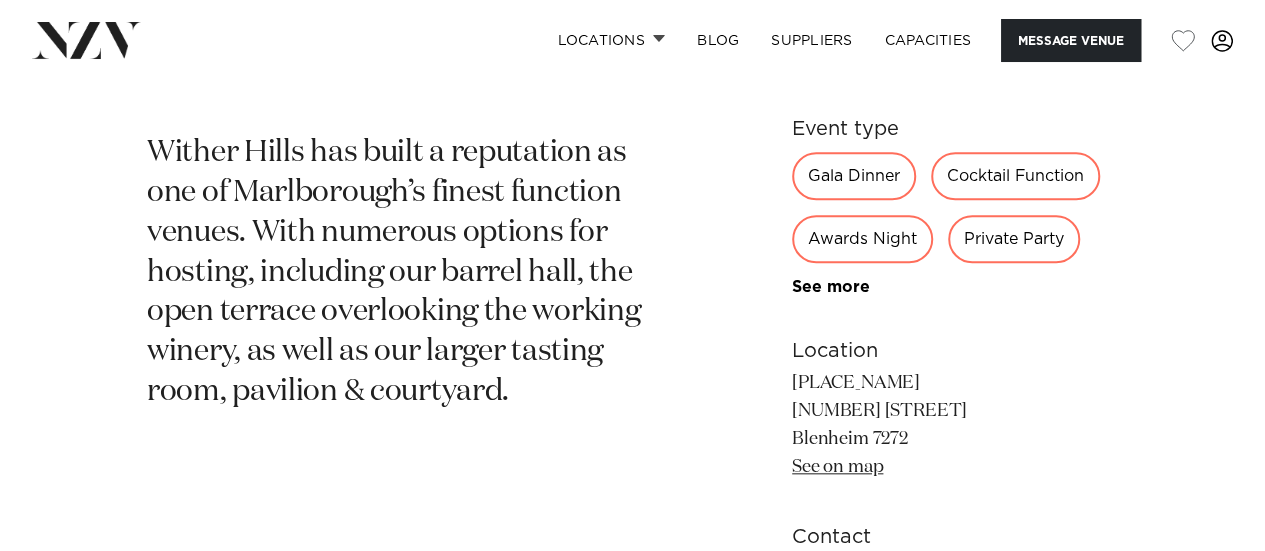 scroll, scrollTop: 754, scrollLeft: 0, axis: vertical 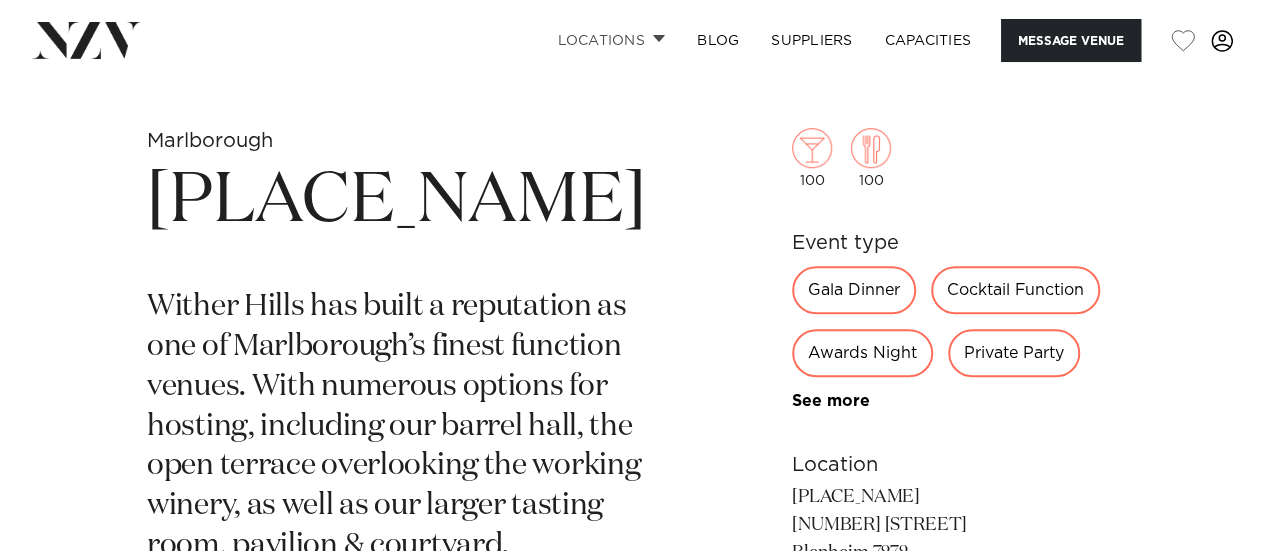 click on "Locations" at bounding box center (611, 40) 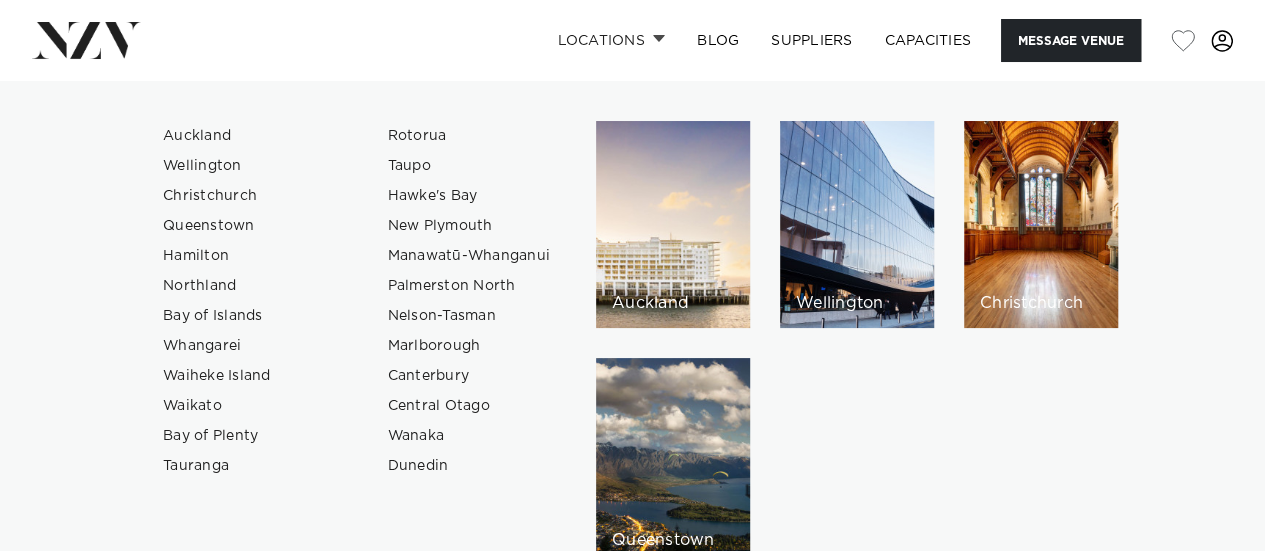 click on "Auckland
Wellington
Christchurch
Queenstown
Hamilton
Northland
Bay of Islands
Whangarei
Waiheke Island
Waikato
Bay of Plenty
Tauranga
Rotorua
Taupo
Hawke's Bay
New Plymouth
Manawatū-Whanganui
Palmerston North
Nelson-Tasman
Marlborough
Canterbury
Central Otago
Wanaka
Dunedin" at bounding box center [632, 343] 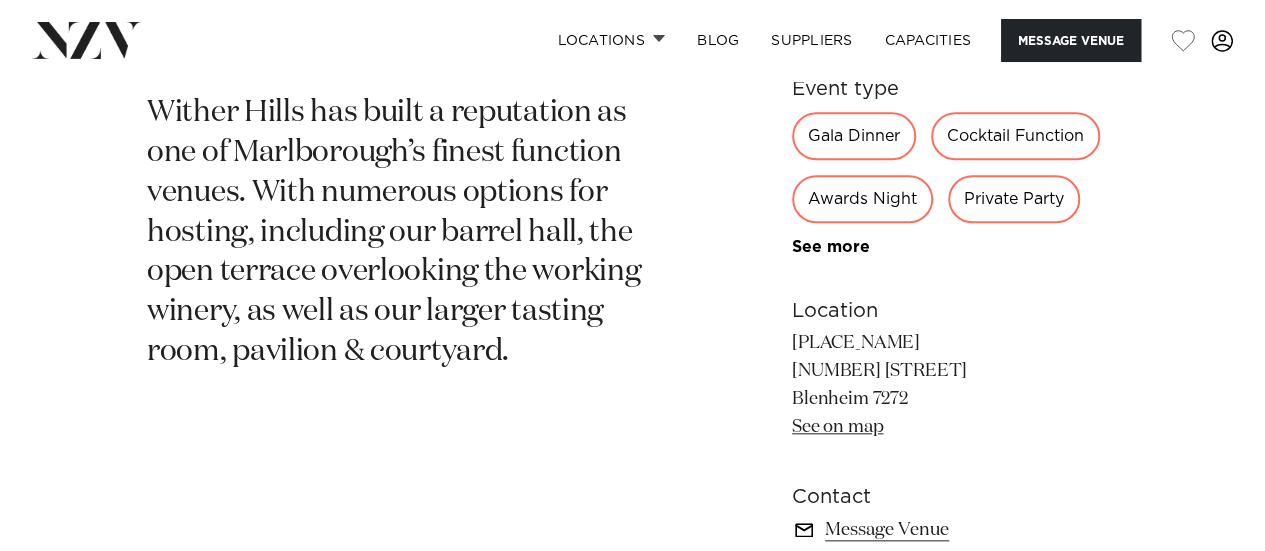 scroll, scrollTop: 829, scrollLeft: 0, axis: vertical 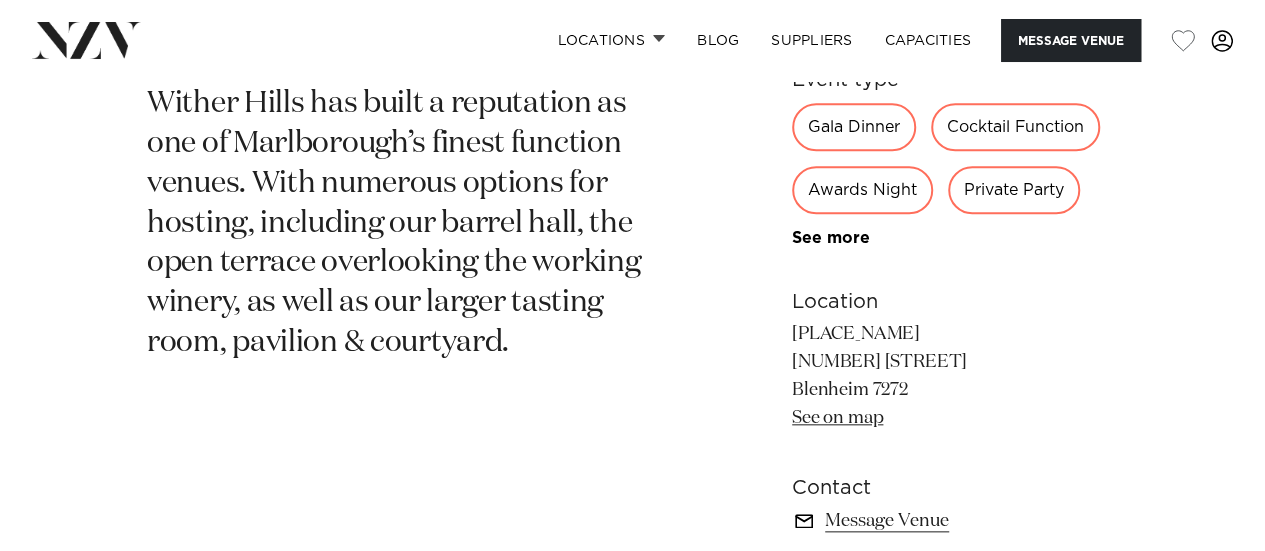 click on "Private Party" at bounding box center [1014, 190] 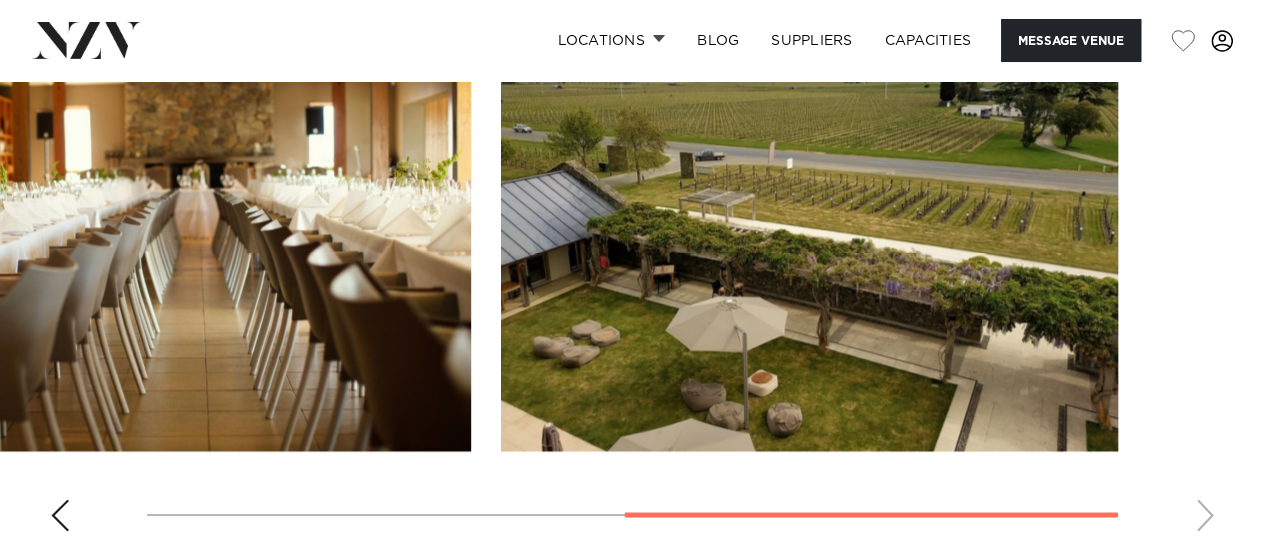 scroll, scrollTop: 1508, scrollLeft: 0, axis: vertical 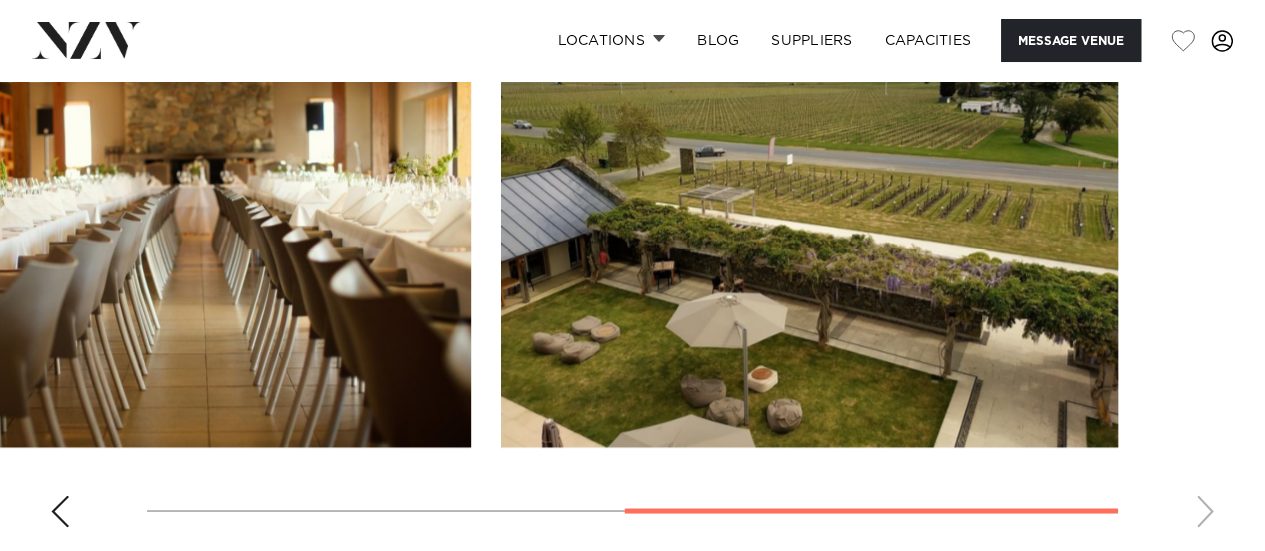 click at bounding box center [60, 511] 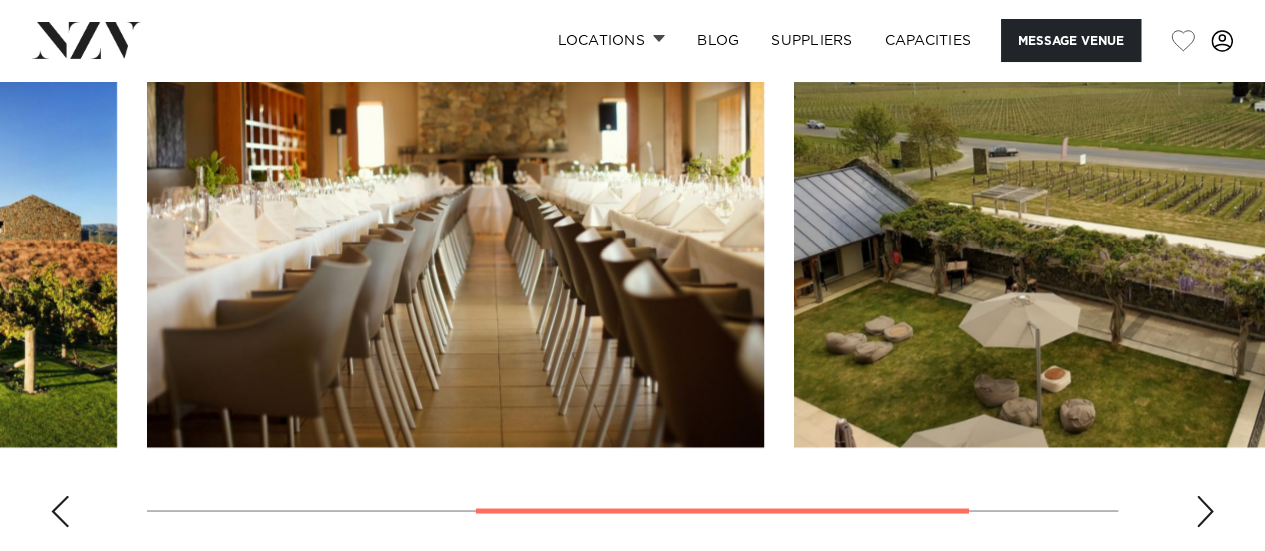 click at bounding box center [60, 511] 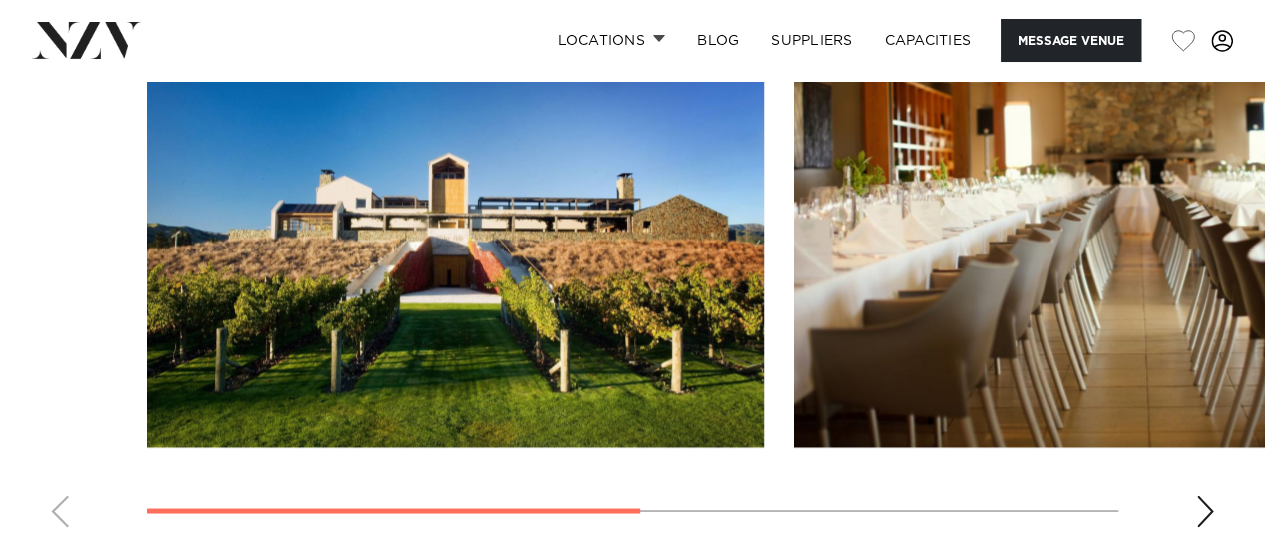 click at bounding box center [632, 268] 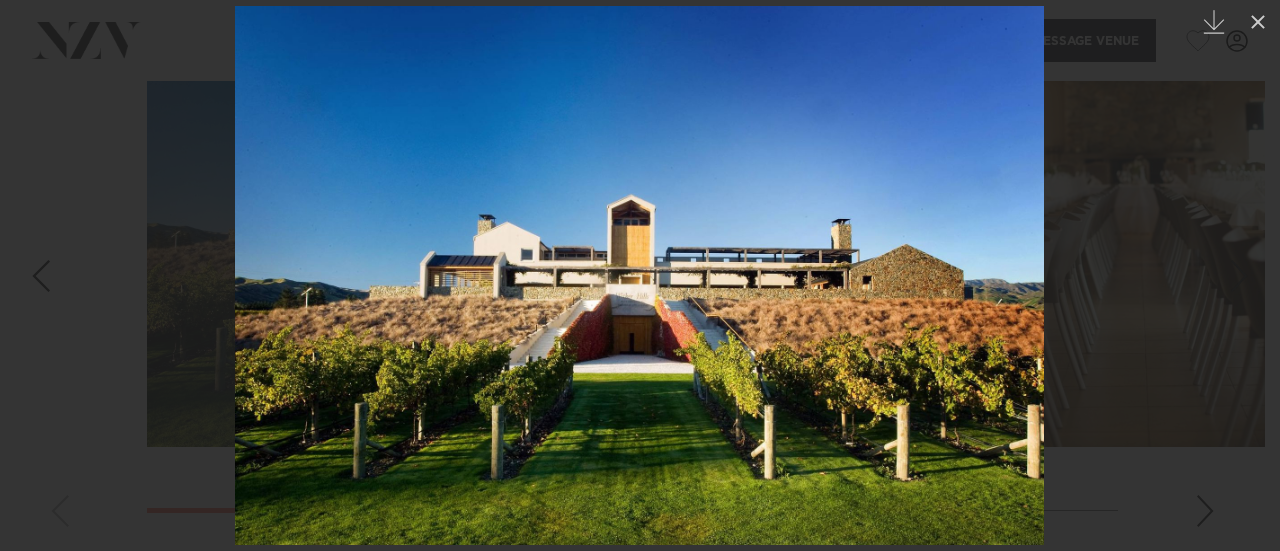 click at bounding box center (640, 275) 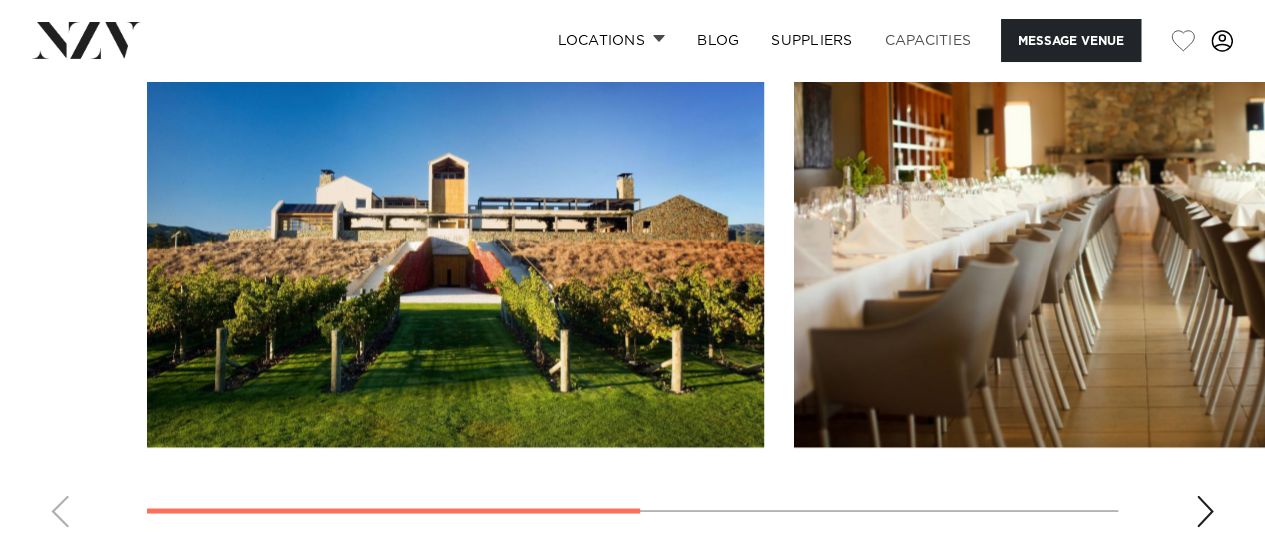 click on "Capacities" at bounding box center [928, 40] 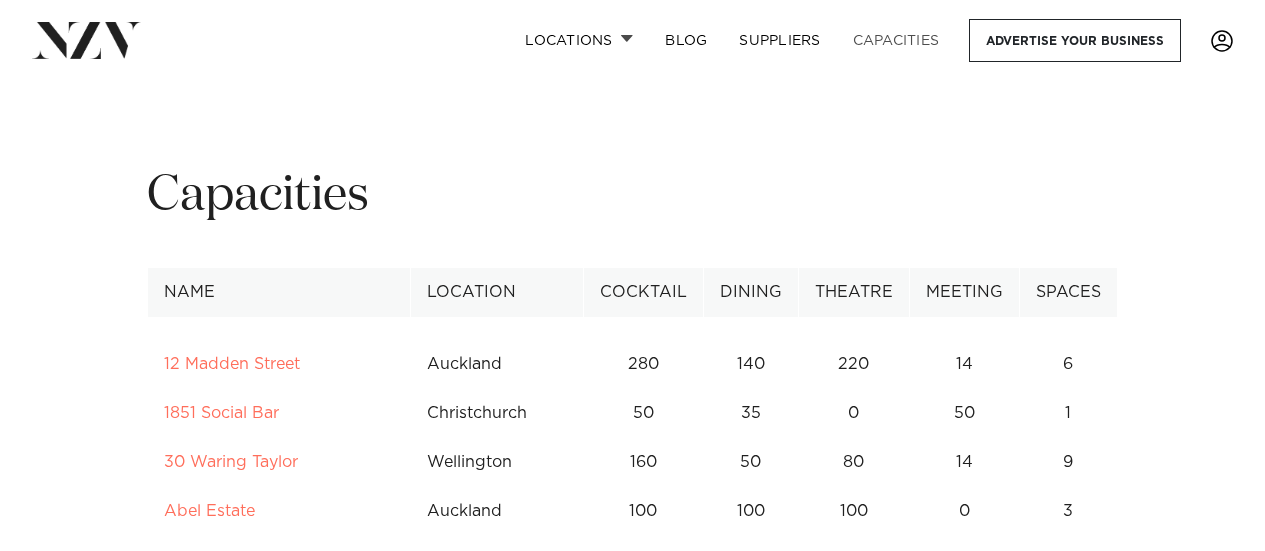 scroll, scrollTop: 0, scrollLeft: 0, axis: both 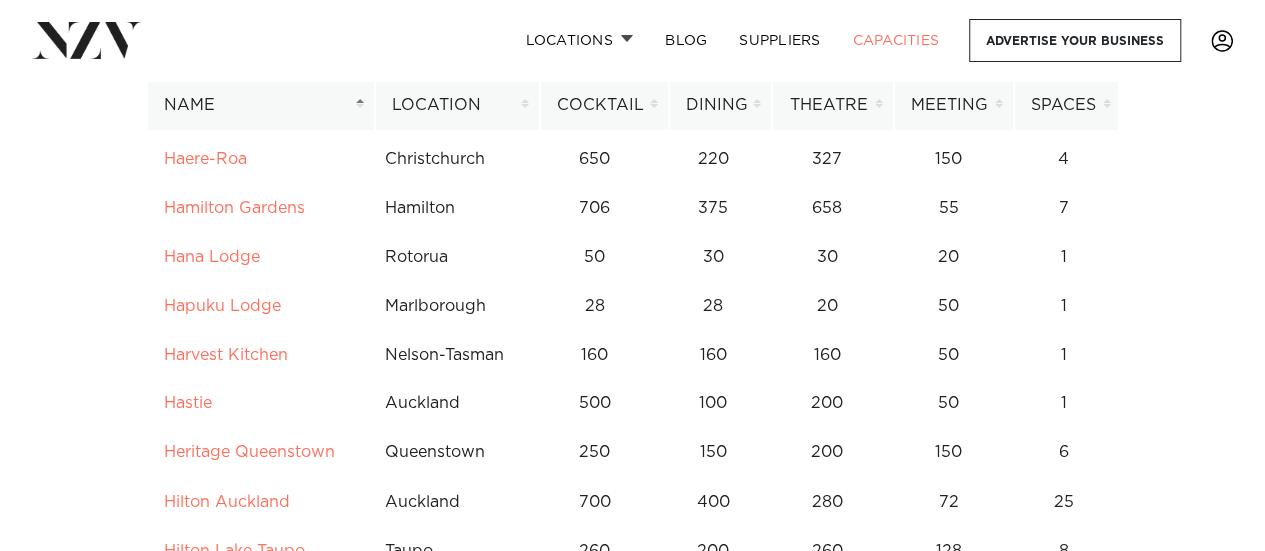 click on "Location" at bounding box center (457, 105) 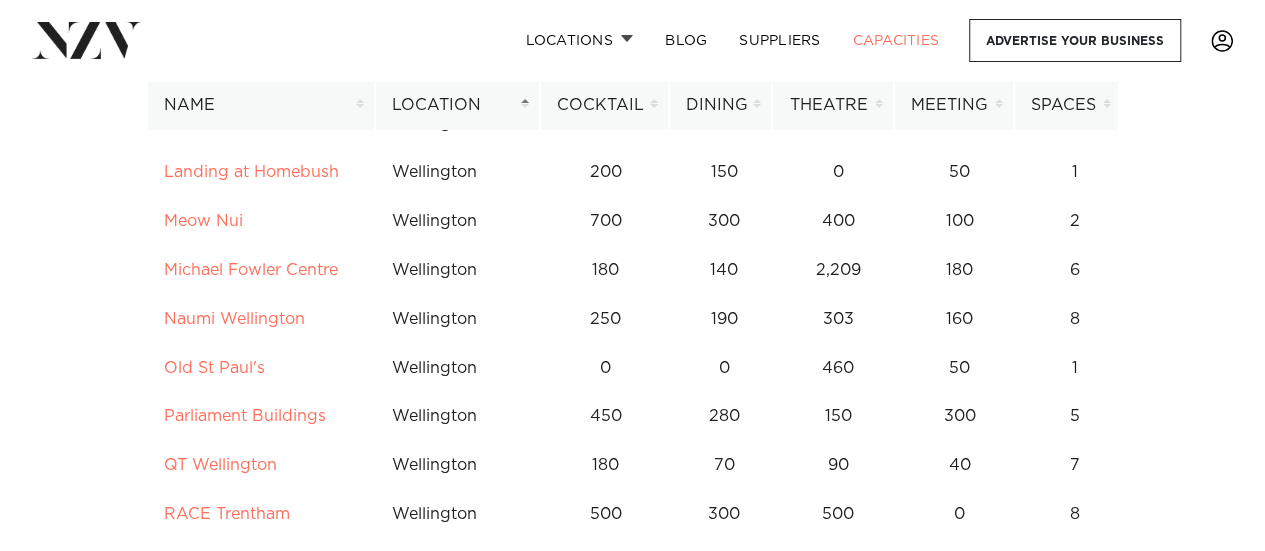 scroll, scrollTop: 15176, scrollLeft: 0, axis: vertical 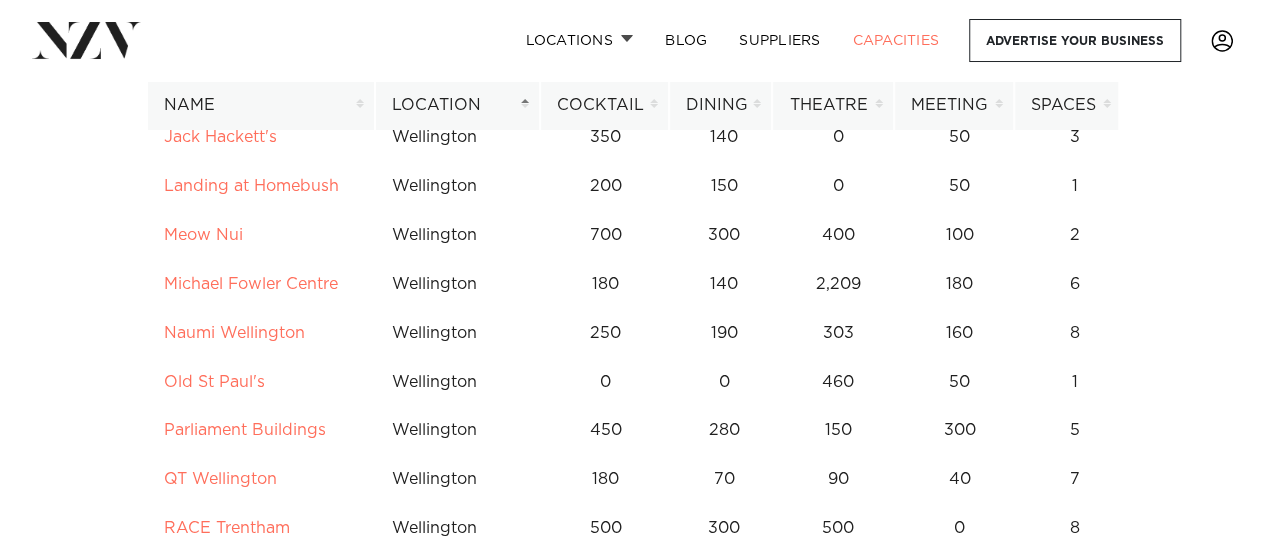 click on "Cocktail" at bounding box center (604, 105) 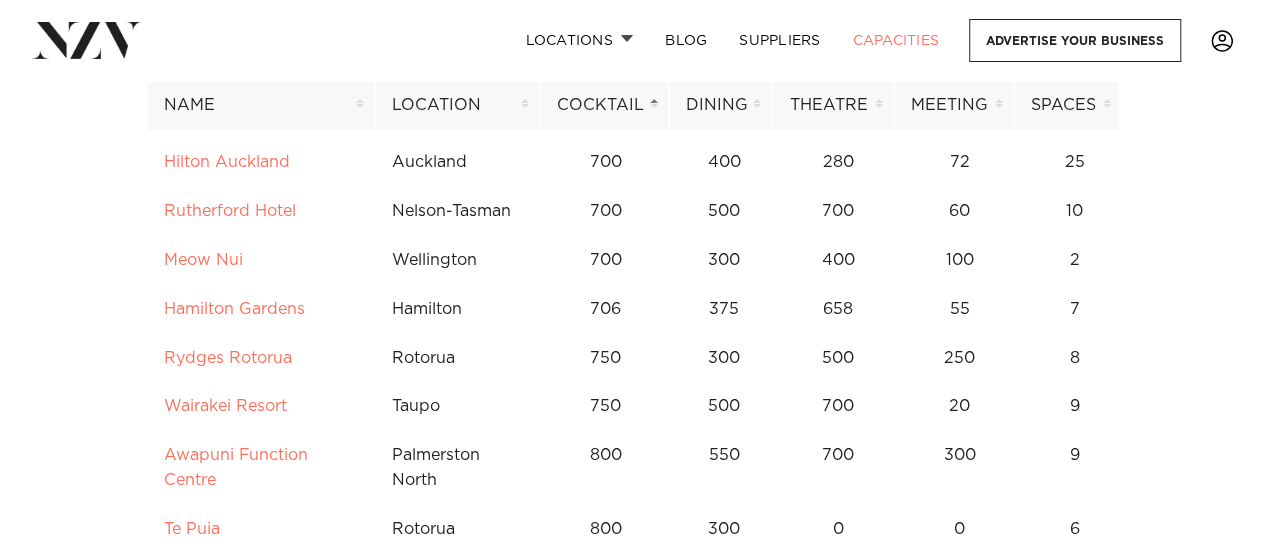 click on "Cocktail" at bounding box center [604, 105] 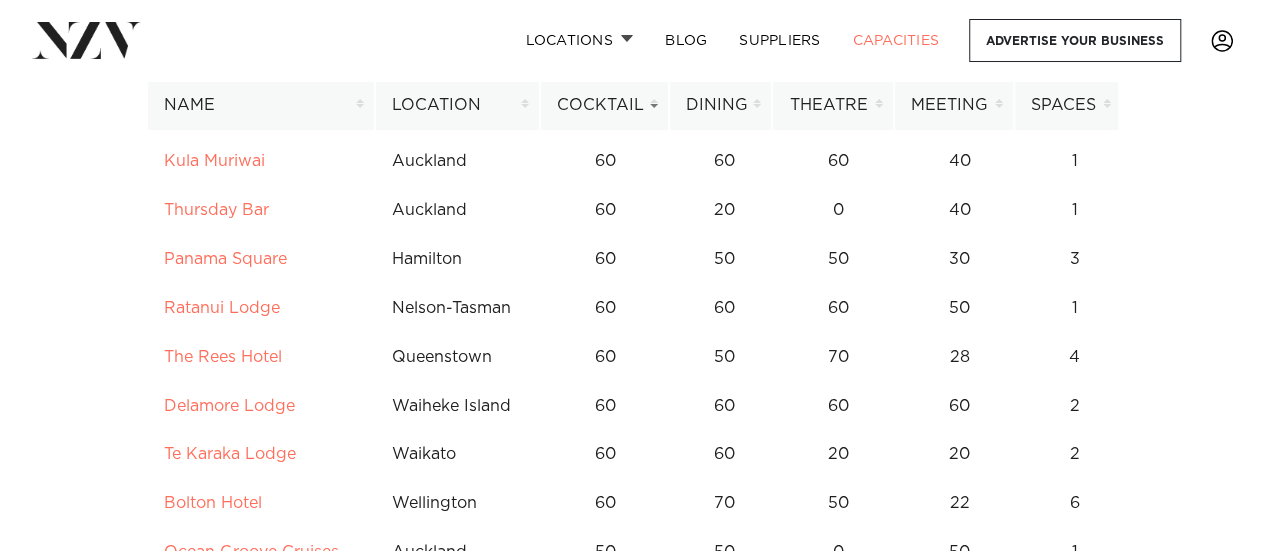 click on "Location" at bounding box center [457, 105] 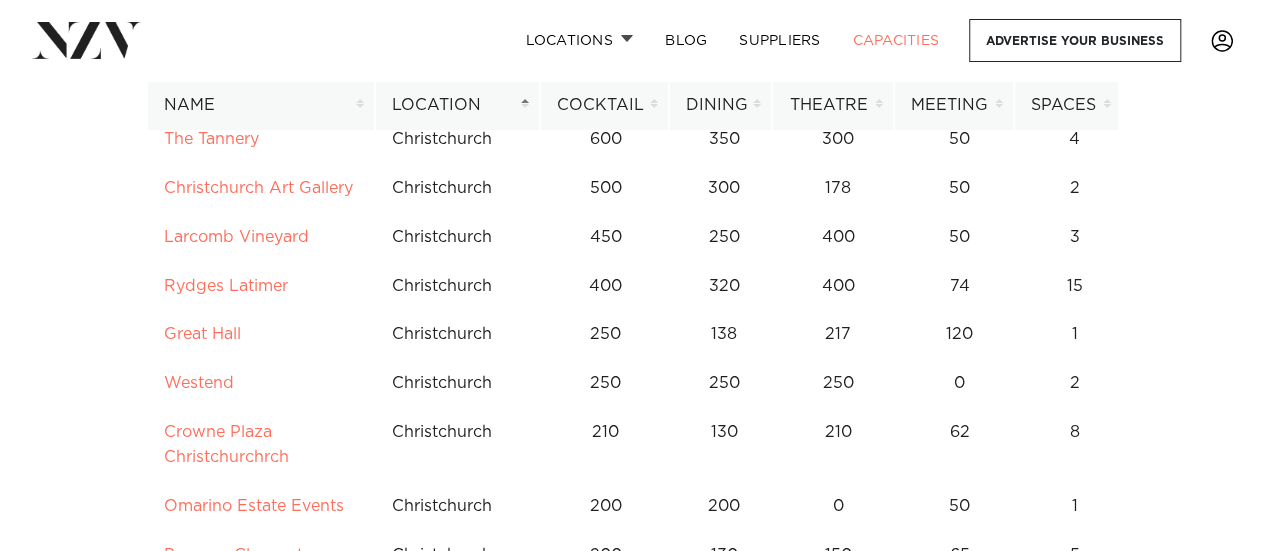 scroll, scrollTop: 7270, scrollLeft: 0, axis: vertical 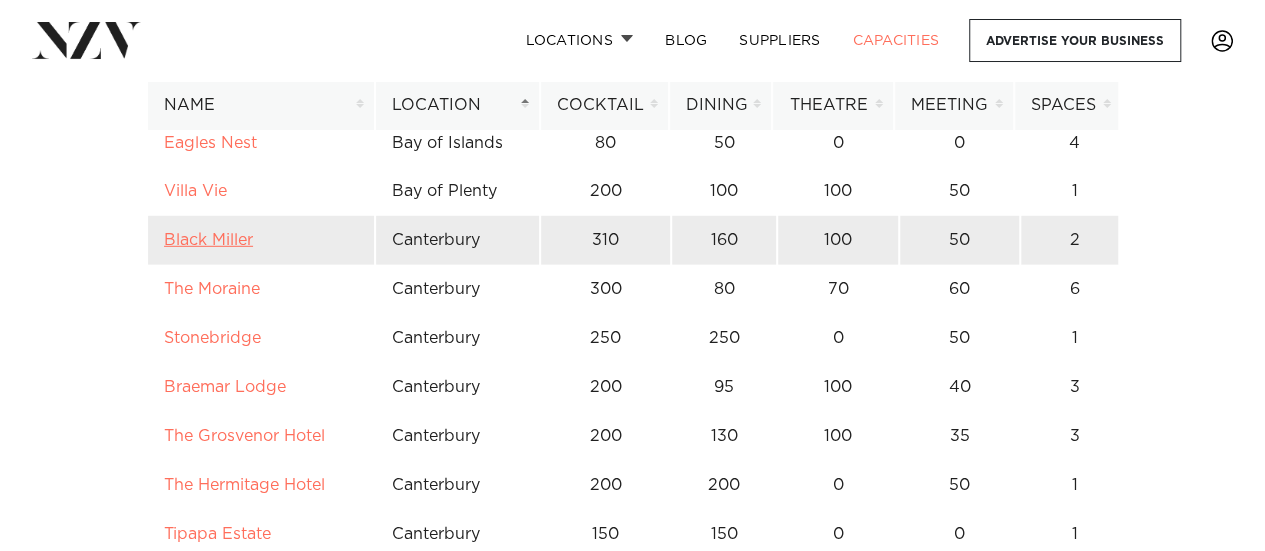 click on "Black Miller" at bounding box center [208, 240] 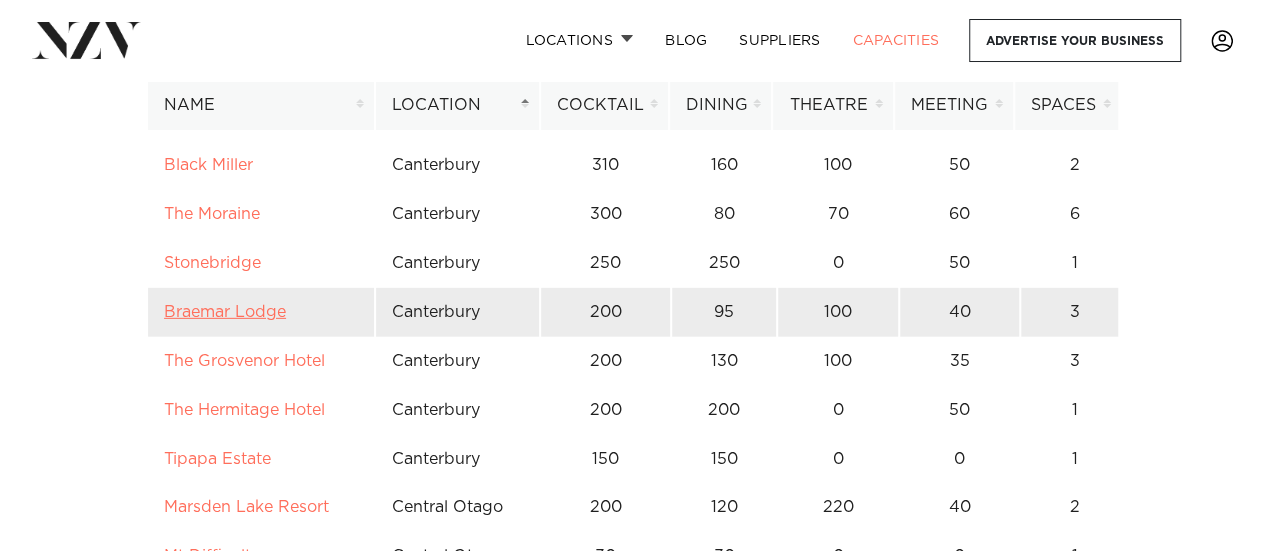 click on "Braemar Lodge" at bounding box center [225, 312] 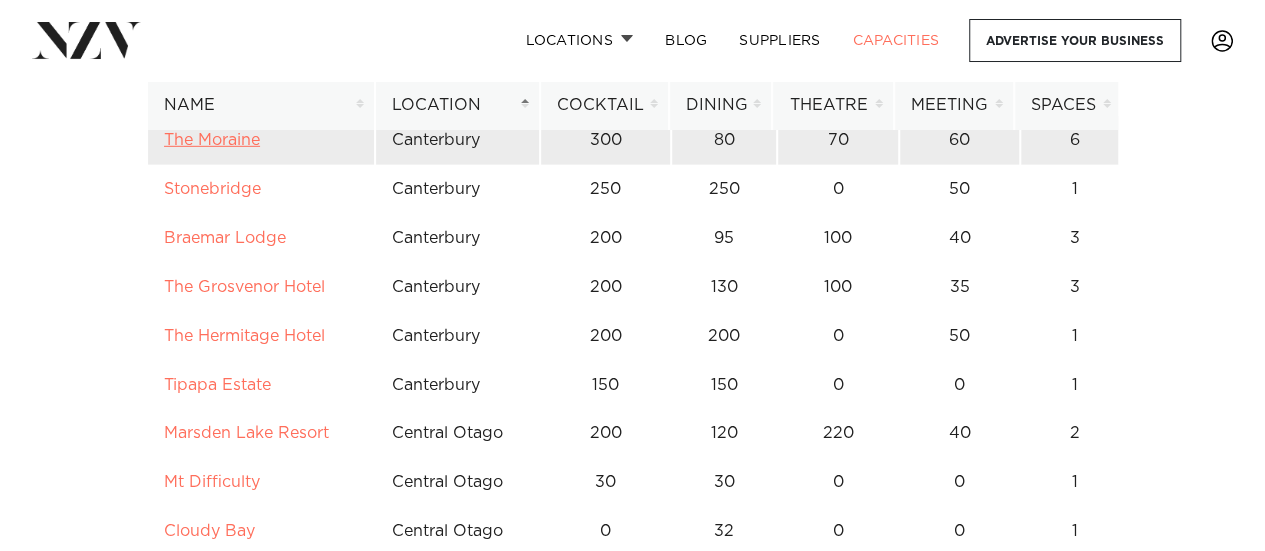 click on "The Moraine" at bounding box center [212, 140] 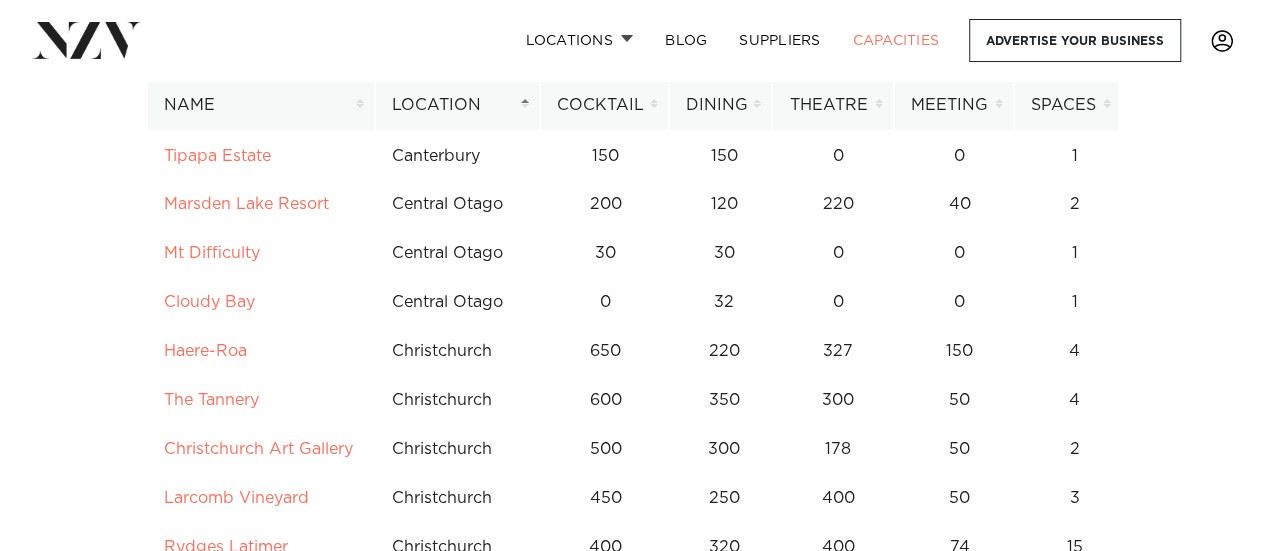 scroll, scrollTop: 7127, scrollLeft: 0, axis: vertical 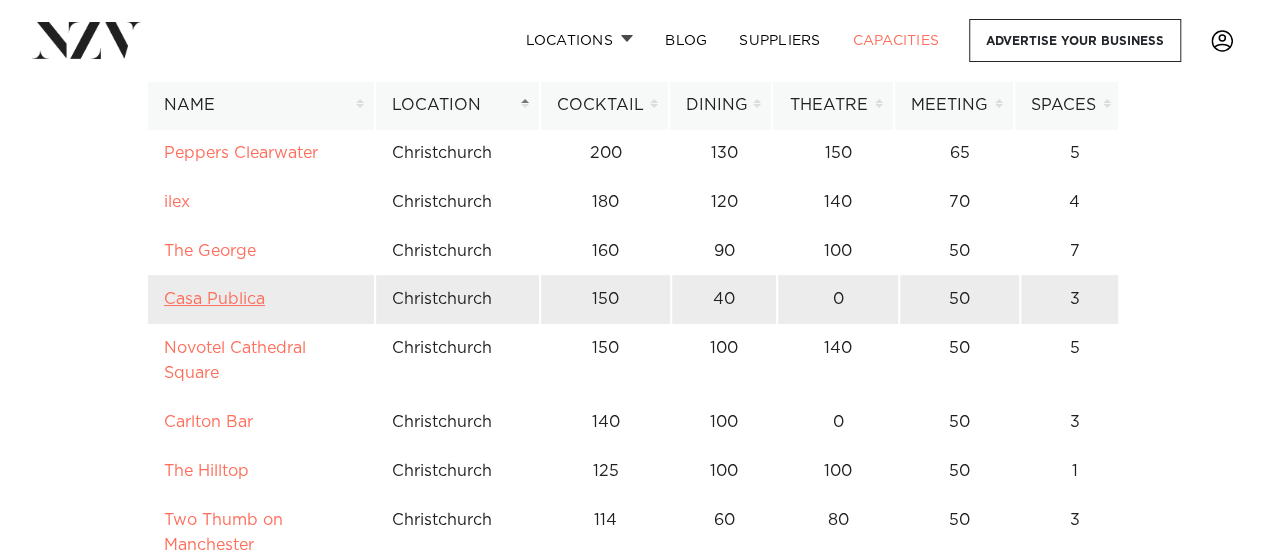 click on "Casa Publica" at bounding box center (214, 299) 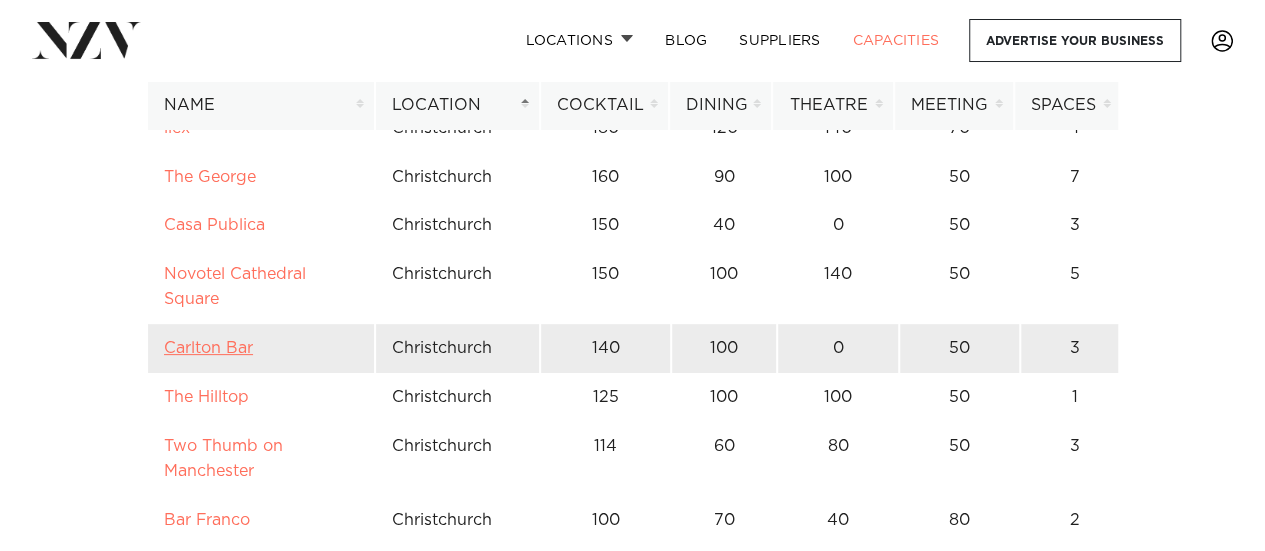click on "Carlton Bar" at bounding box center [208, 348] 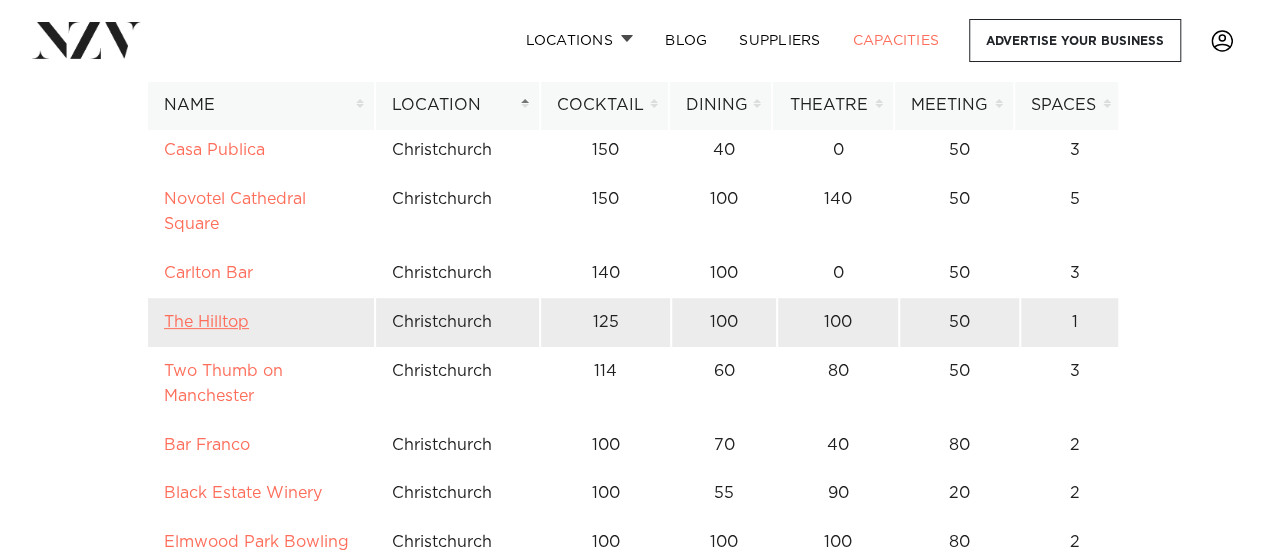click on "The Hilltop" at bounding box center [206, 322] 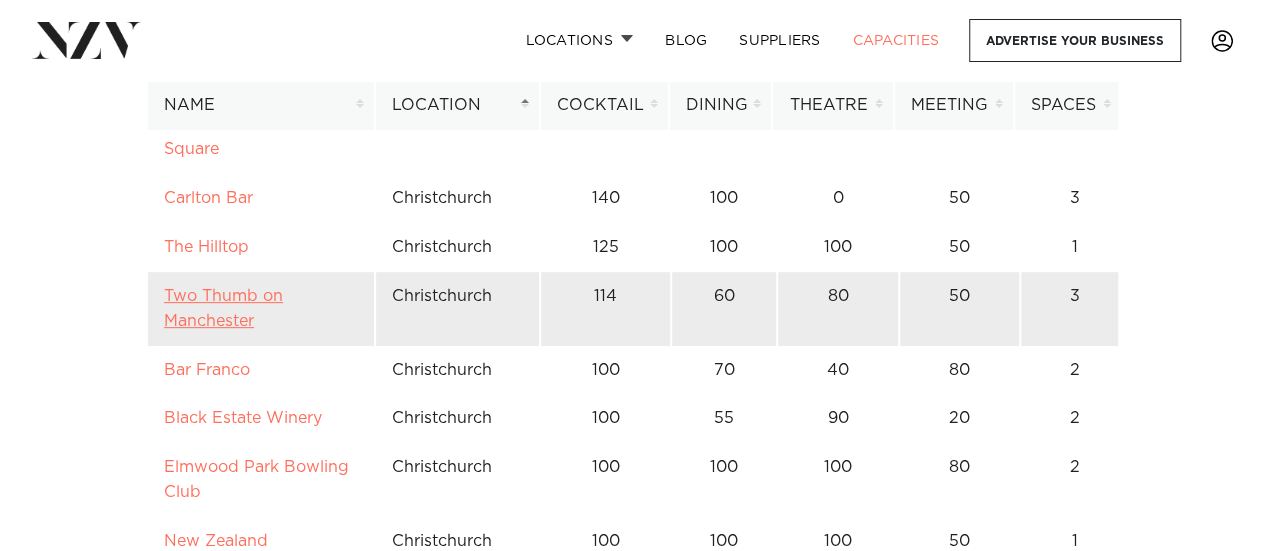 click on "Two Thumb on Manchester" at bounding box center (223, 308) 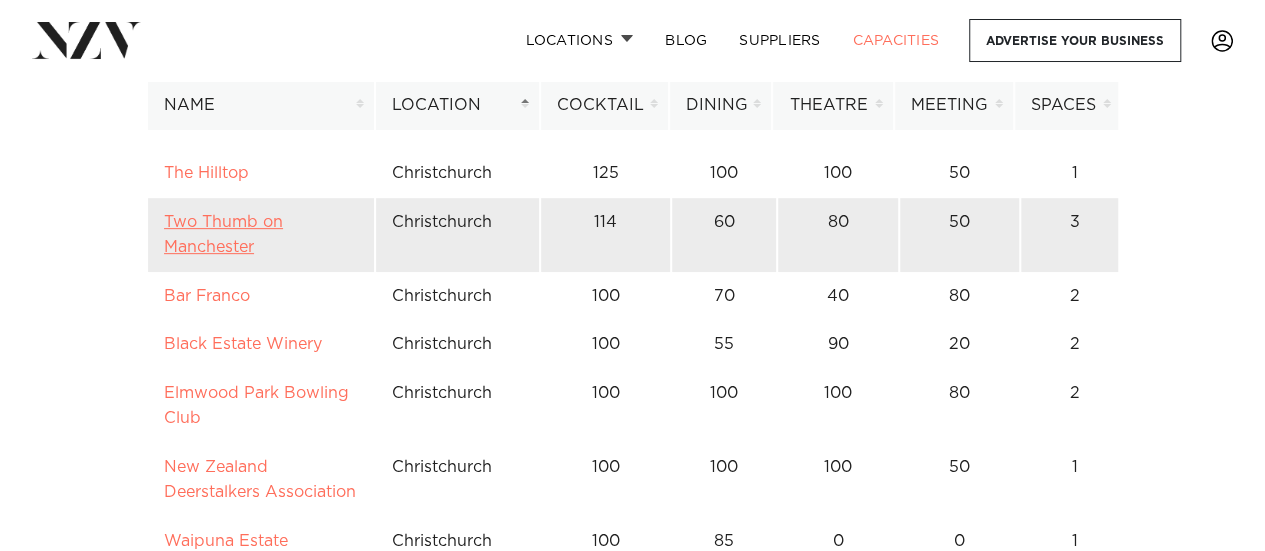 scroll, scrollTop: 7997, scrollLeft: 0, axis: vertical 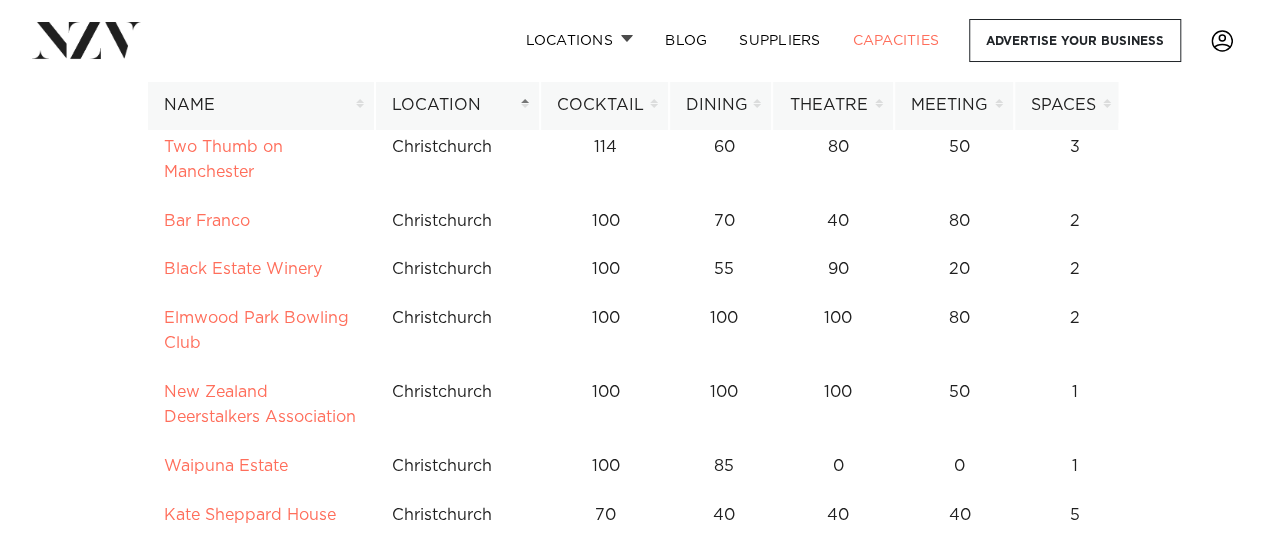click on "The Hilltop" at bounding box center [261, 98] 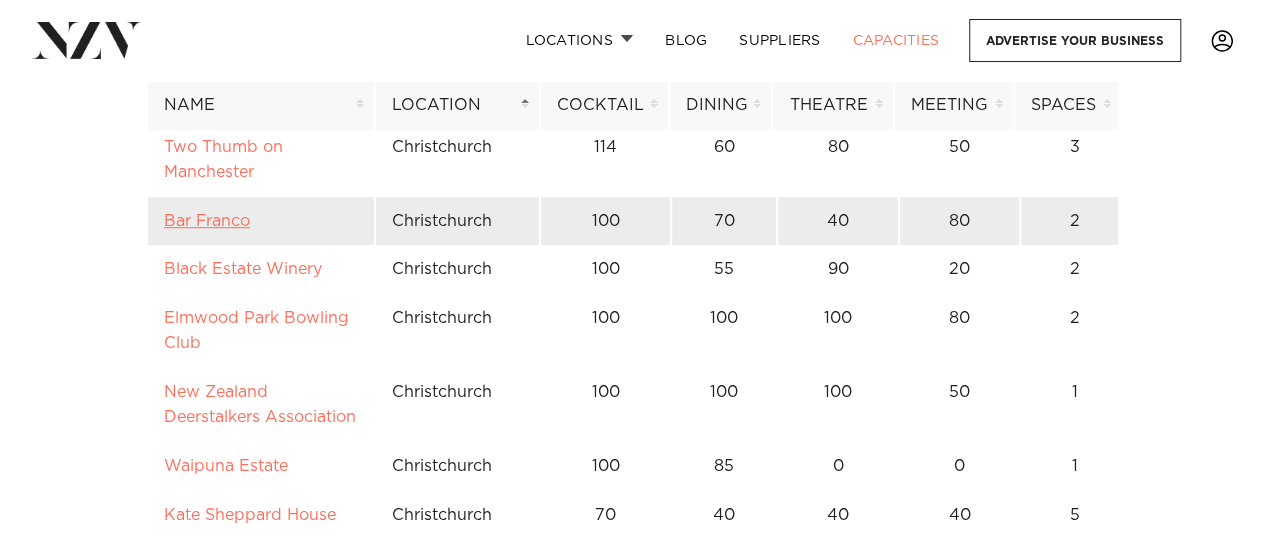 click on "Bar Franco" at bounding box center (207, 221) 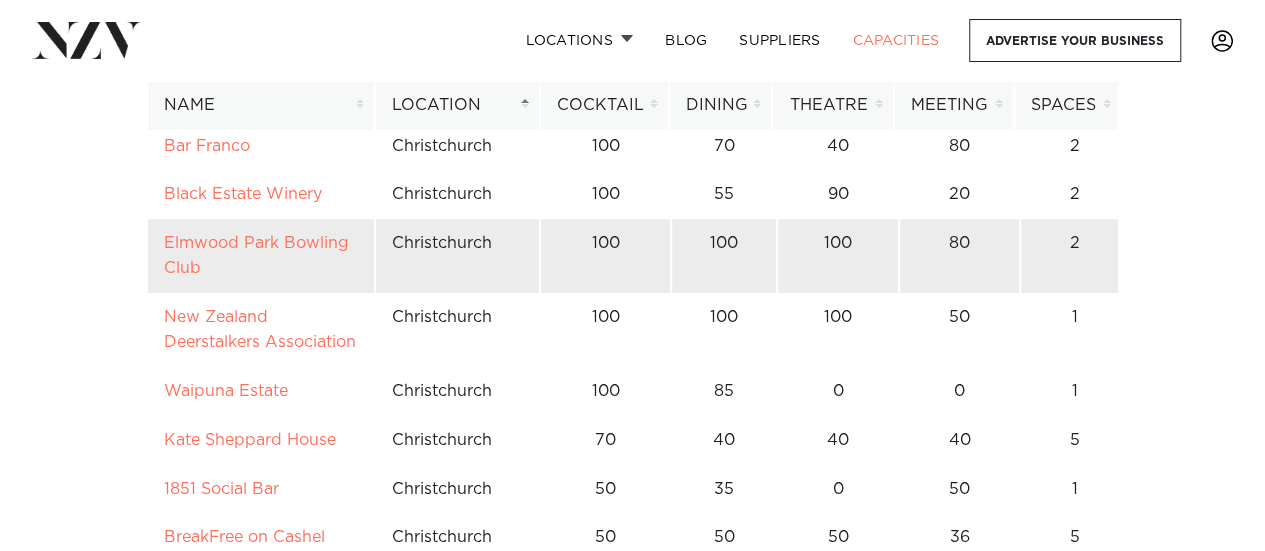 click on "Elmwood Park Bowling Club" at bounding box center [261, 256] 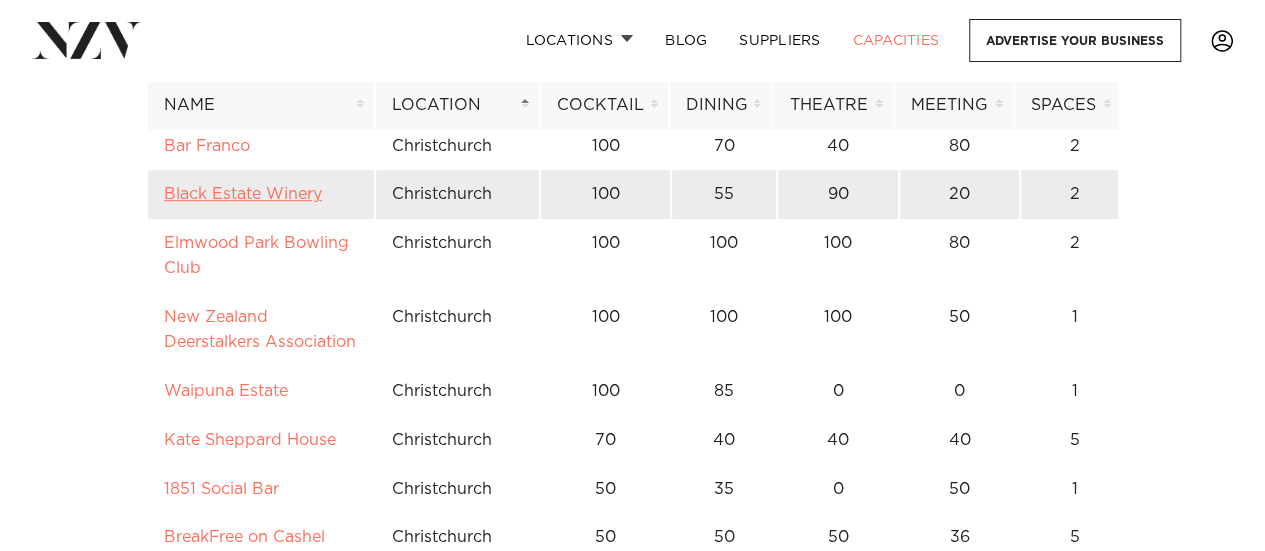 click on "Black Estate Winery" at bounding box center [243, 194] 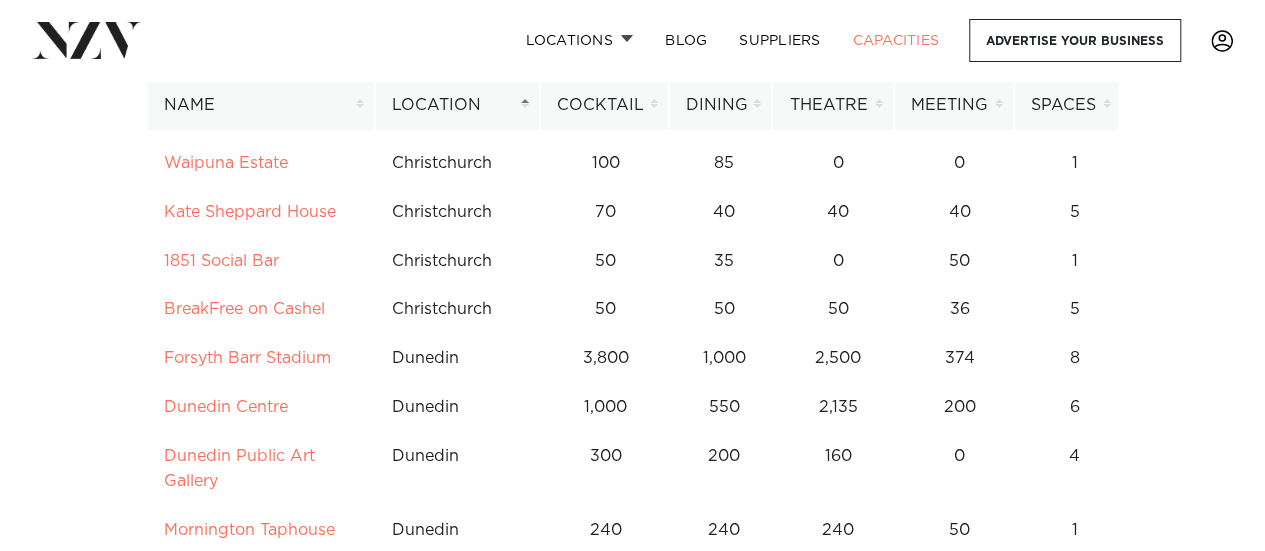scroll, scrollTop: 8324, scrollLeft: 0, axis: vertical 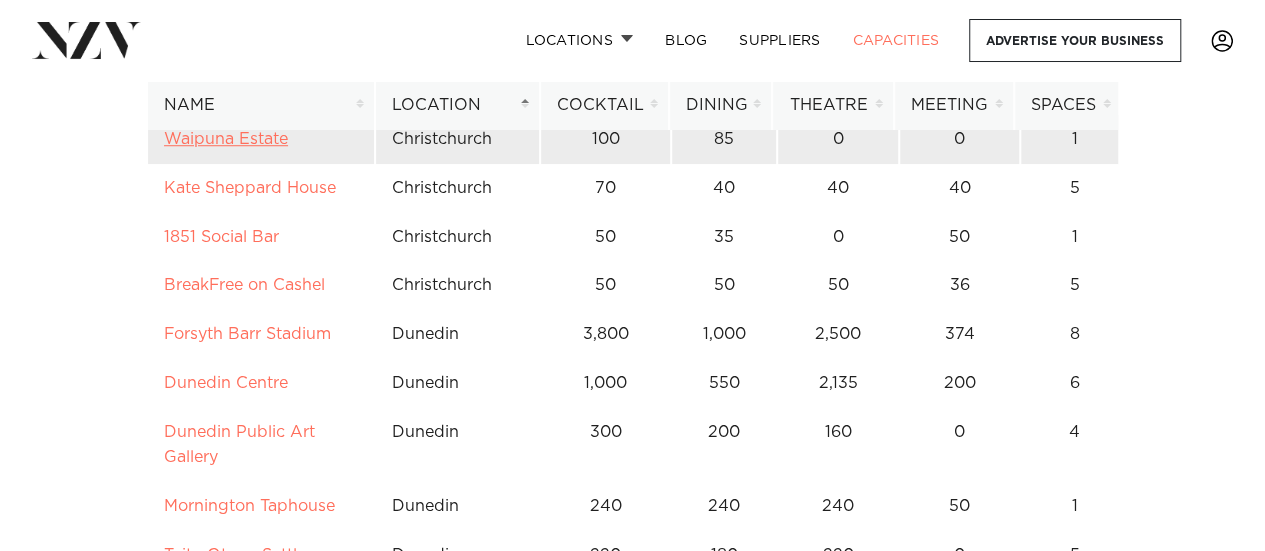 click on "Waipuna Estate" at bounding box center (226, 139) 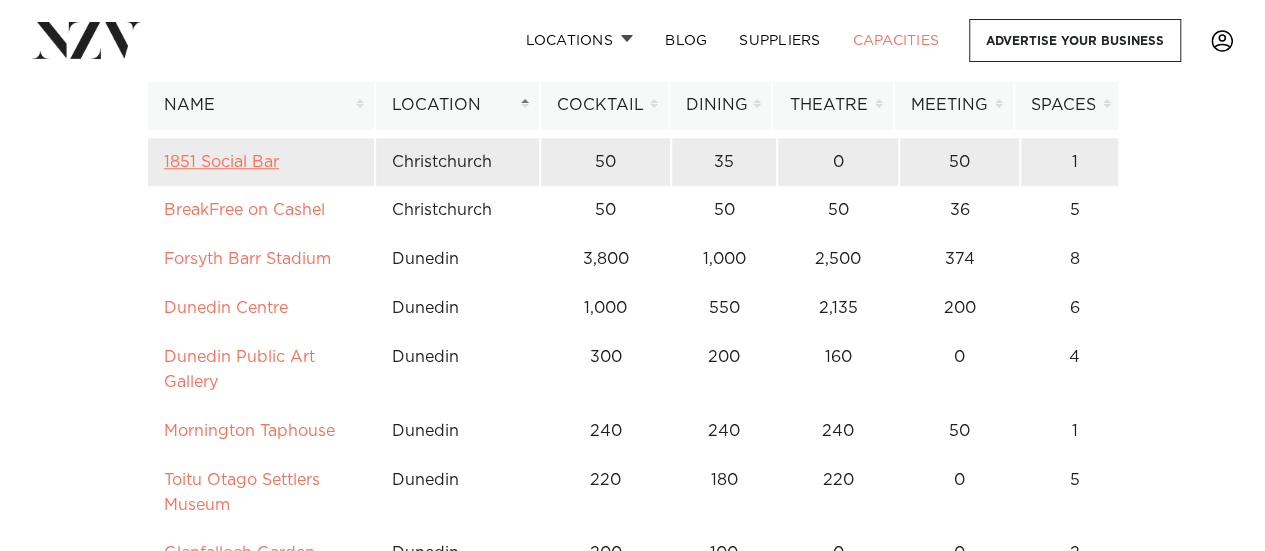 click on "1851 Social Bar" at bounding box center [221, 162] 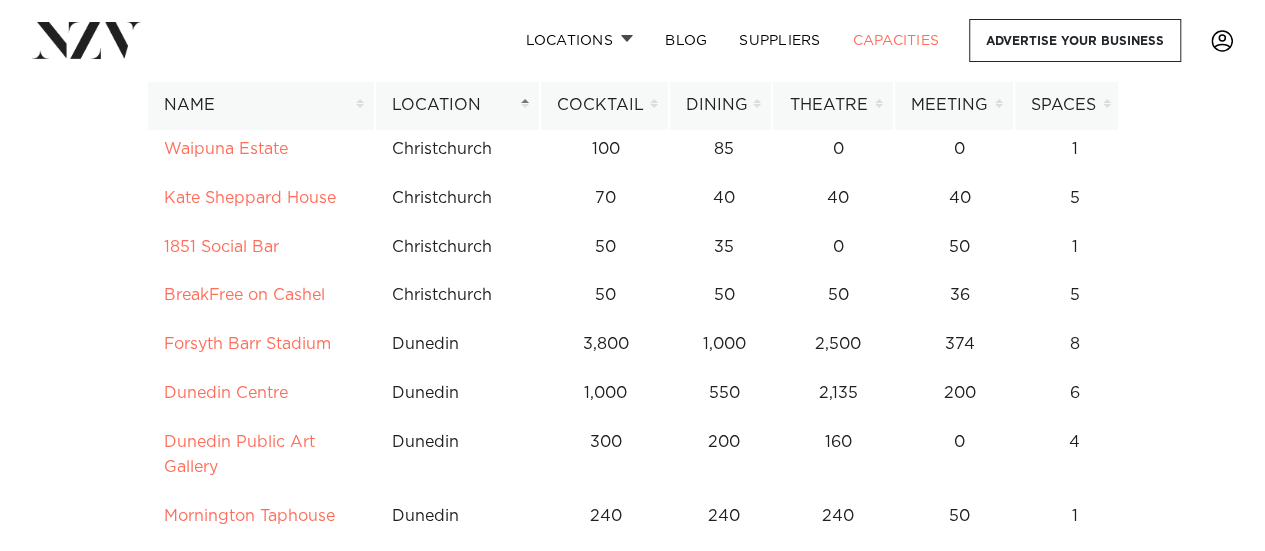 scroll, scrollTop: 8274, scrollLeft: 0, axis: vertical 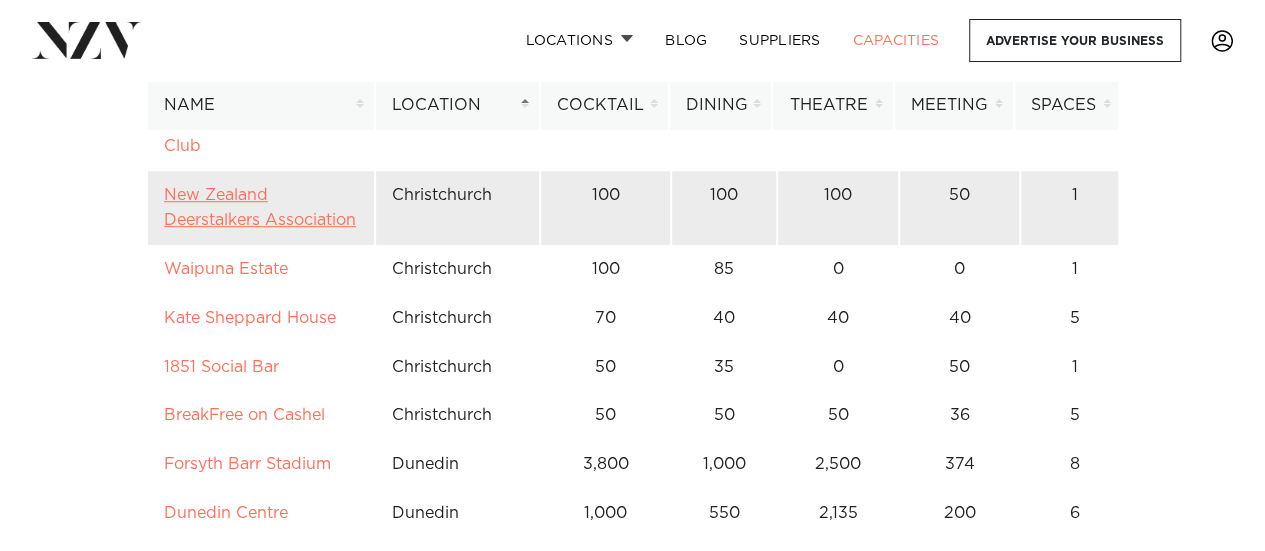 click on "New Zealand Deerstalkers Association" at bounding box center (260, 207) 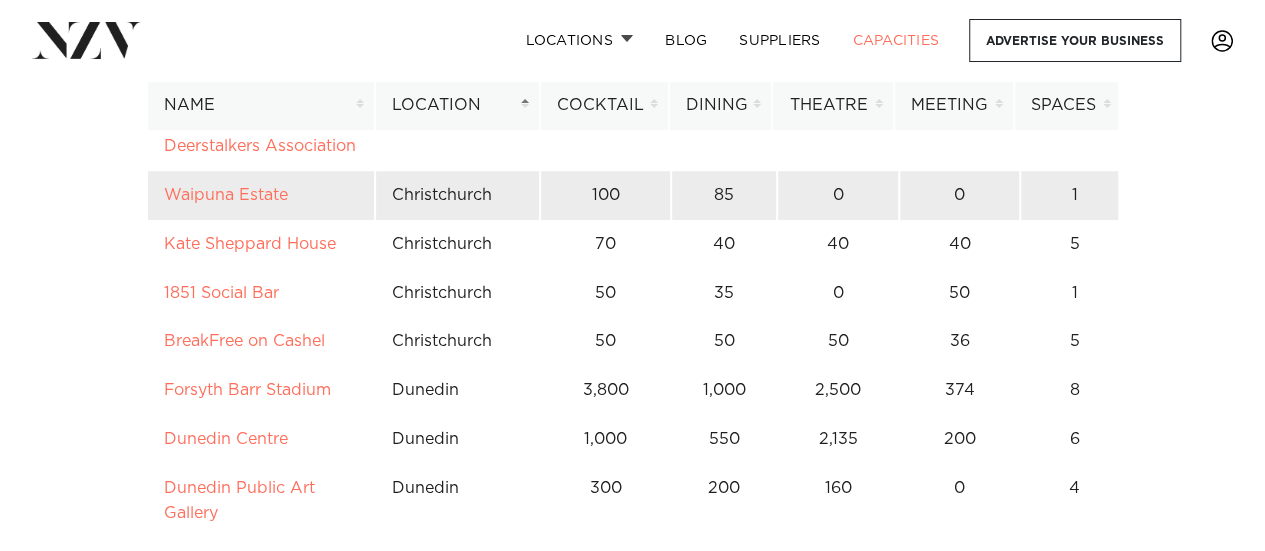 click on "Waipuna Estate" at bounding box center (261, 195) 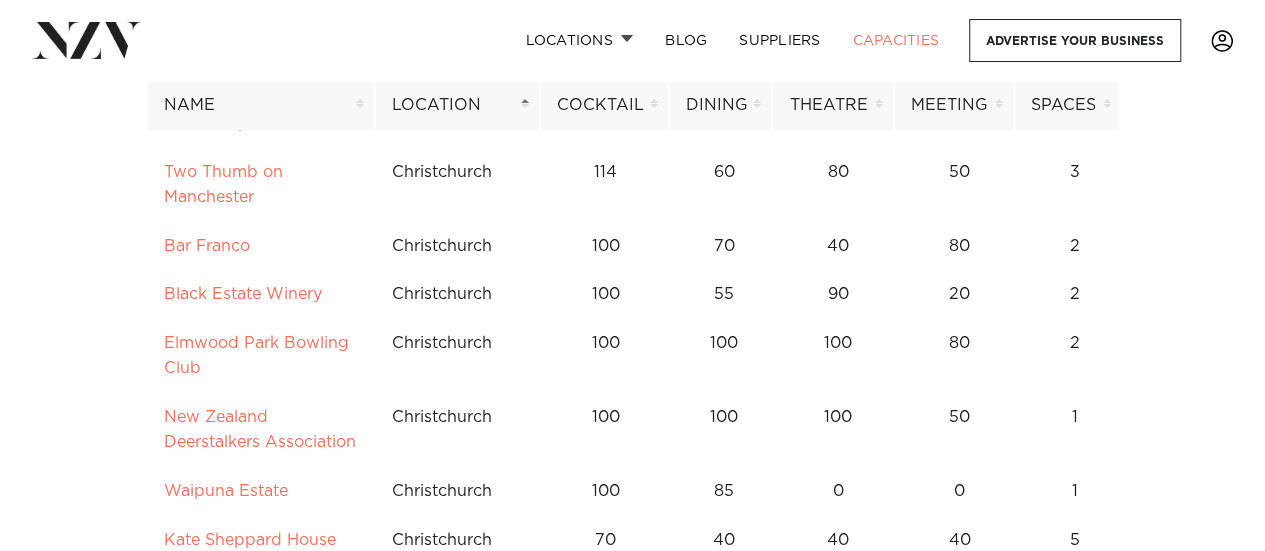 scroll, scrollTop: 7806, scrollLeft: 0, axis: vertical 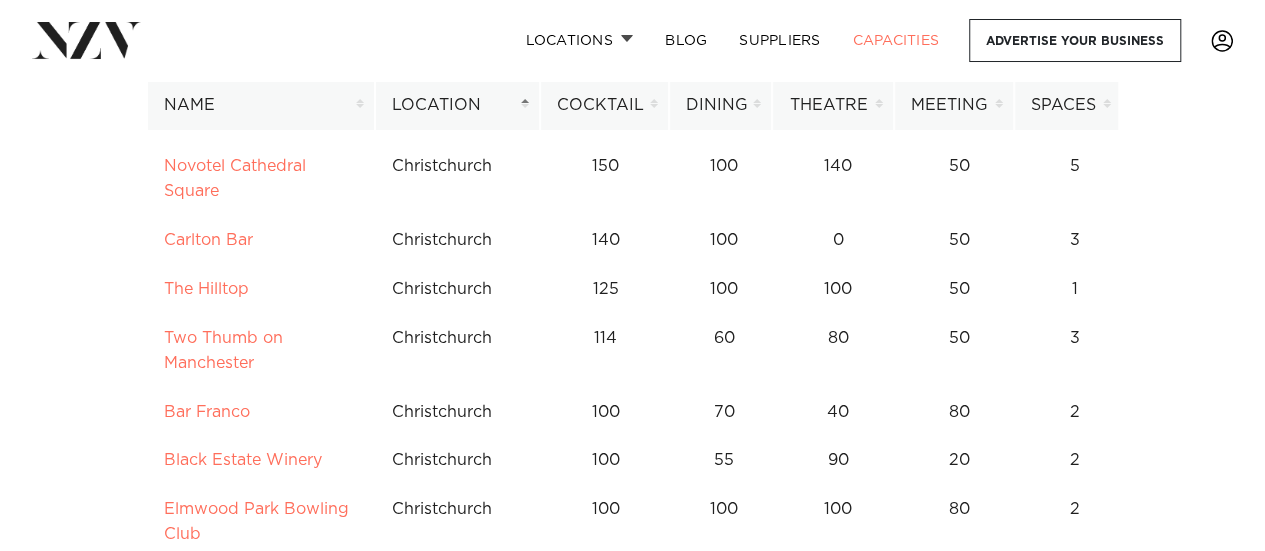click on "Capacities
Name Location Cocktail Dining Theatre Meeting Spaces
Name Location Cocktail Dining Theatre Meeting Spaces" at bounding box center [632, 691] 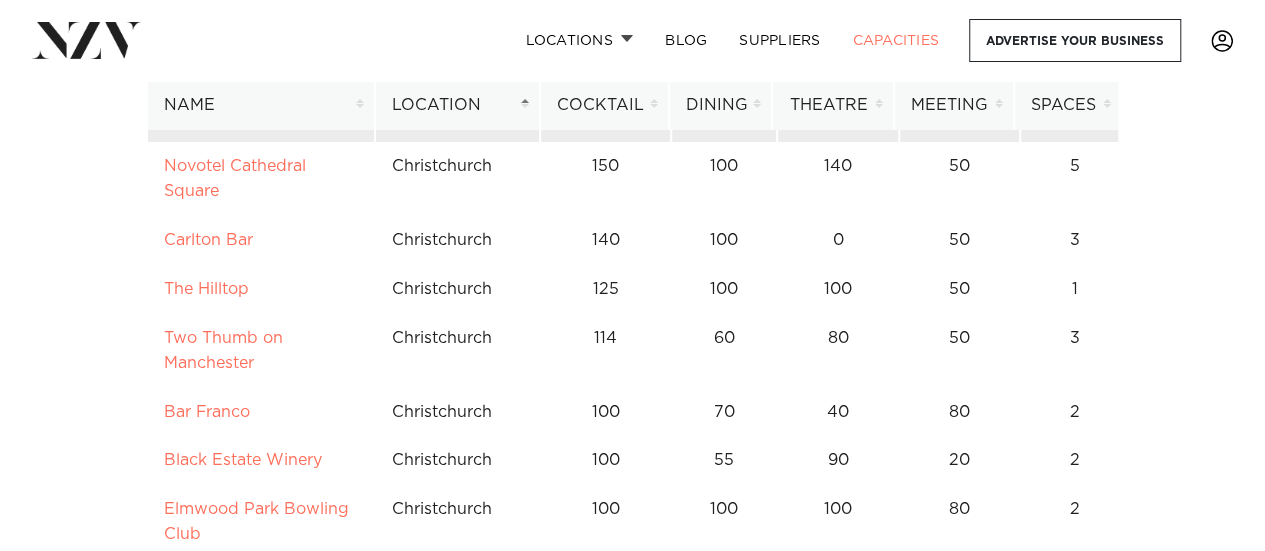 click on "Casa Publica" at bounding box center [214, 117] 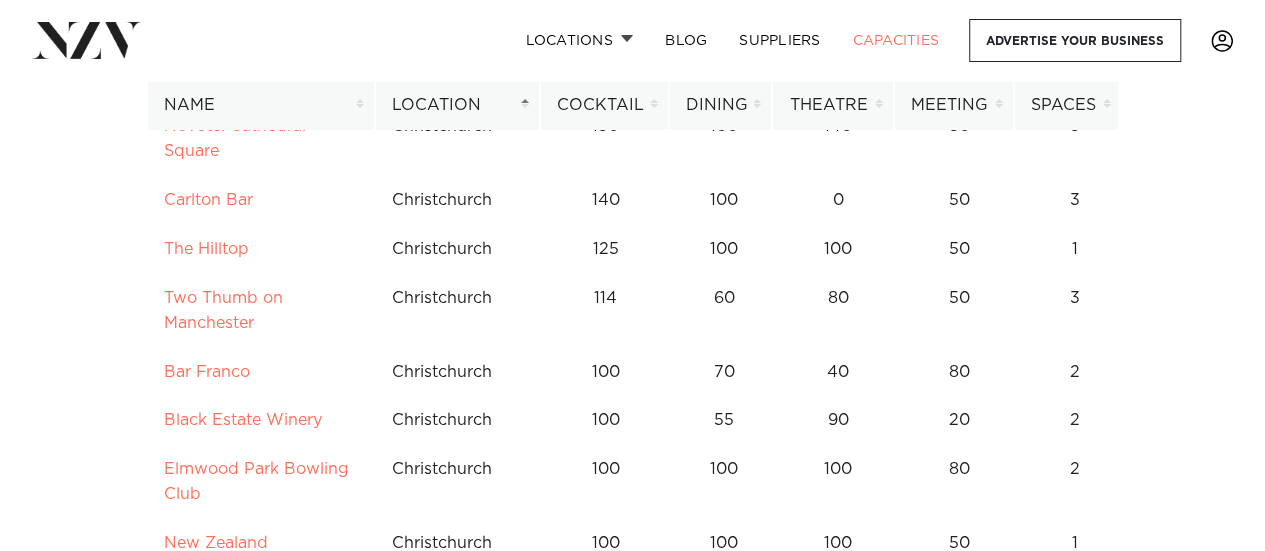 scroll, scrollTop: 7751, scrollLeft: 0, axis: vertical 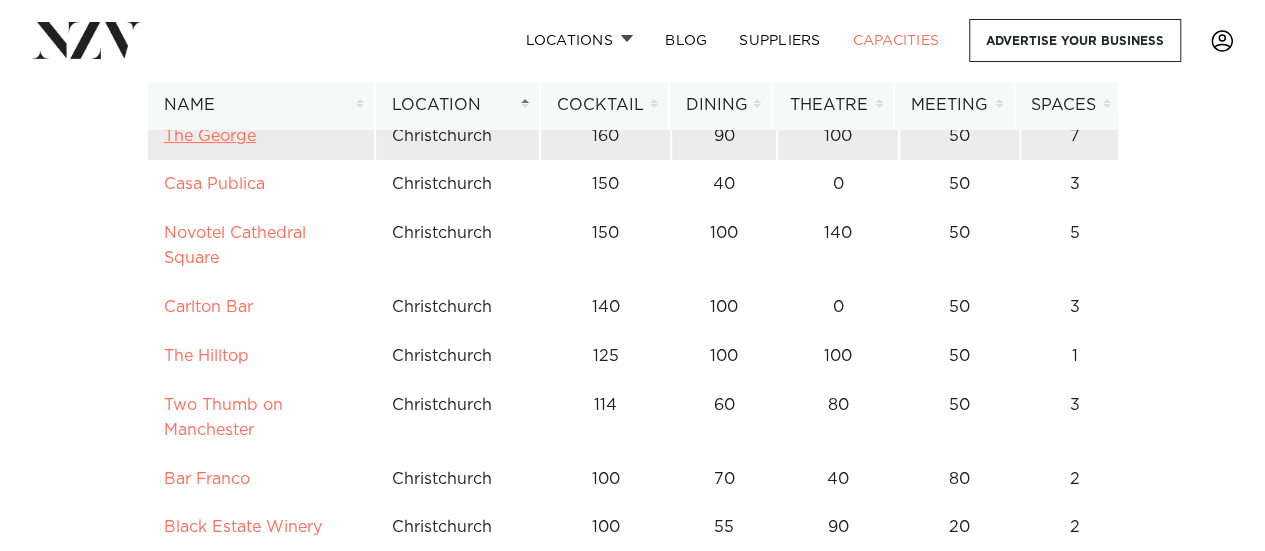 click on "The George" at bounding box center [210, 136] 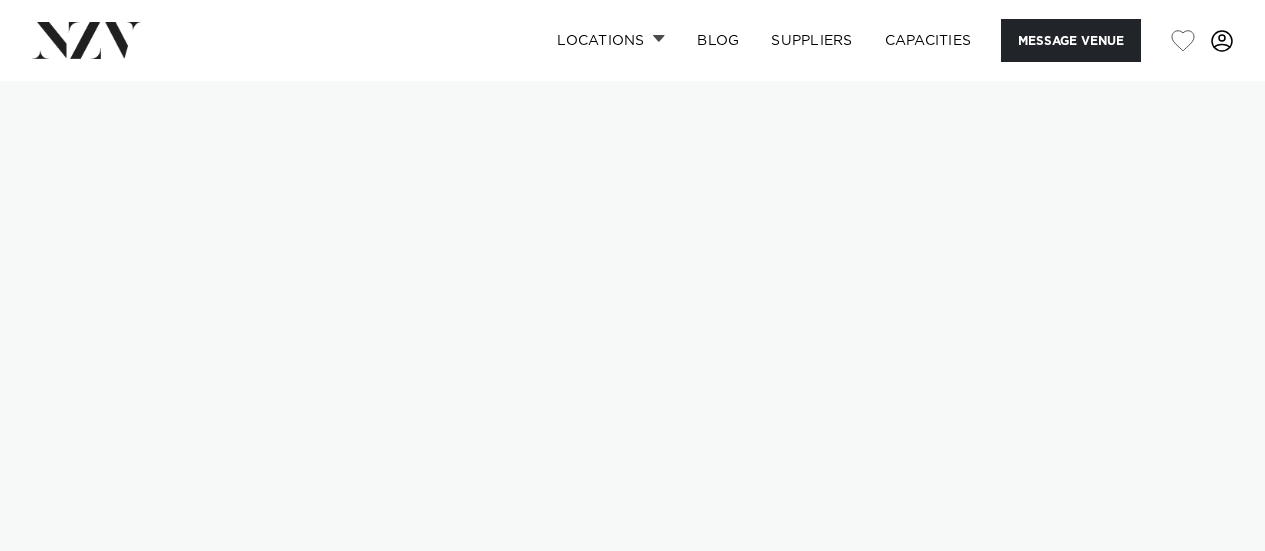 scroll, scrollTop: 0, scrollLeft: 0, axis: both 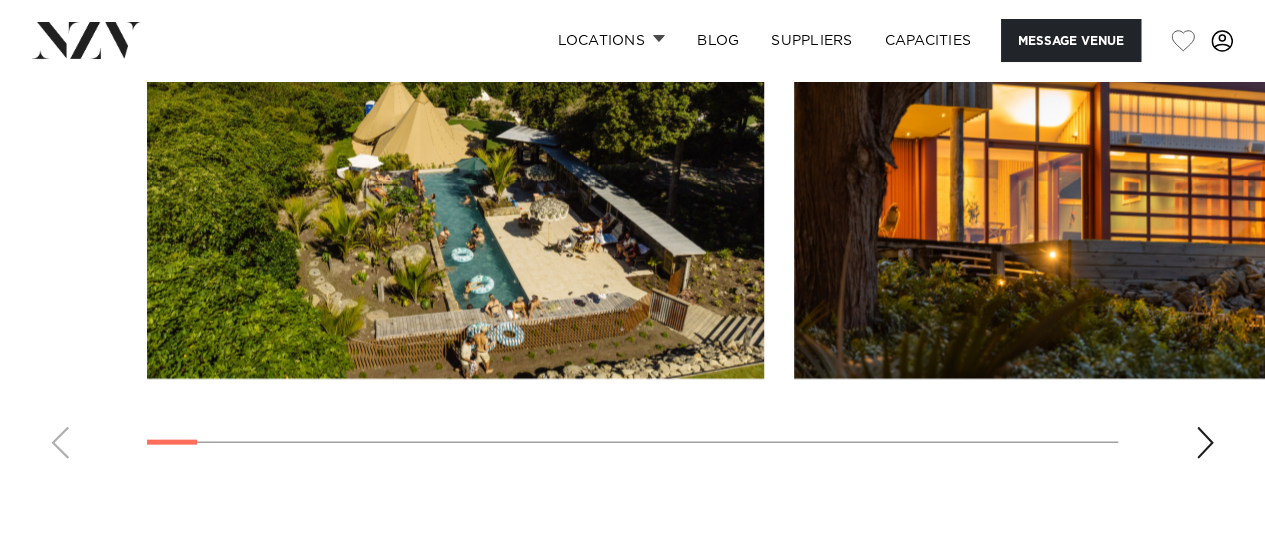 click at bounding box center [632, 200] 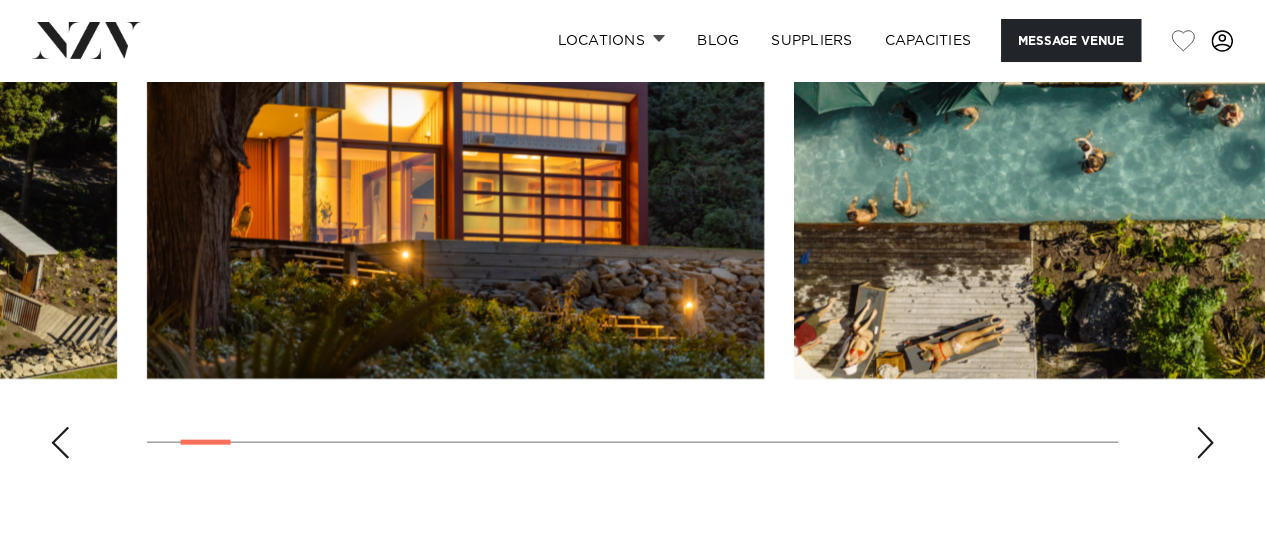 click at bounding box center [1205, 443] 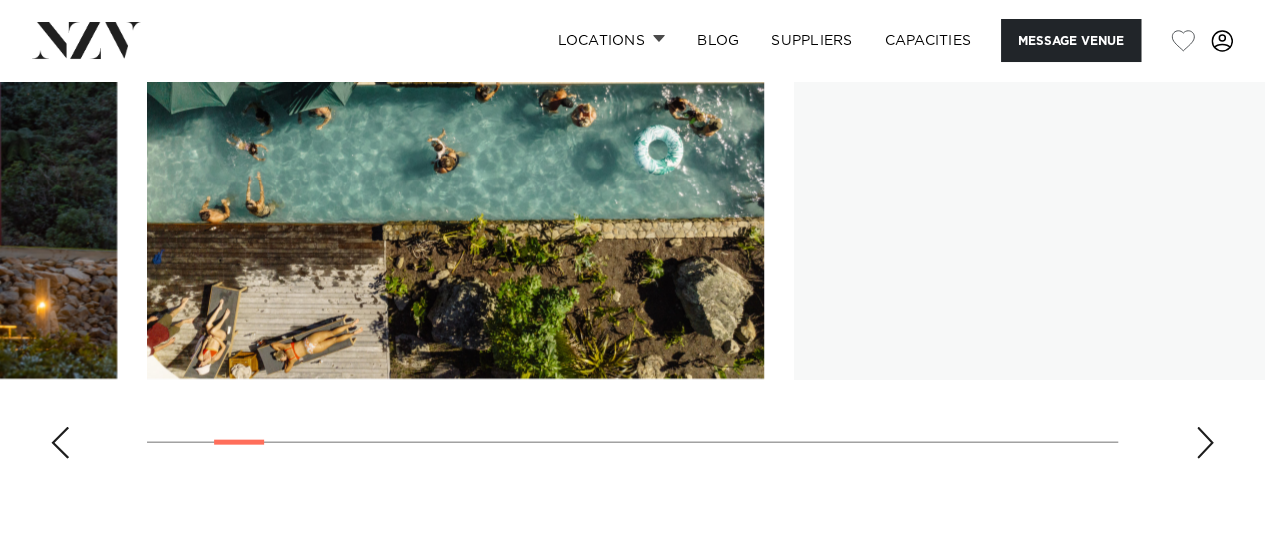 click at bounding box center [1205, 443] 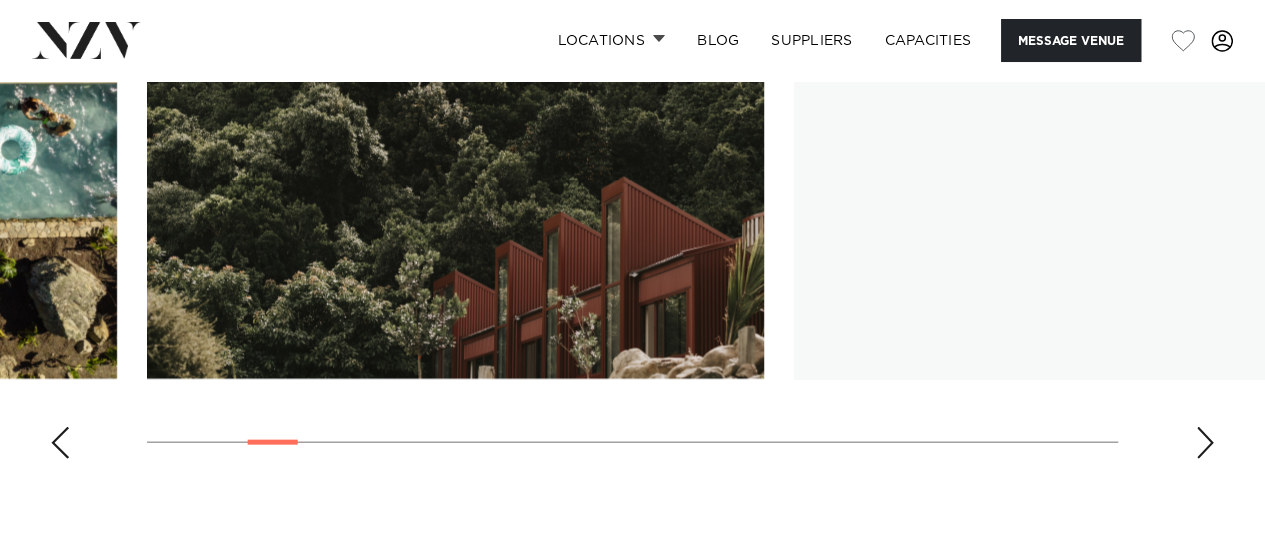 click at bounding box center (1205, 443) 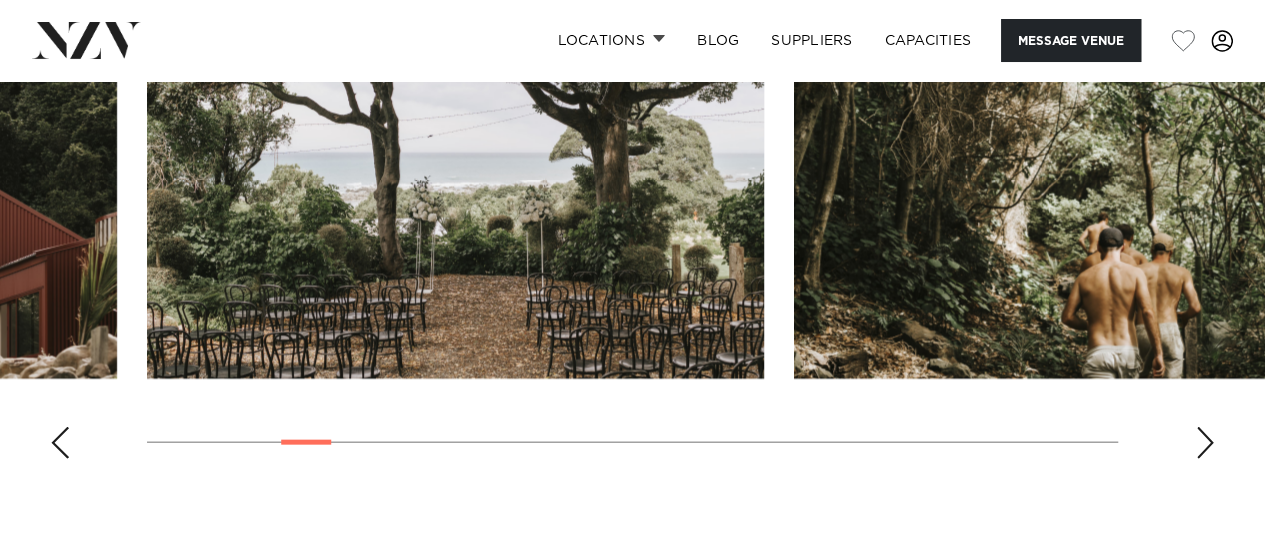 click at bounding box center [1205, 443] 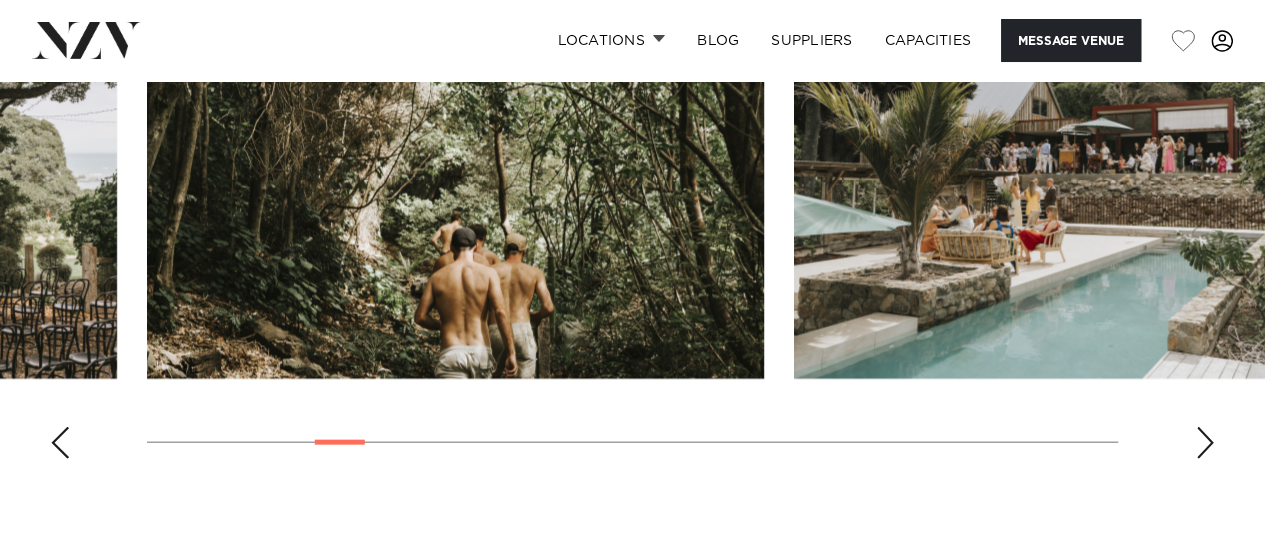 click at bounding box center [1205, 443] 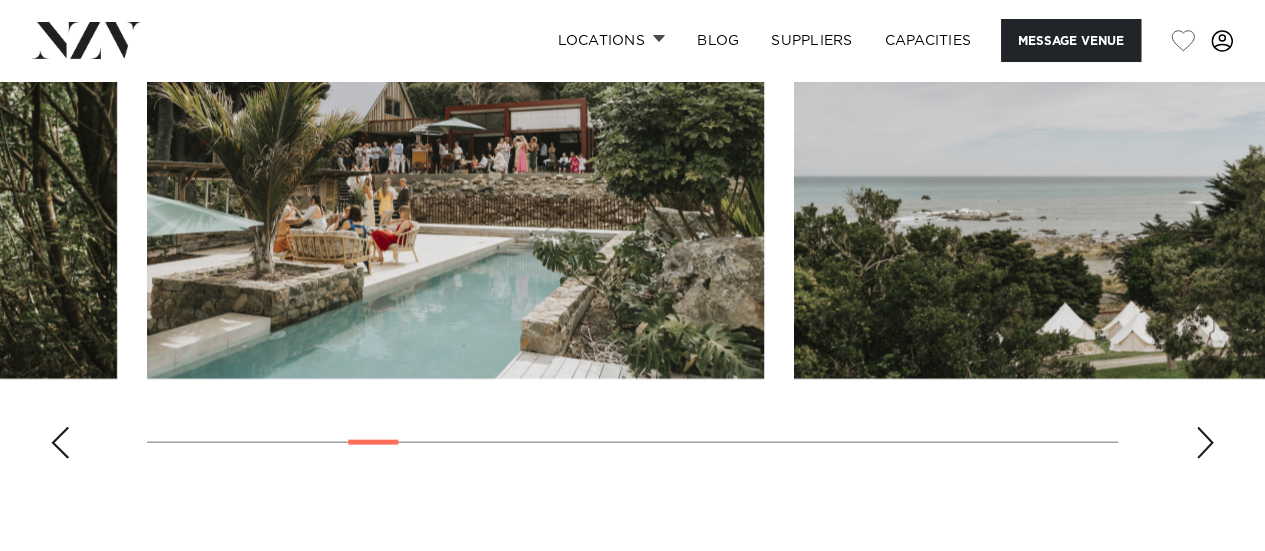 click at bounding box center [1205, 443] 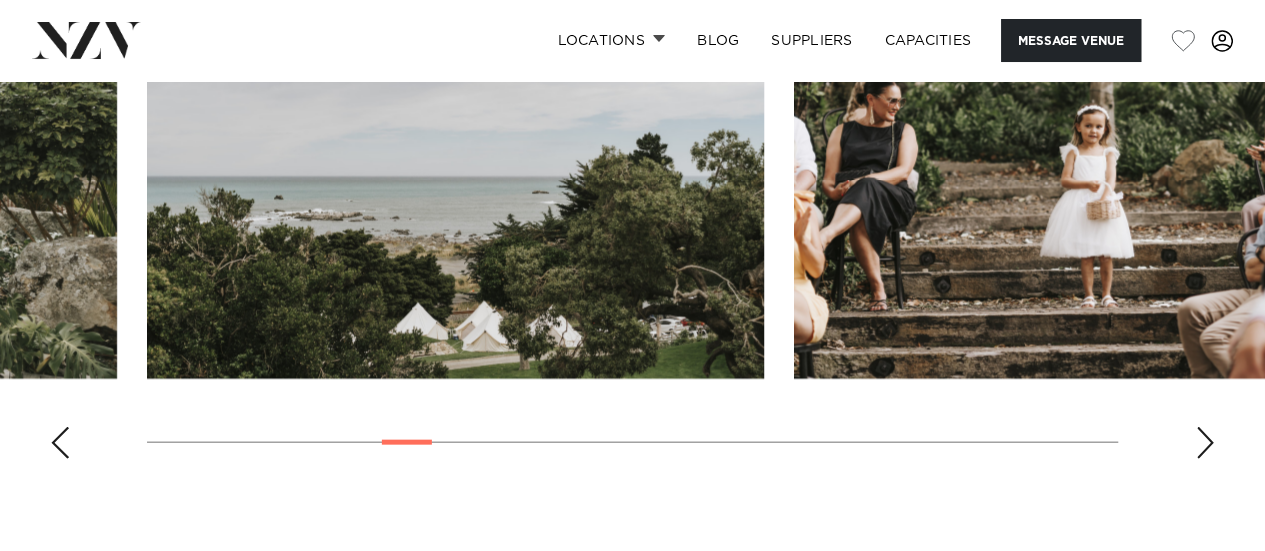 click at bounding box center [1205, 443] 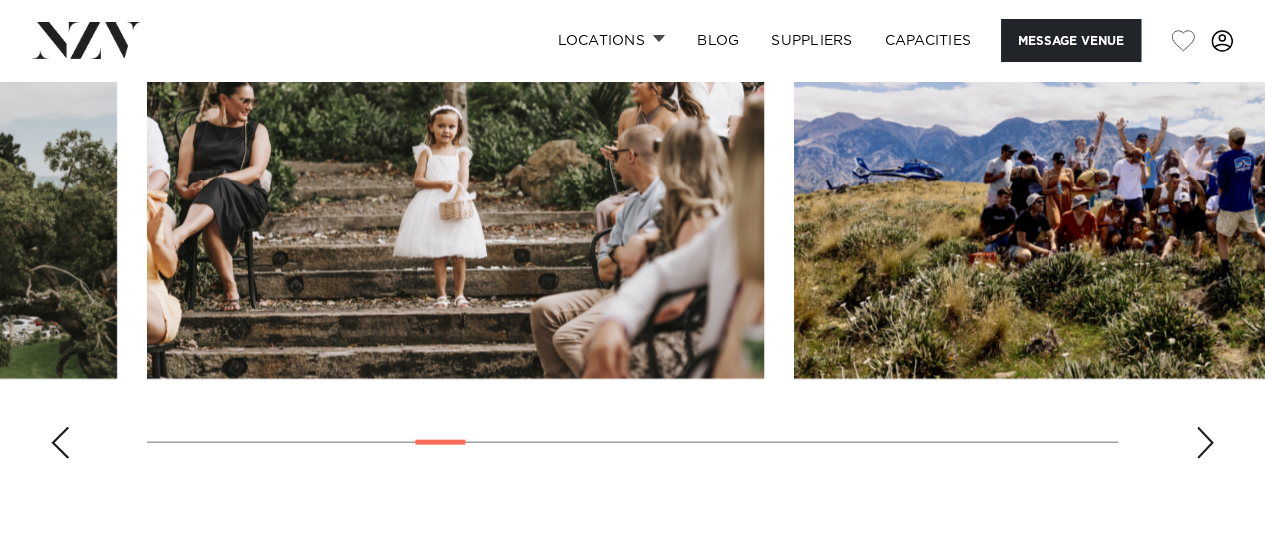 click at bounding box center [1205, 443] 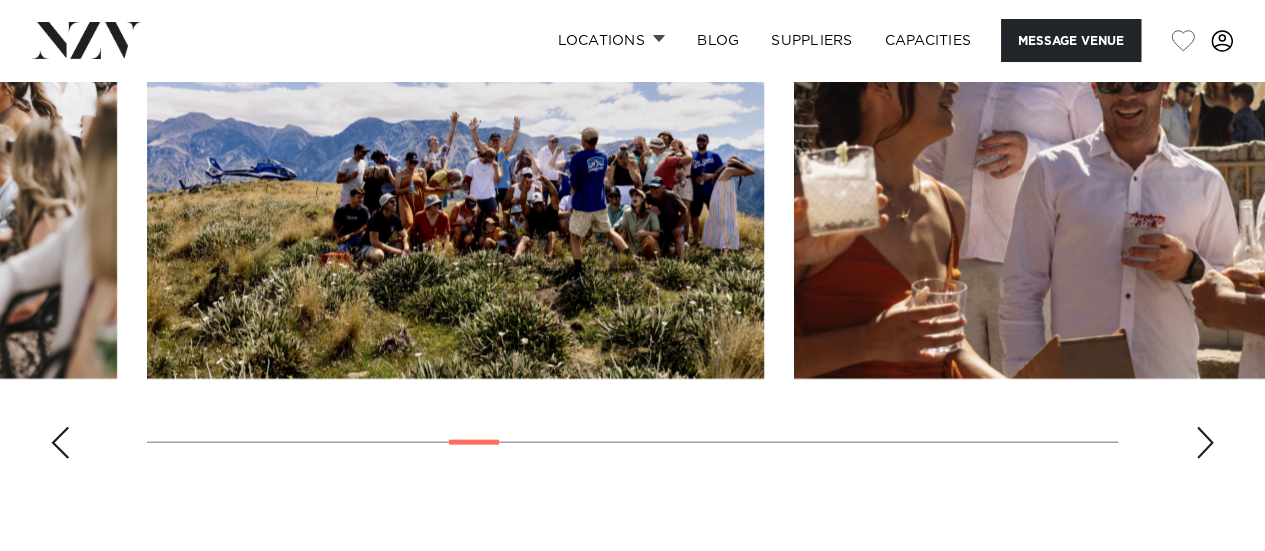 click at bounding box center [1205, 443] 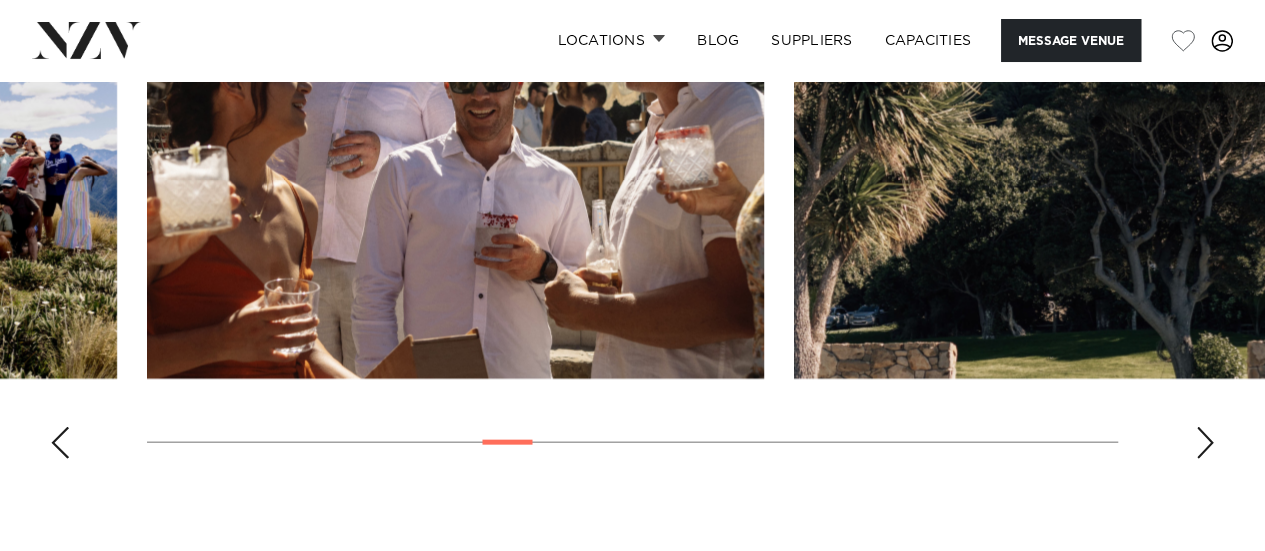 click at bounding box center [1205, 443] 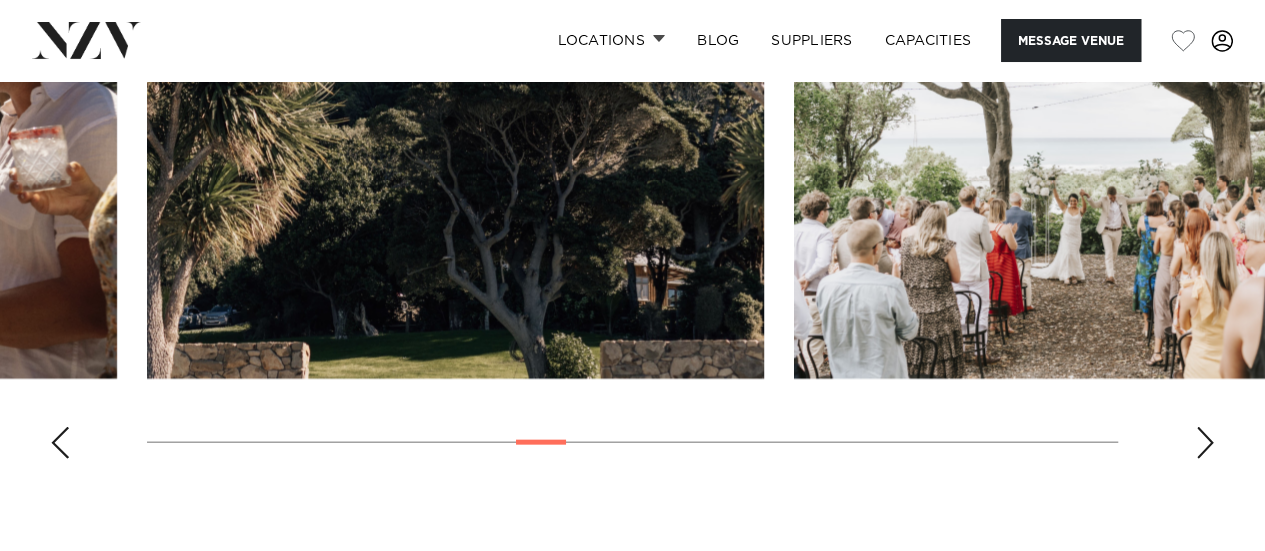 click at bounding box center (1205, 443) 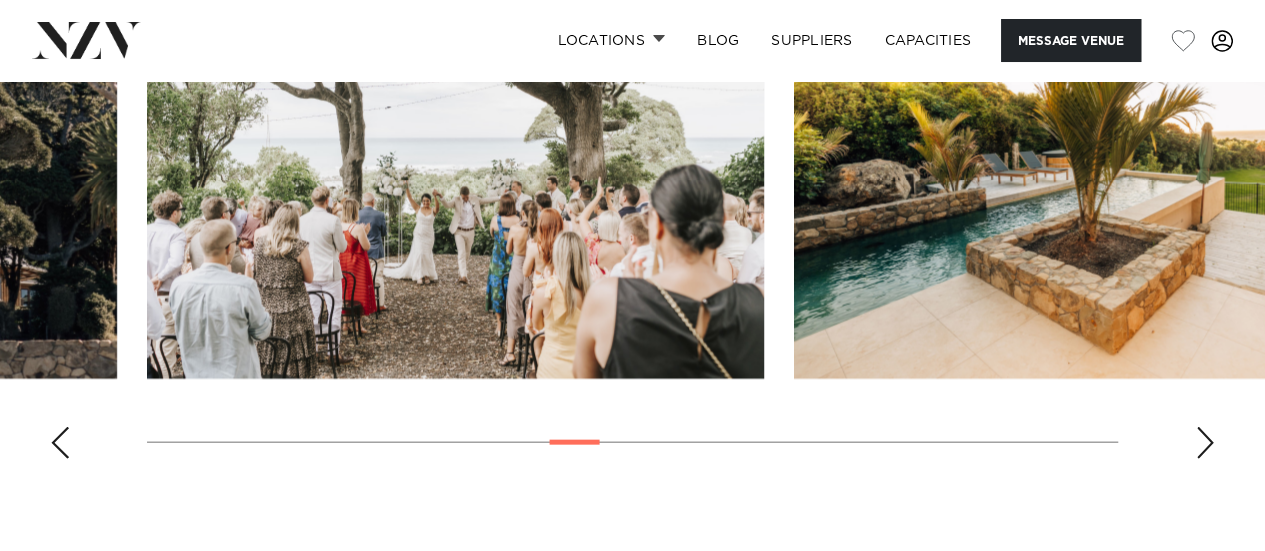 click at bounding box center (1205, 443) 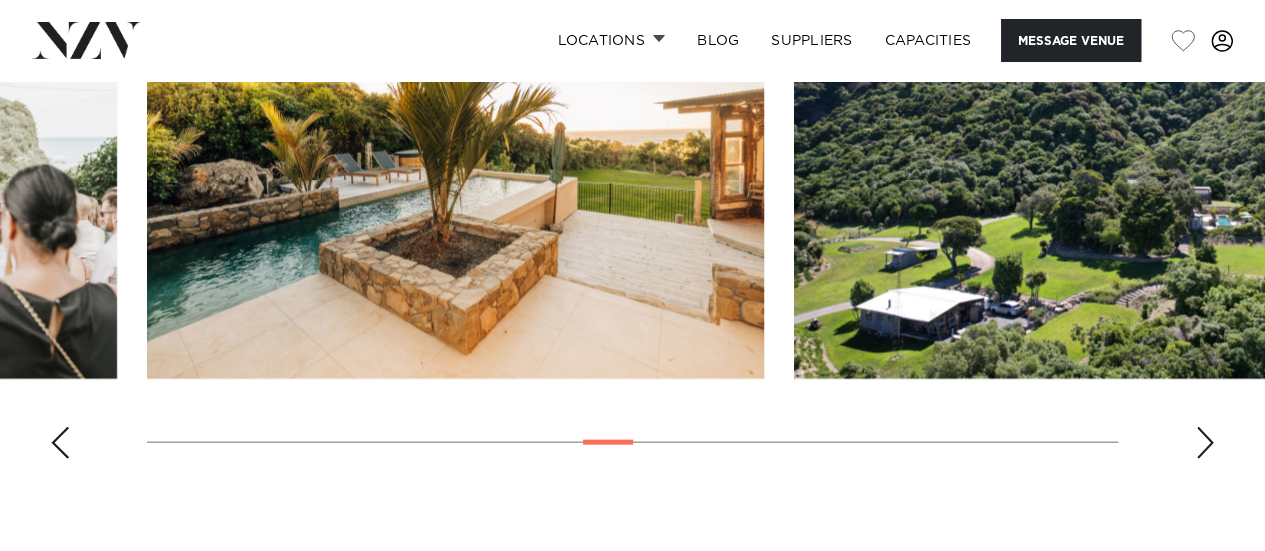 click at bounding box center (1205, 443) 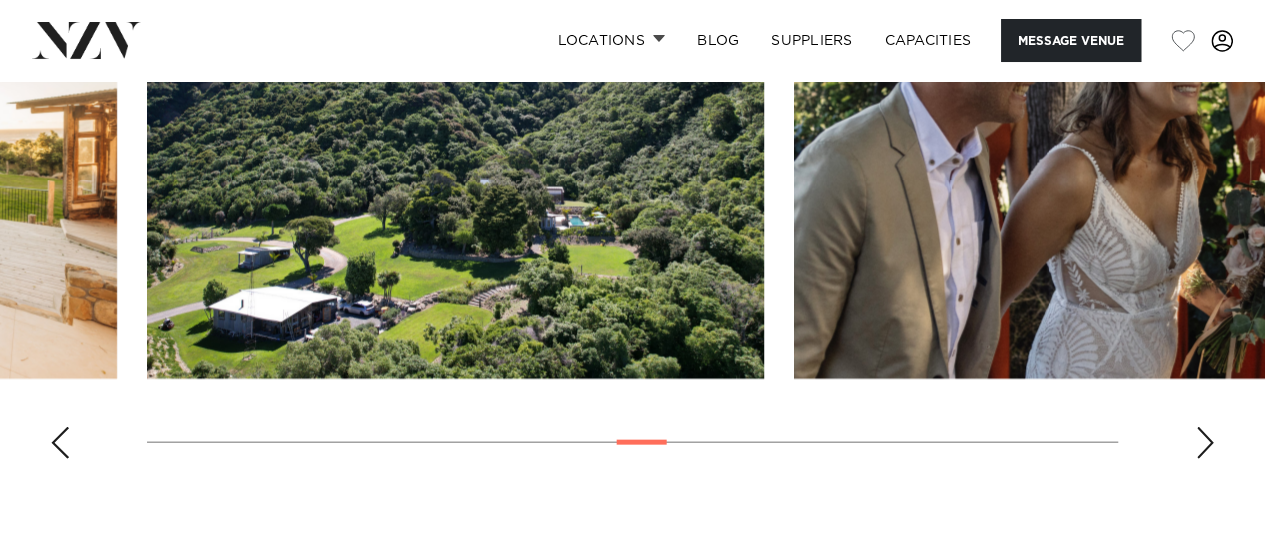 click at bounding box center [1205, 443] 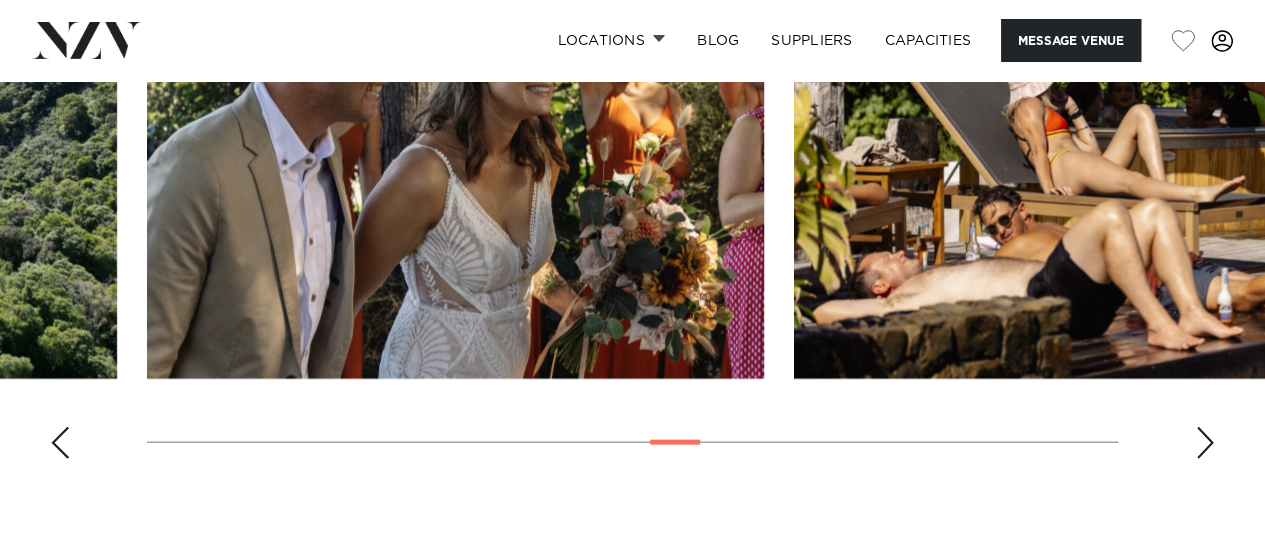 click at bounding box center [1205, 443] 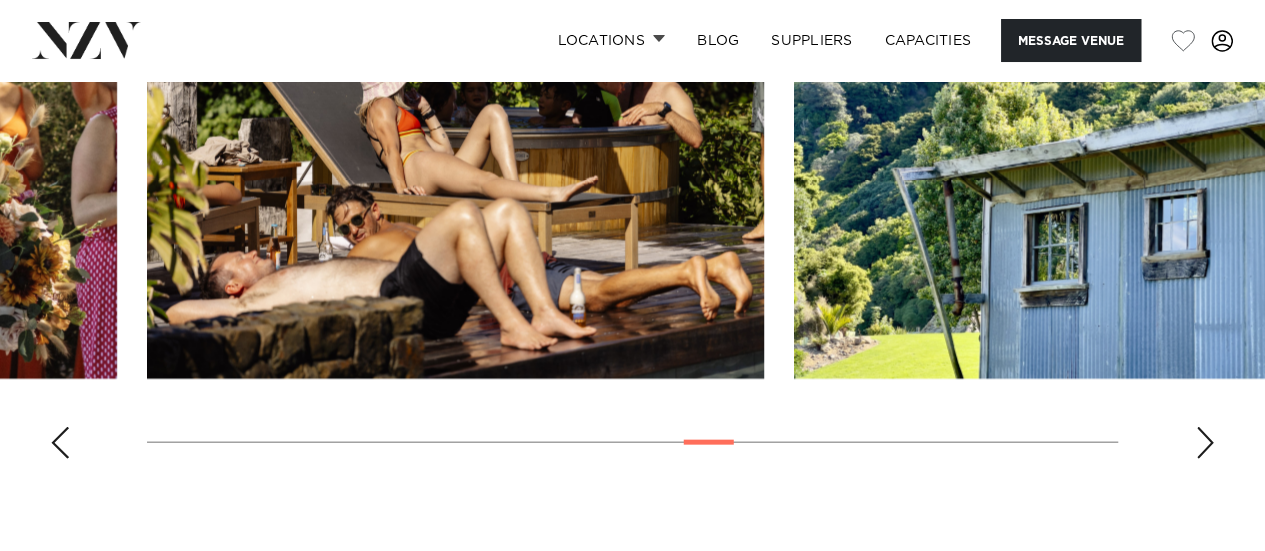 click at bounding box center (1205, 443) 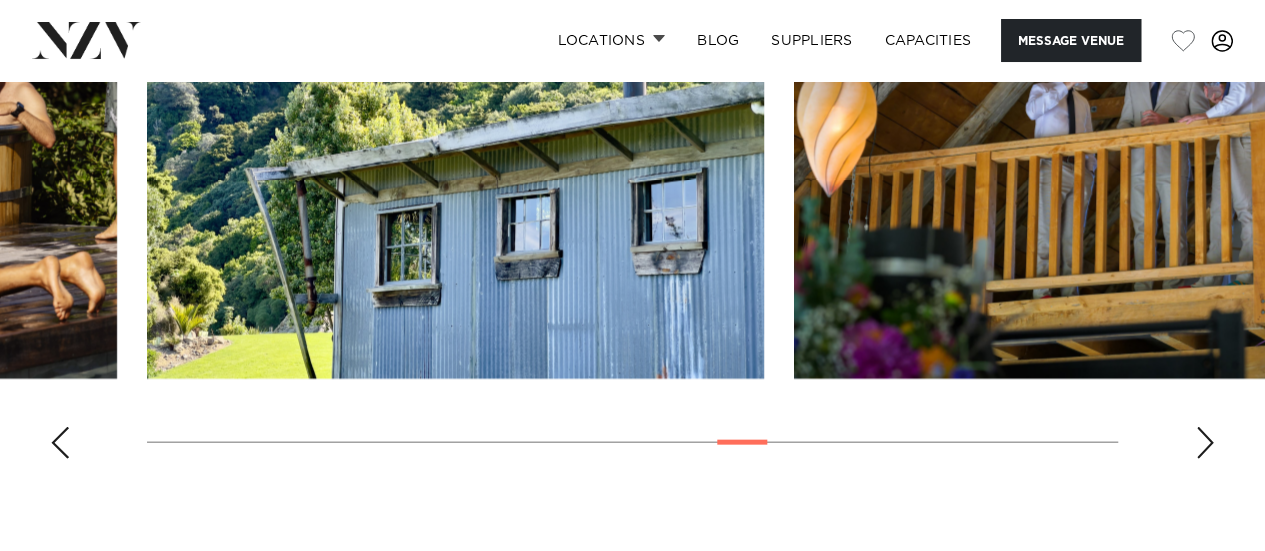 click at bounding box center [1205, 443] 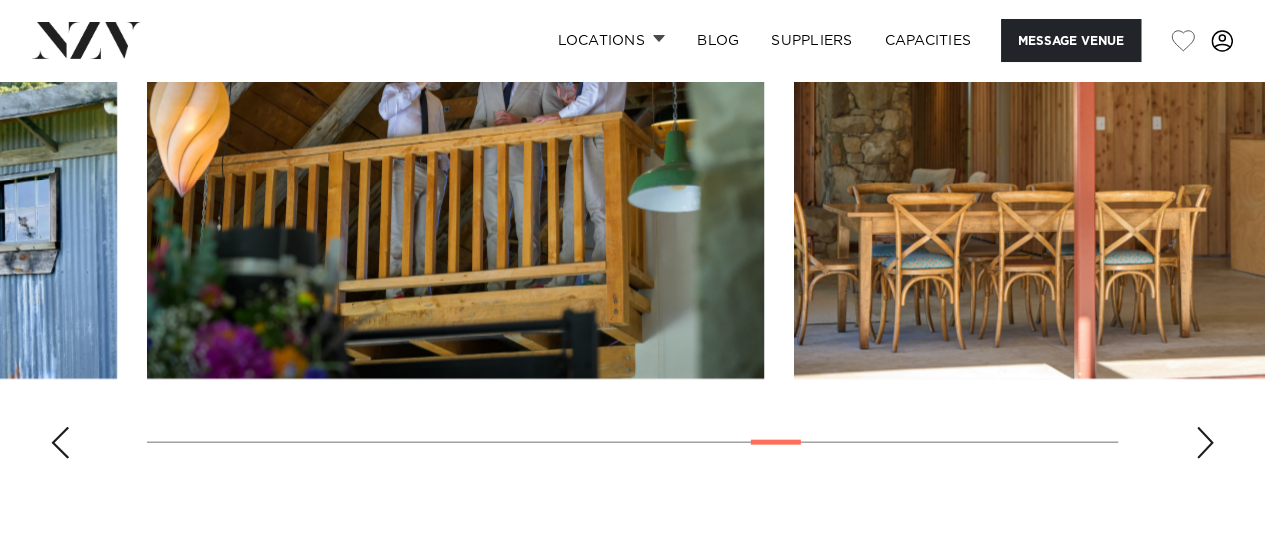 click at bounding box center (1205, 443) 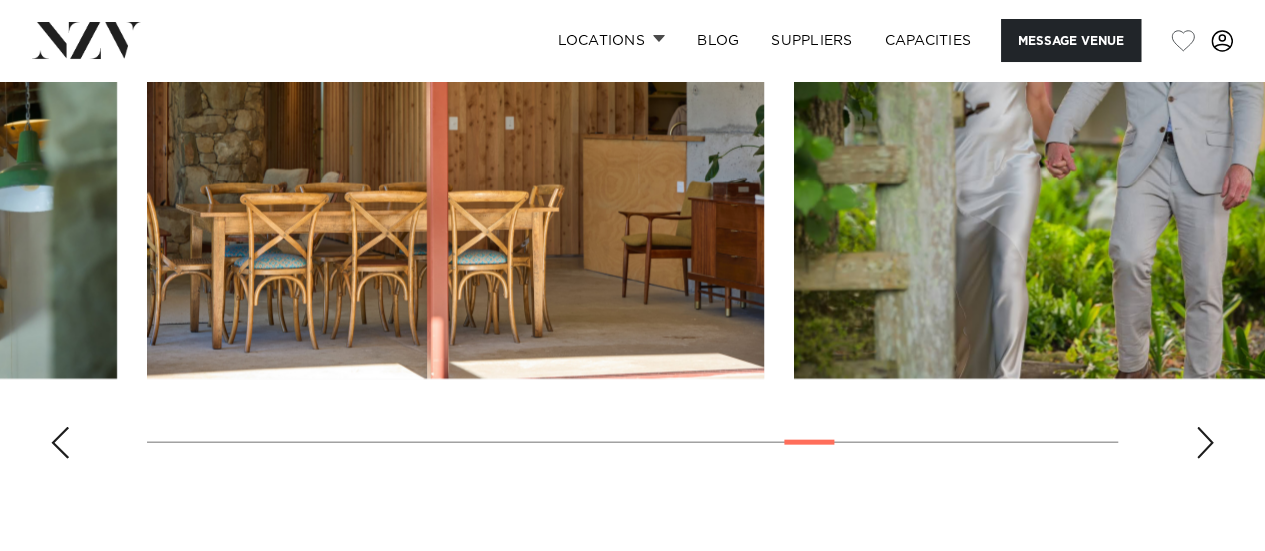 click at bounding box center [1205, 443] 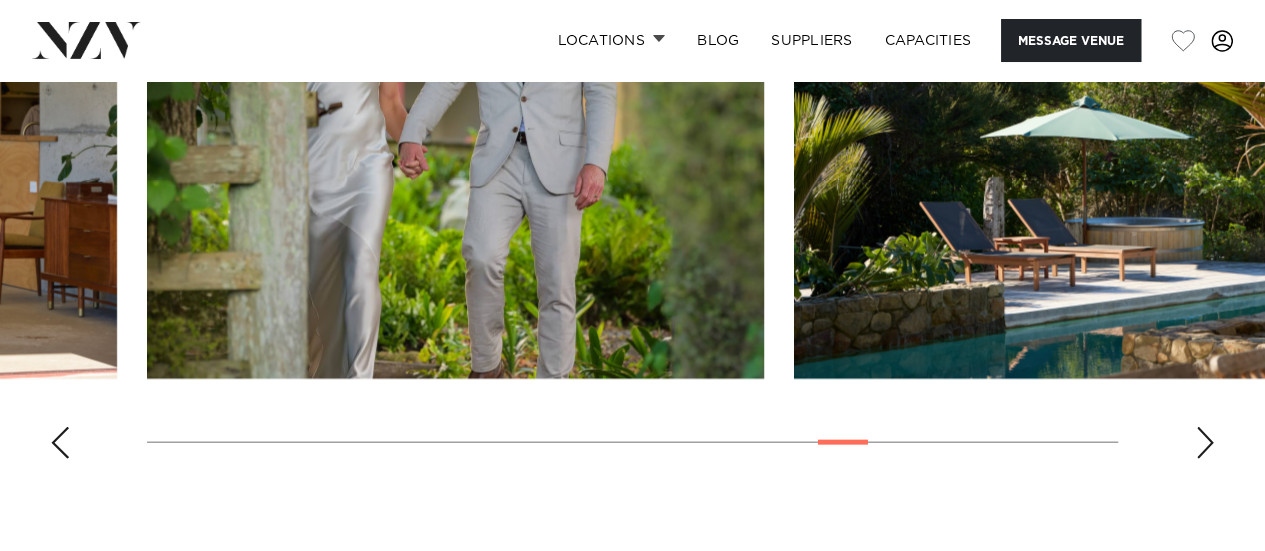 click at bounding box center [1205, 443] 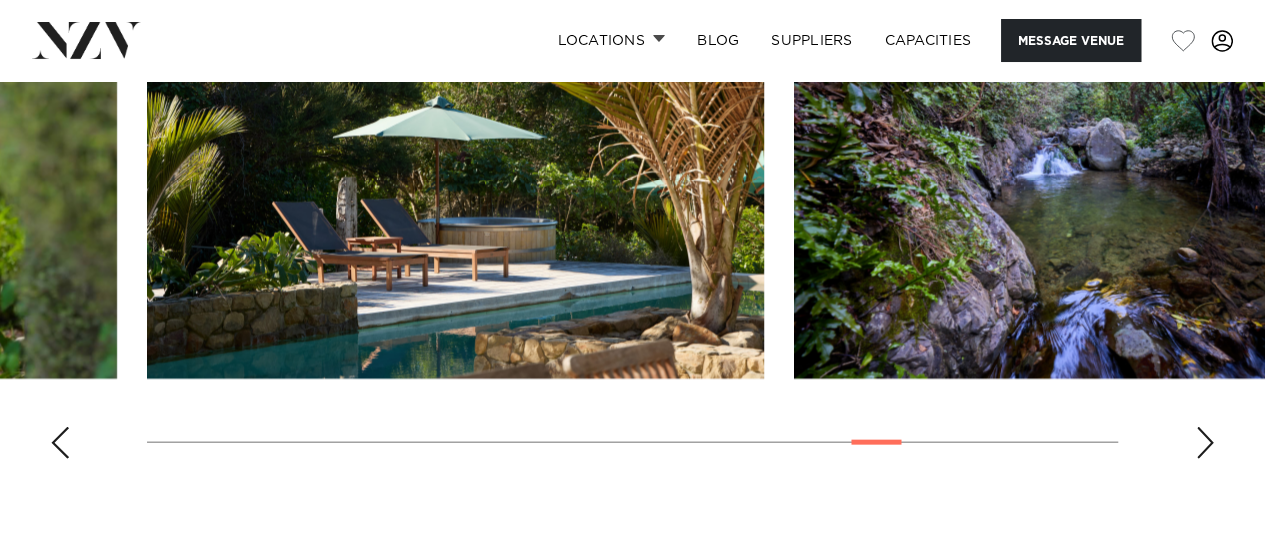 click at bounding box center [1205, 443] 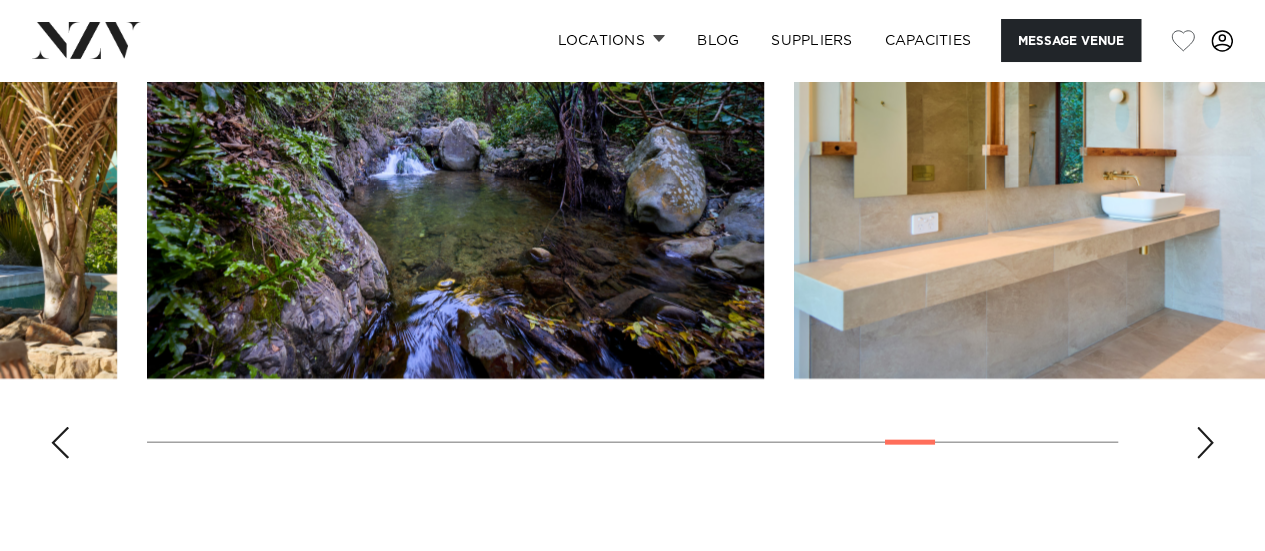 click at bounding box center [1205, 443] 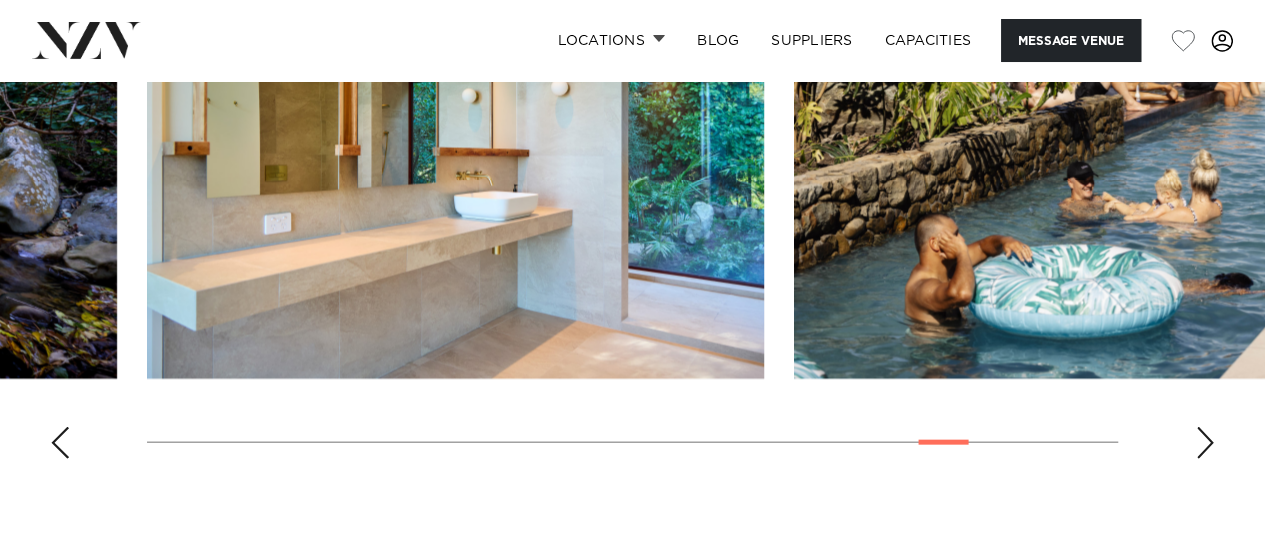 click at bounding box center (1205, 443) 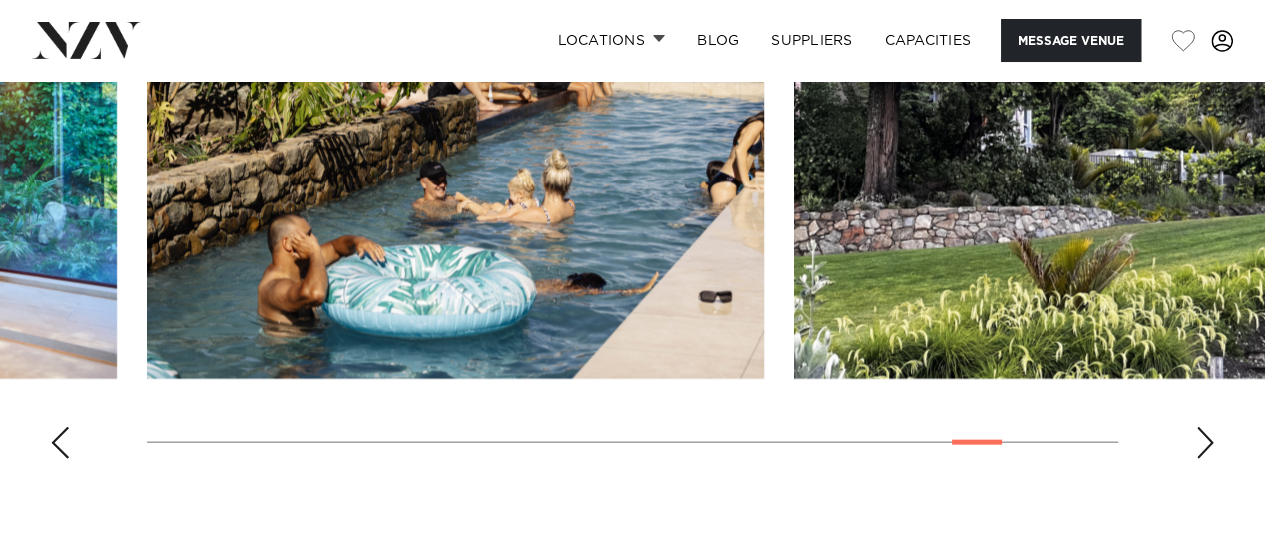 click at bounding box center (1205, 443) 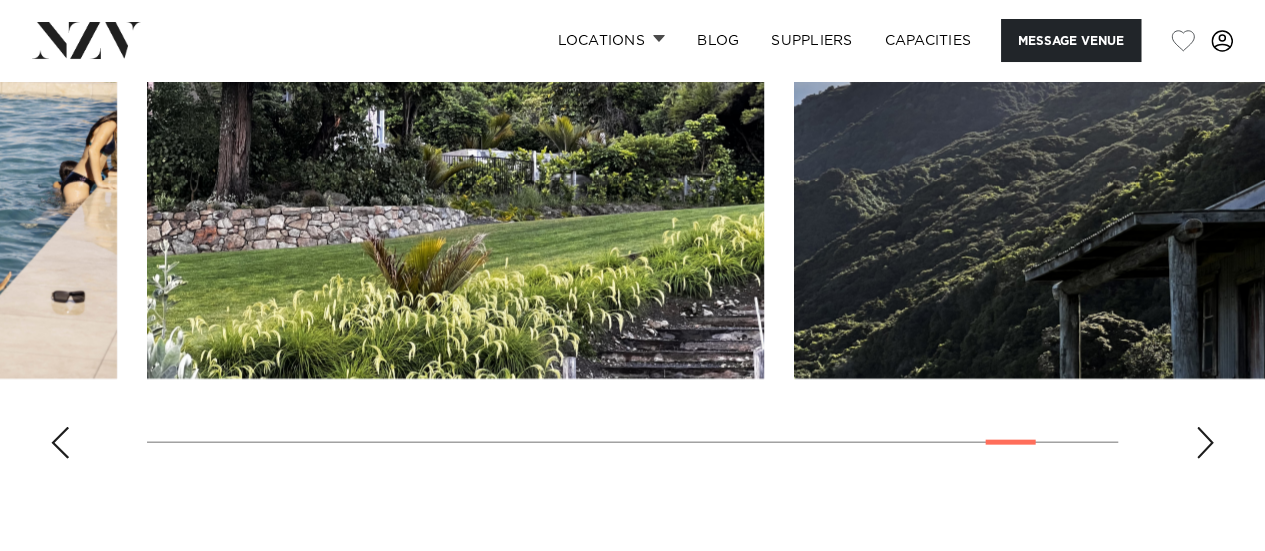 click at bounding box center (1205, 443) 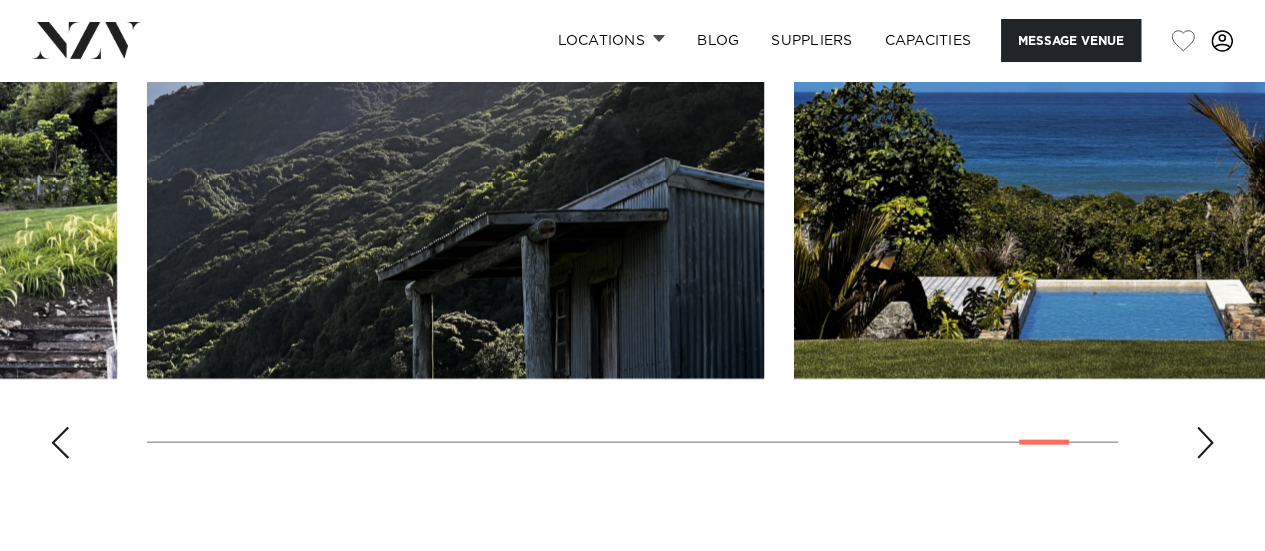 click at bounding box center (1205, 443) 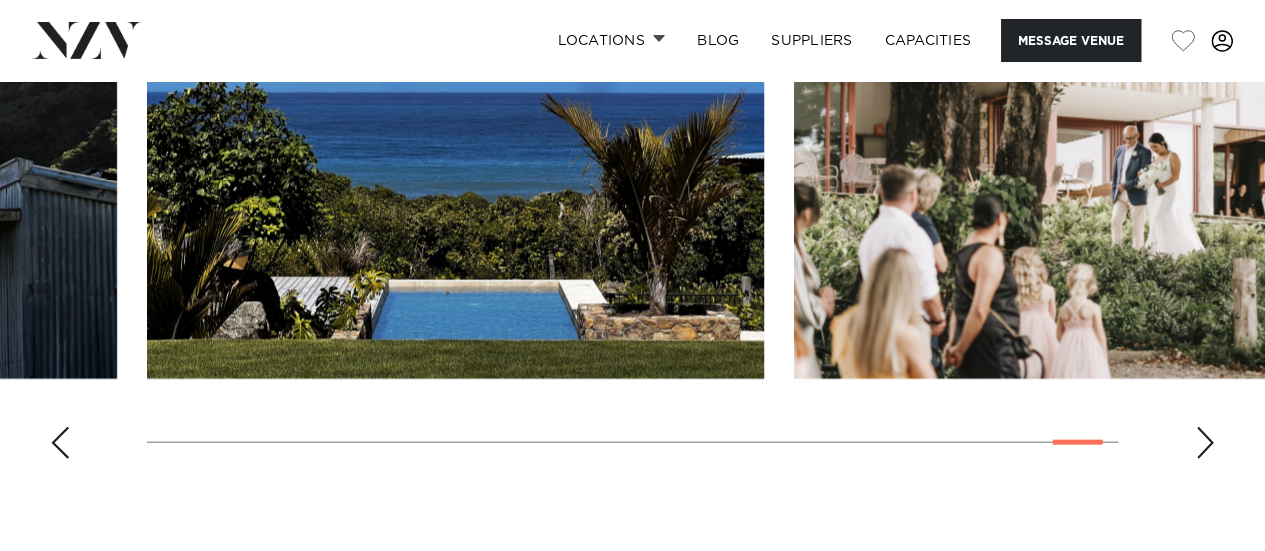 click at bounding box center [1205, 443] 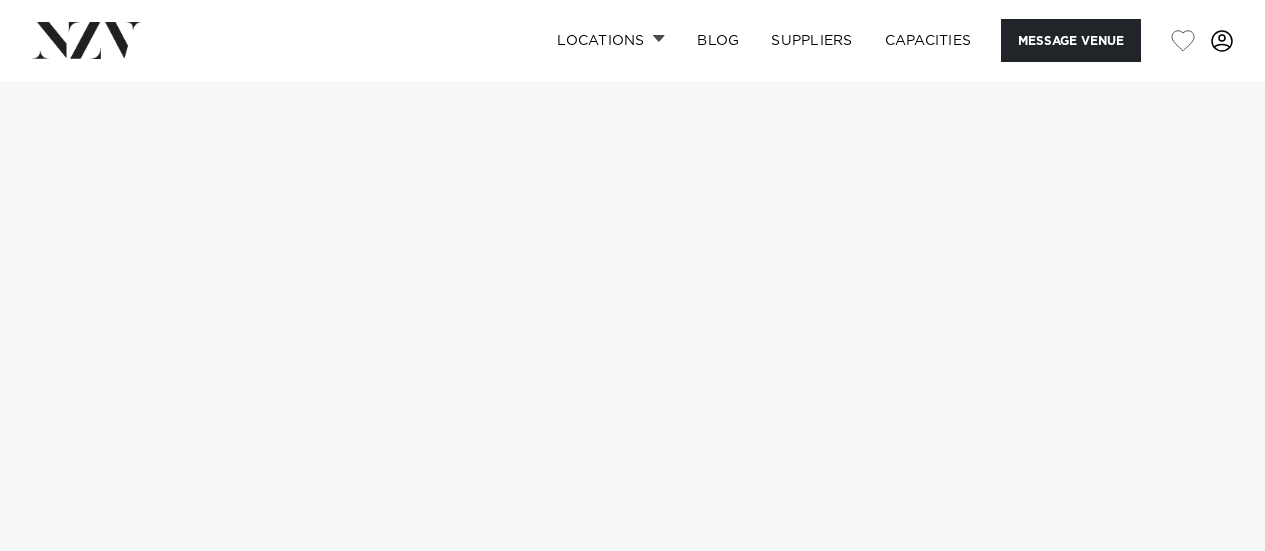 scroll, scrollTop: 0, scrollLeft: 0, axis: both 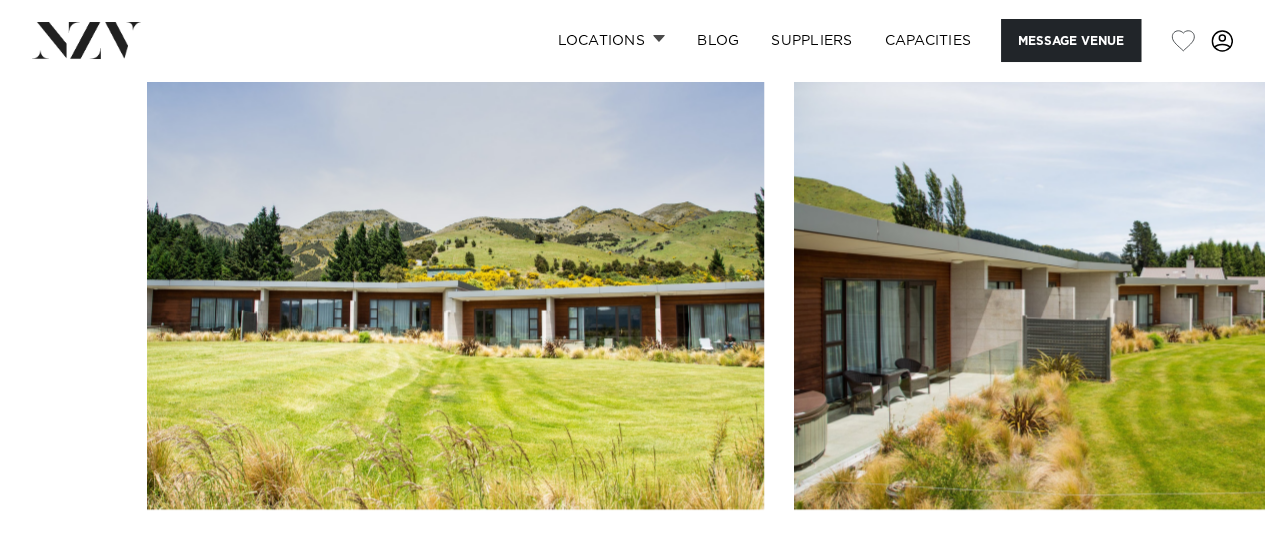 click at bounding box center [1102, 282] 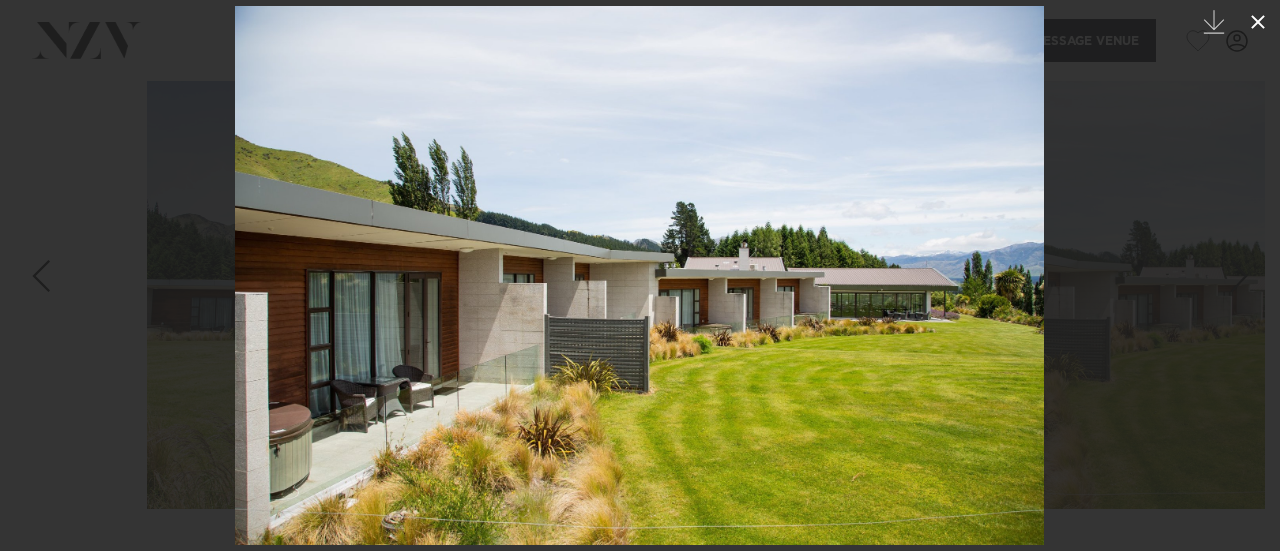 click 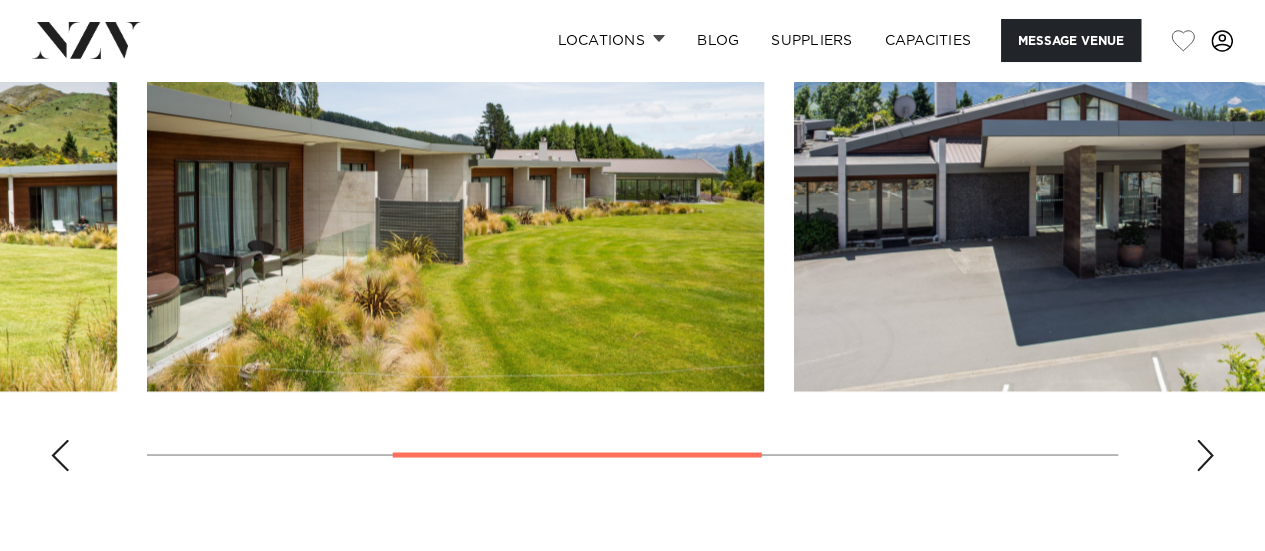 scroll, scrollTop: 1577, scrollLeft: 0, axis: vertical 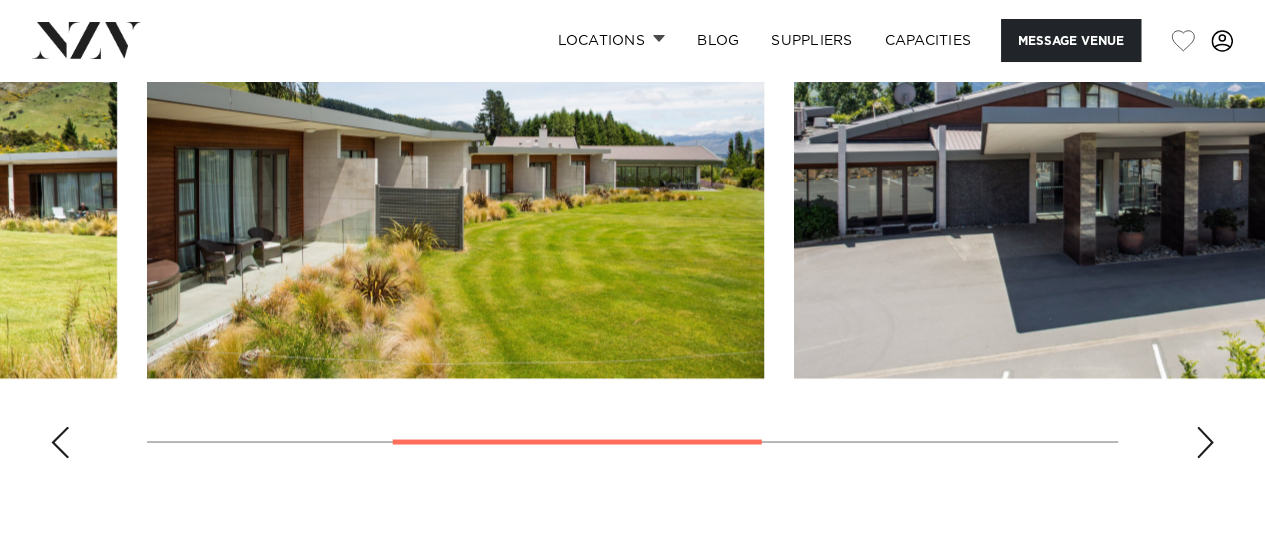 click at bounding box center (1205, 442) 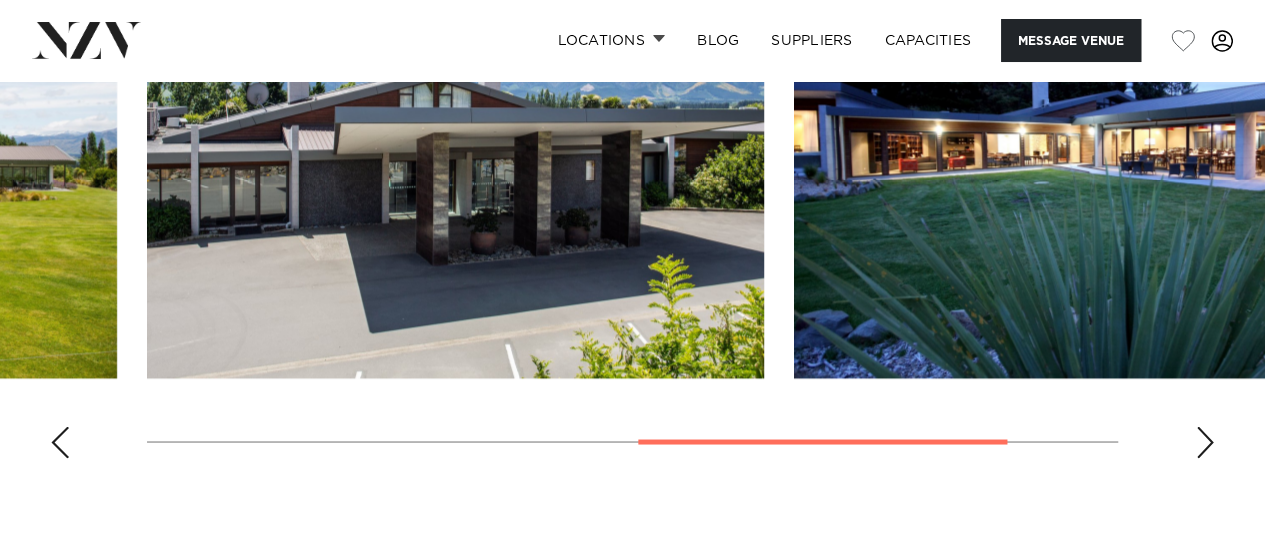 click at bounding box center (1205, 442) 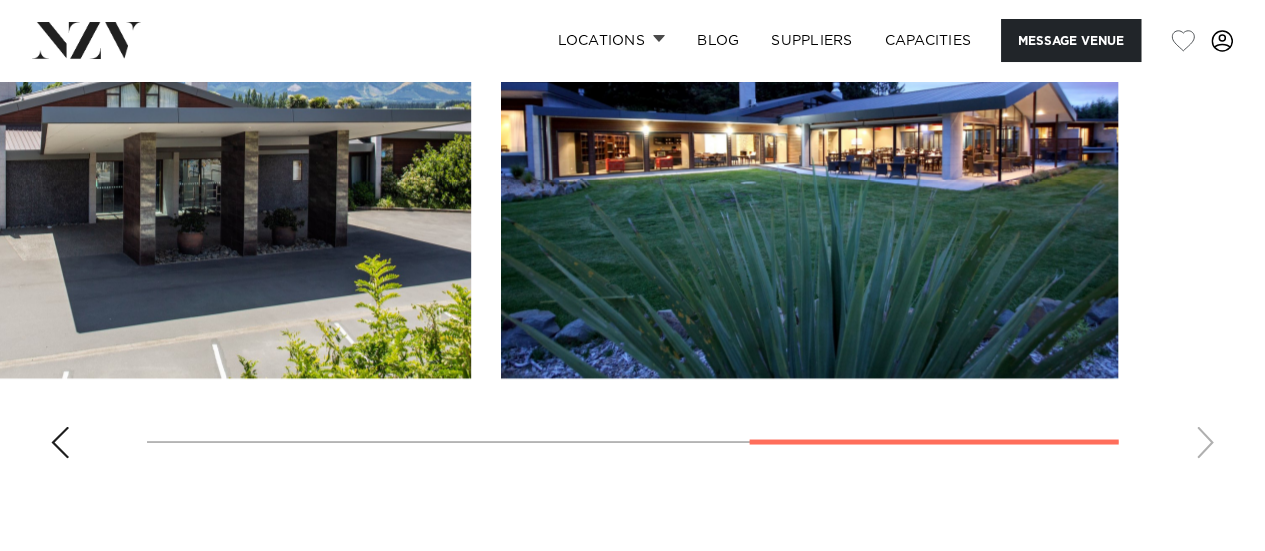 click at bounding box center (60, 442) 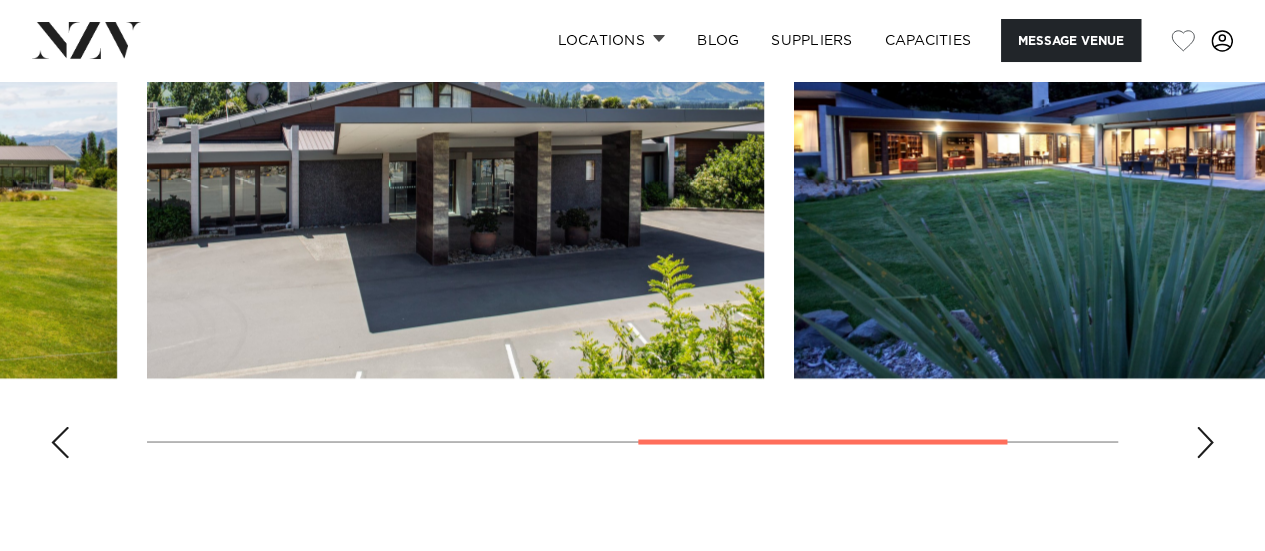 click at bounding box center (60, 442) 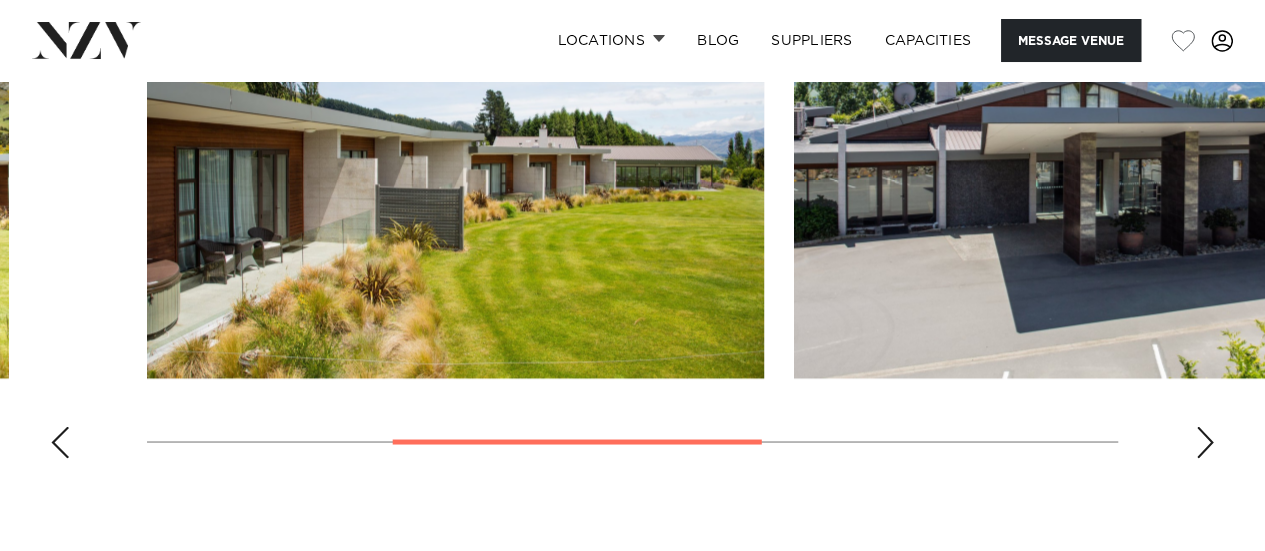 click at bounding box center [60, 442] 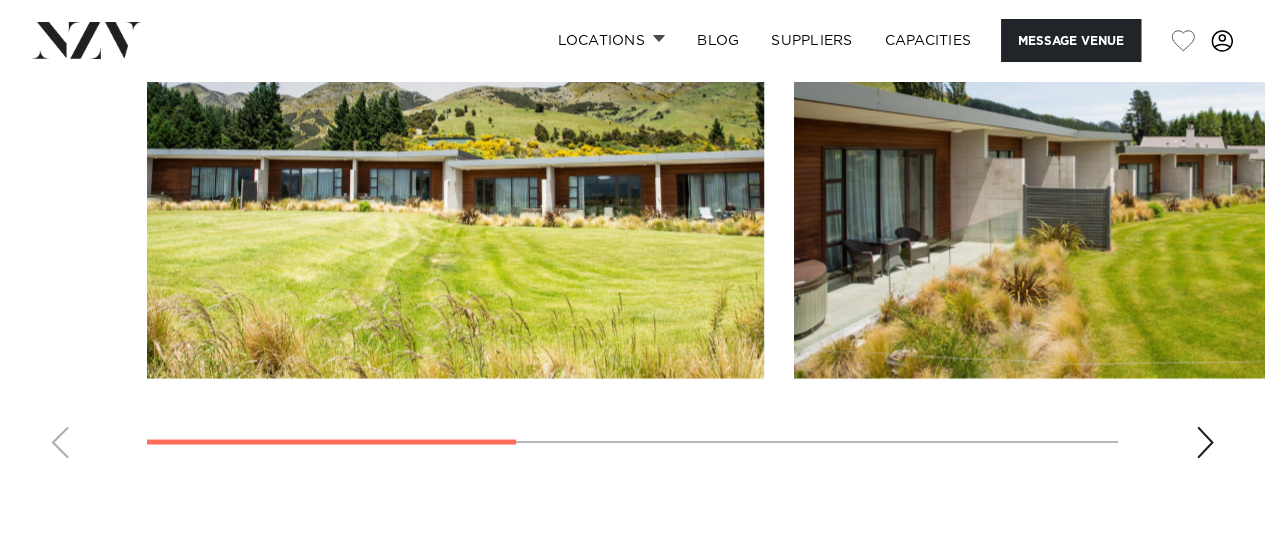 click at bounding box center (632, 199) 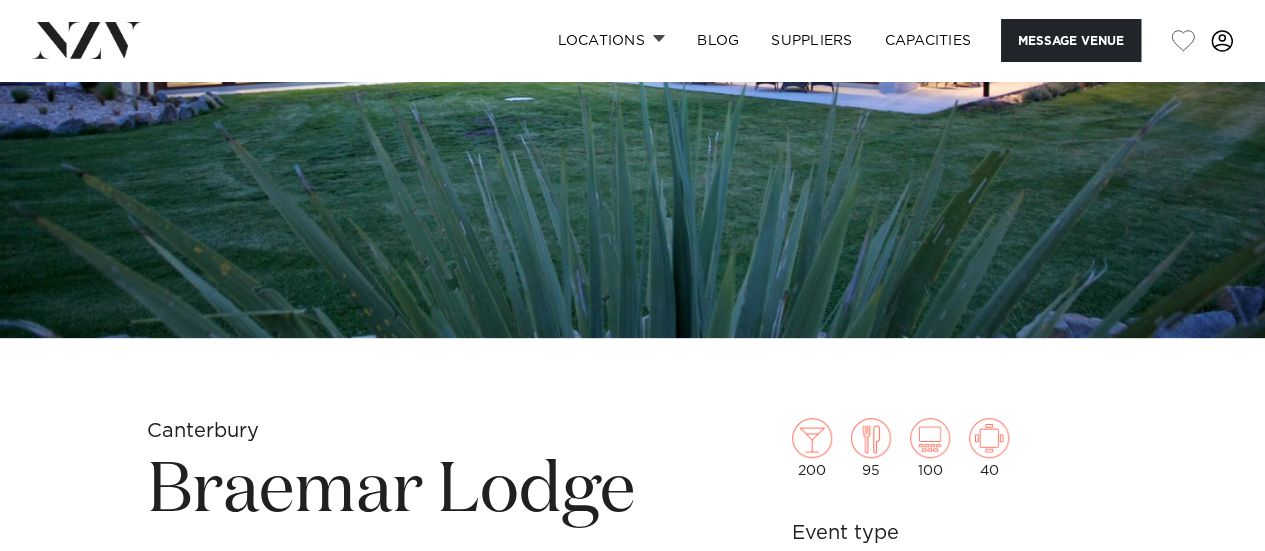 scroll, scrollTop: 0, scrollLeft: 0, axis: both 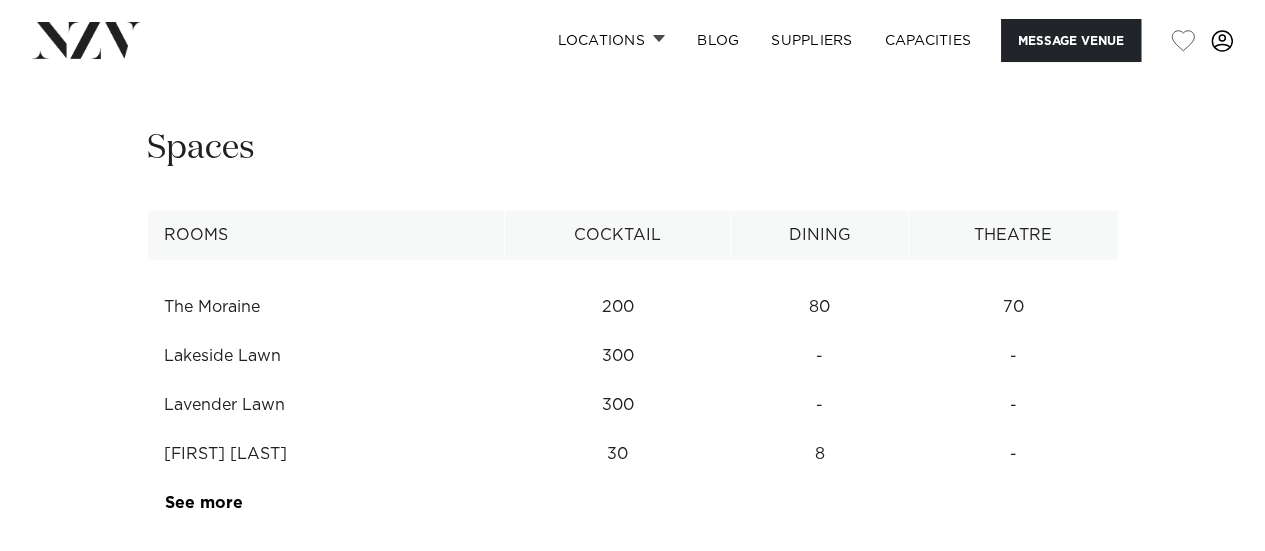 click on "The Moraine" at bounding box center [326, 307] 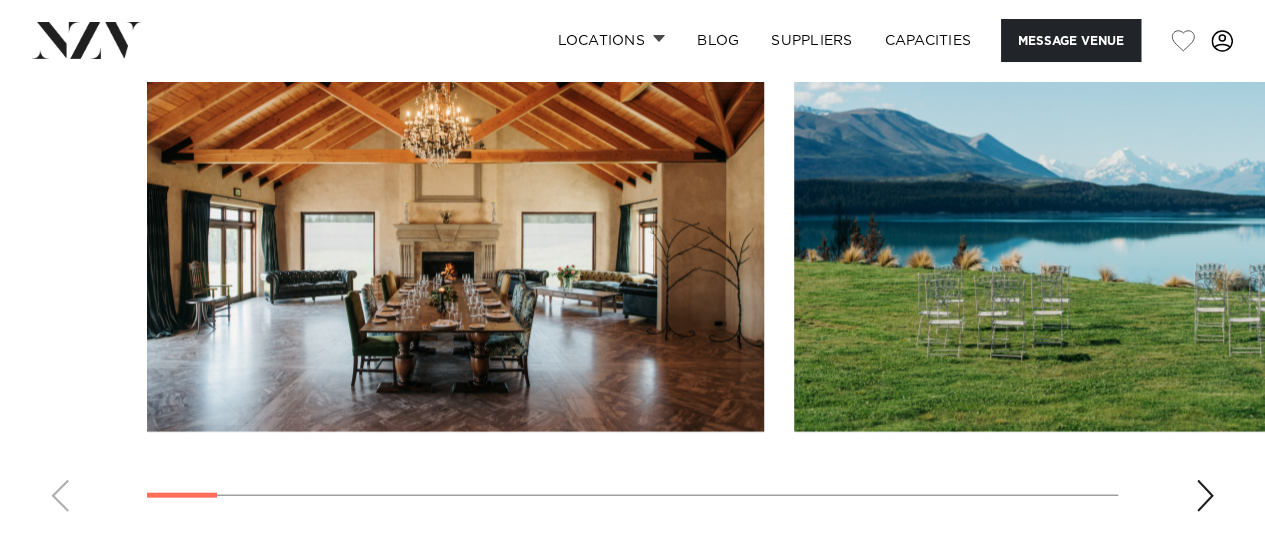 click at bounding box center (1205, 496) 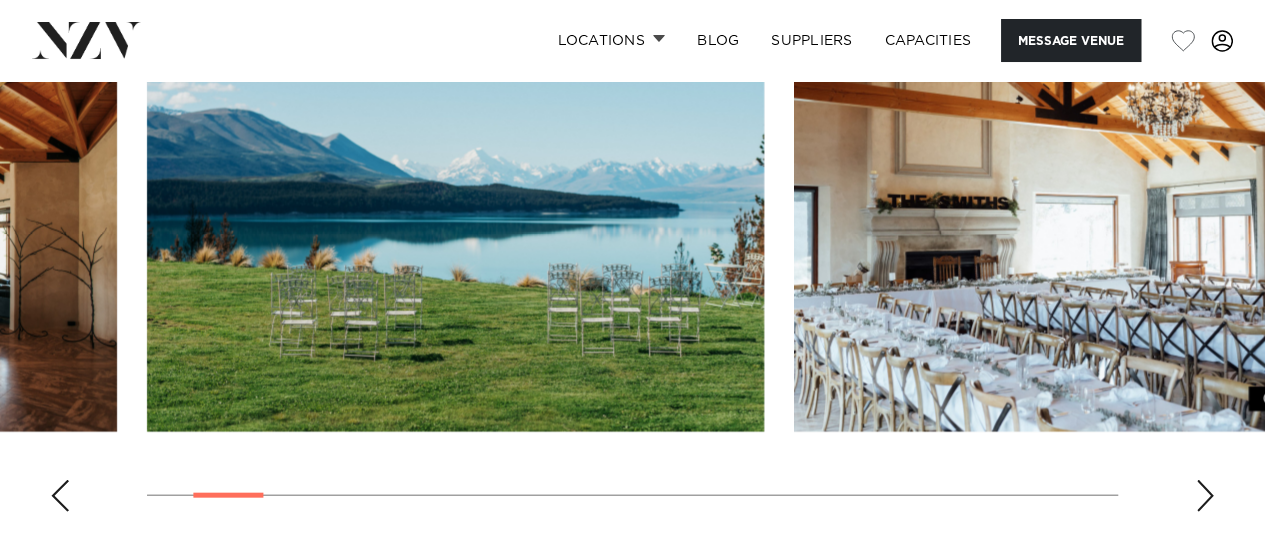 click at bounding box center [1205, 496] 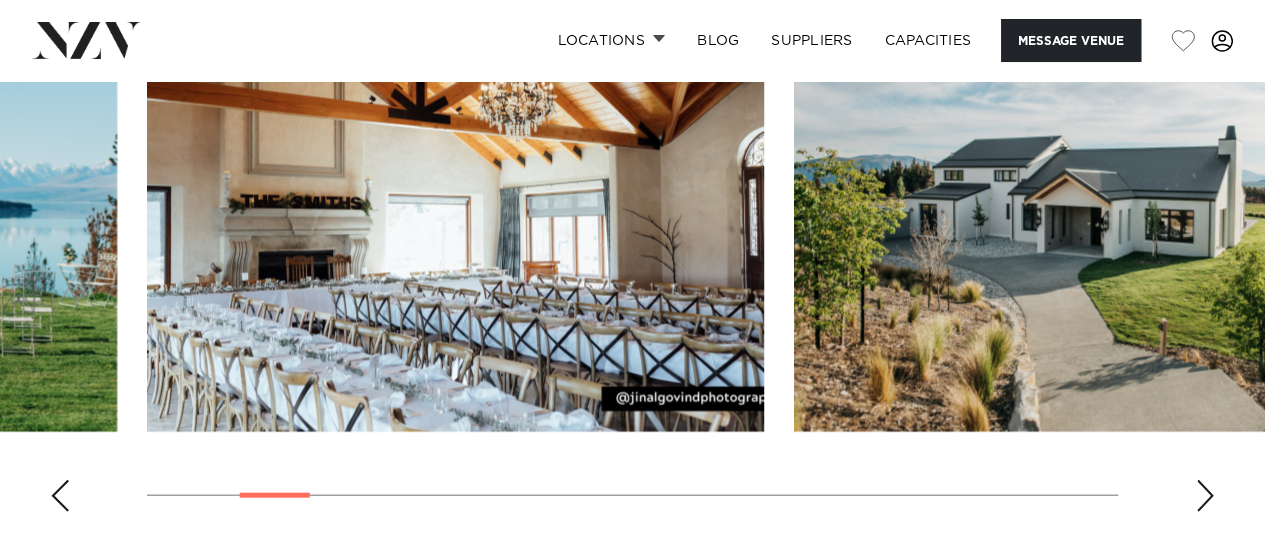 click at bounding box center [1205, 496] 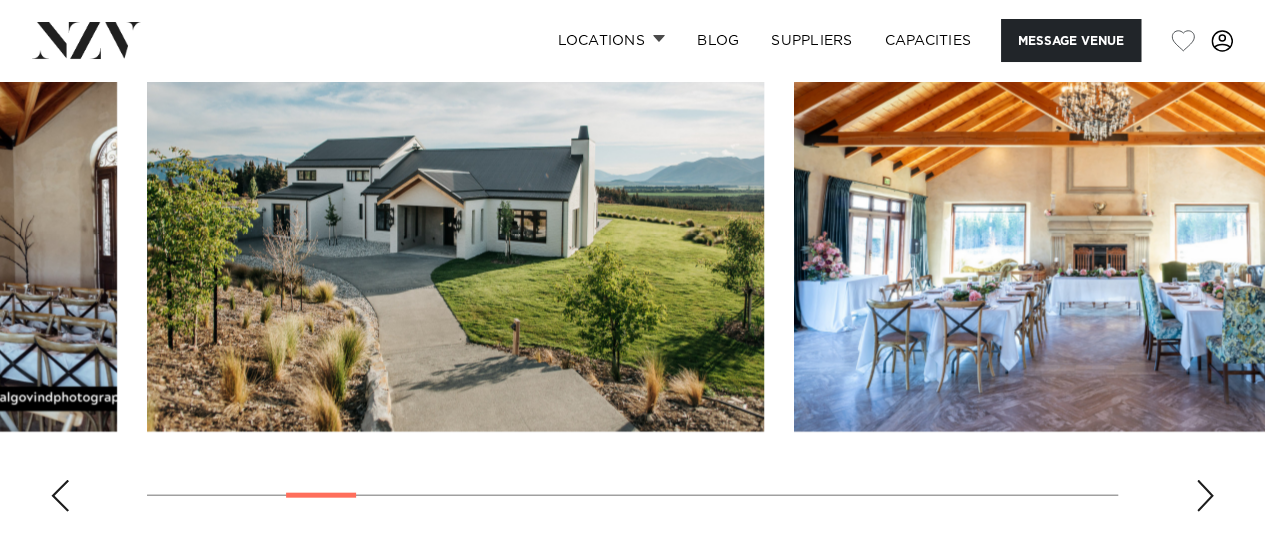 click at bounding box center (1205, 496) 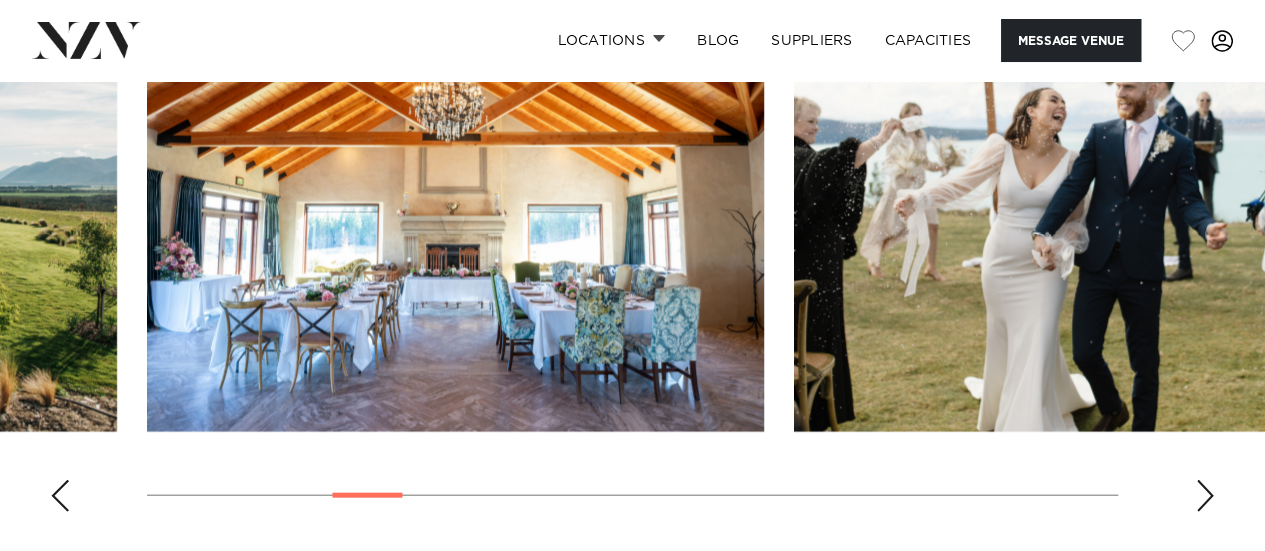 click at bounding box center [1205, 496] 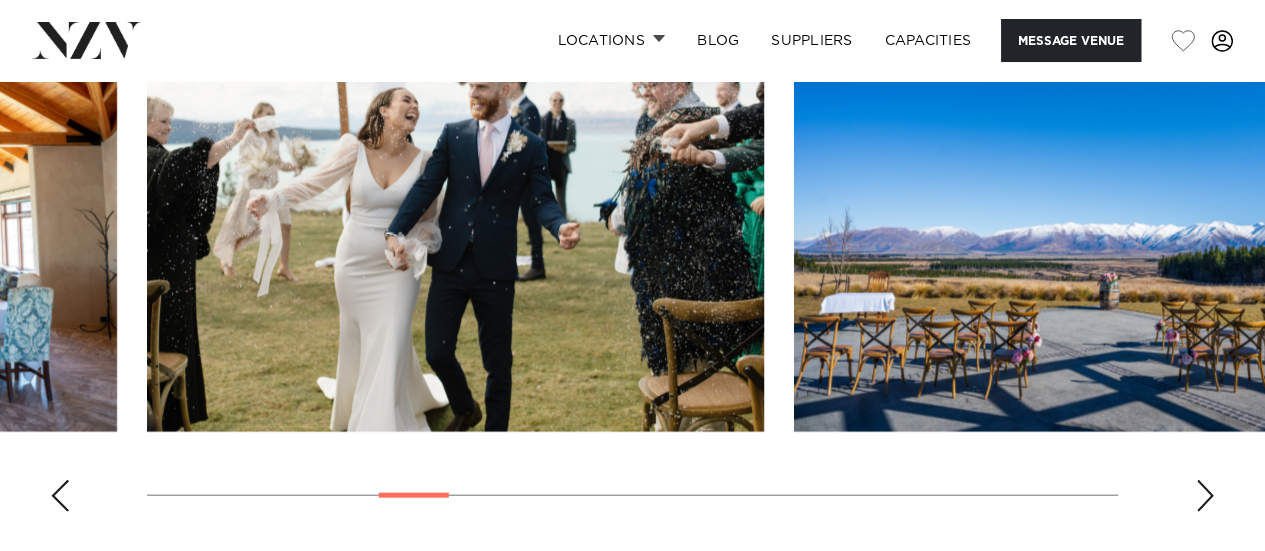 click at bounding box center (1205, 496) 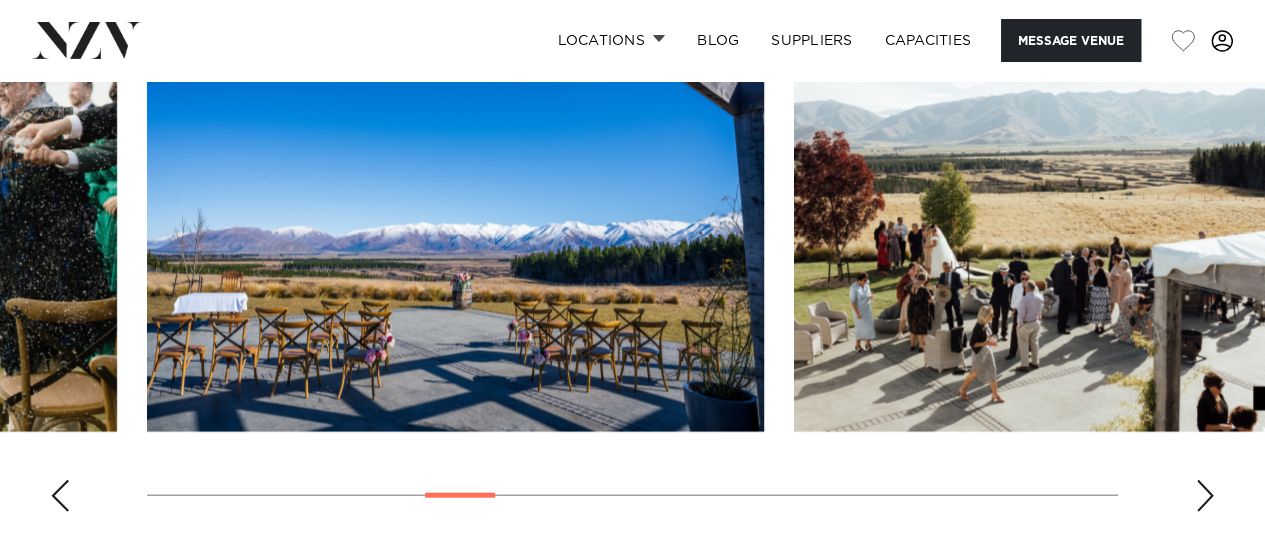 click at bounding box center (1205, 496) 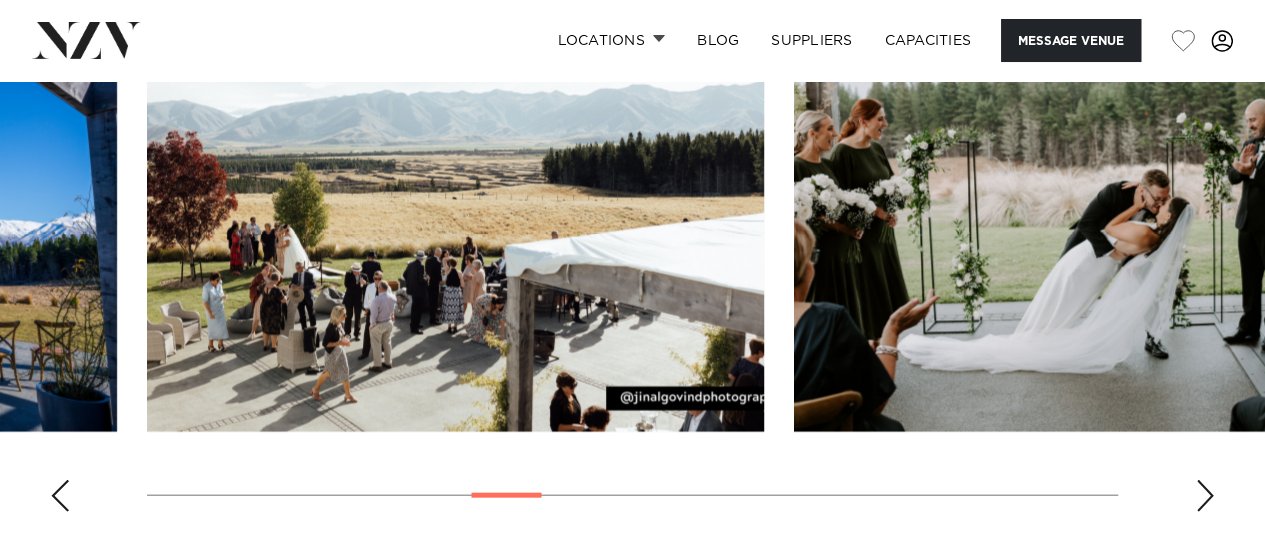 click at bounding box center [1205, 496] 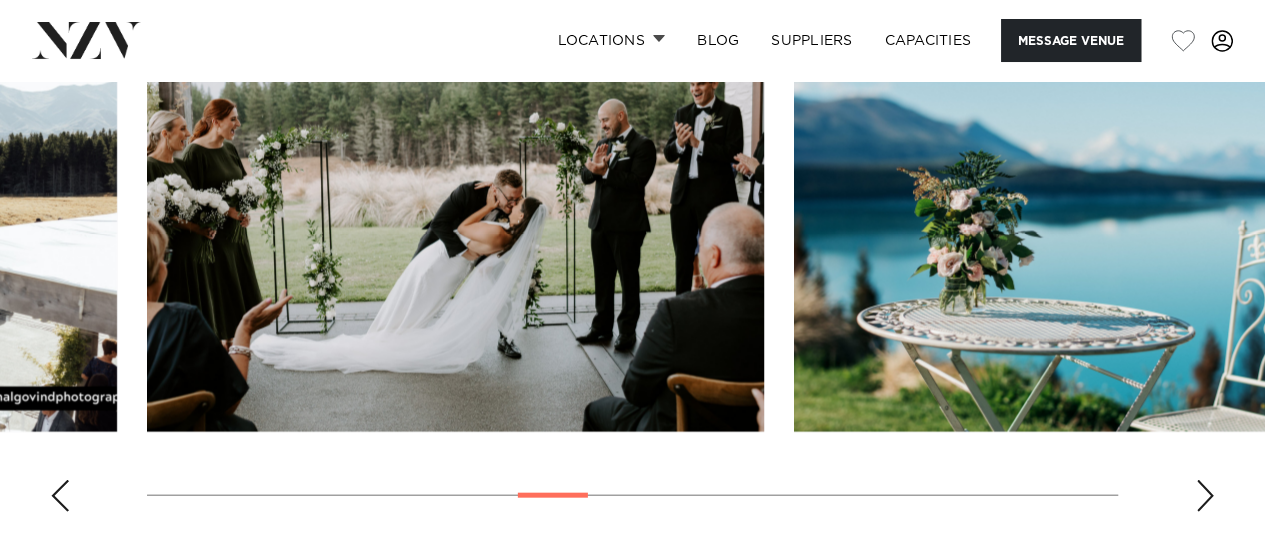 click at bounding box center [1205, 496] 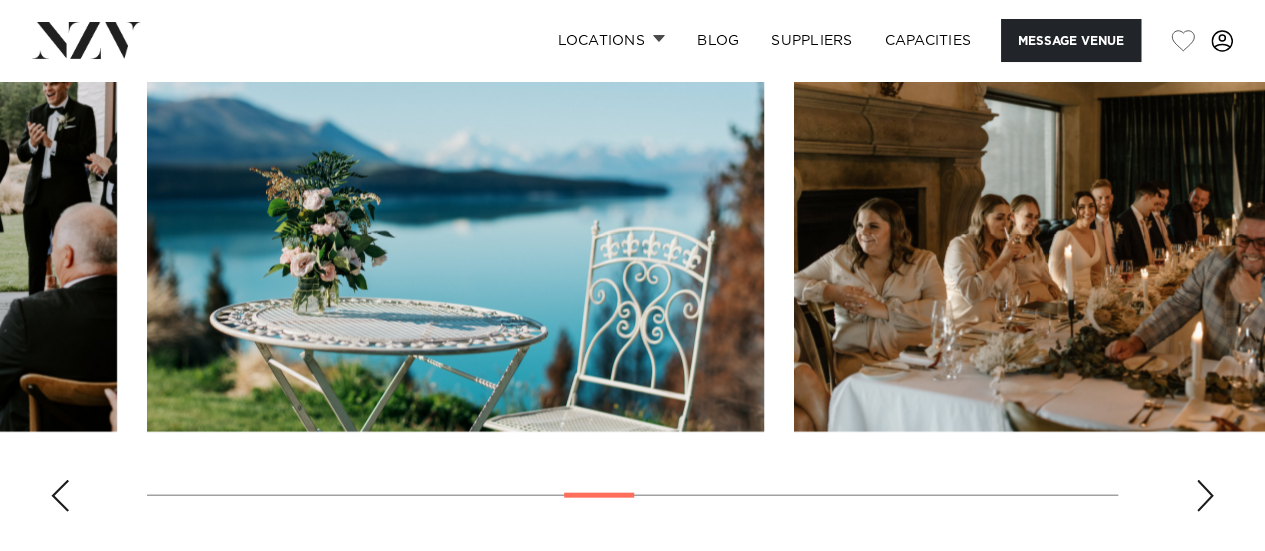 click at bounding box center (1205, 496) 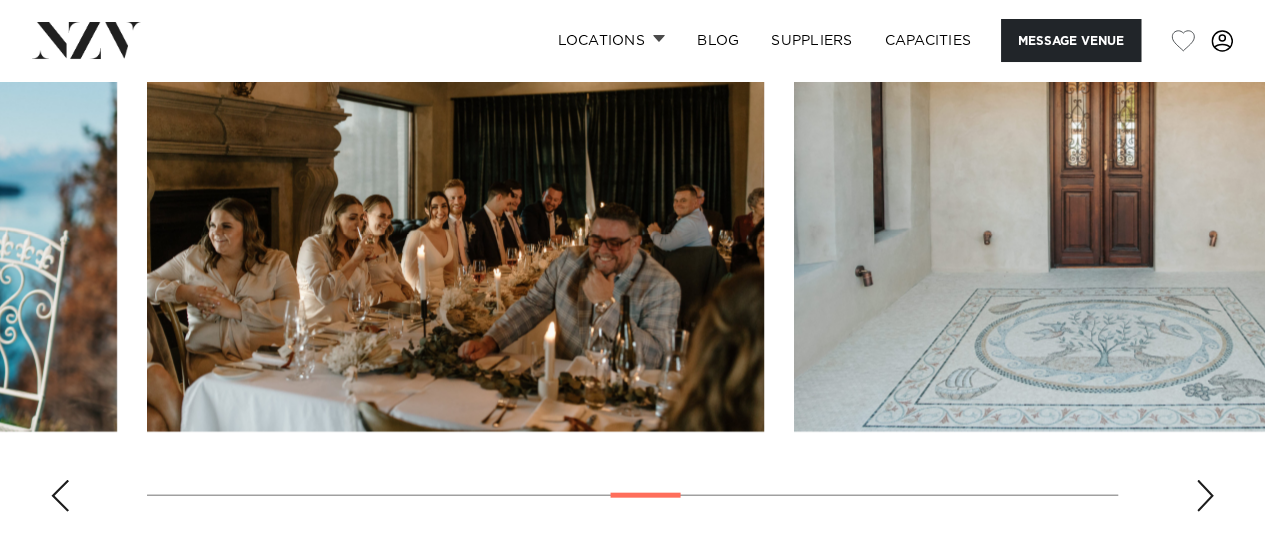 click at bounding box center [1205, 496] 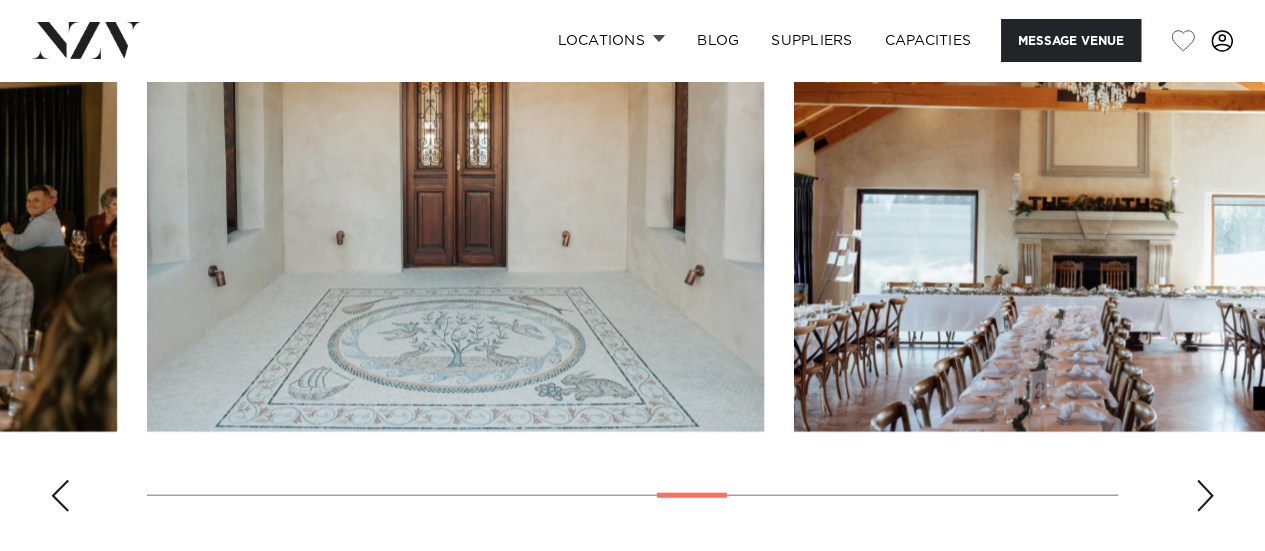 click at bounding box center (1205, 496) 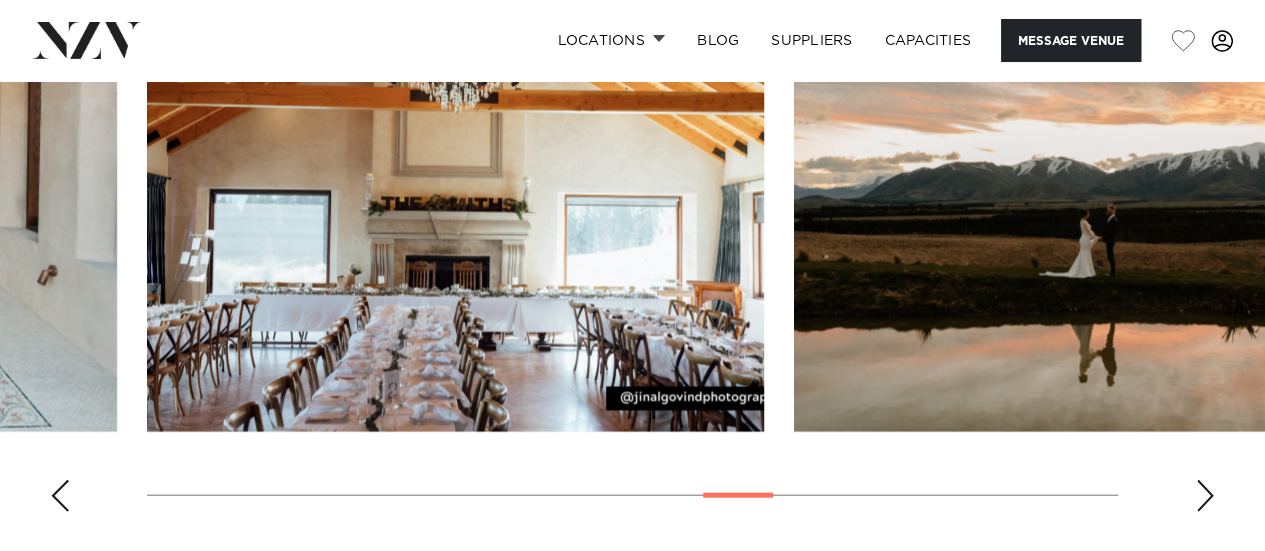 click at bounding box center [1205, 496] 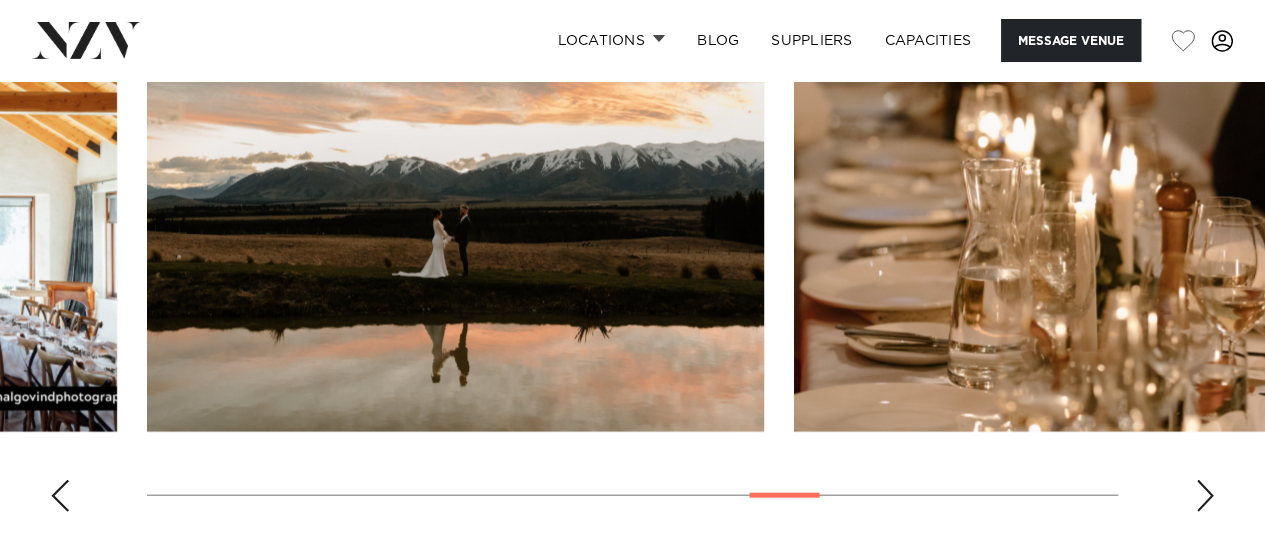 click at bounding box center (1205, 496) 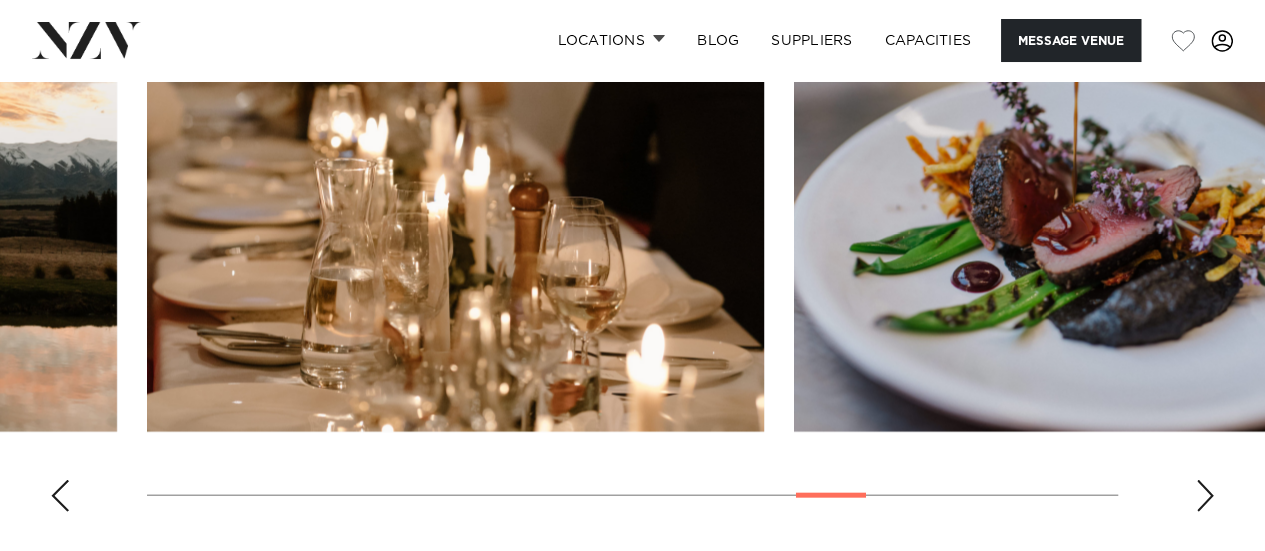 click at bounding box center [1205, 496] 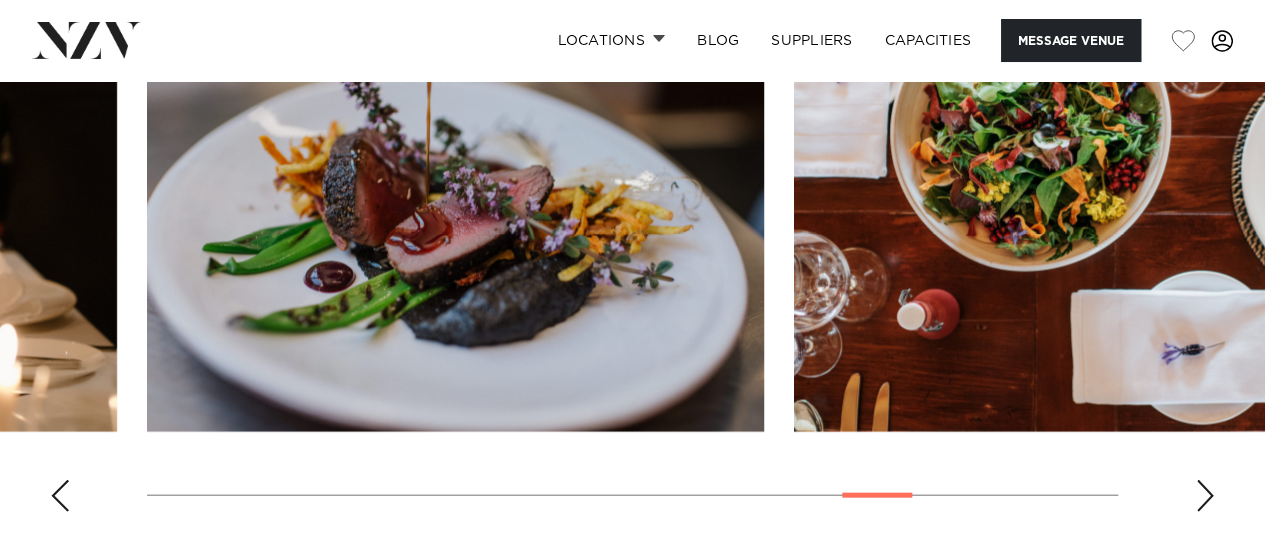 click at bounding box center [1205, 496] 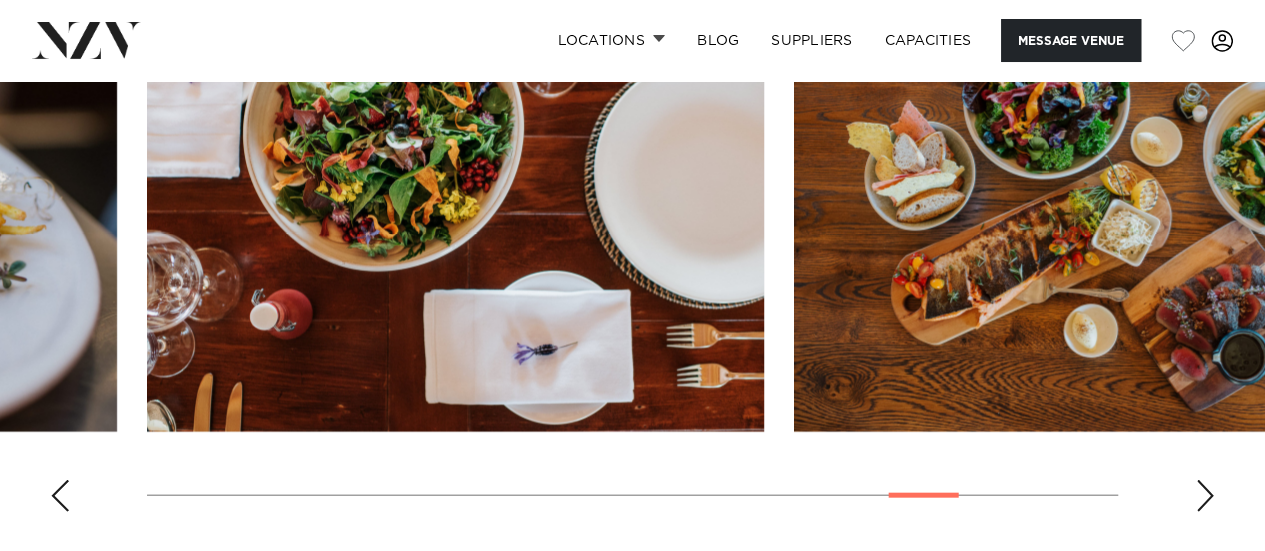 click at bounding box center (1205, 496) 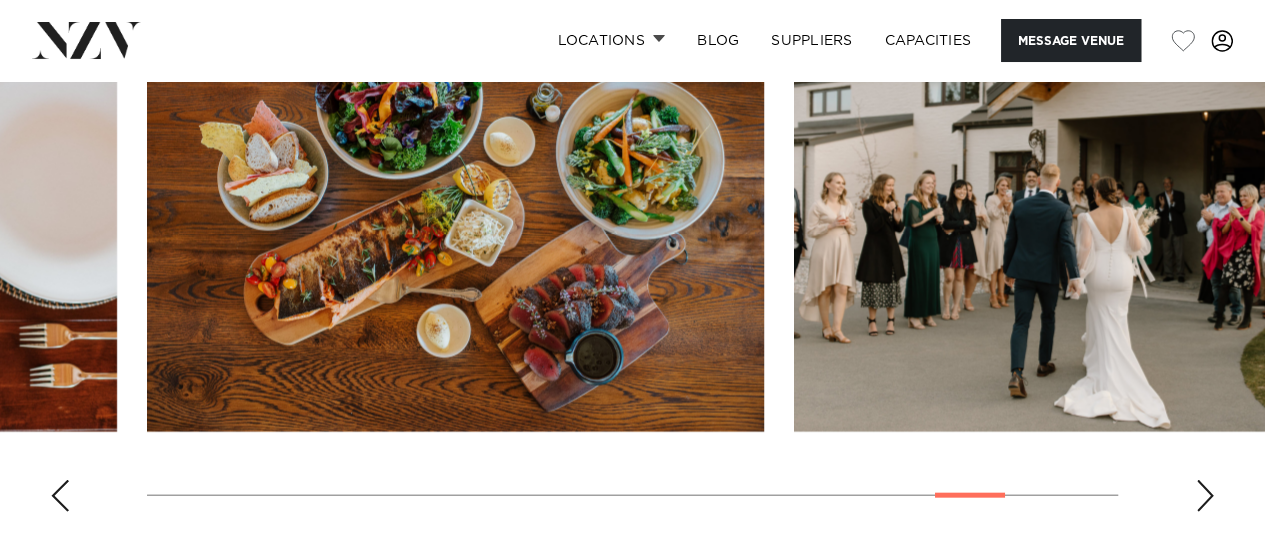 click at bounding box center (1205, 496) 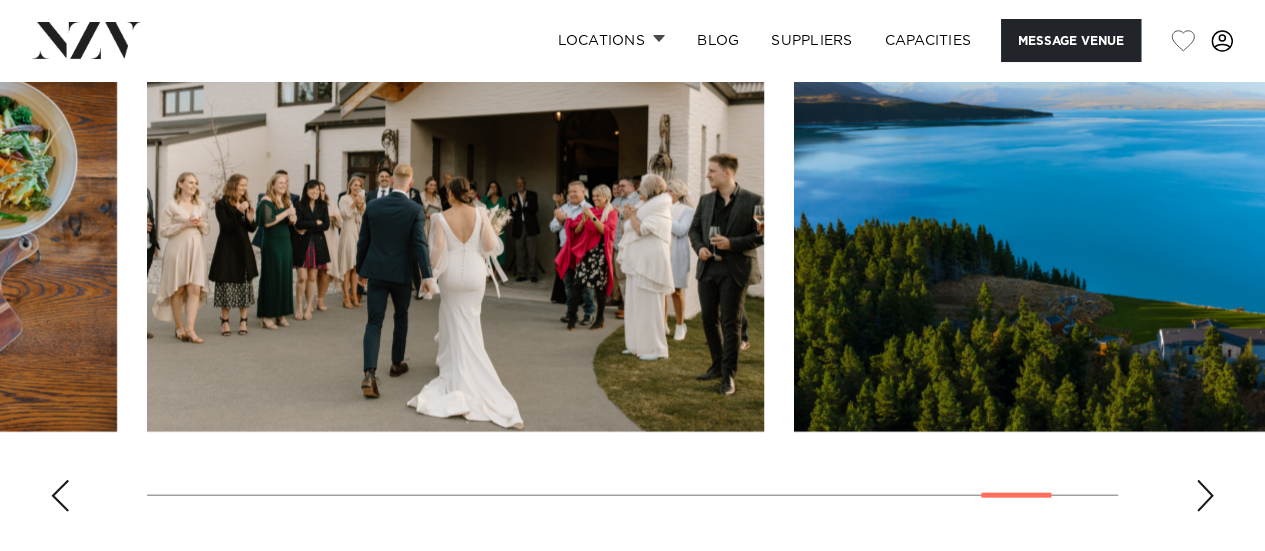 click at bounding box center [1205, 496] 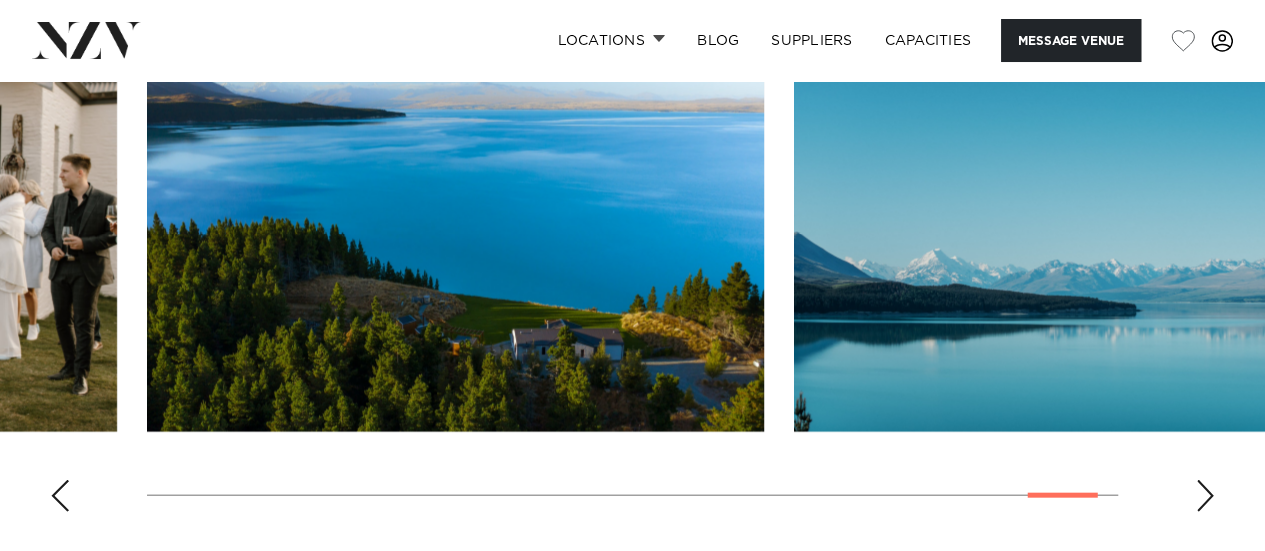 click at bounding box center [1205, 496] 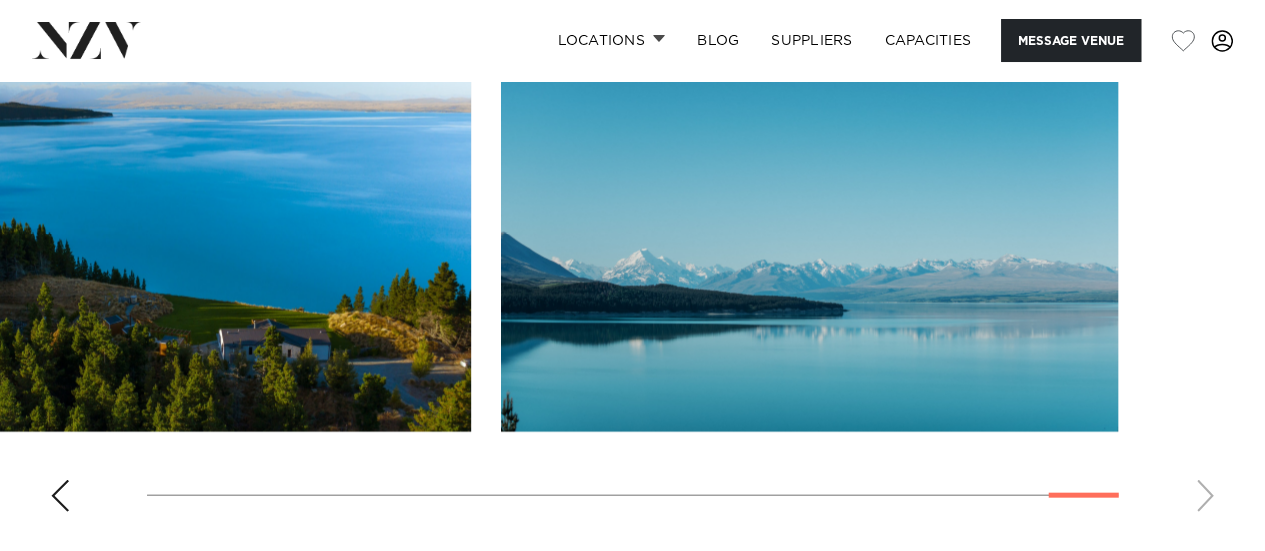 click at bounding box center (632, 253) 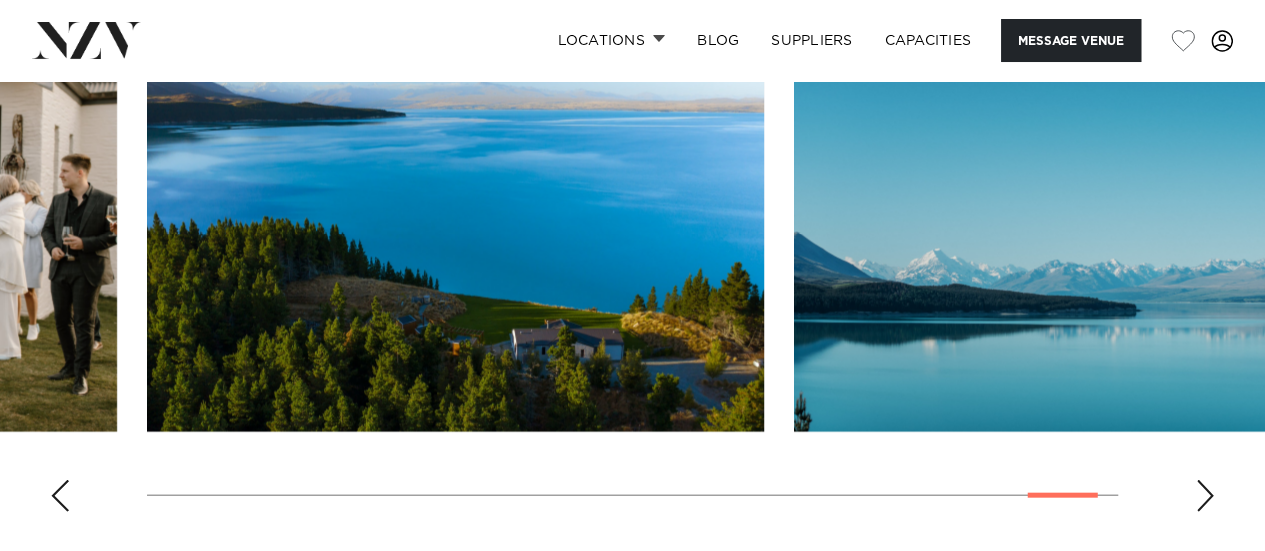 click at bounding box center (60, 496) 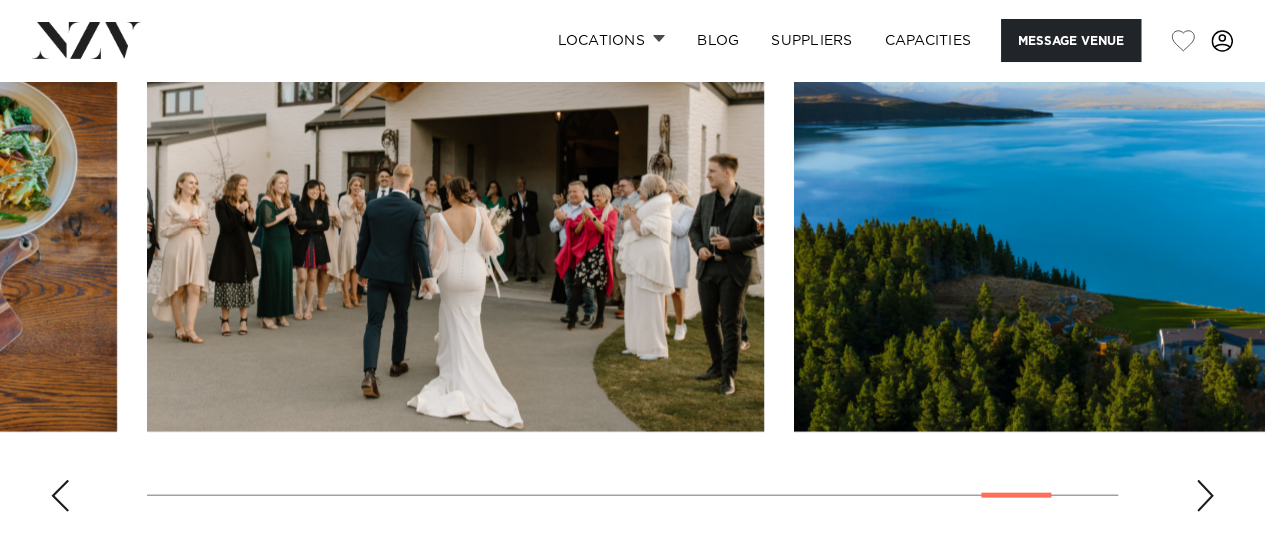click at bounding box center [60, 496] 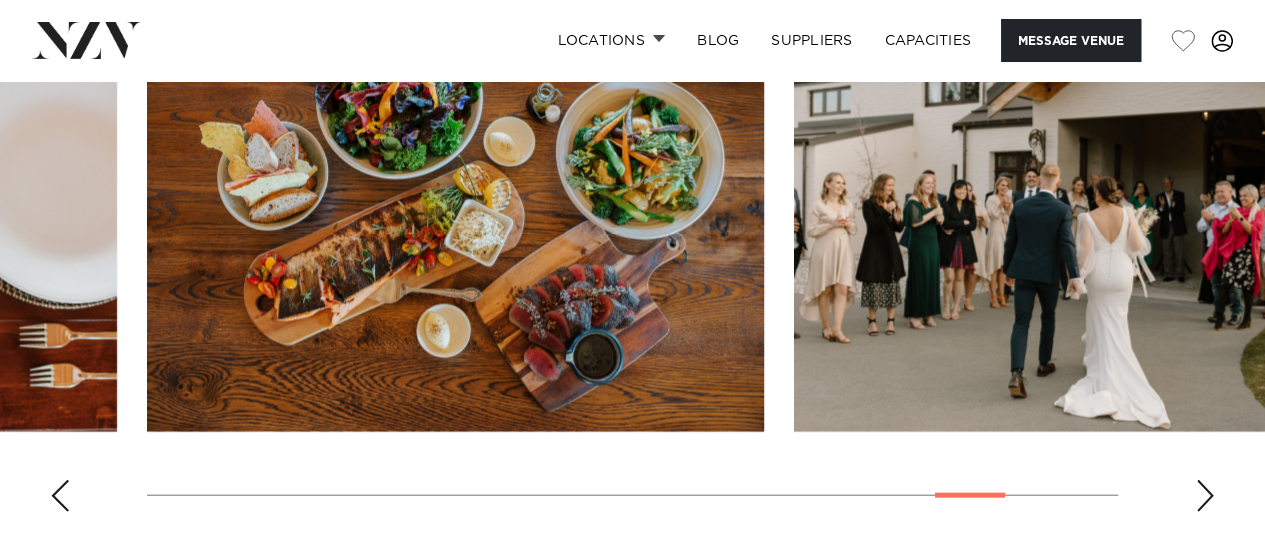 click at bounding box center [60, 496] 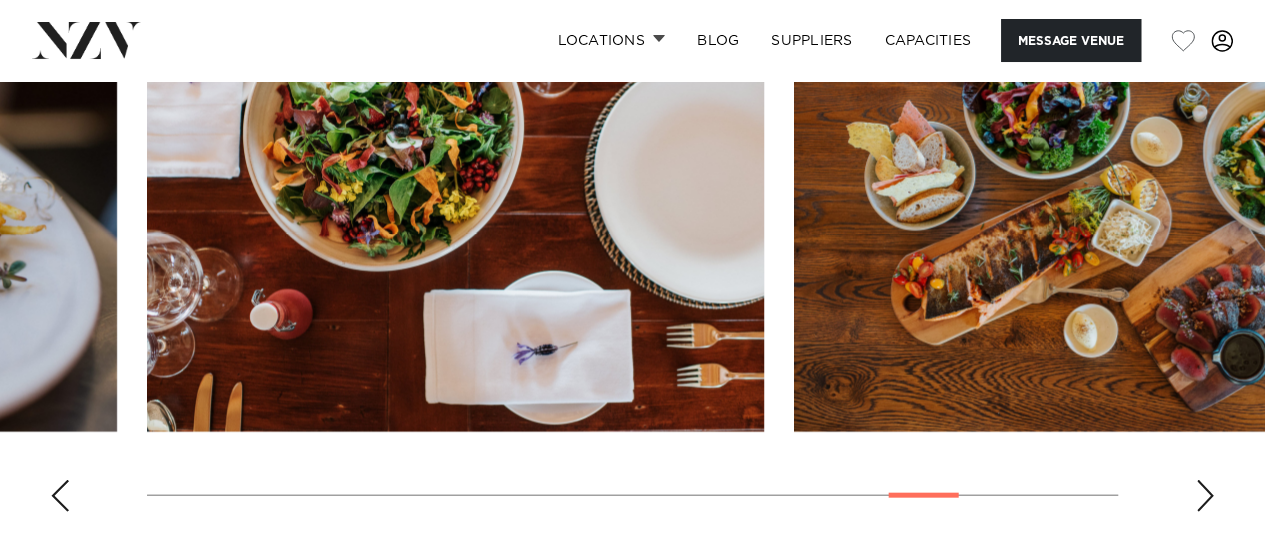 click at bounding box center [60, 496] 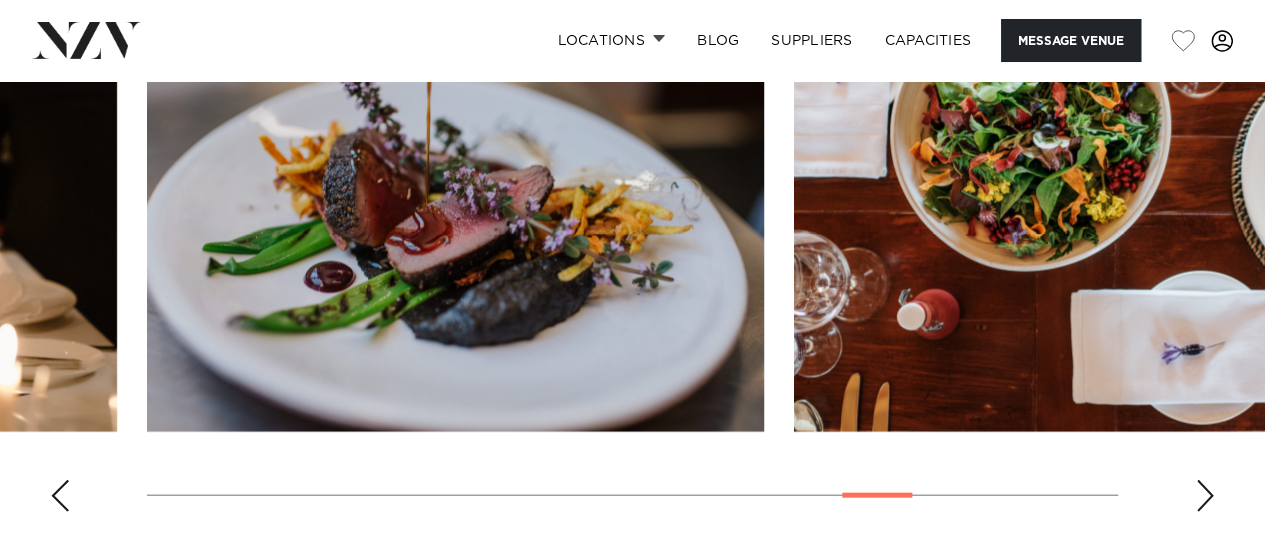 click at bounding box center (60, 496) 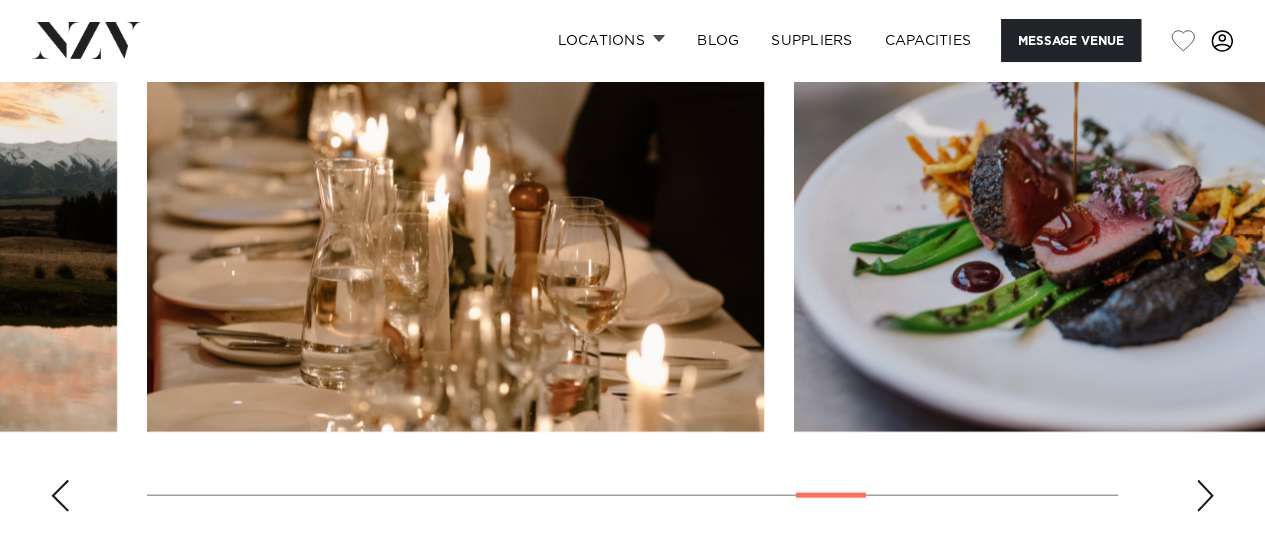 click at bounding box center (60, 496) 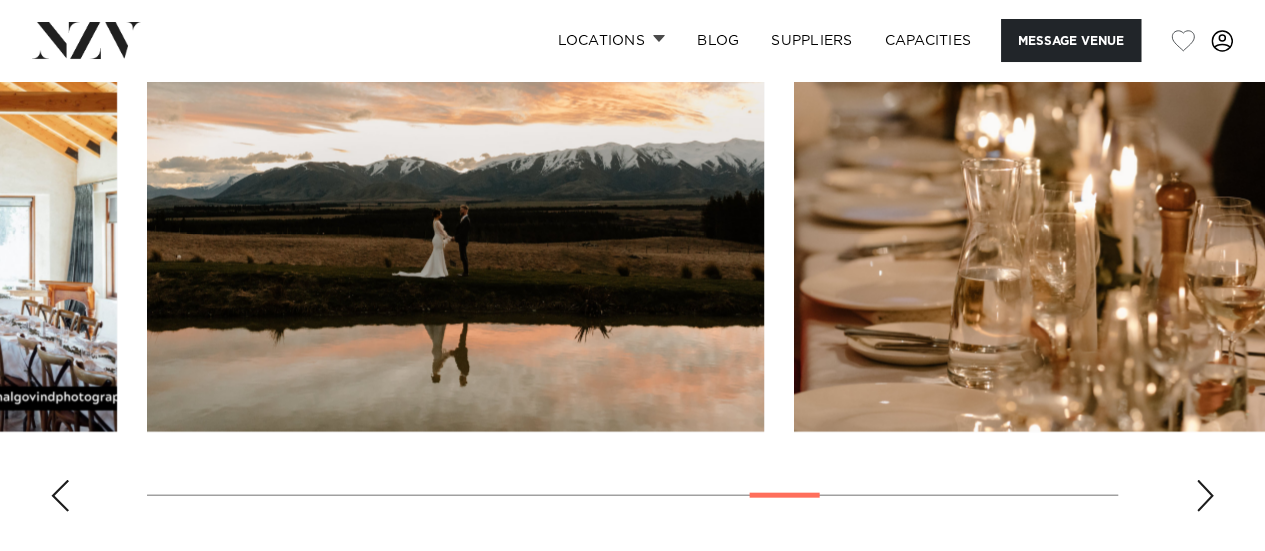 click at bounding box center (60, 496) 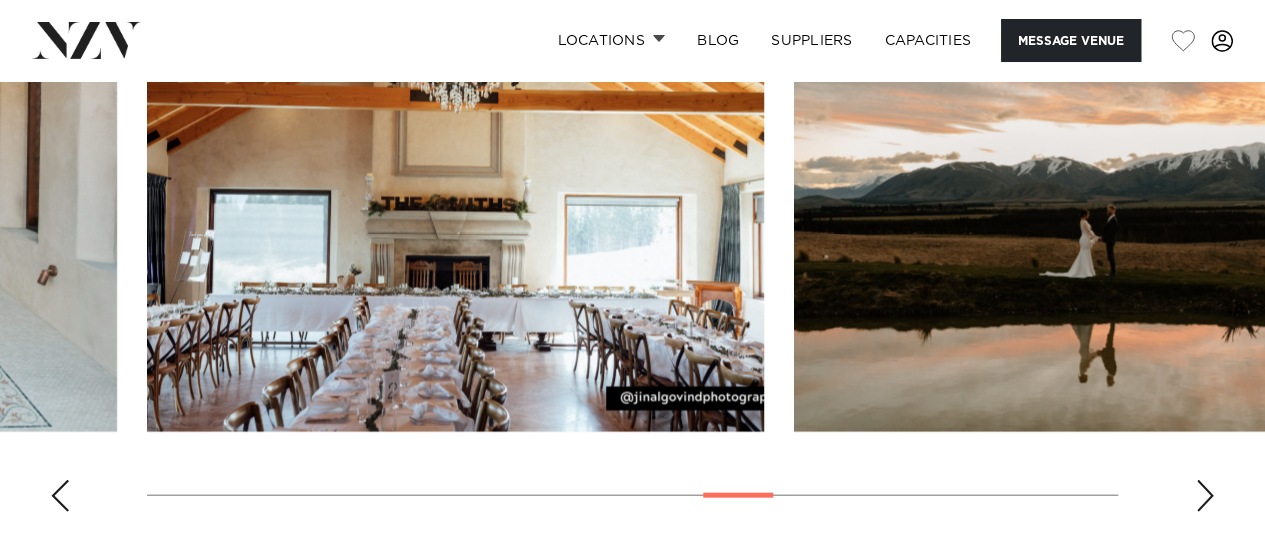 click at bounding box center (60, 496) 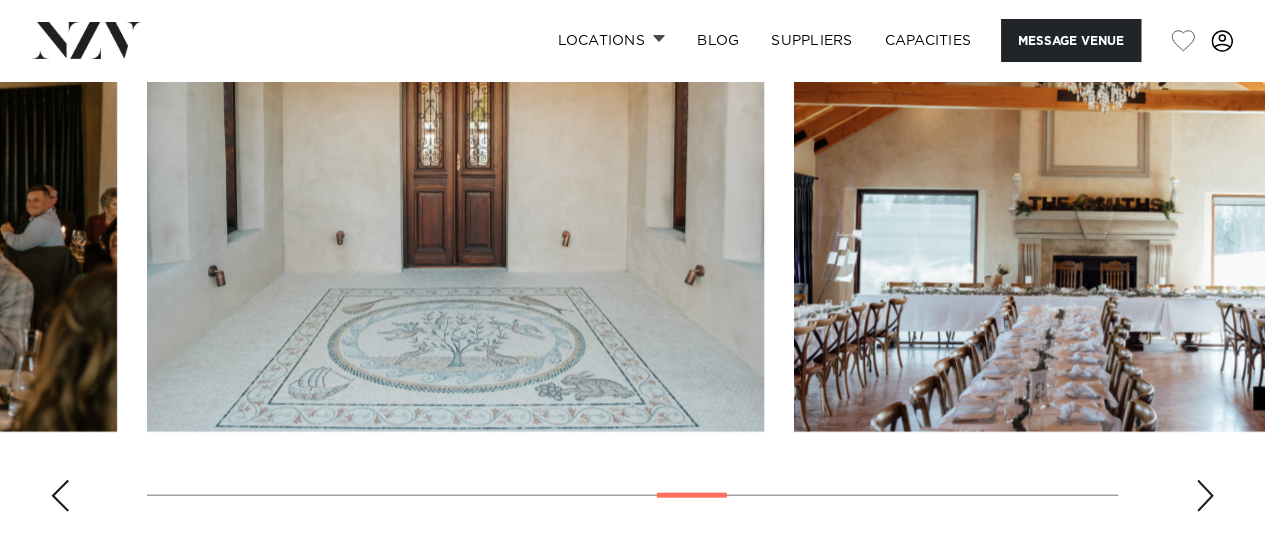 click at bounding box center [60, 496] 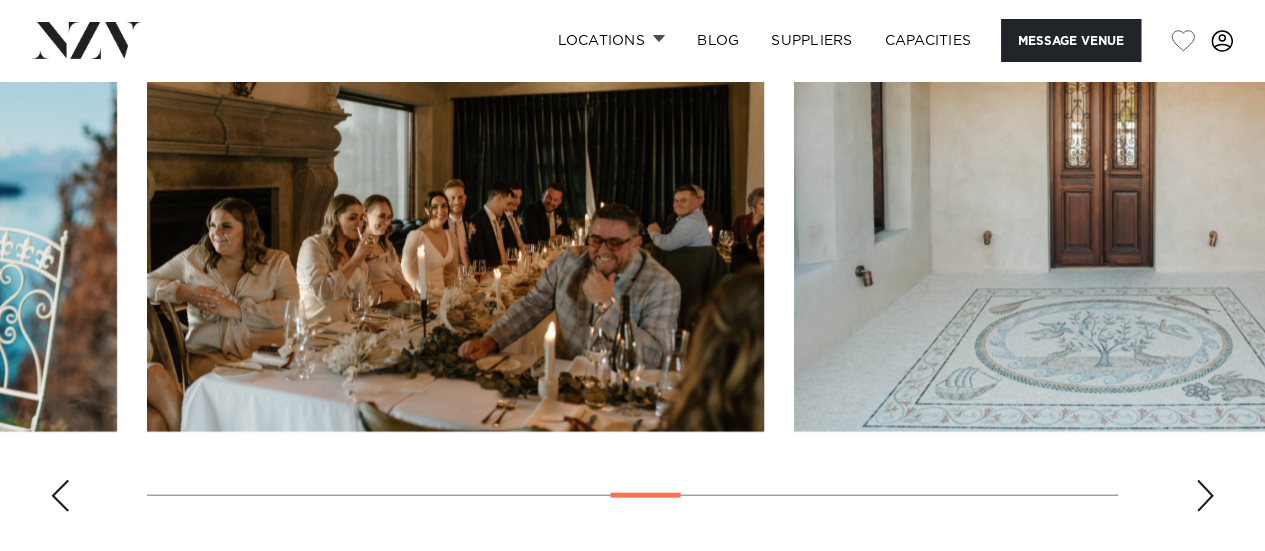click at bounding box center (60, 496) 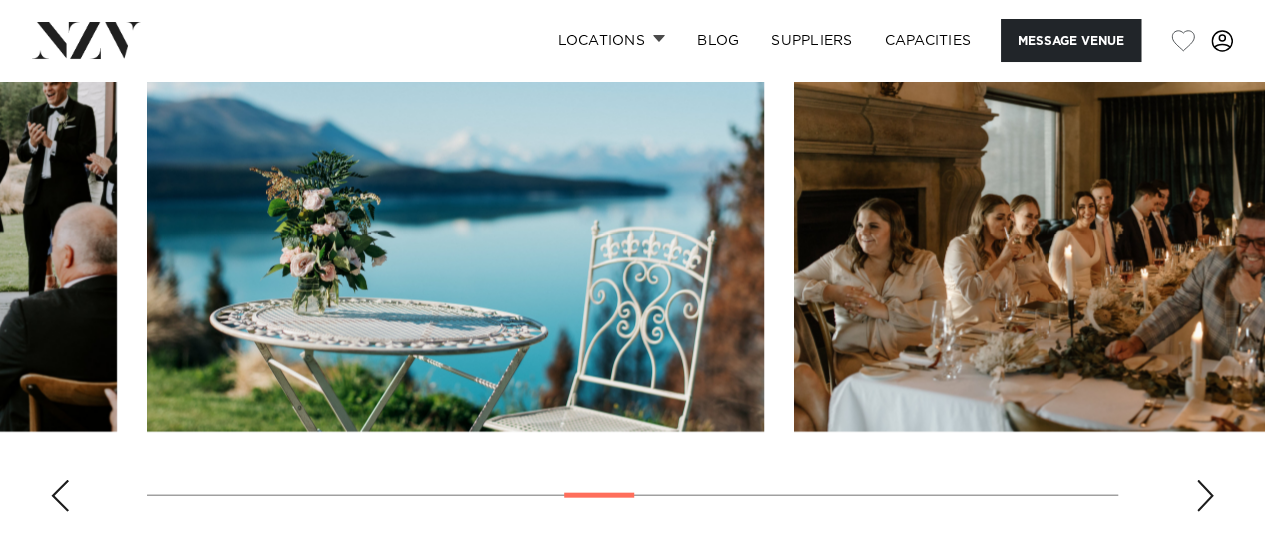 click at bounding box center [60, 496] 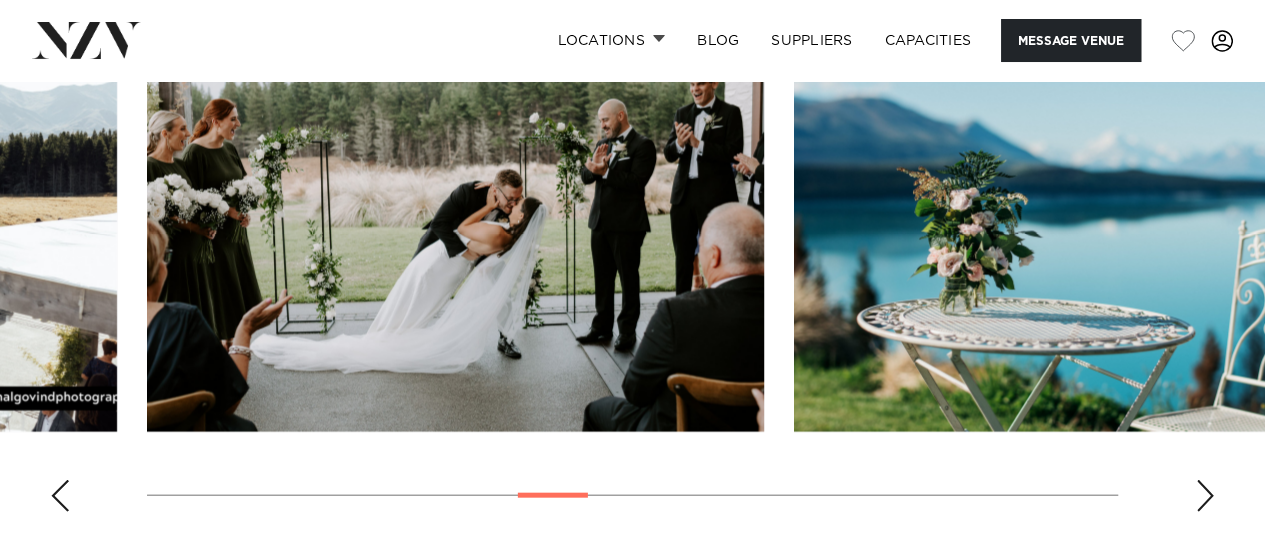click at bounding box center [60, 496] 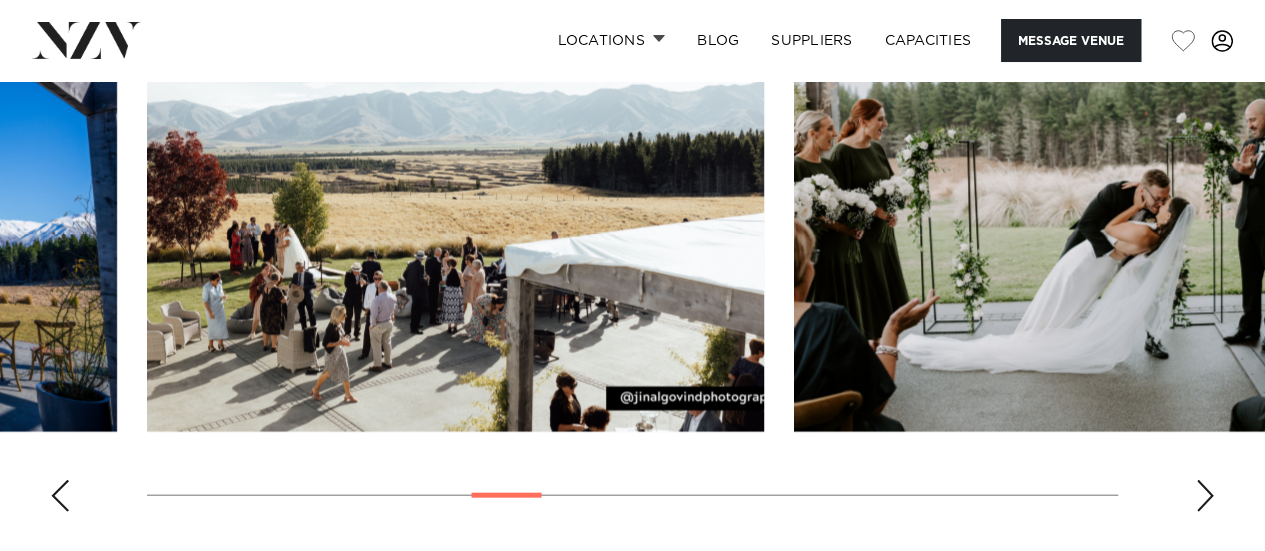 click at bounding box center [60, 496] 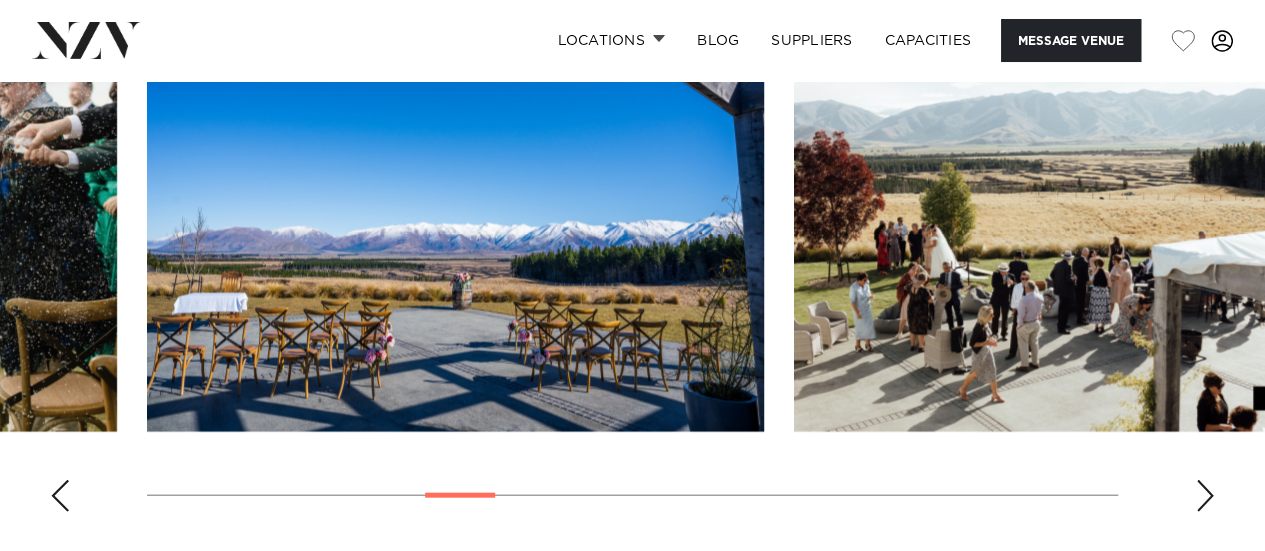 click at bounding box center [60, 496] 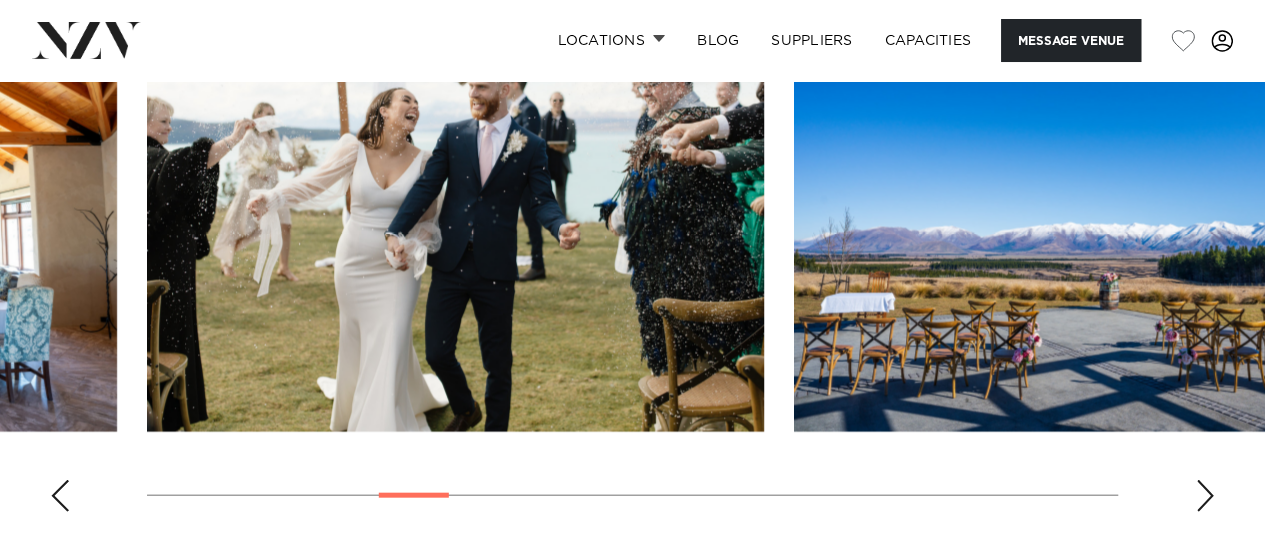 click at bounding box center [60, 496] 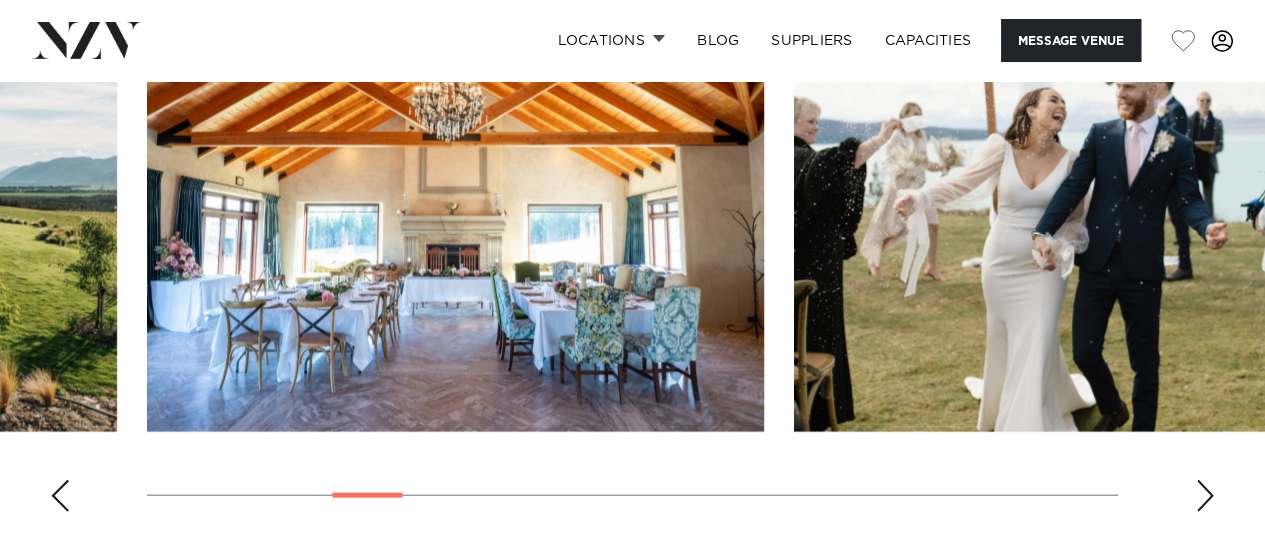click at bounding box center (60, 496) 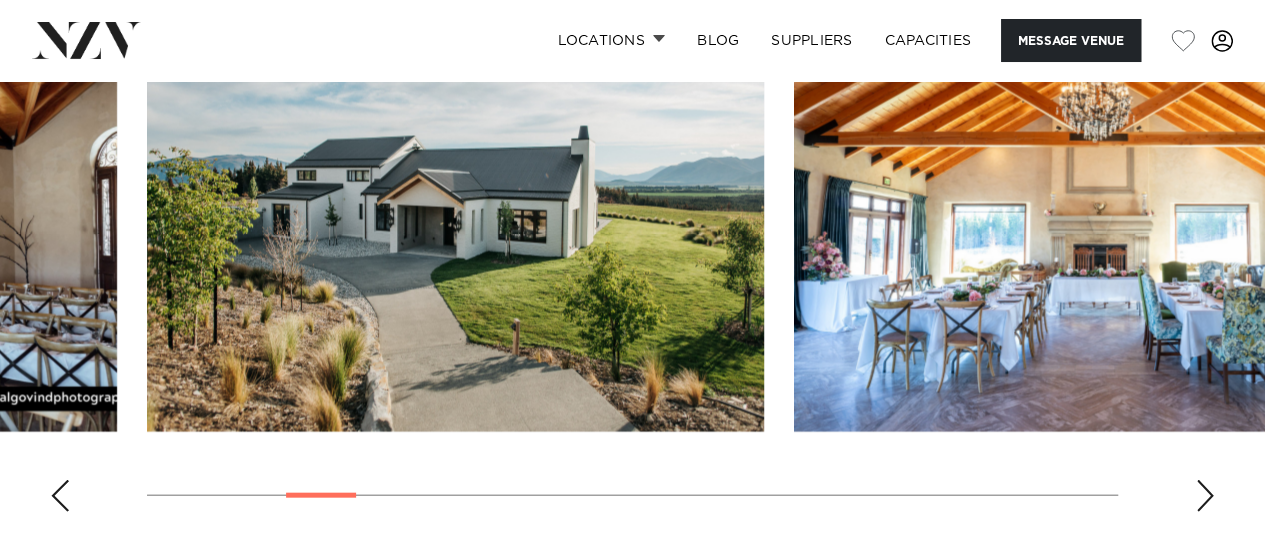 click at bounding box center (60, 496) 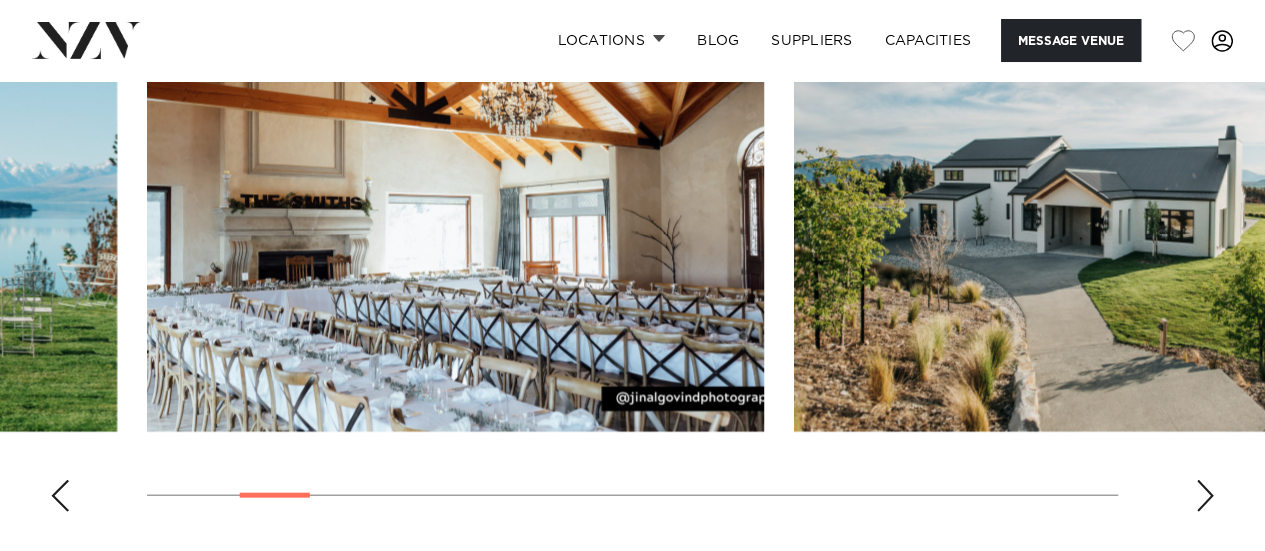click at bounding box center (60, 496) 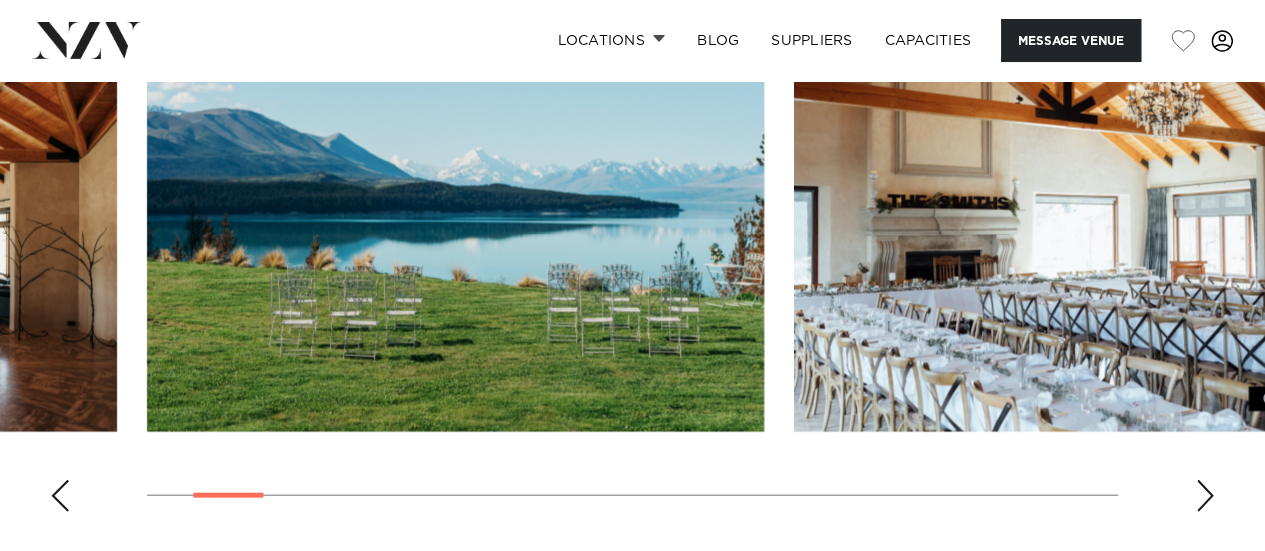 click at bounding box center [60, 496] 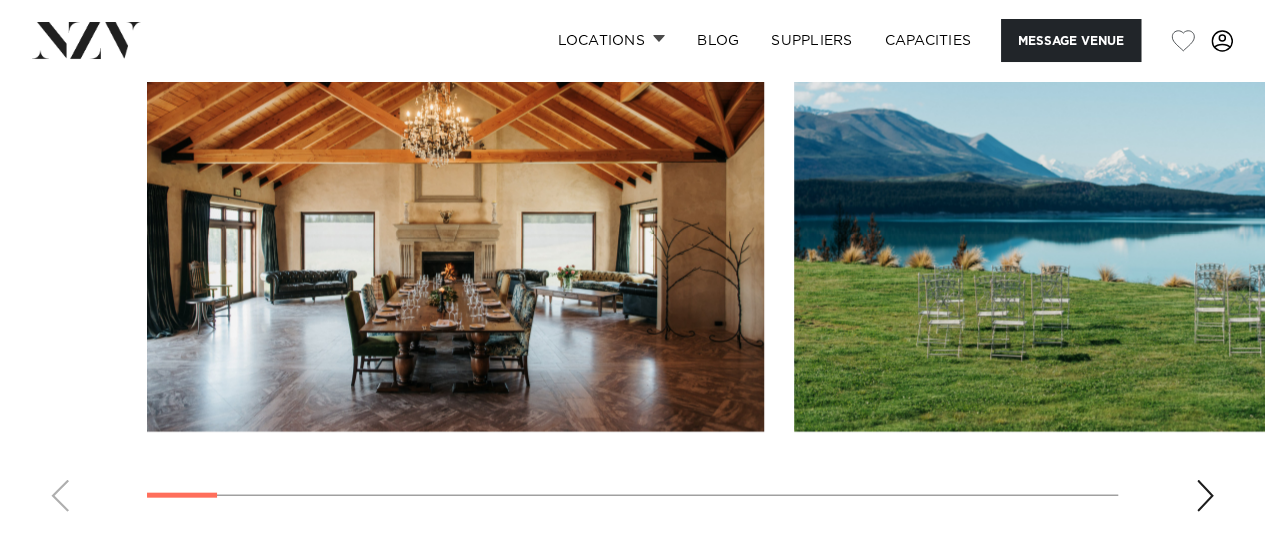 click at bounding box center [632, 253] 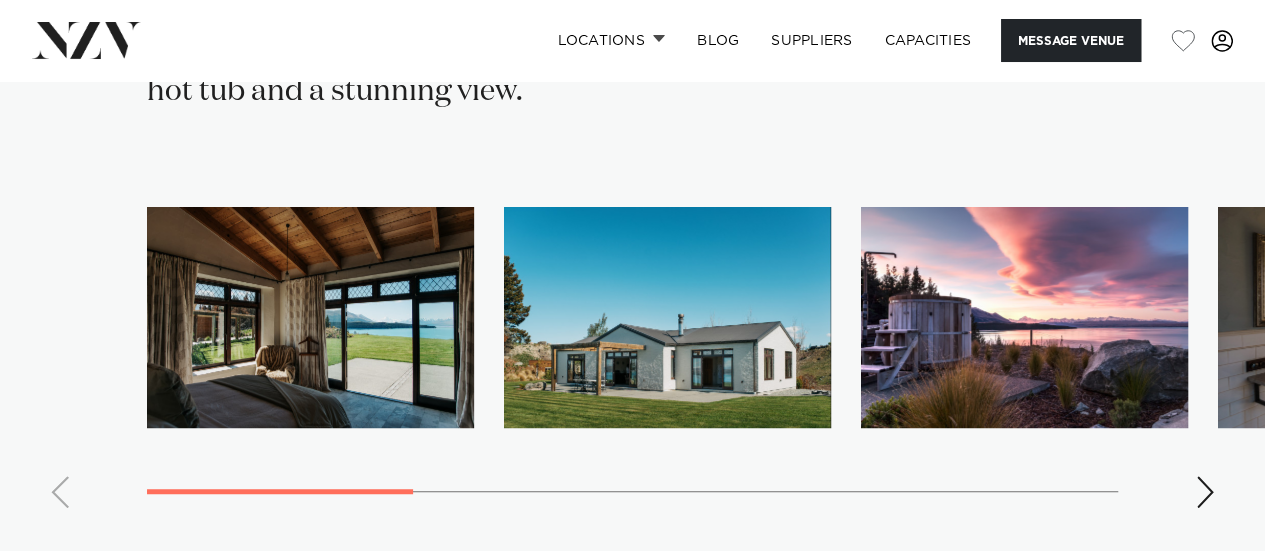 scroll, scrollTop: 4266, scrollLeft: 0, axis: vertical 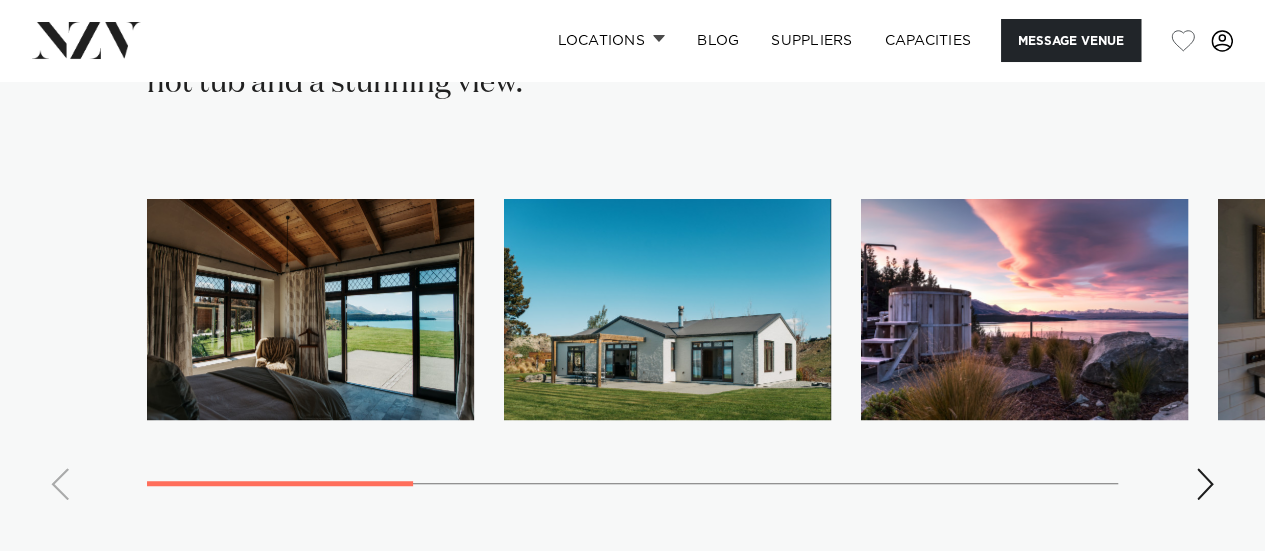click at bounding box center (1205, 484) 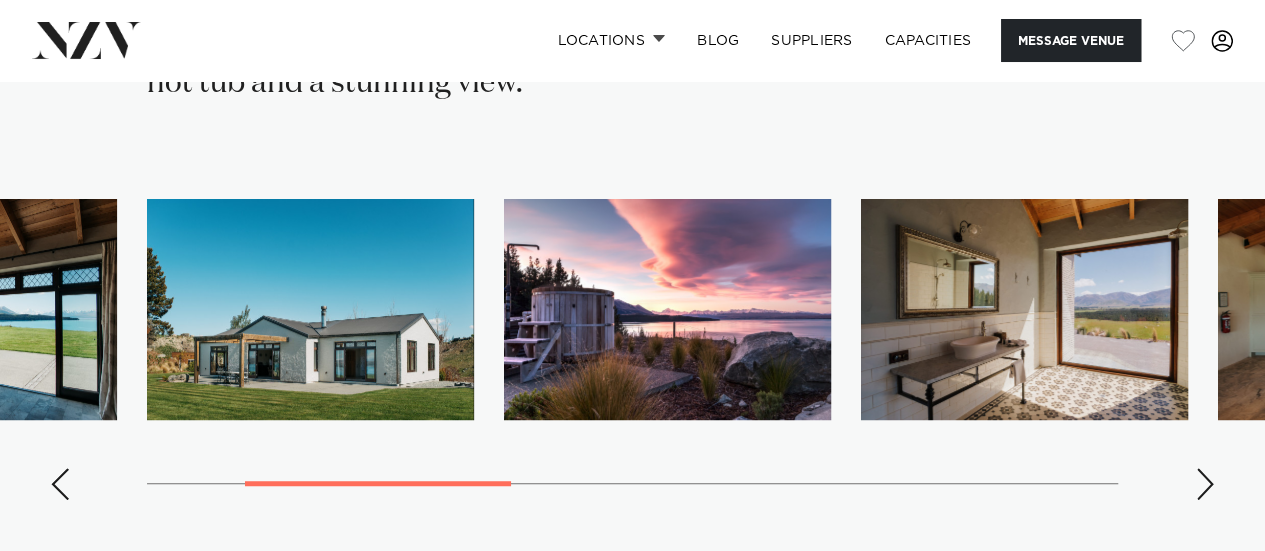click at bounding box center [1205, 484] 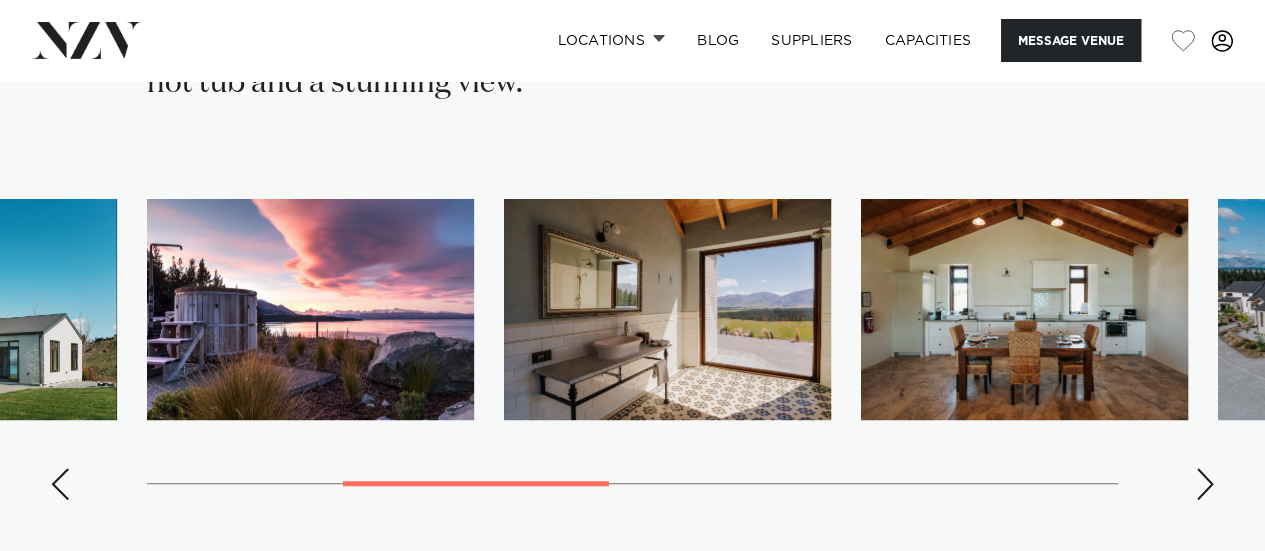 click at bounding box center (1205, 484) 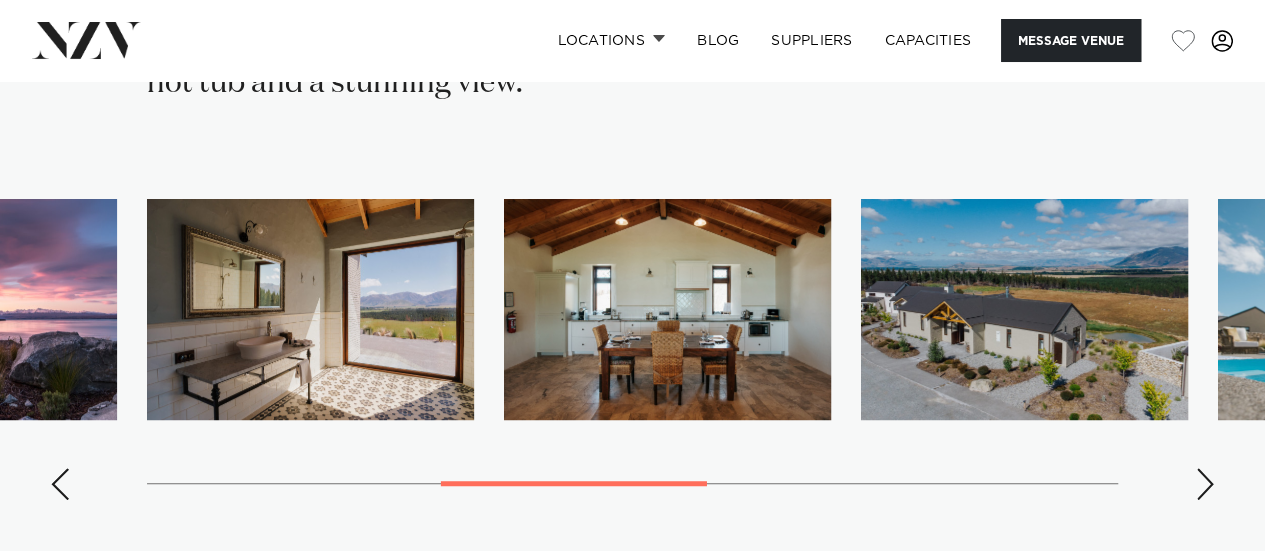 click at bounding box center [1205, 484] 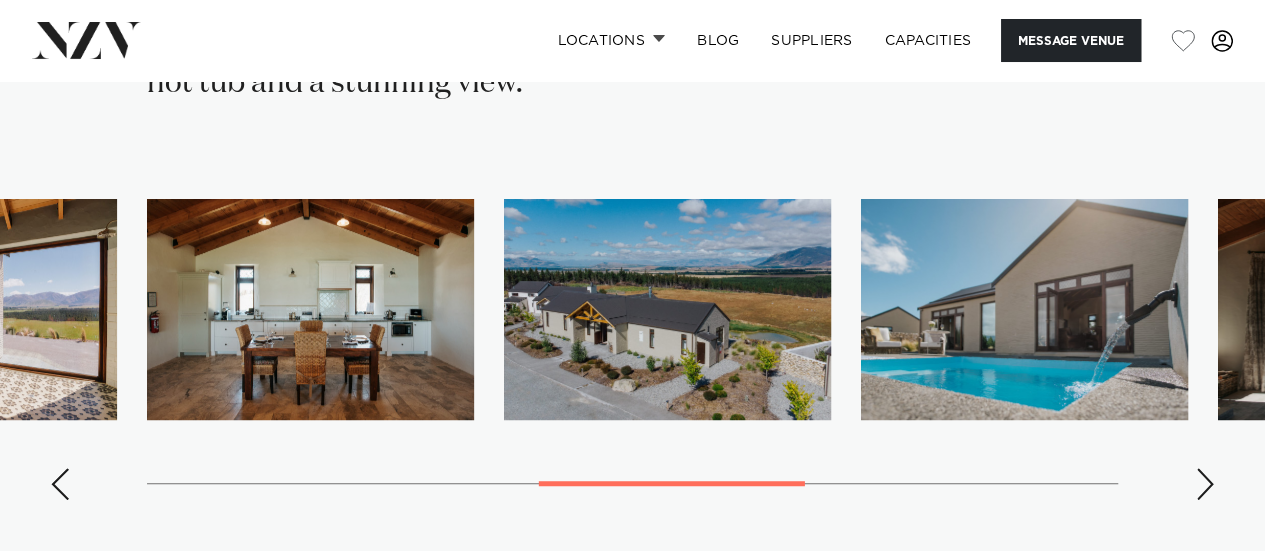 click at bounding box center (1205, 484) 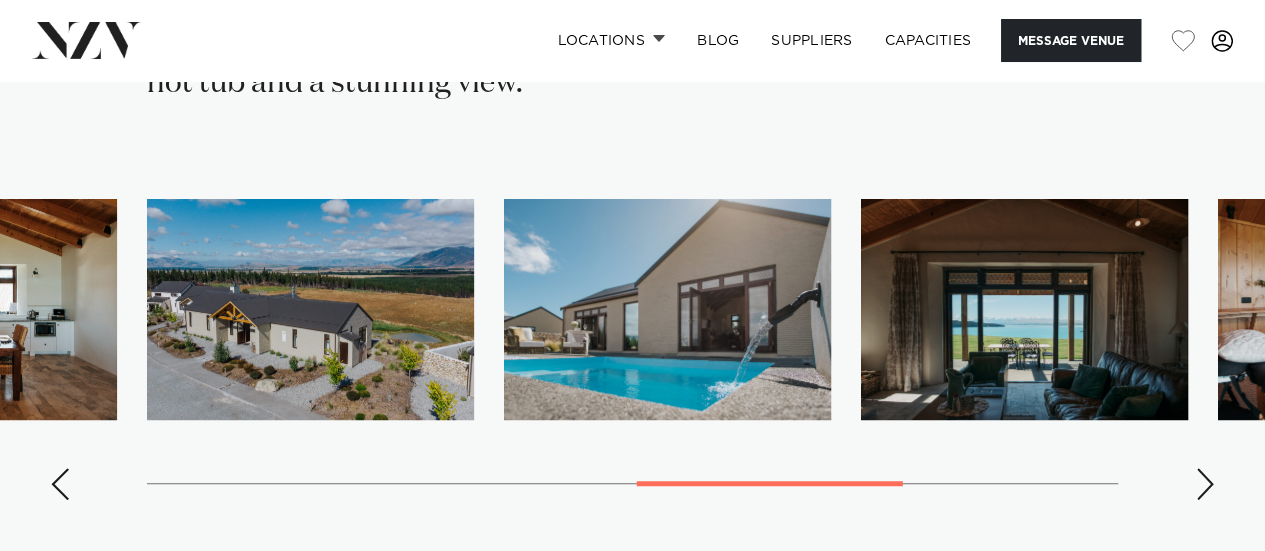 click at bounding box center [1205, 484] 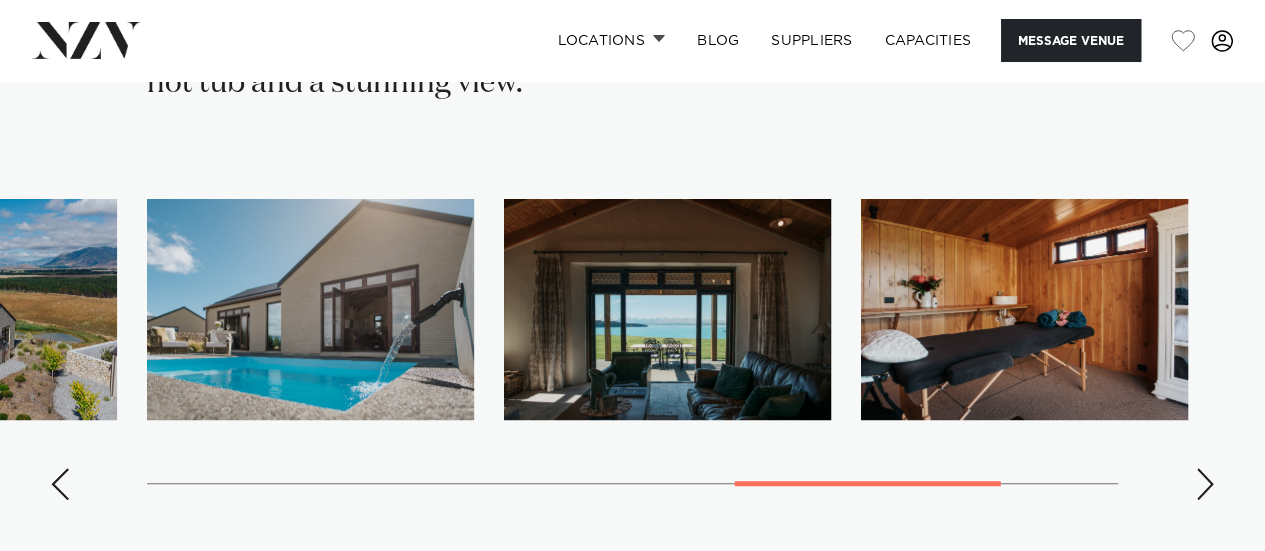 click at bounding box center [1205, 484] 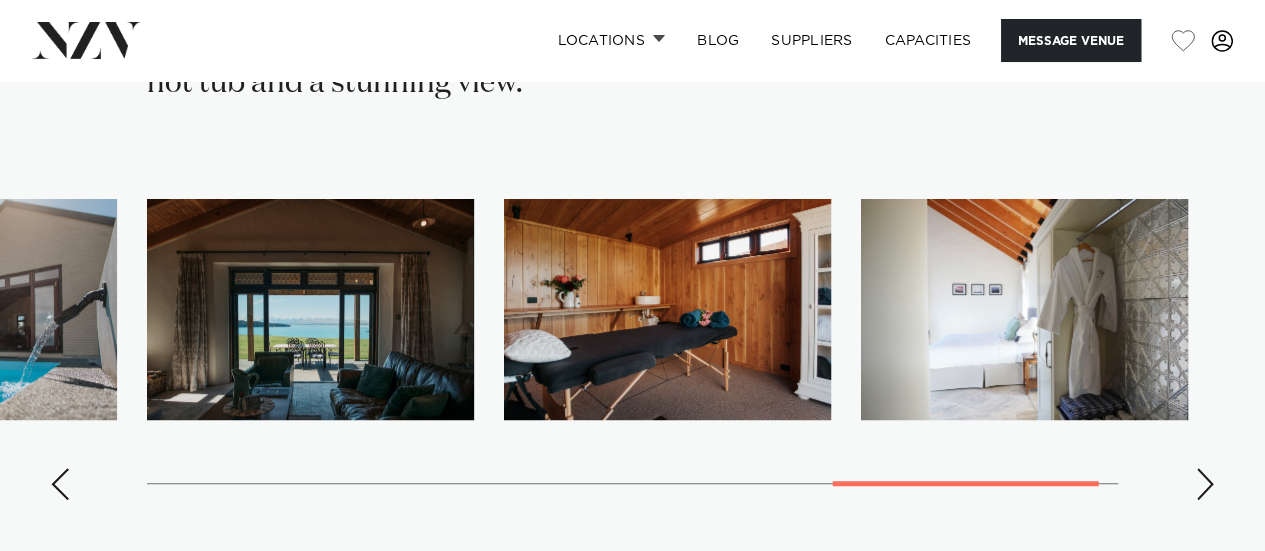 click at bounding box center [1205, 484] 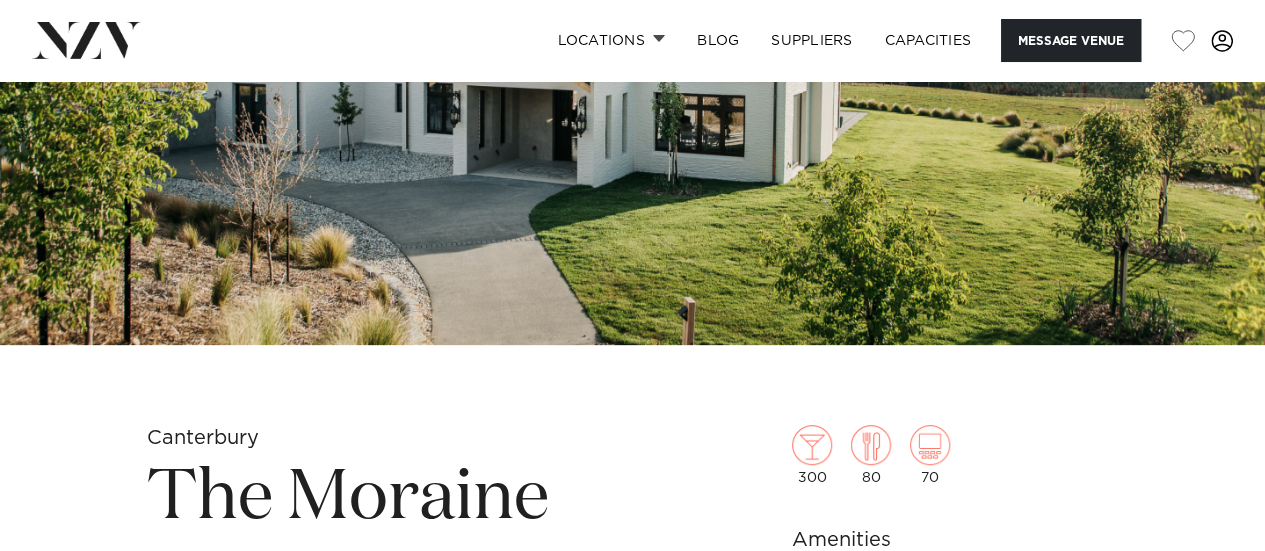 scroll, scrollTop: 0, scrollLeft: 0, axis: both 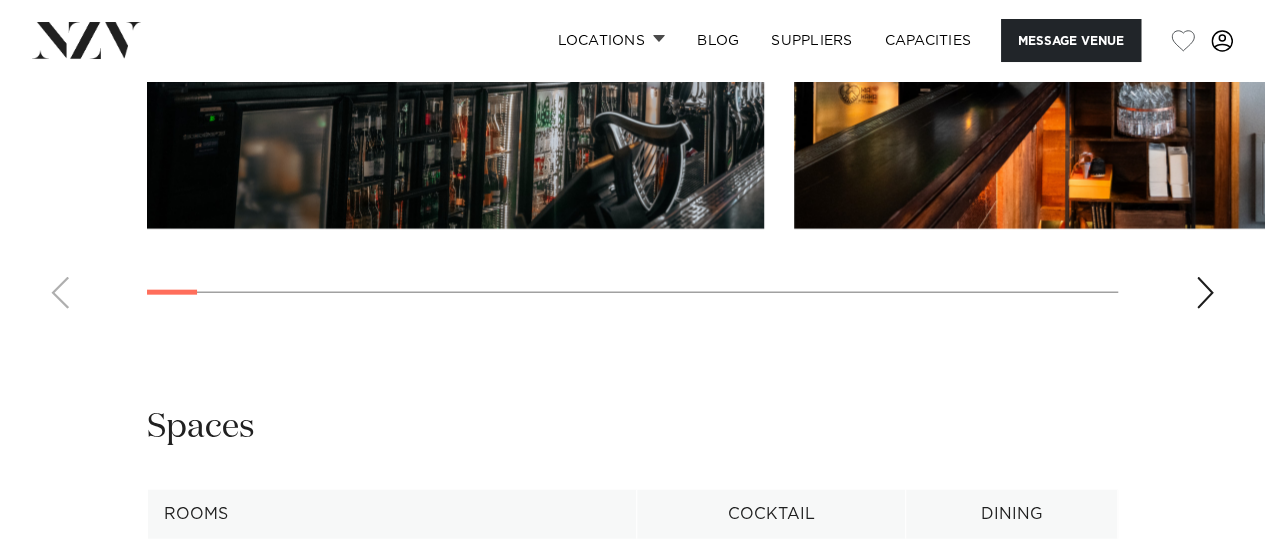 click at bounding box center [1205, 293] 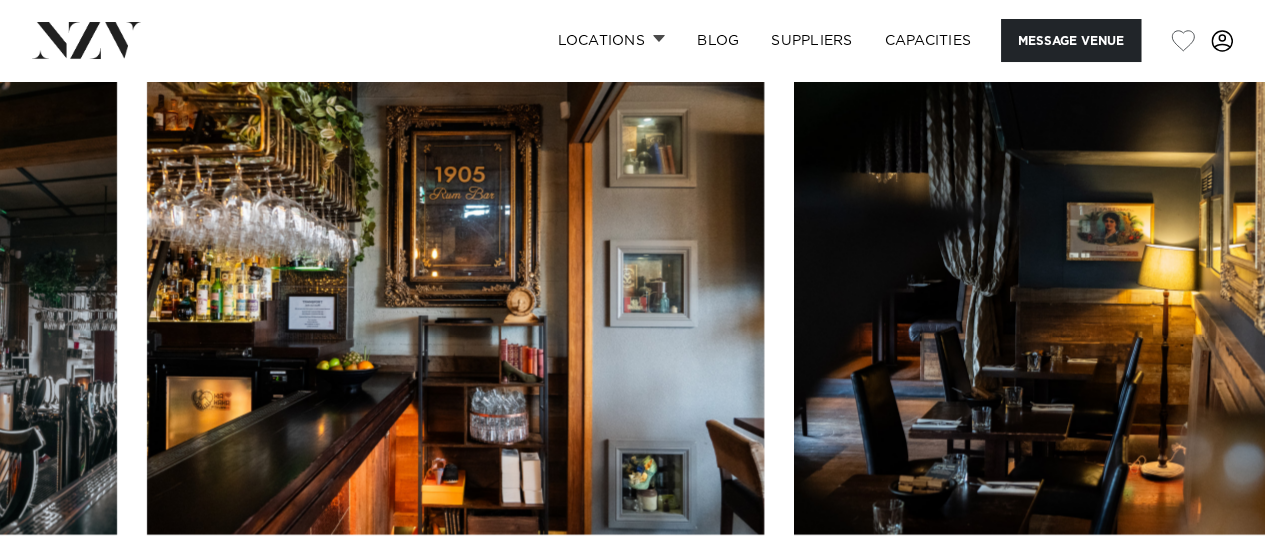 scroll, scrollTop: 1939, scrollLeft: 0, axis: vertical 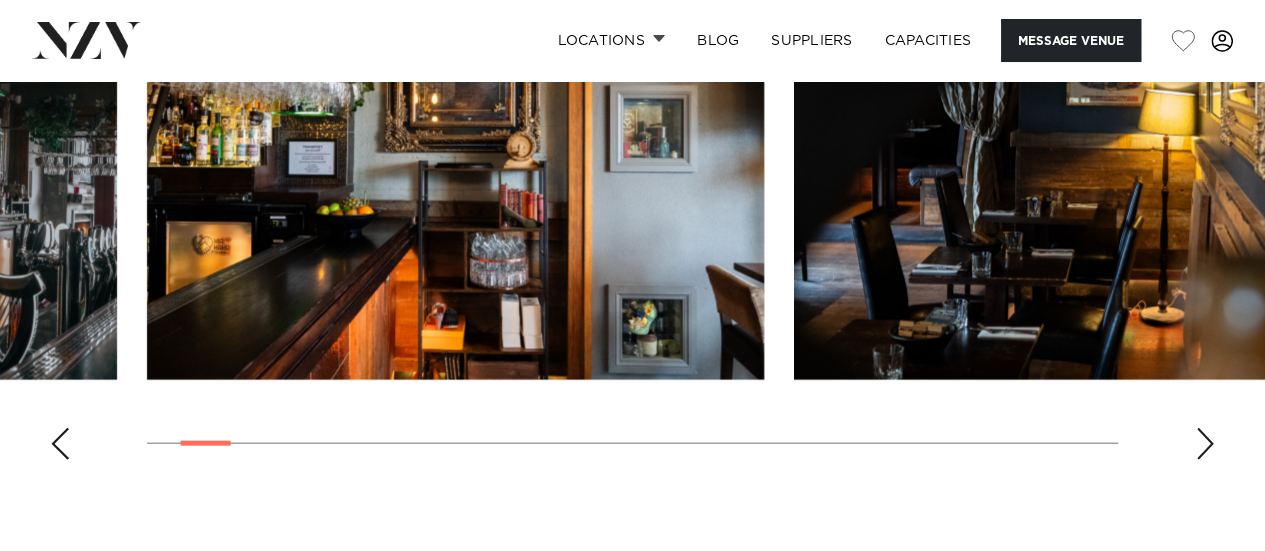 click at bounding box center (632, 201) 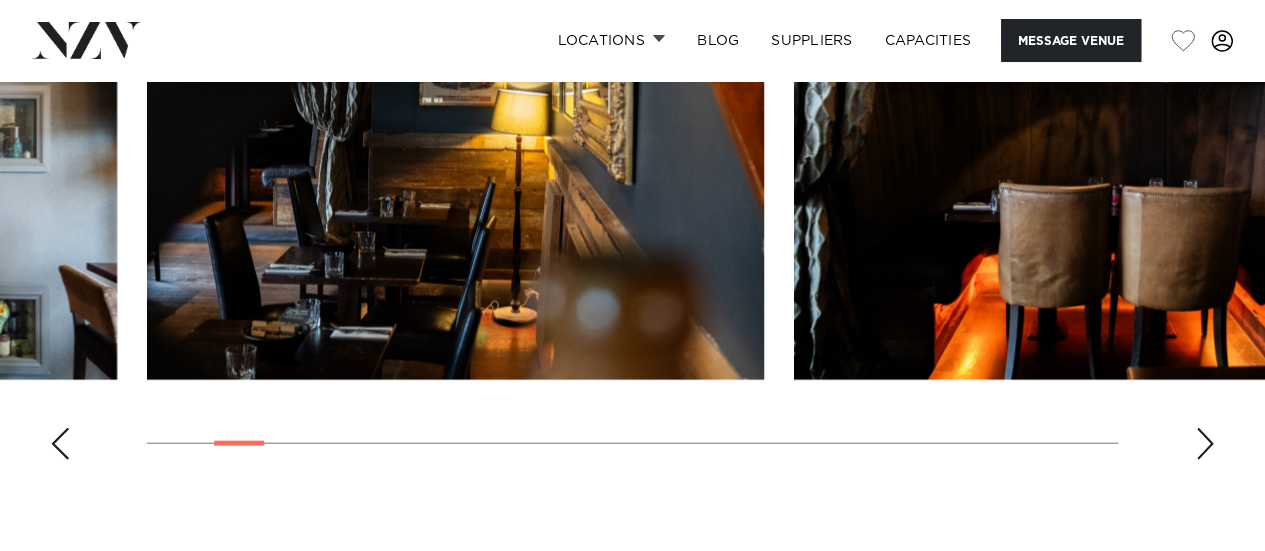 click at bounding box center [1205, 444] 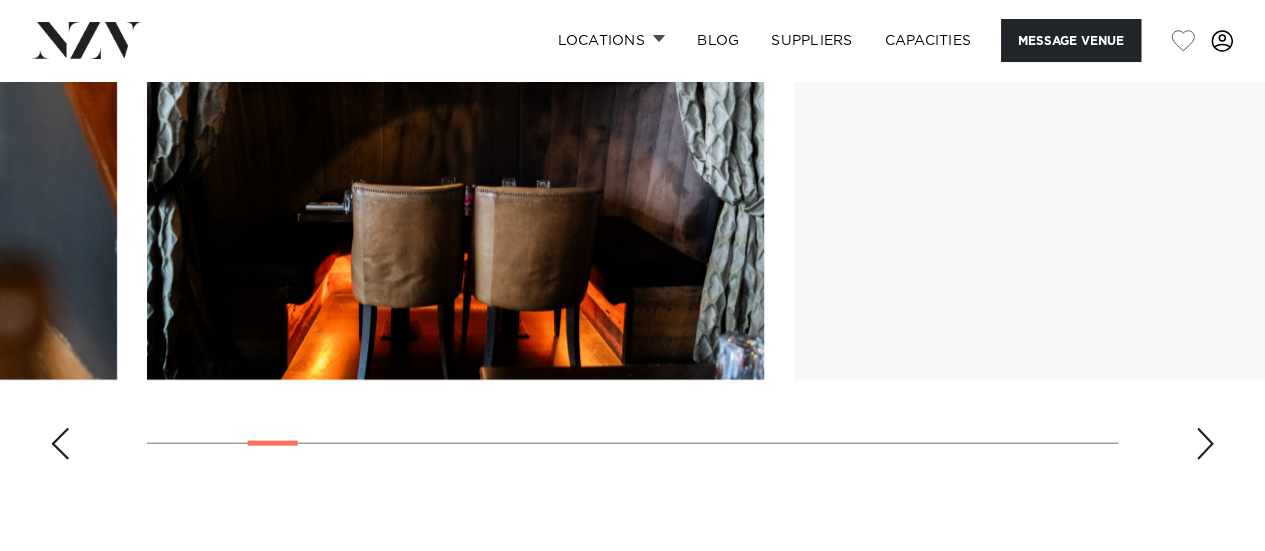click at bounding box center [1205, 444] 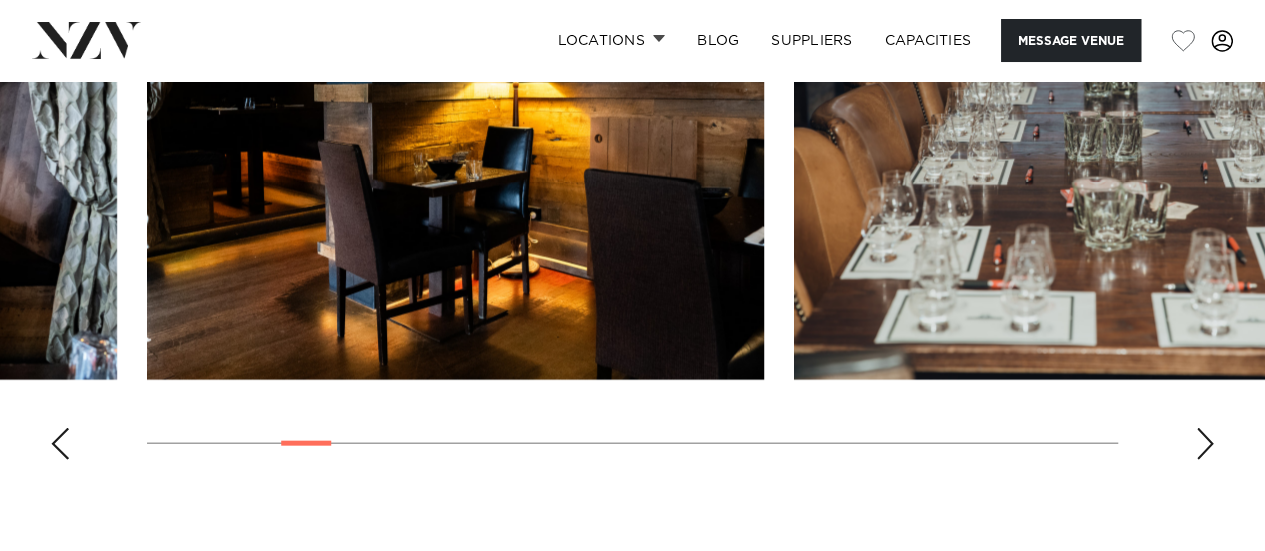 click at bounding box center (1205, 444) 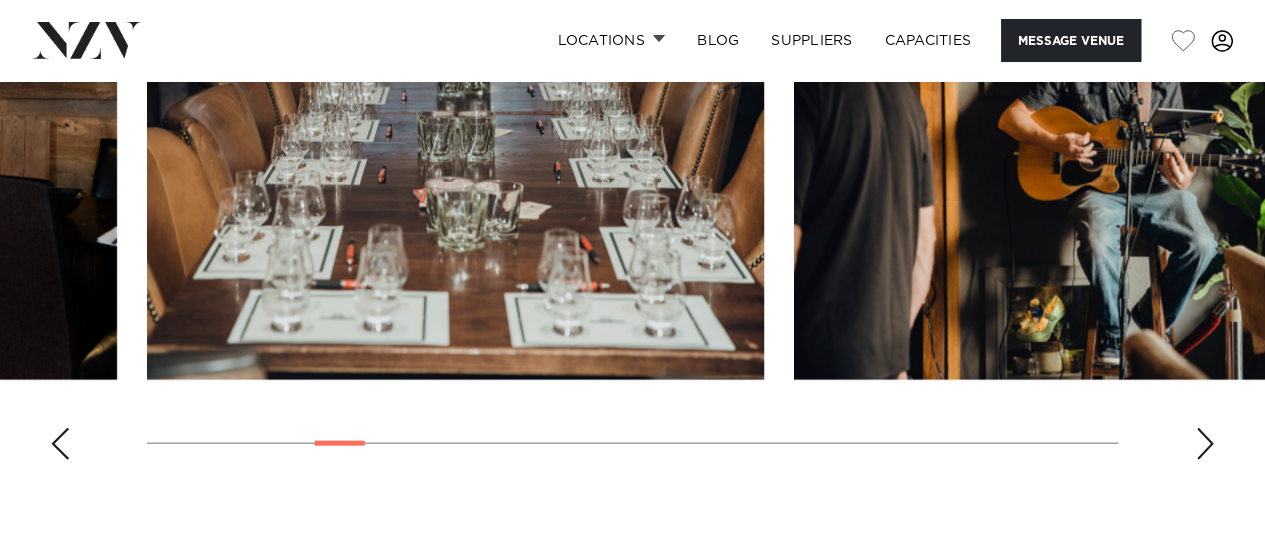 click at bounding box center (1205, 444) 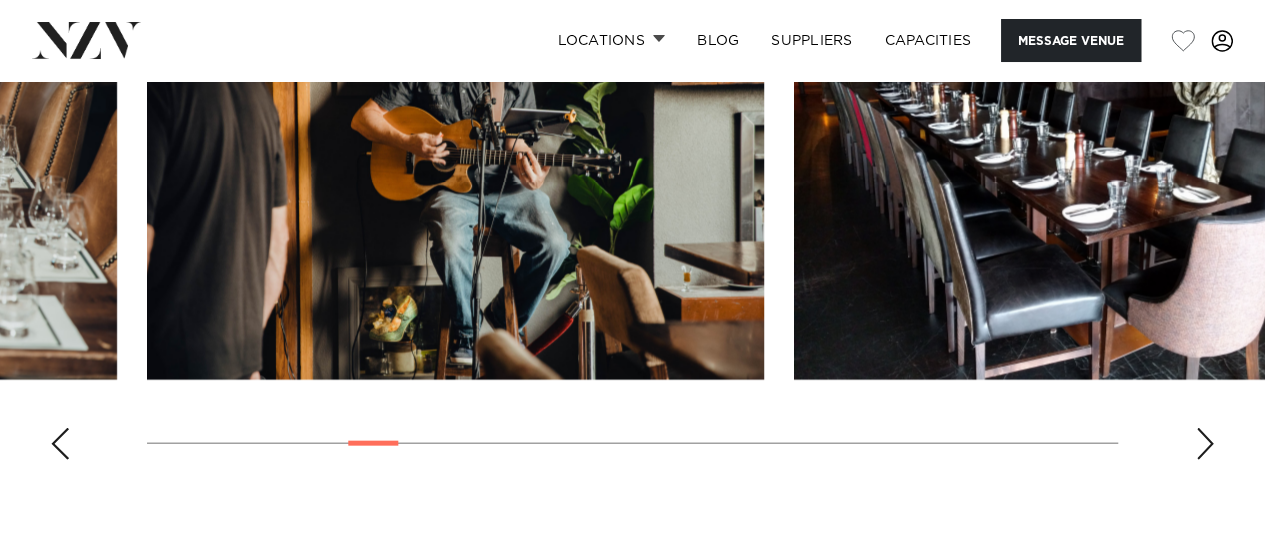 click at bounding box center [1205, 444] 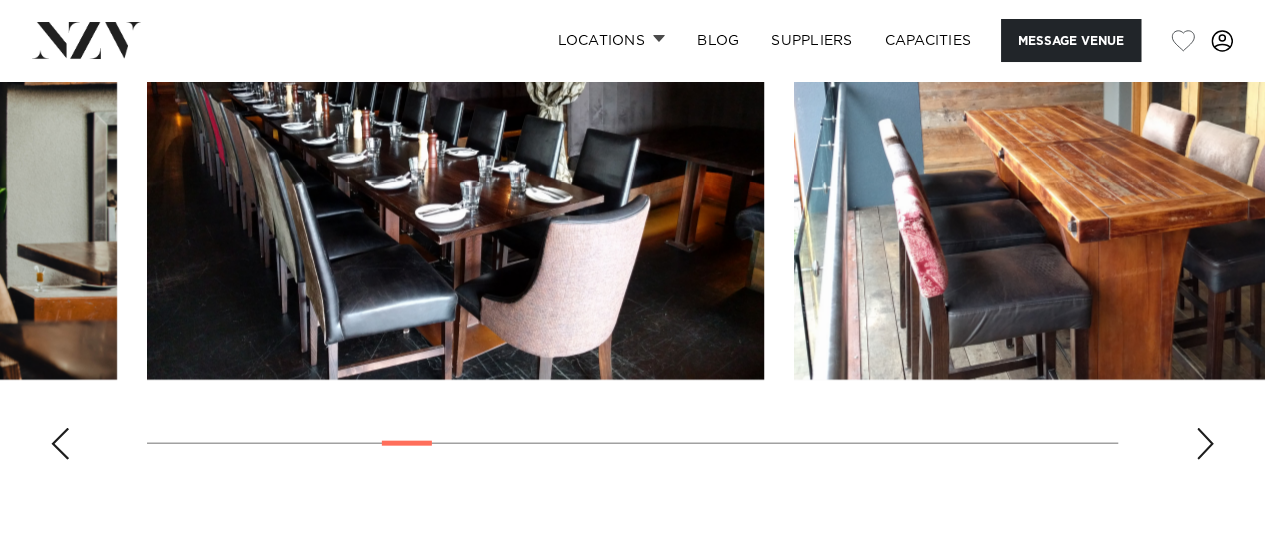 click at bounding box center (1205, 444) 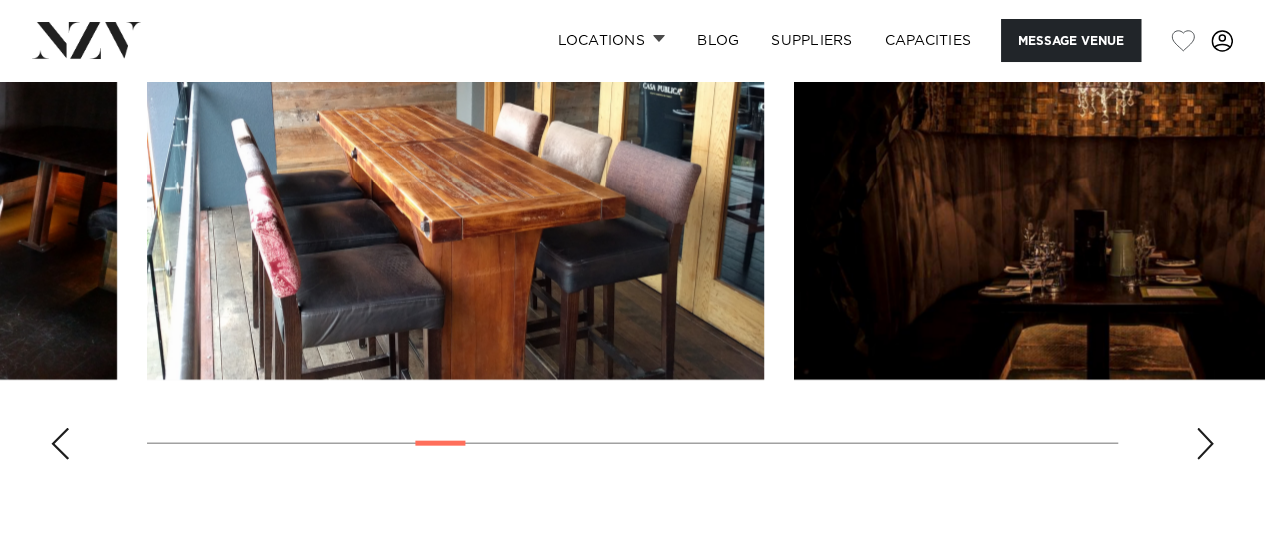 click at bounding box center [1205, 444] 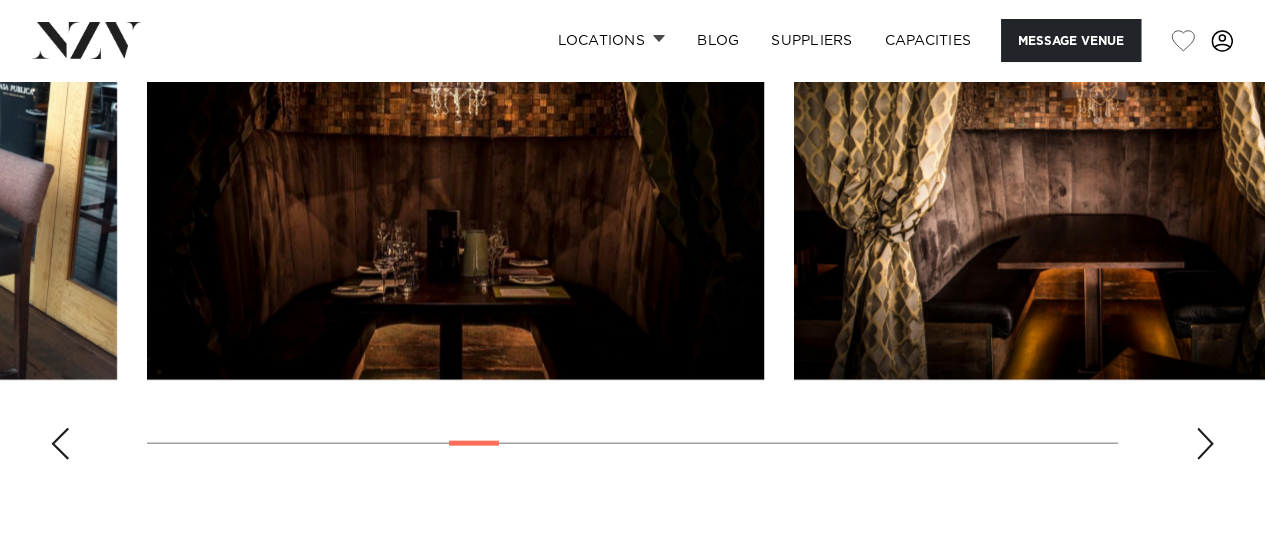click at bounding box center (1205, 444) 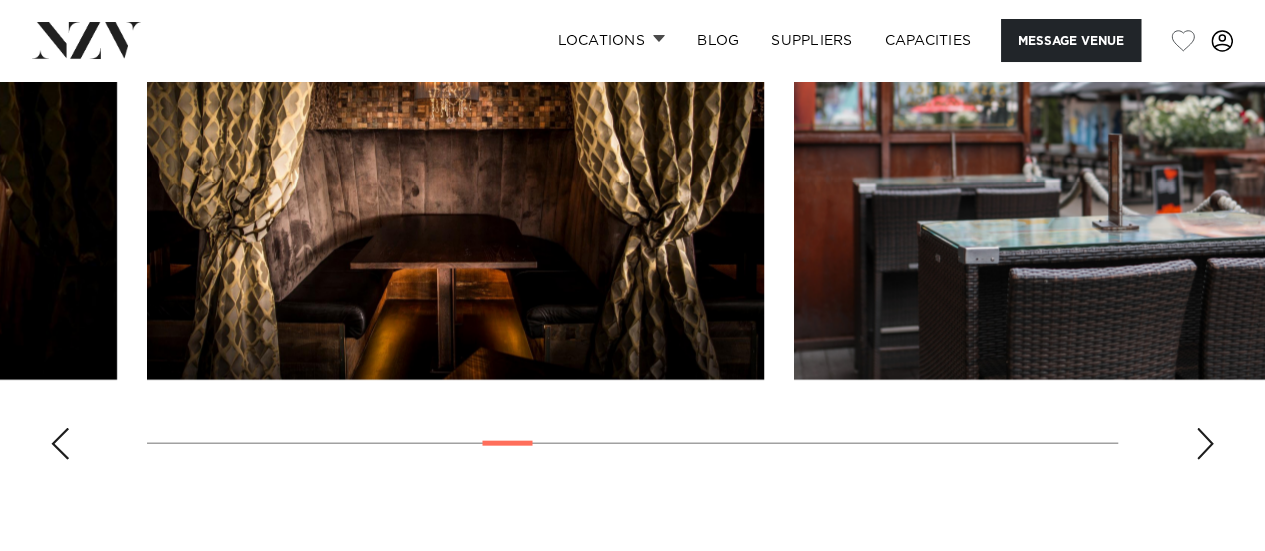 click at bounding box center [1205, 444] 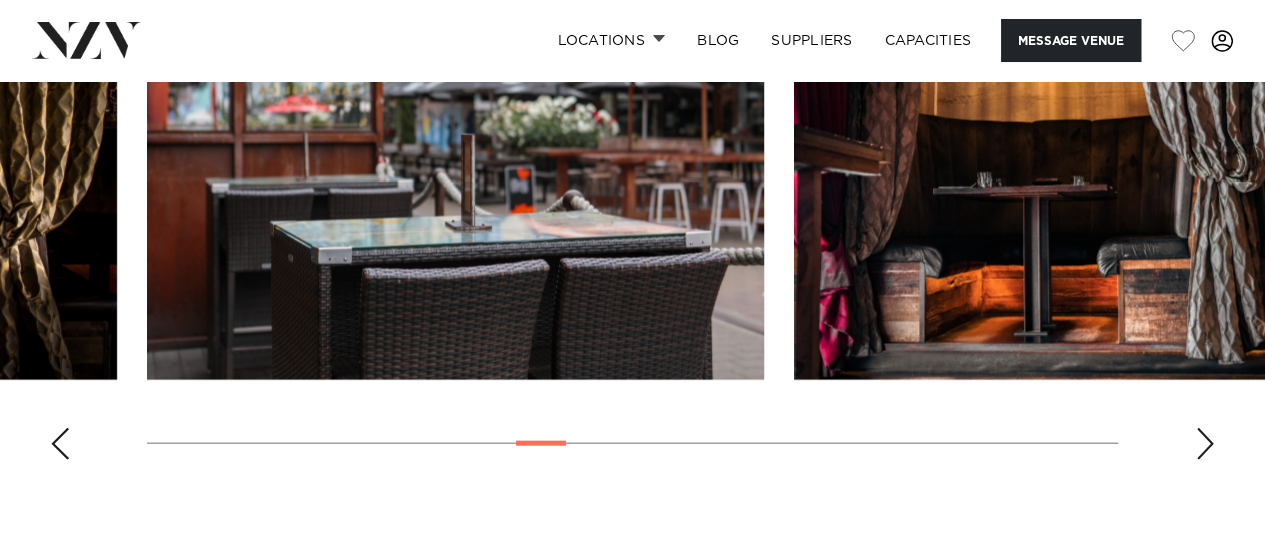 click at bounding box center (1205, 444) 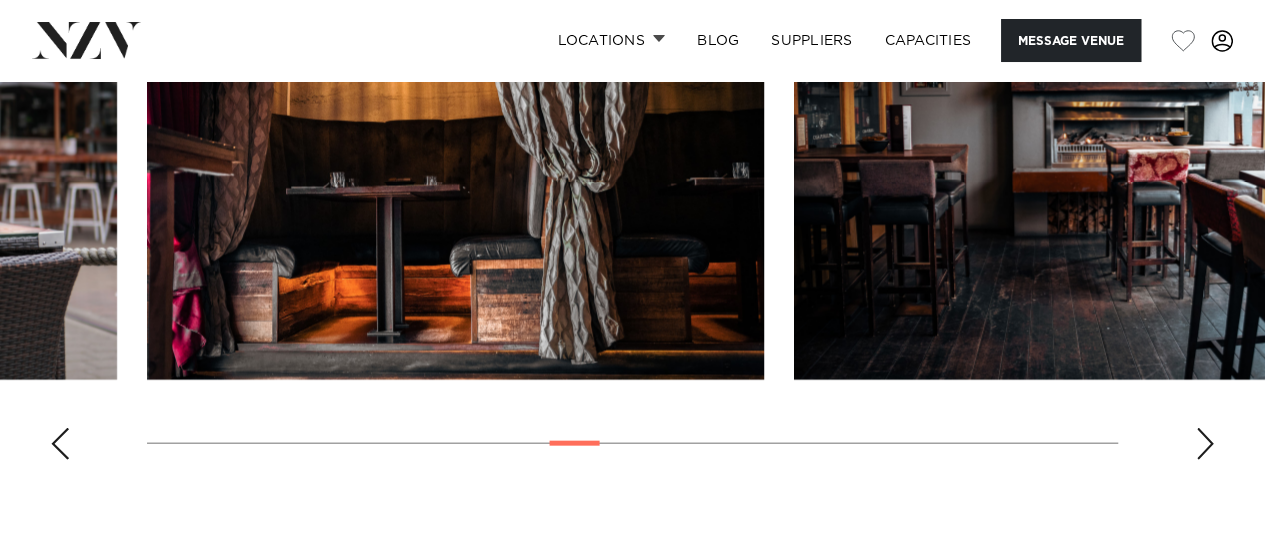 click at bounding box center [1205, 444] 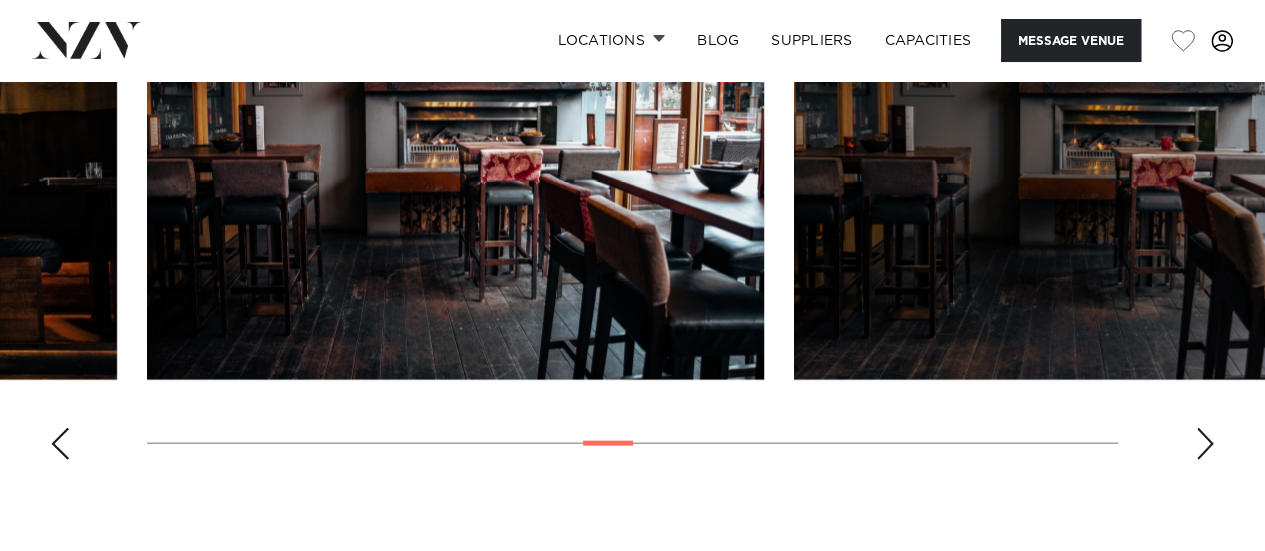 click at bounding box center [1205, 444] 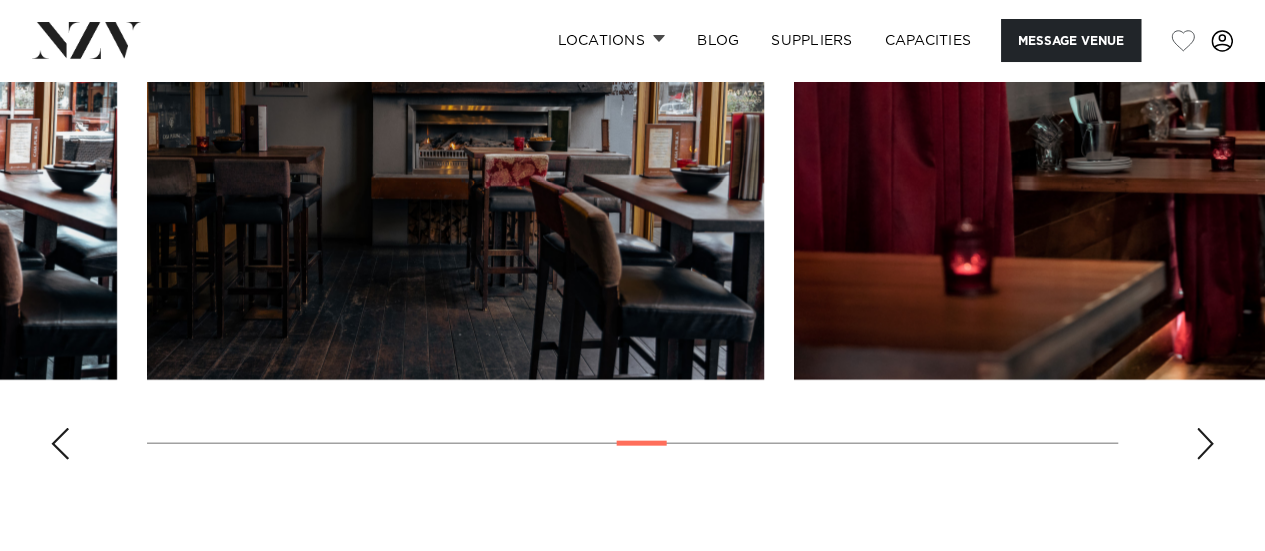click at bounding box center [1205, 444] 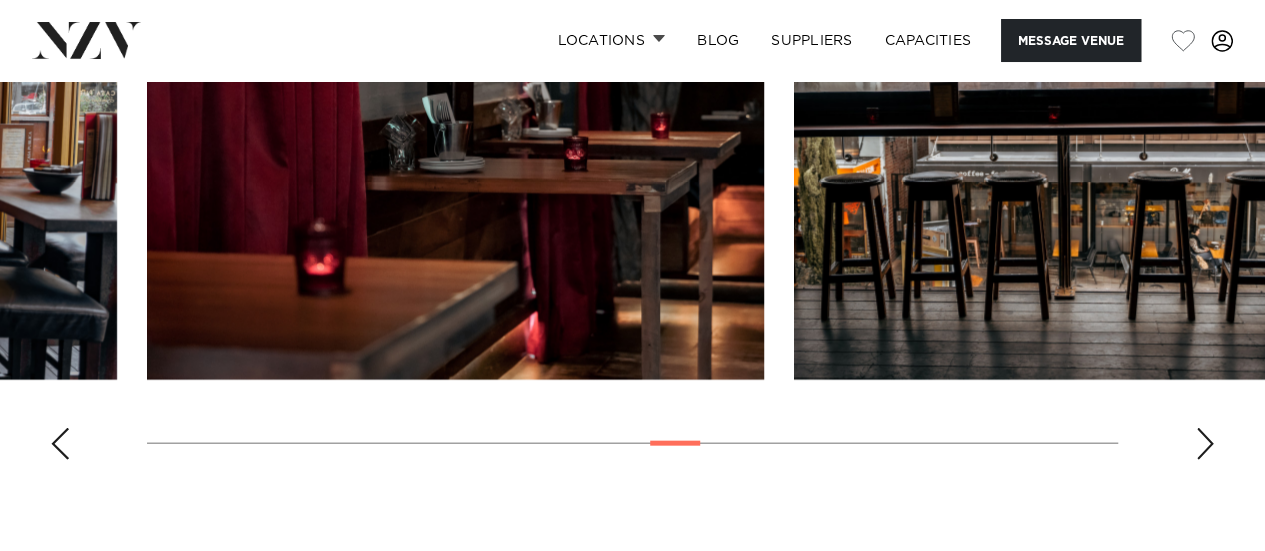 click at bounding box center (1205, 444) 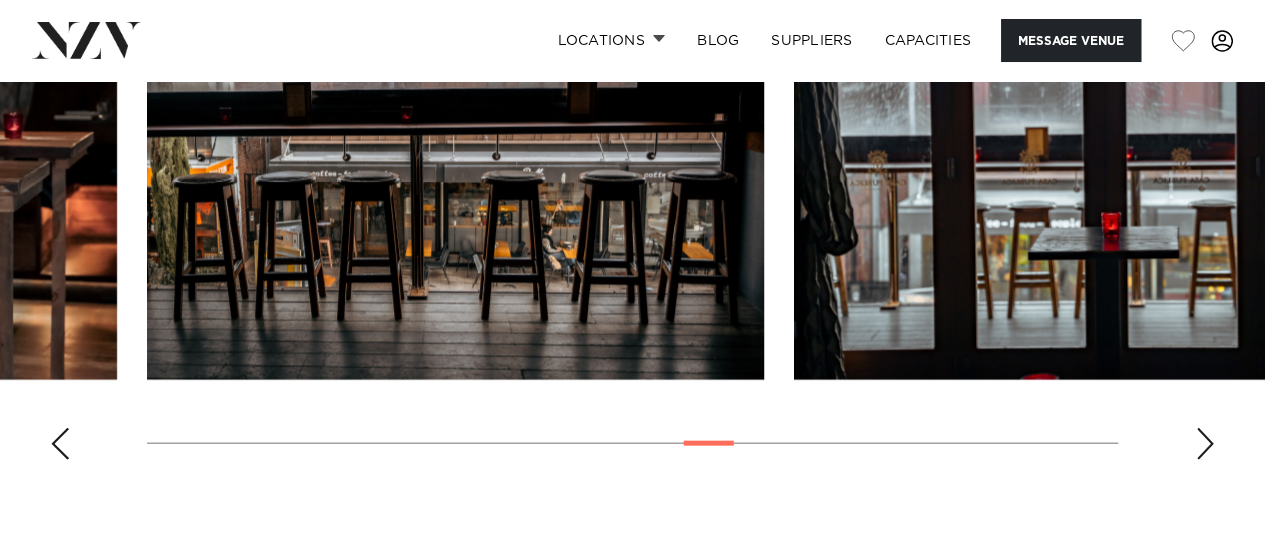 click at bounding box center [1205, 444] 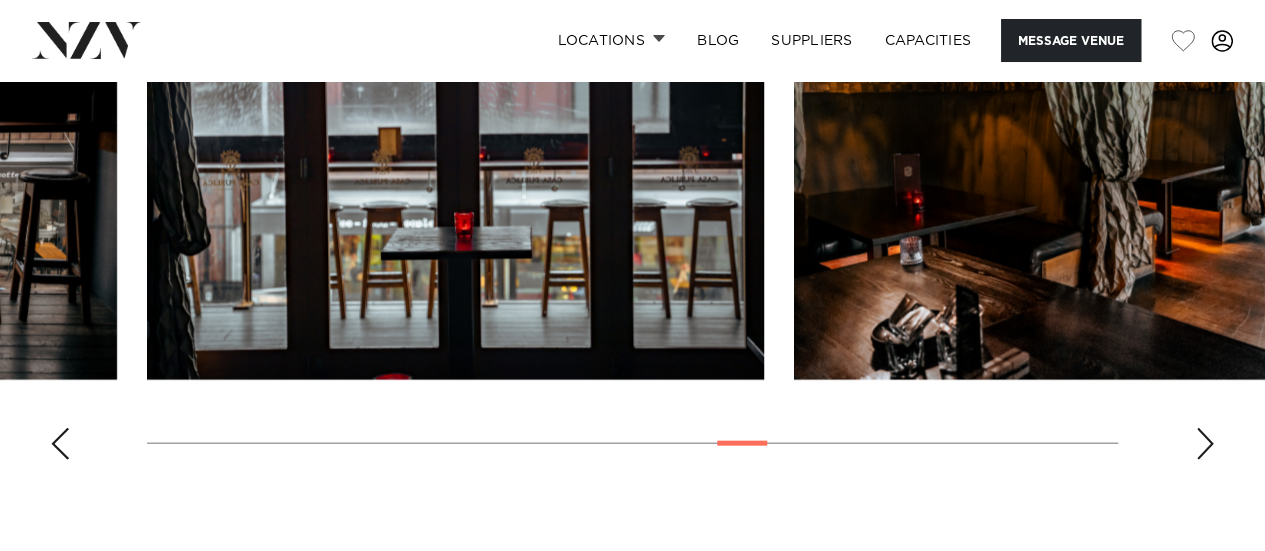 click at bounding box center [1205, 444] 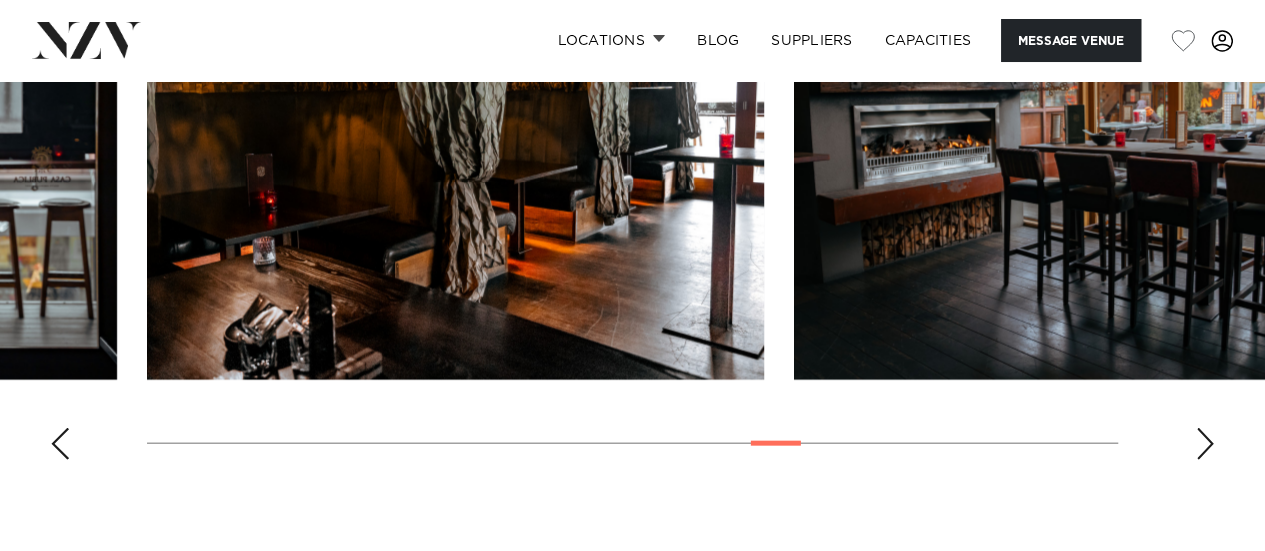 click at bounding box center (632, 201) 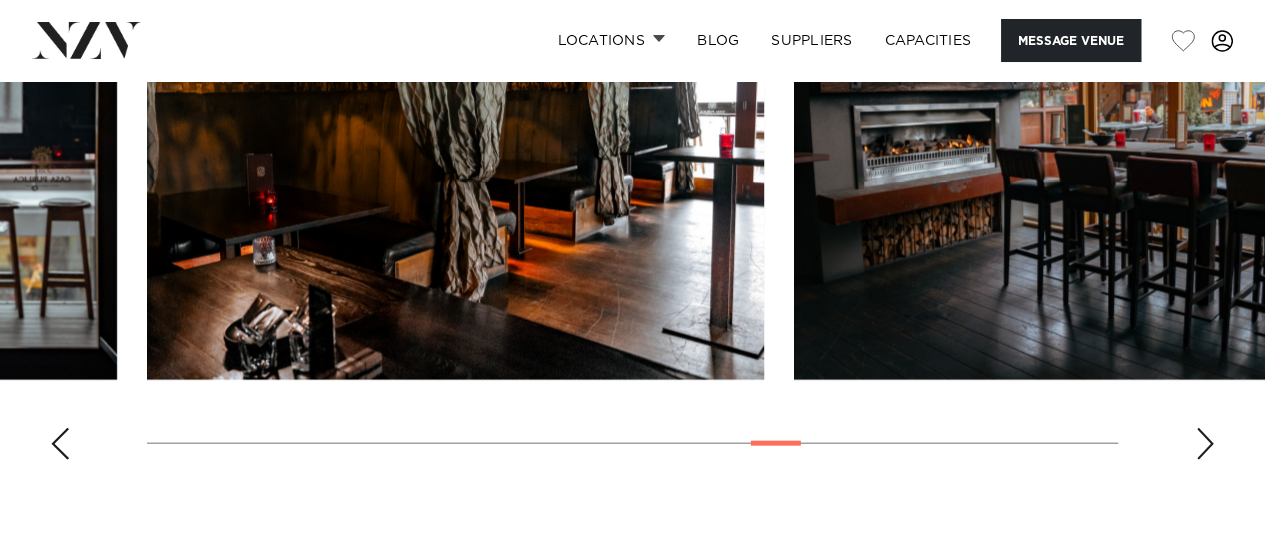 click at bounding box center [632, 201] 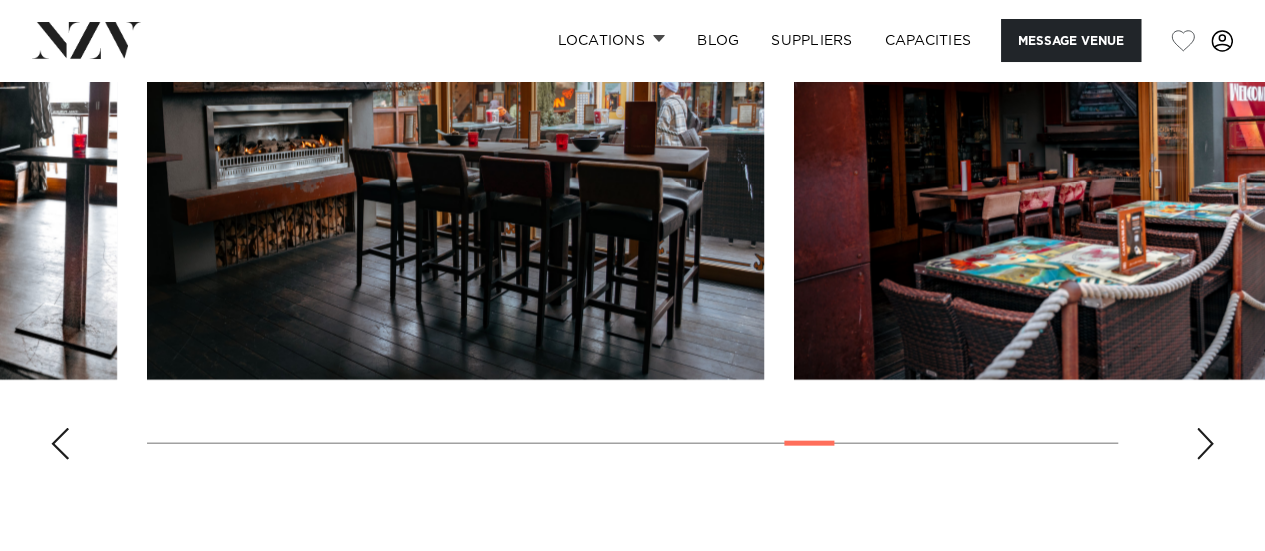 click at bounding box center [1205, 444] 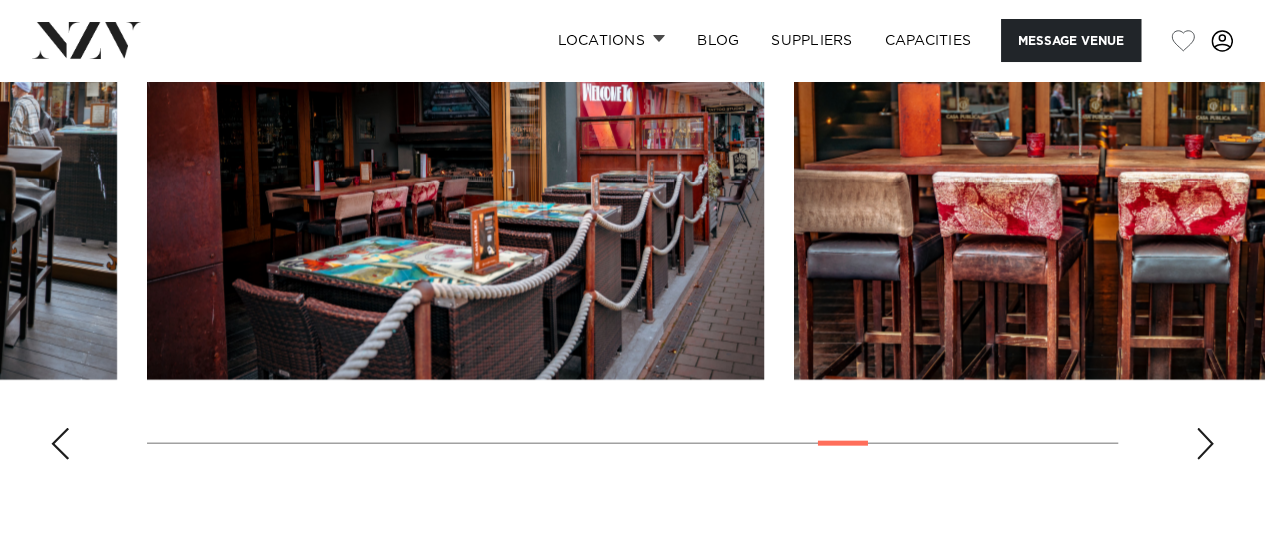 click at bounding box center (1205, 444) 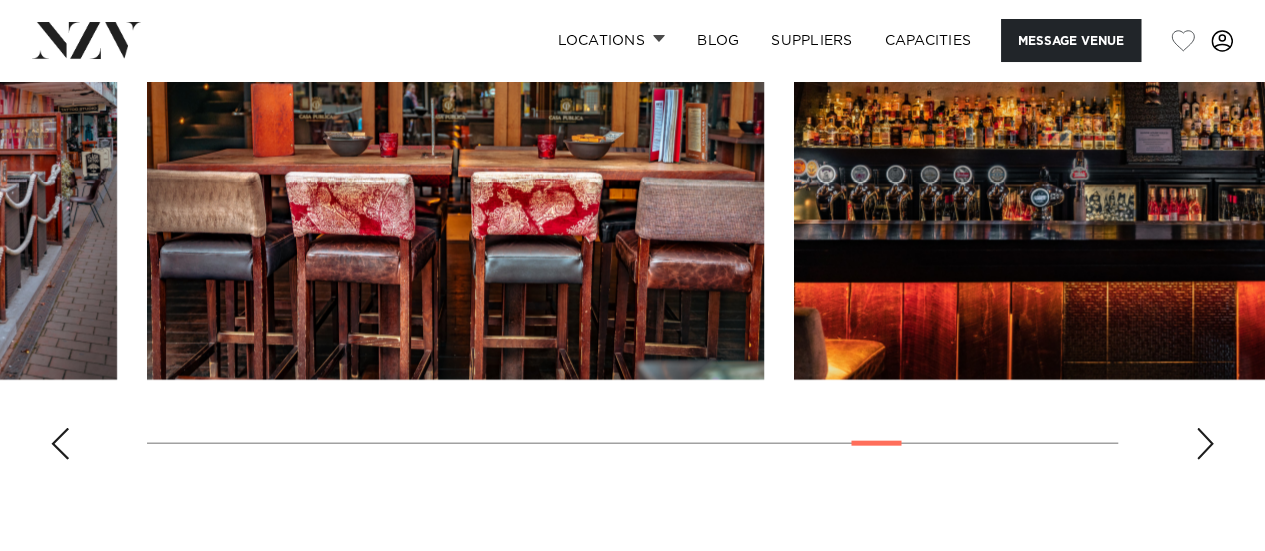 click at bounding box center [1205, 444] 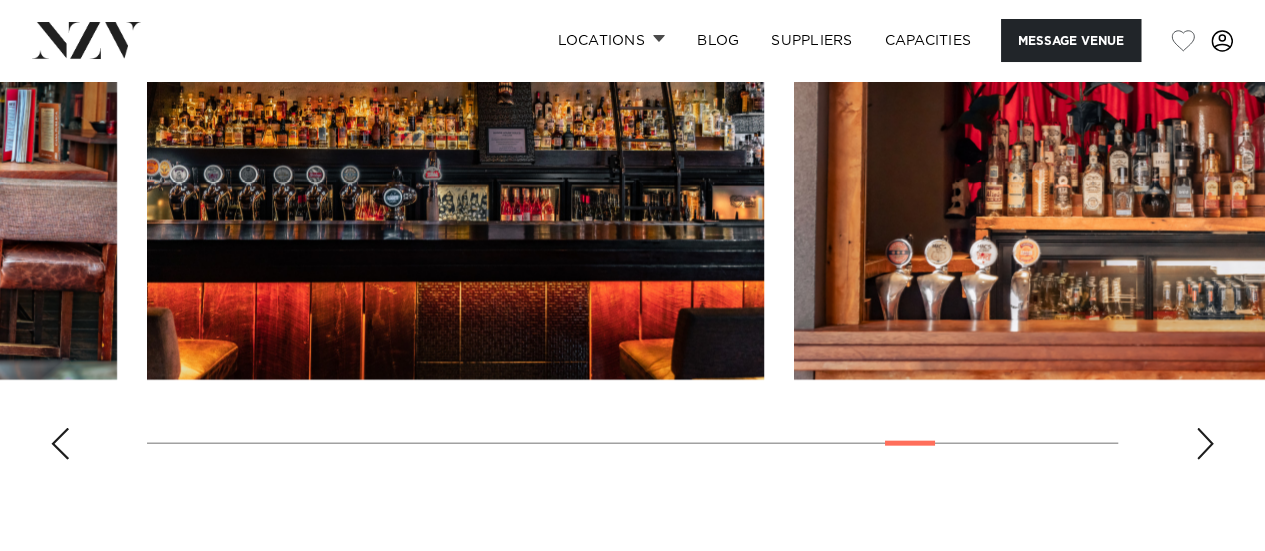 click at bounding box center (1205, 444) 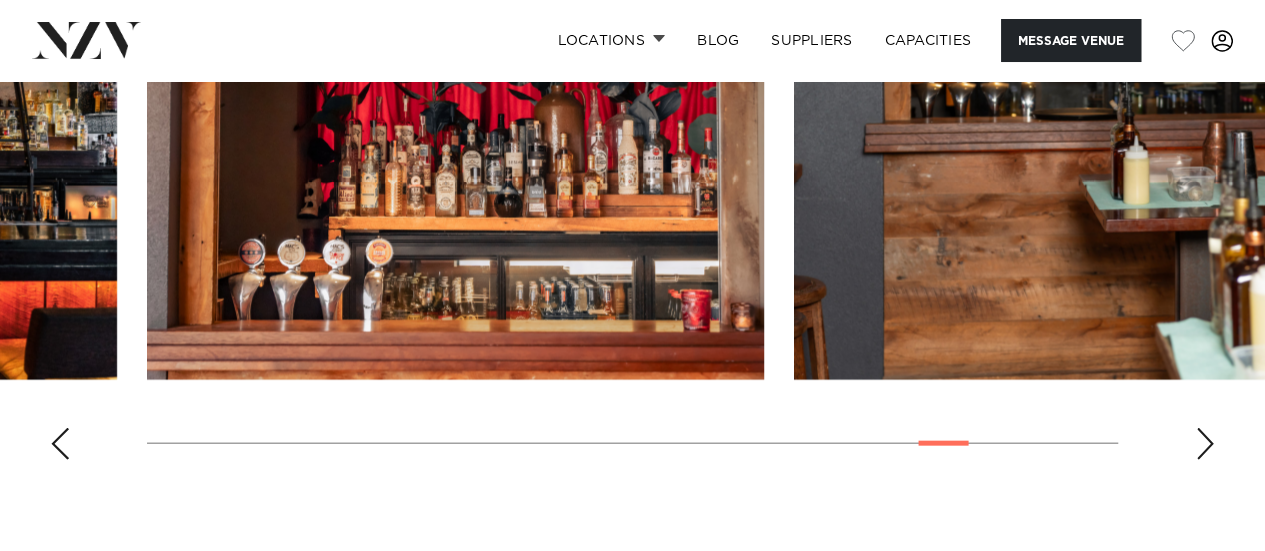 click at bounding box center (1205, 444) 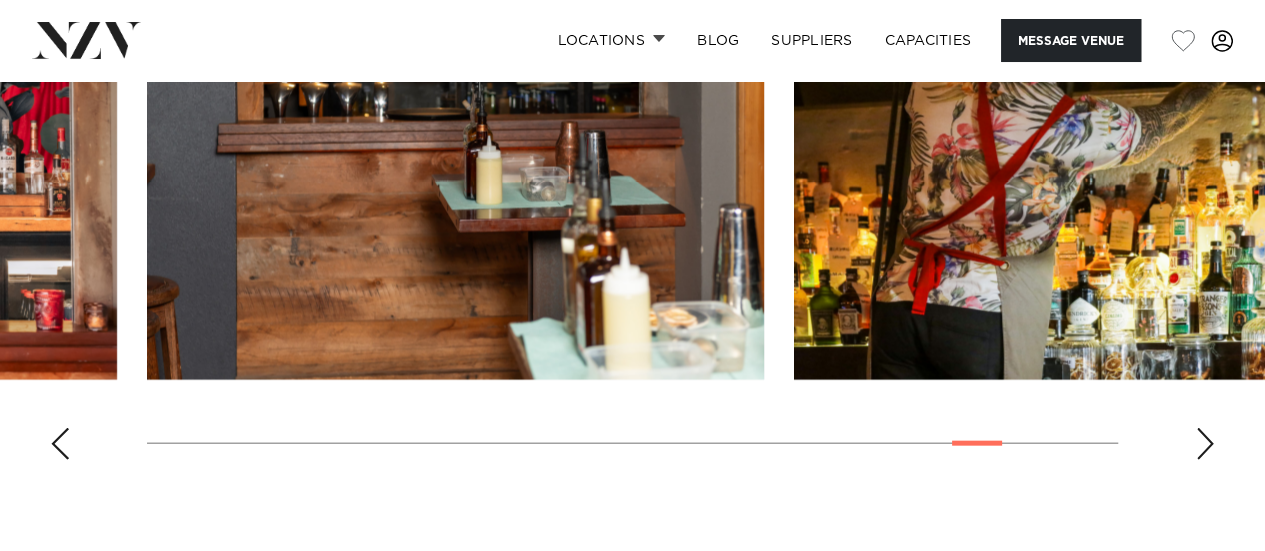 click at bounding box center (1205, 444) 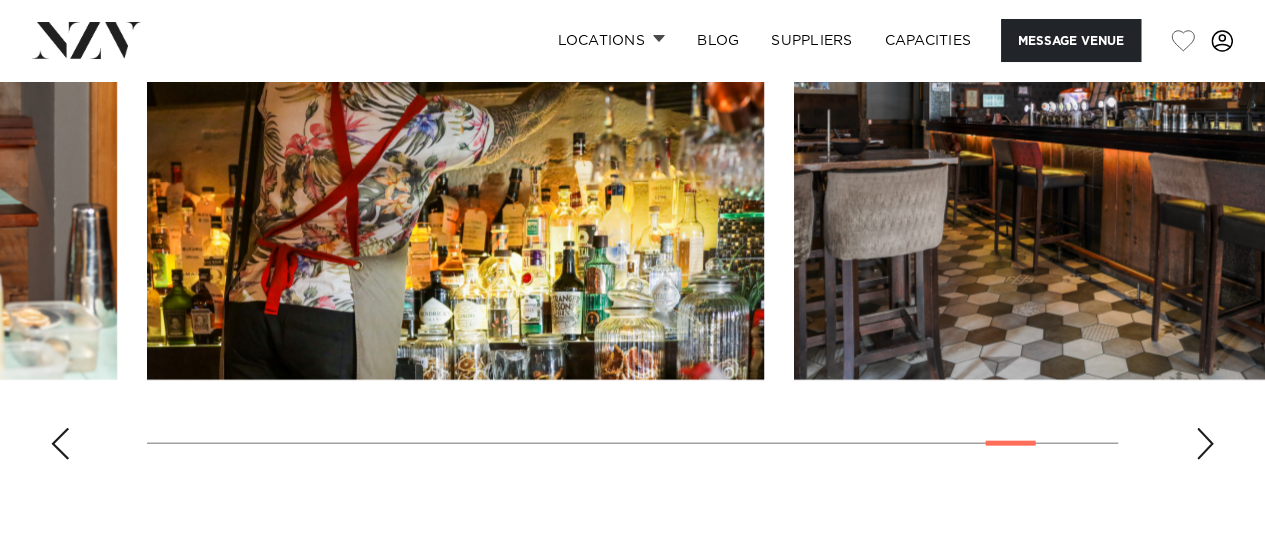 click at bounding box center [1205, 444] 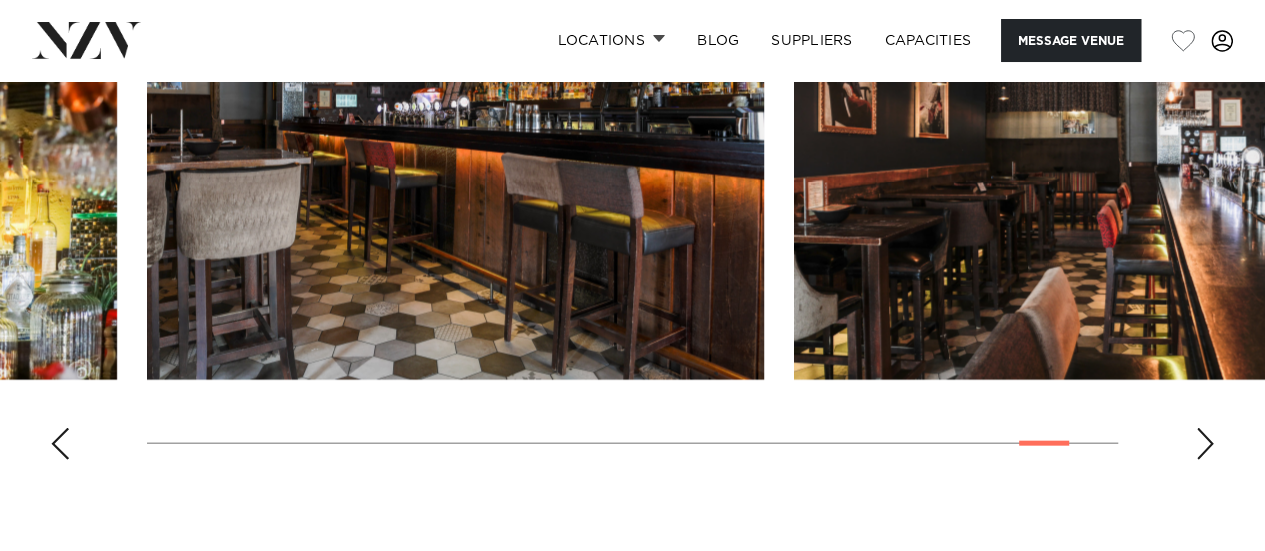 click at bounding box center (1205, 444) 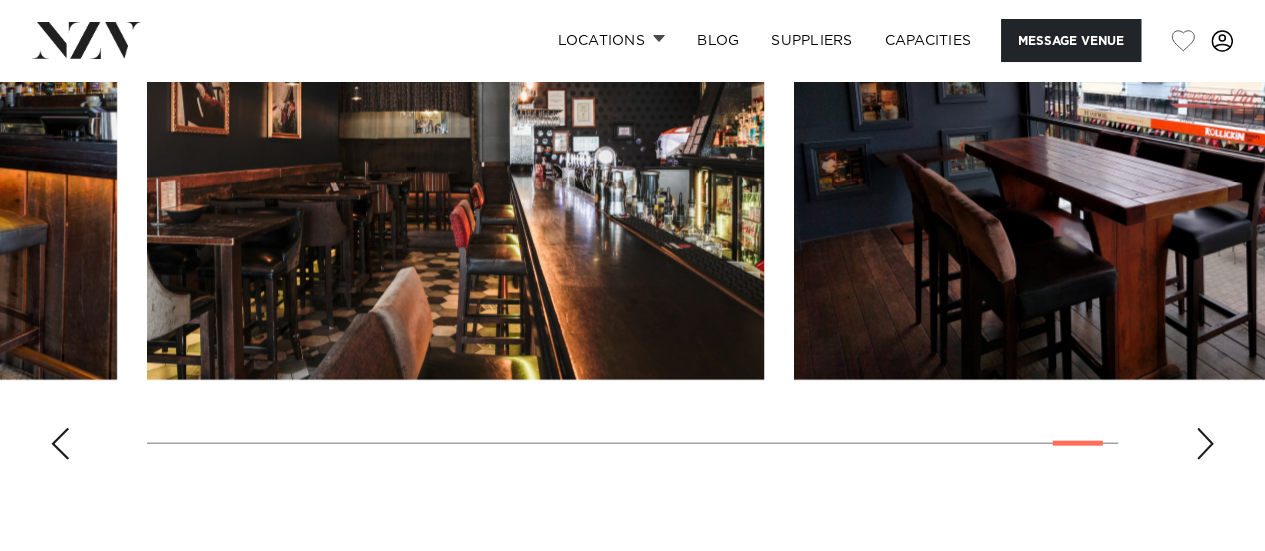 click at bounding box center (1205, 444) 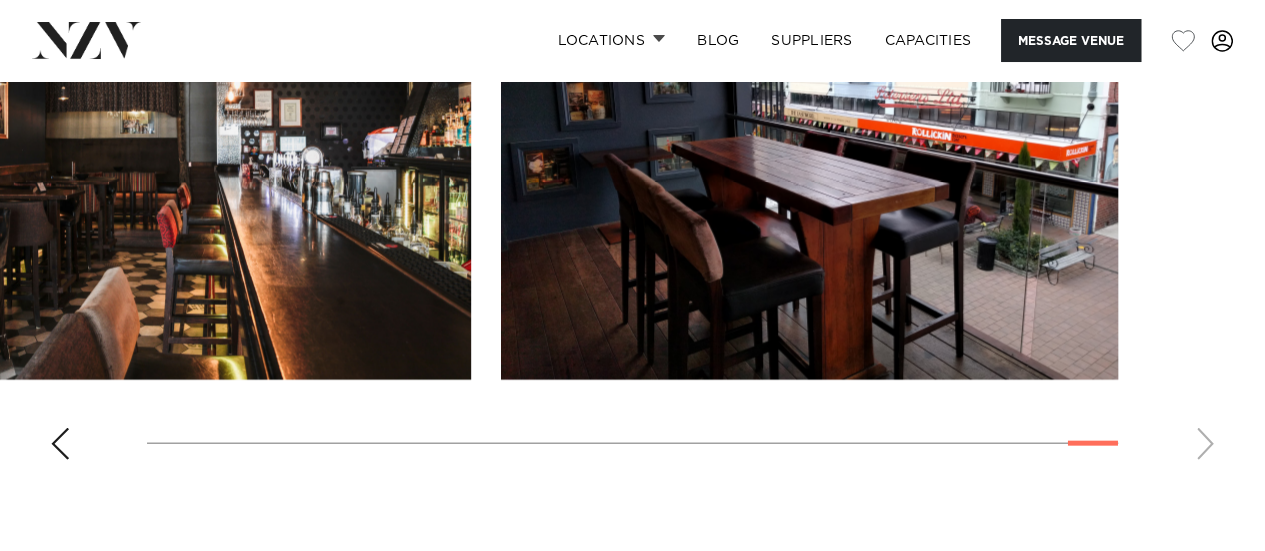 click at bounding box center (632, 201) 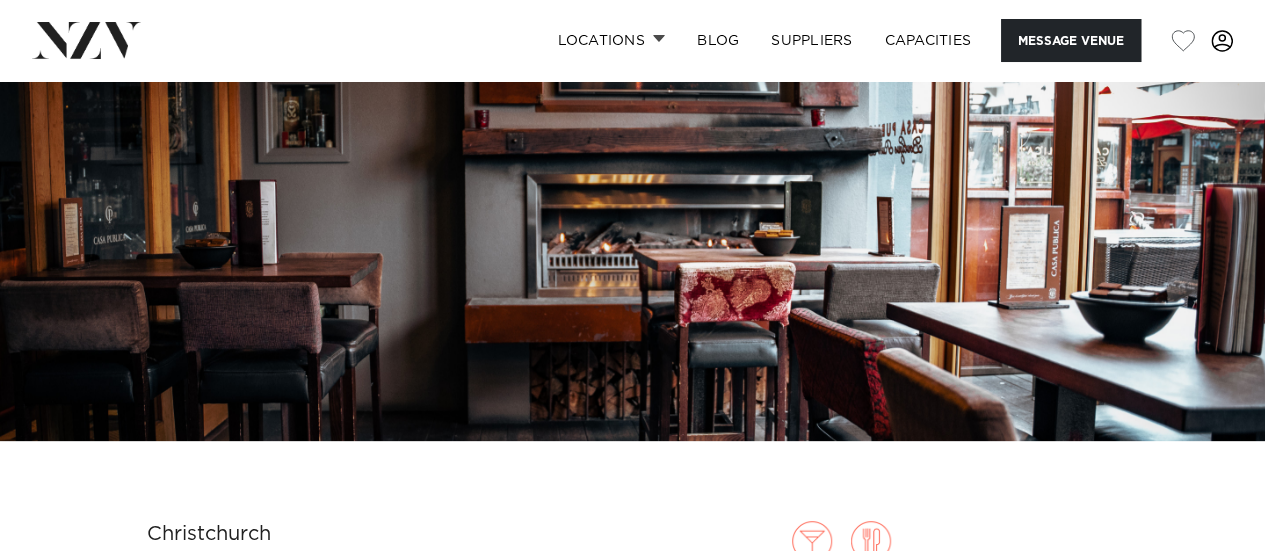 scroll, scrollTop: 0, scrollLeft: 0, axis: both 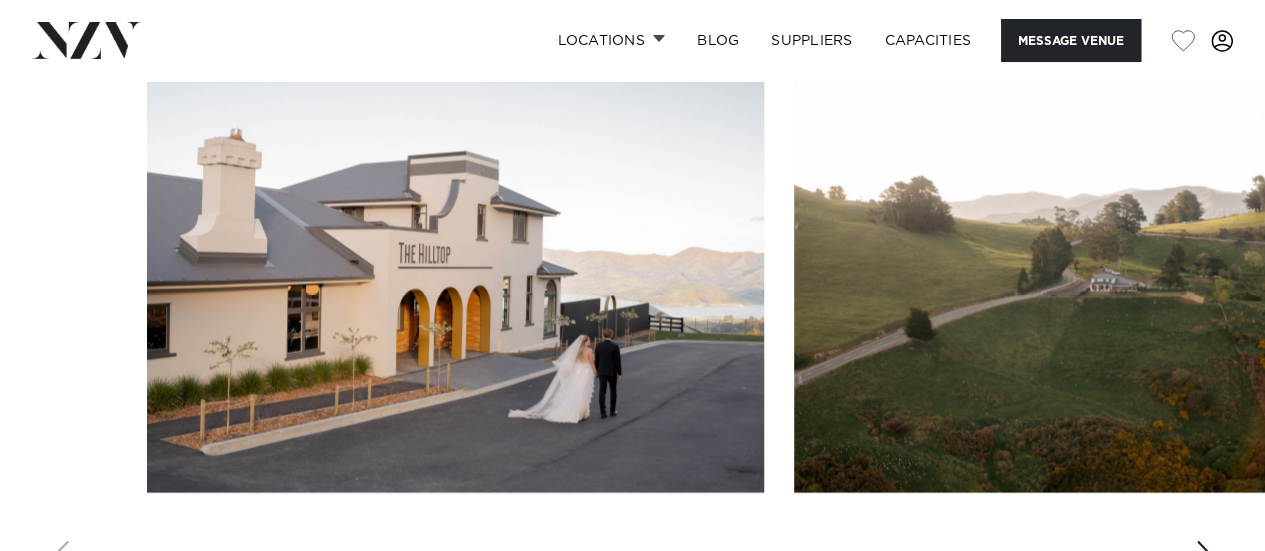click at bounding box center [1205, 557] 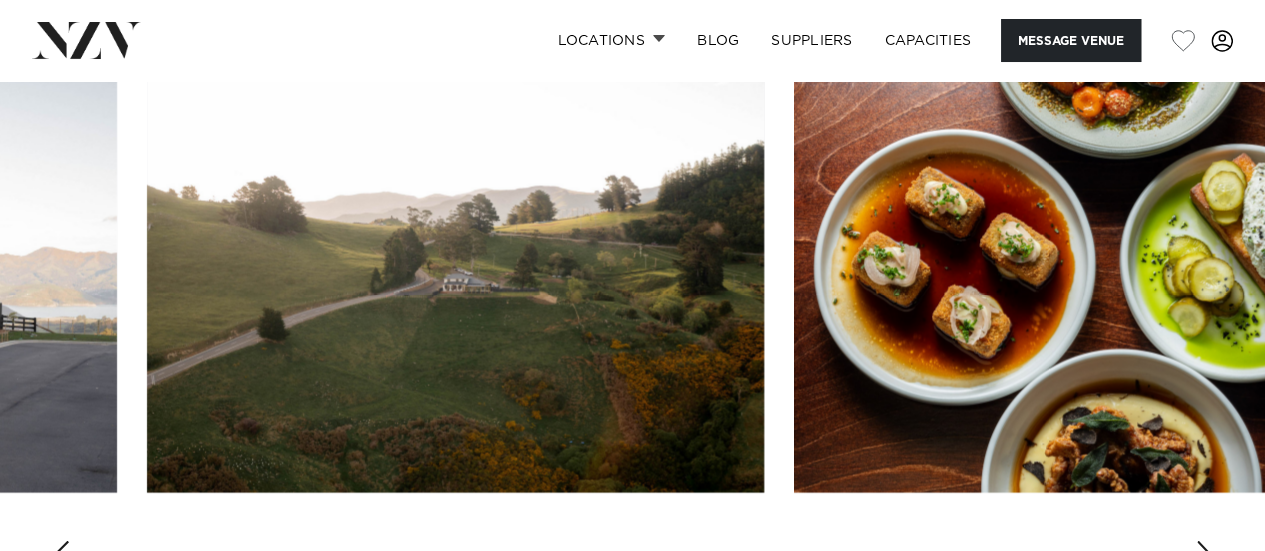 click at bounding box center (1205, 557) 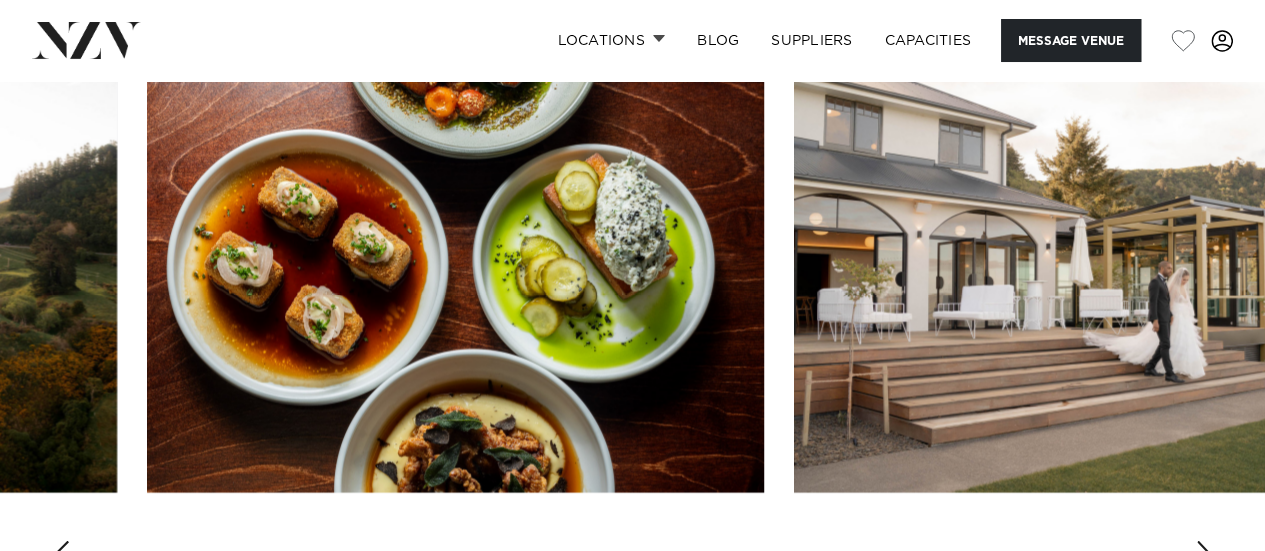 click at bounding box center [1205, 557] 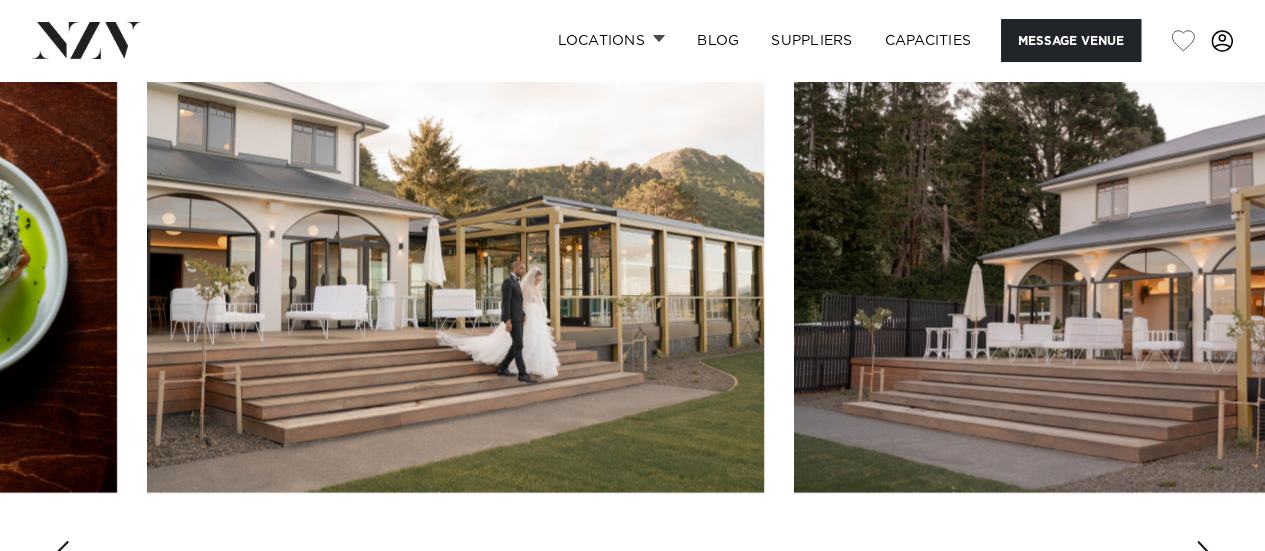 click at bounding box center [1205, 557] 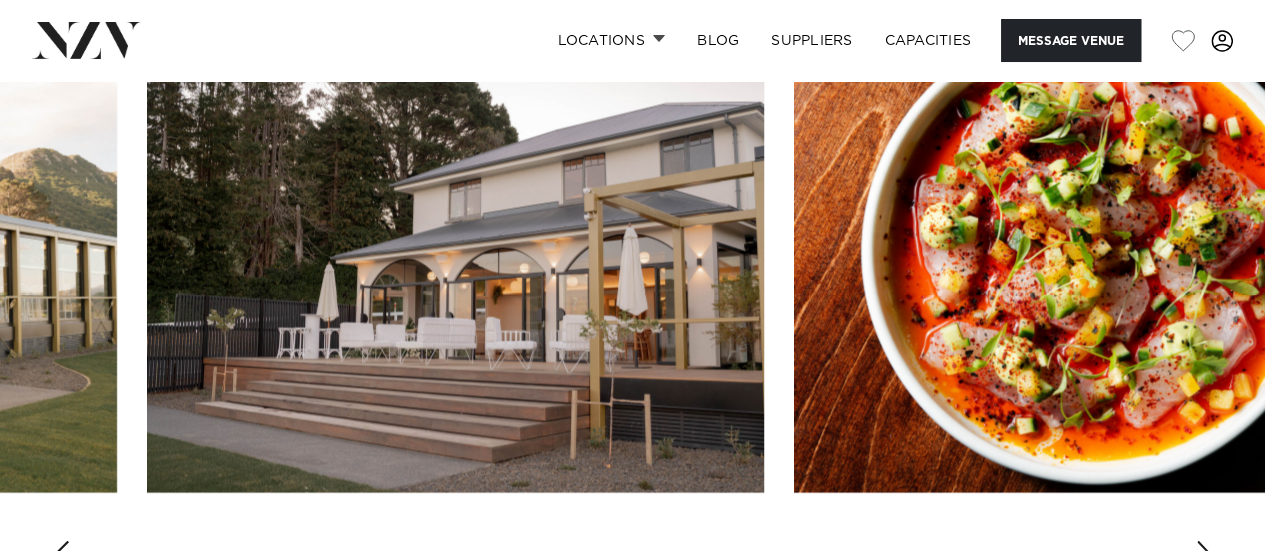 click at bounding box center (1205, 557) 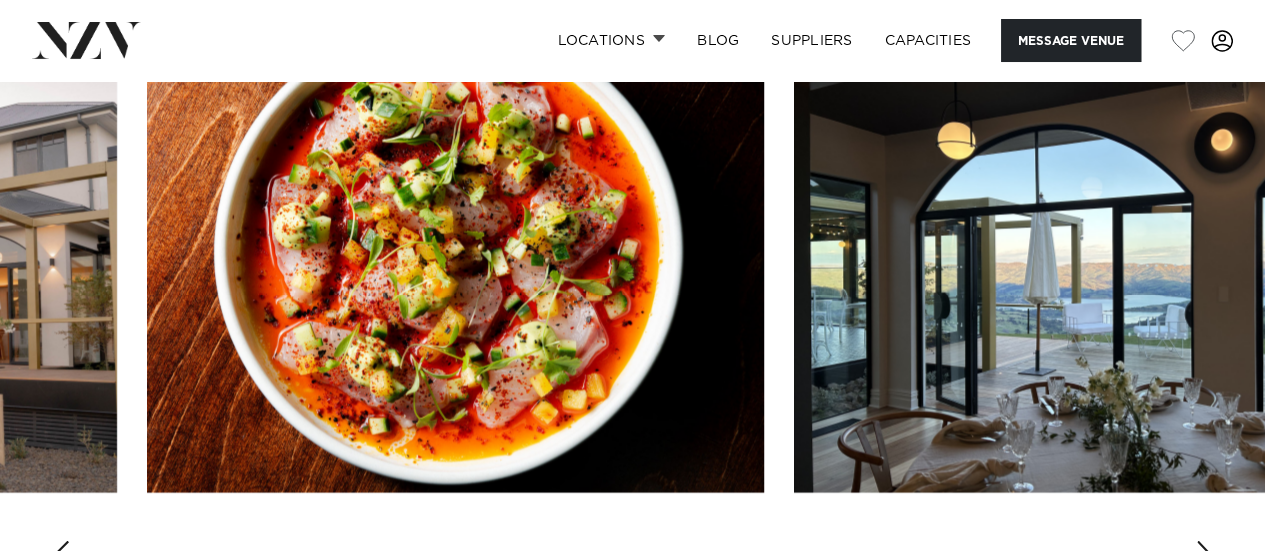 click at bounding box center [1205, 557] 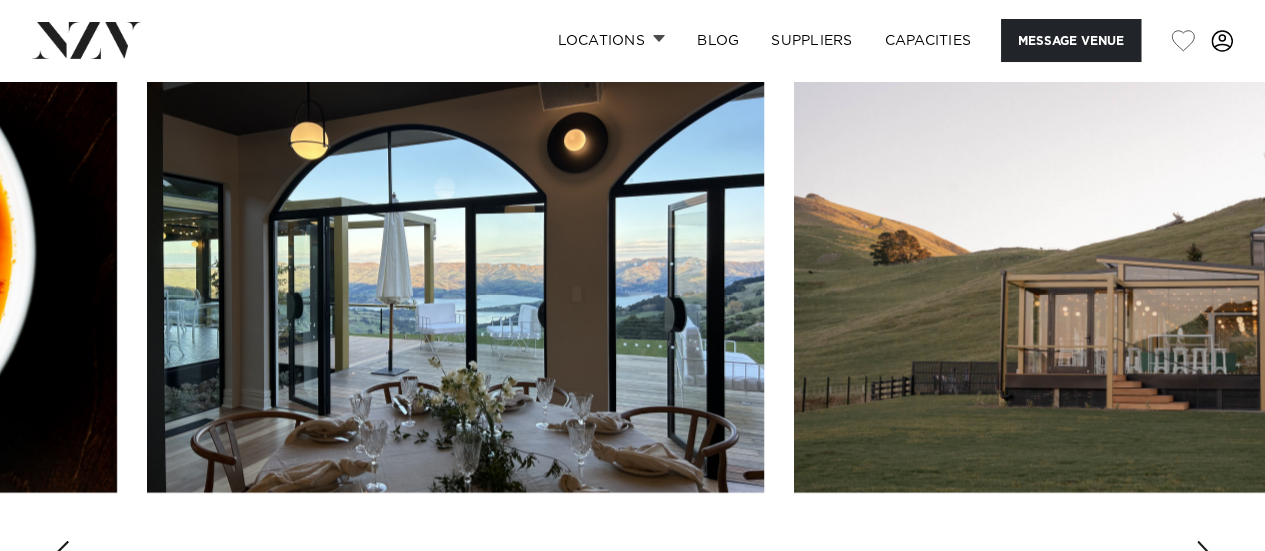 click at bounding box center [1205, 557] 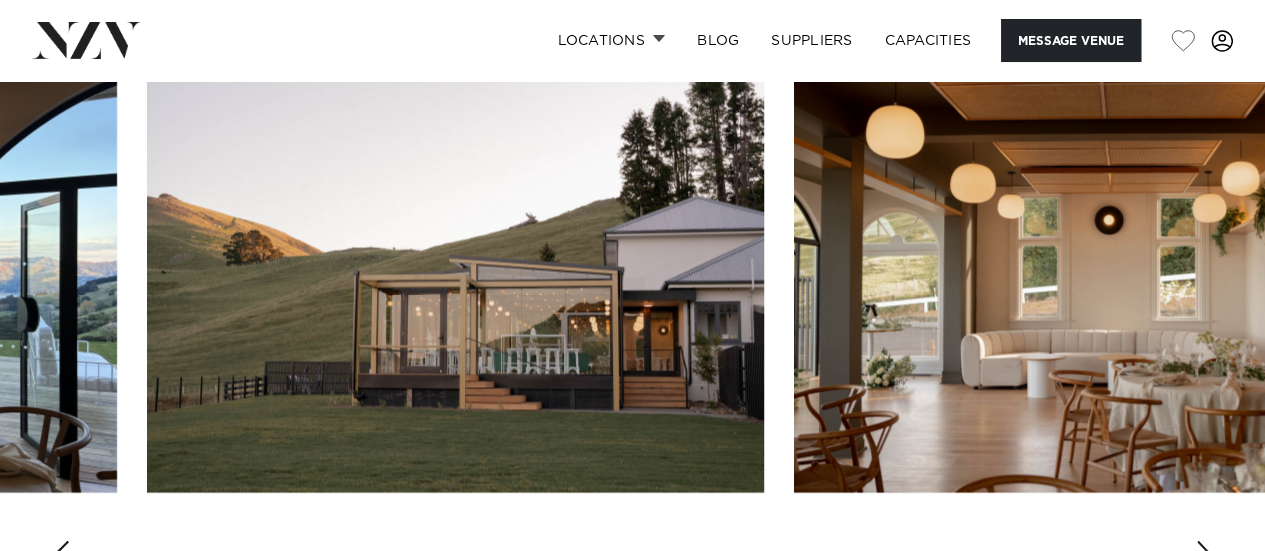 click at bounding box center [1205, 557] 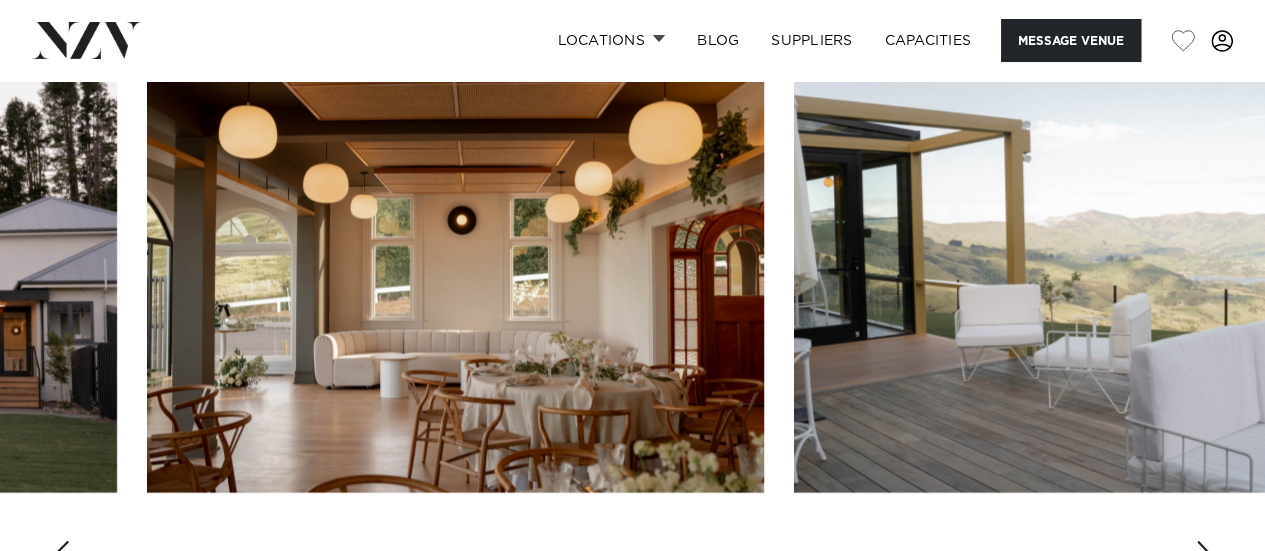 click at bounding box center [1205, 557] 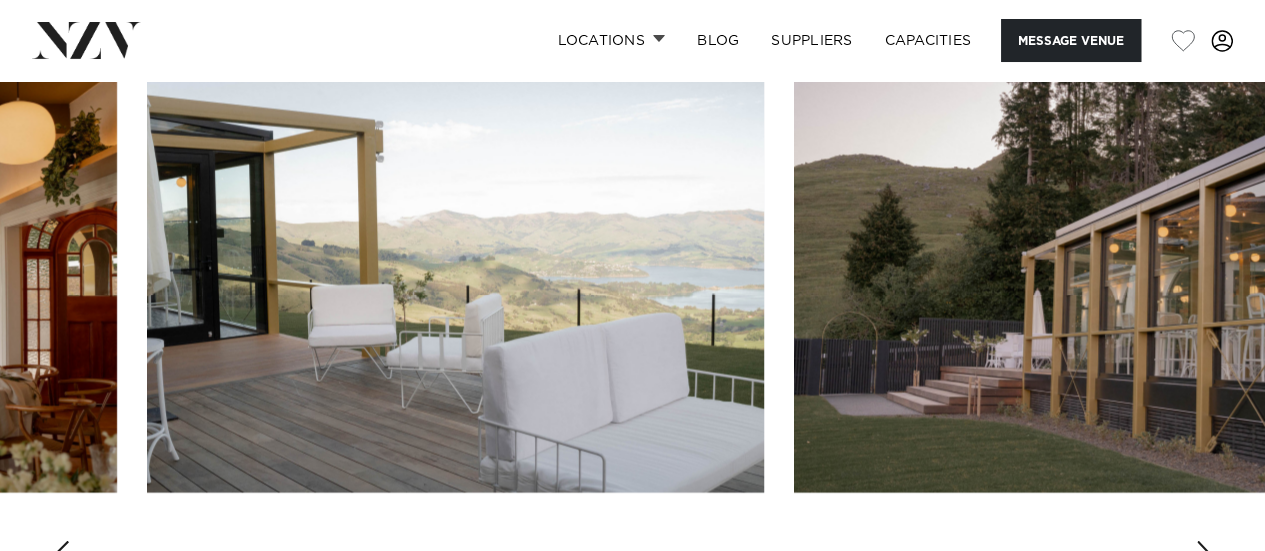 click at bounding box center (1205, 557) 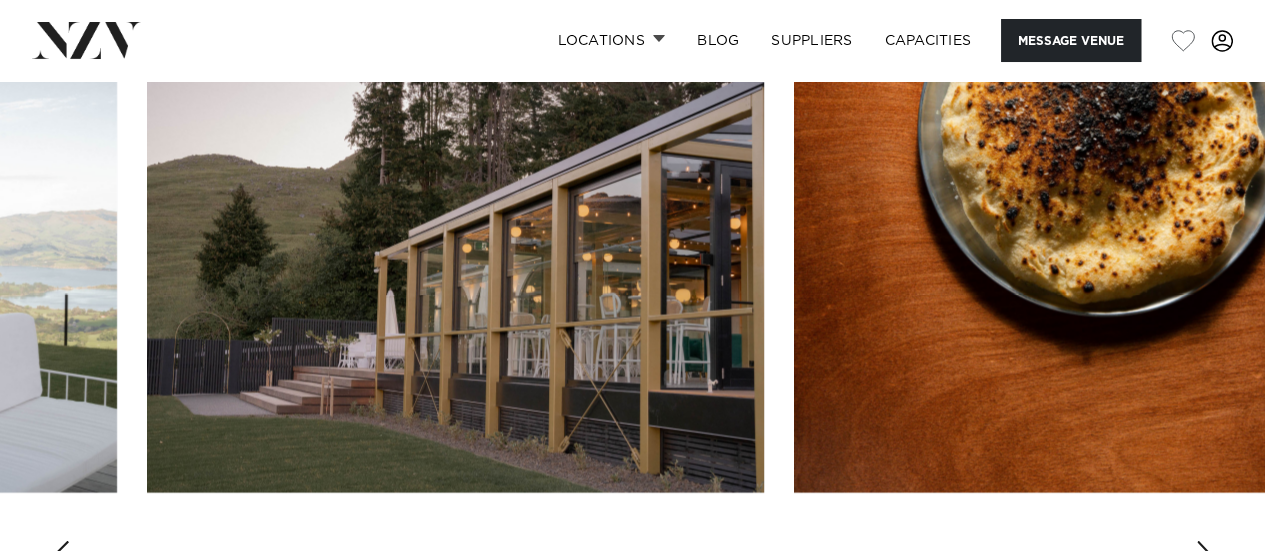 click at bounding box center (1205, 557) 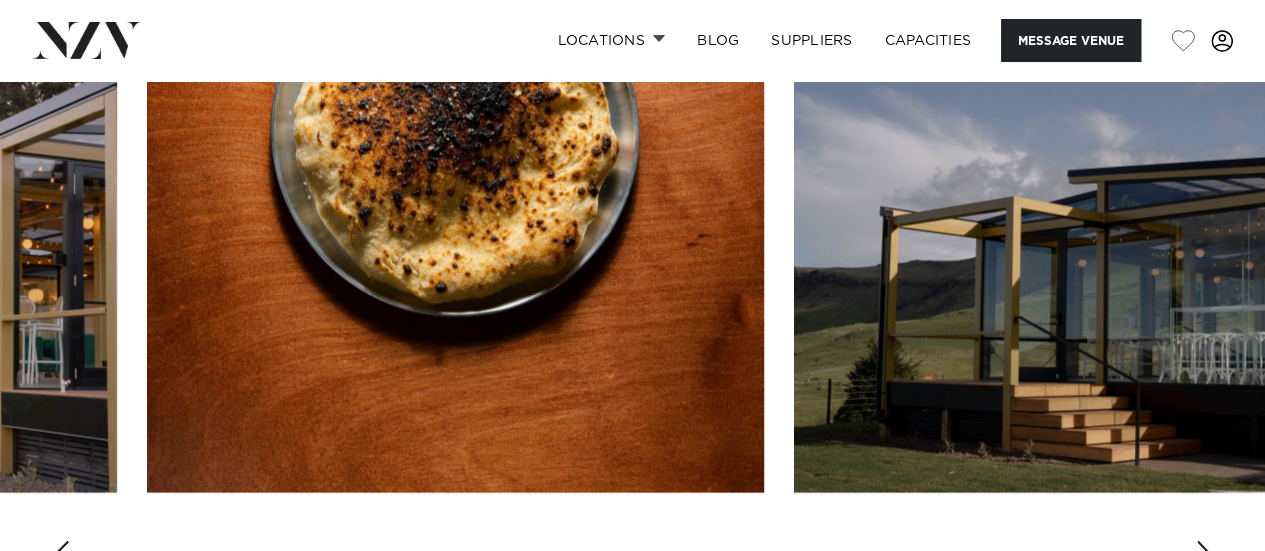 click at bounding box center (1205, 557) 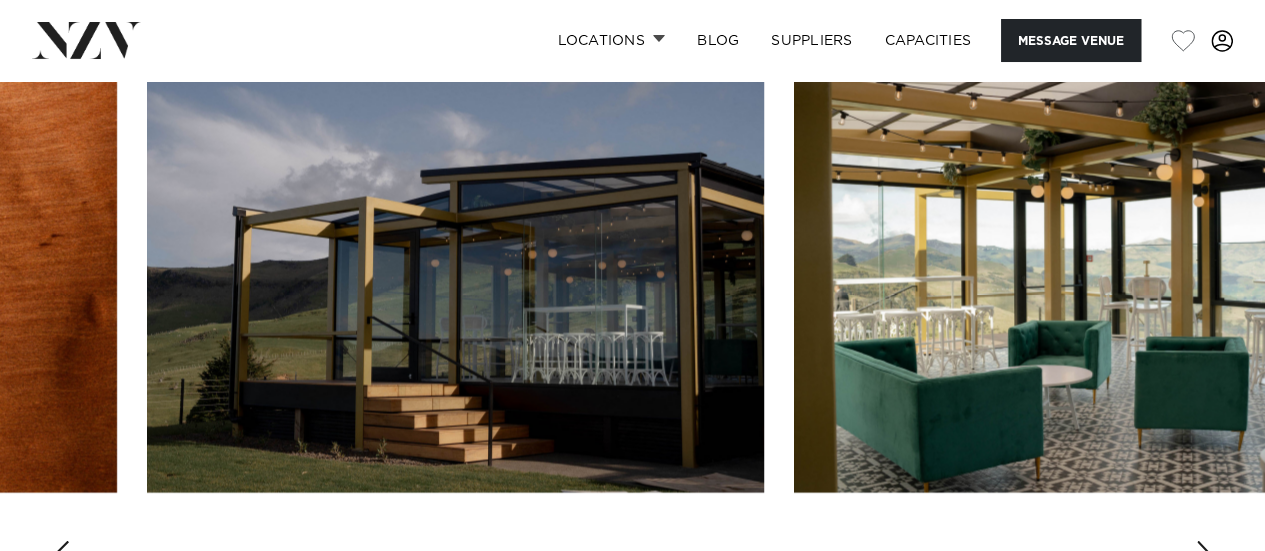 click at bounding box center (632, 314) 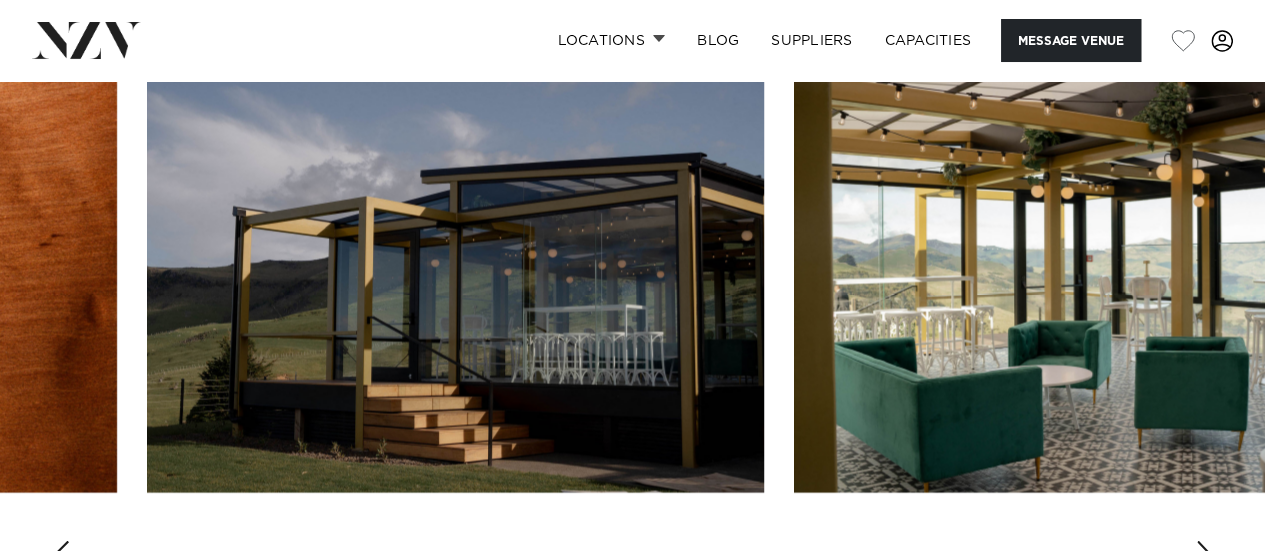 click at bounding box center [632, 314] 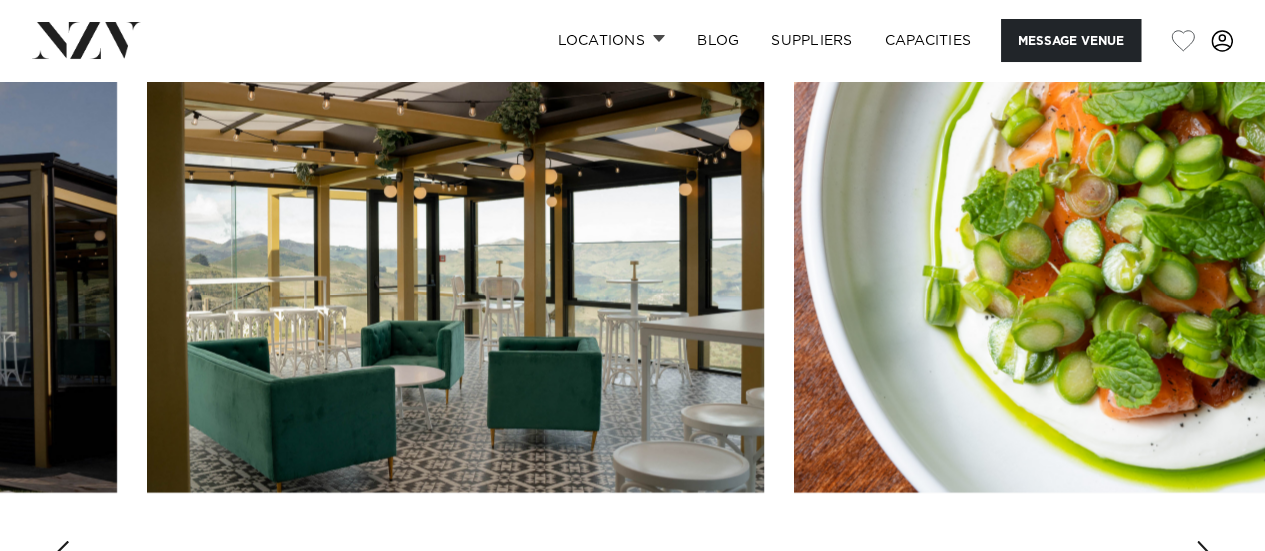 click at bounding box center [1205, 557] 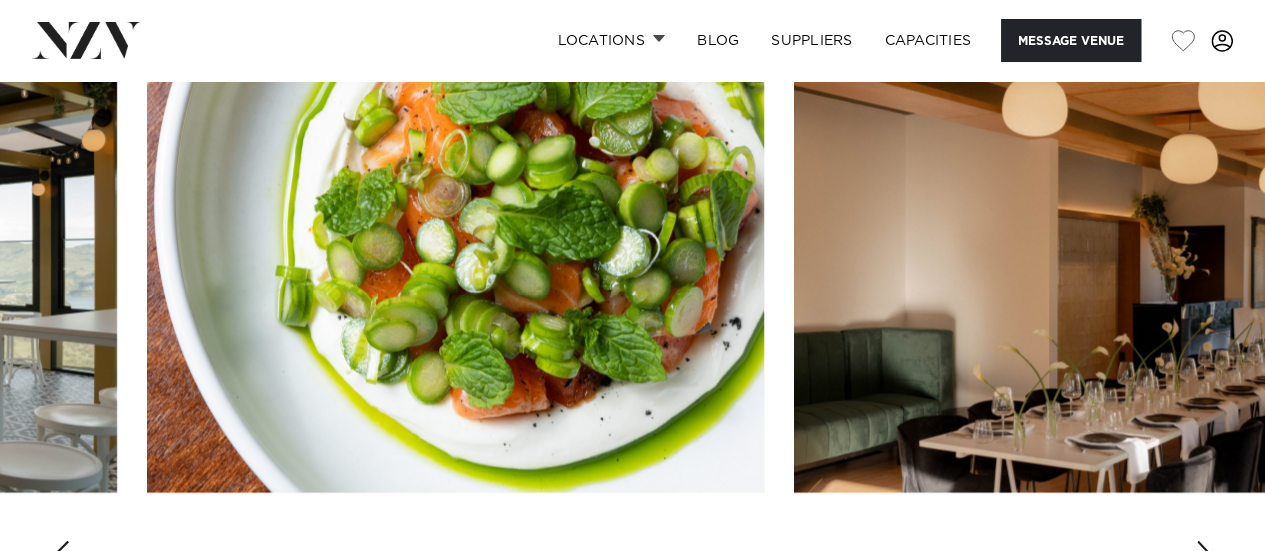 click at bounding box center [1205, 557] 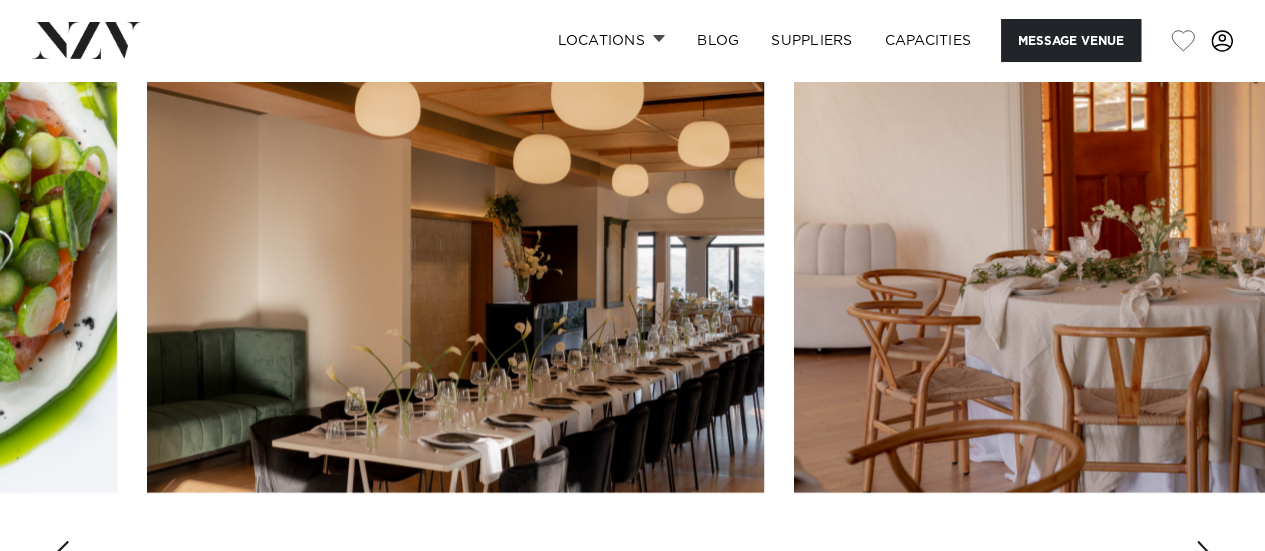 click at bounding box center (1205, 557) 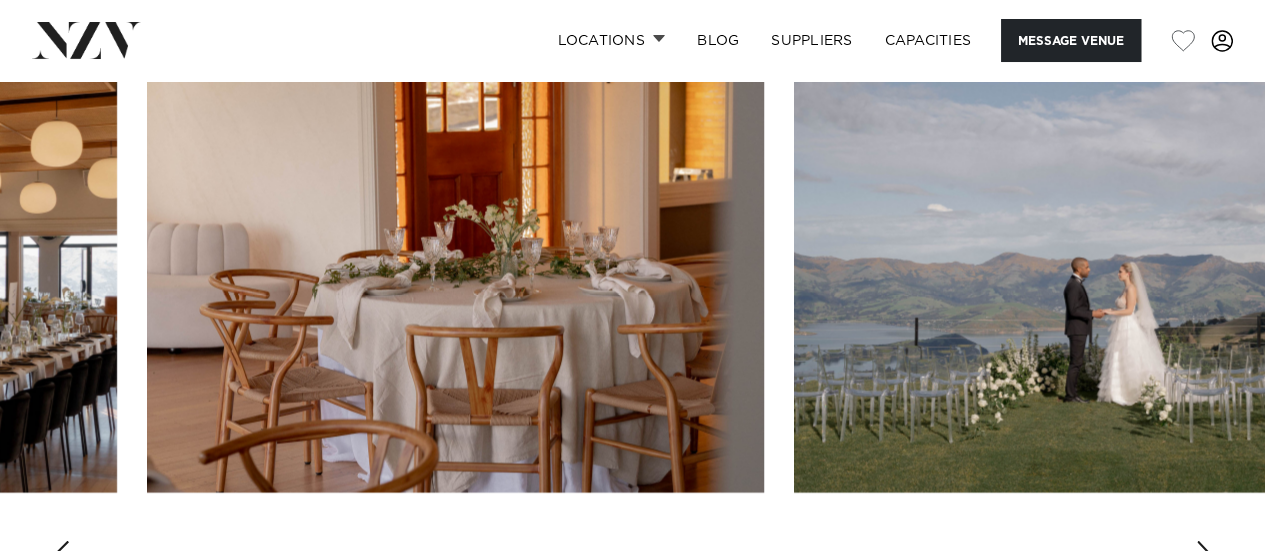 click at bounding box center (1205, 557) 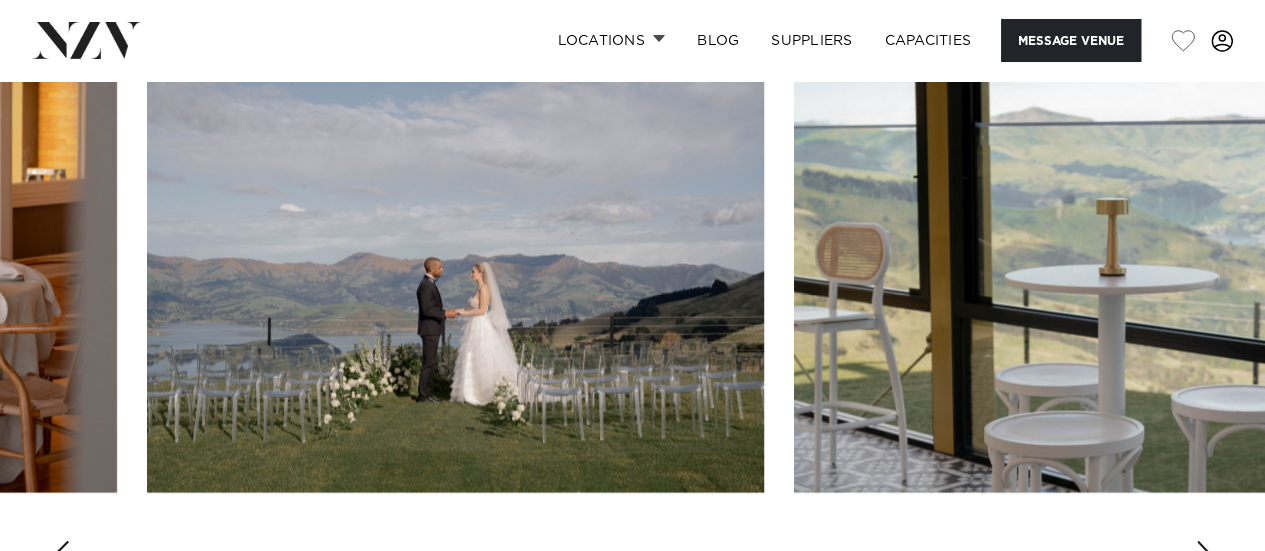 click at bounding box center (1205, 557) 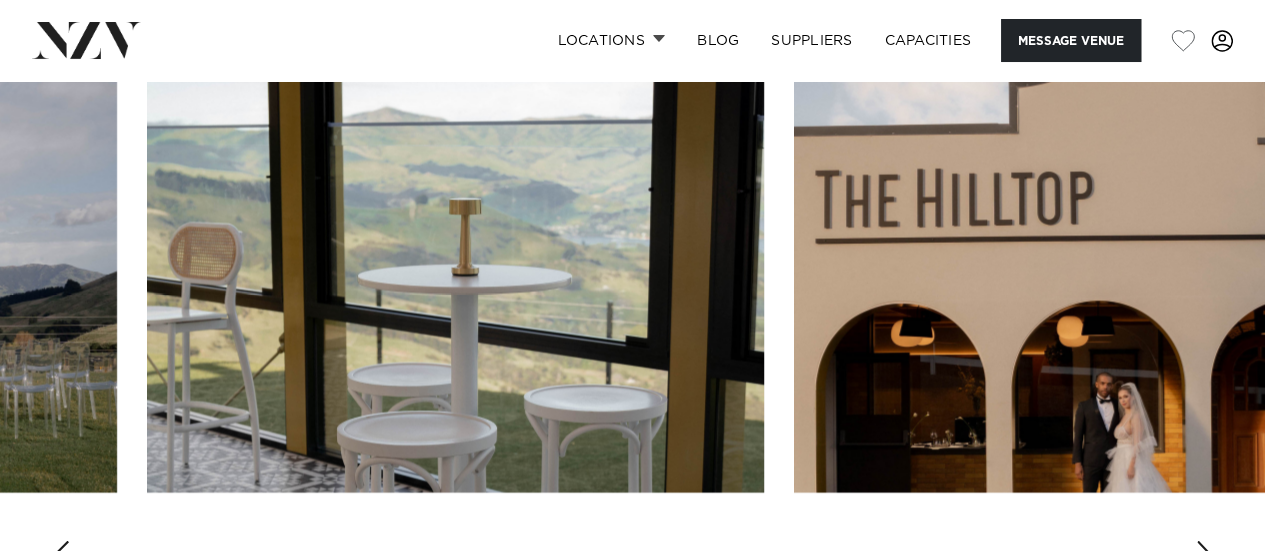 click at bounding box center (1205, 557) 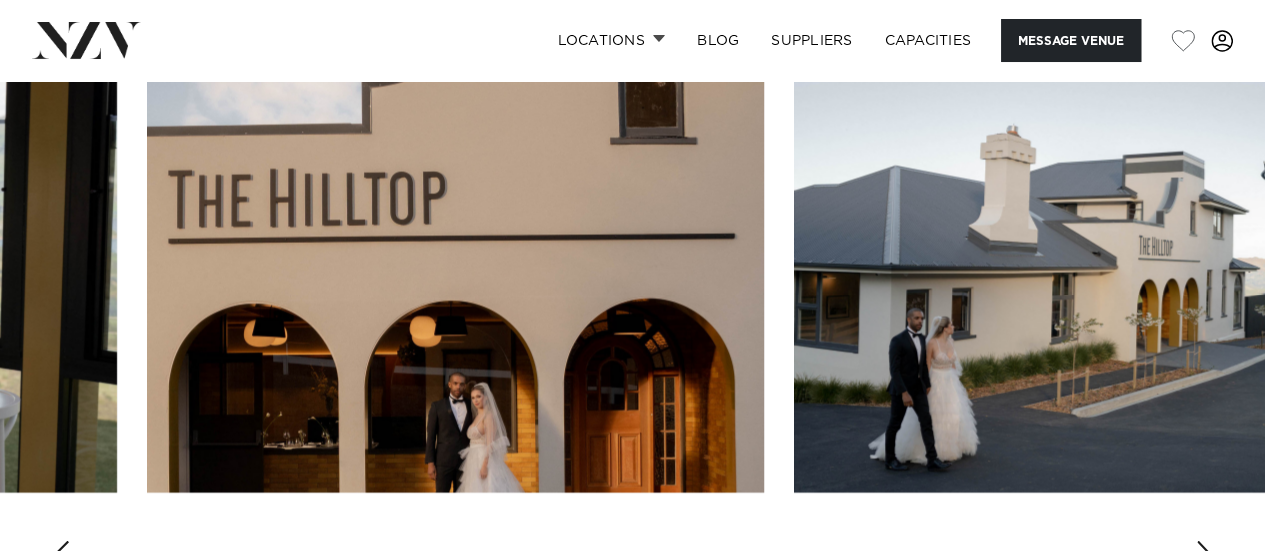 click at bounding box center [1205, 557] 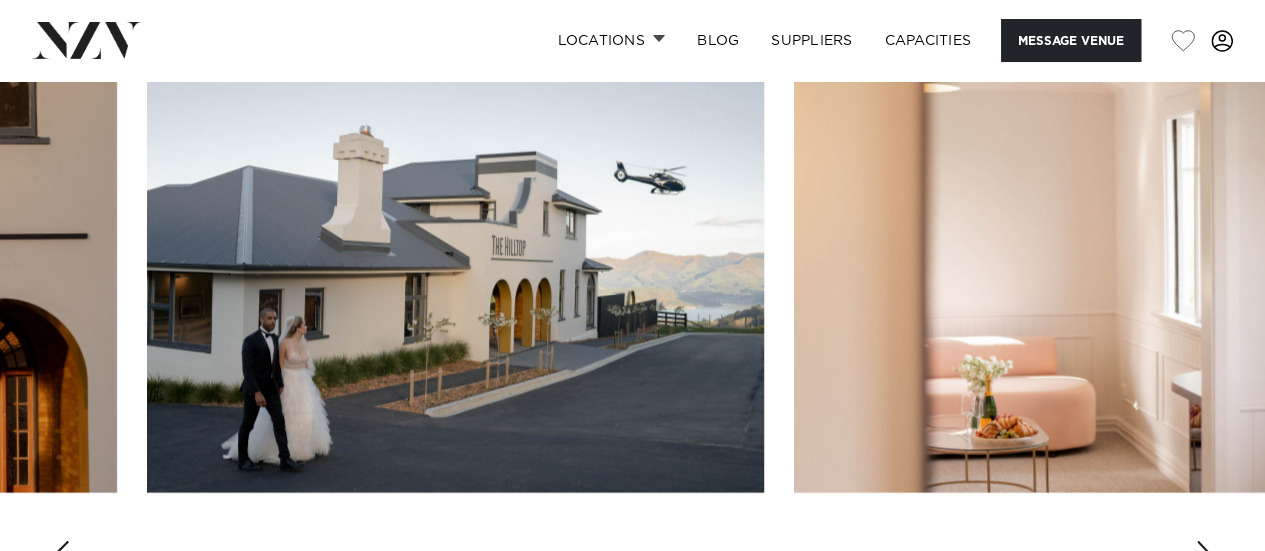 click at bounding box center [1205, 557] 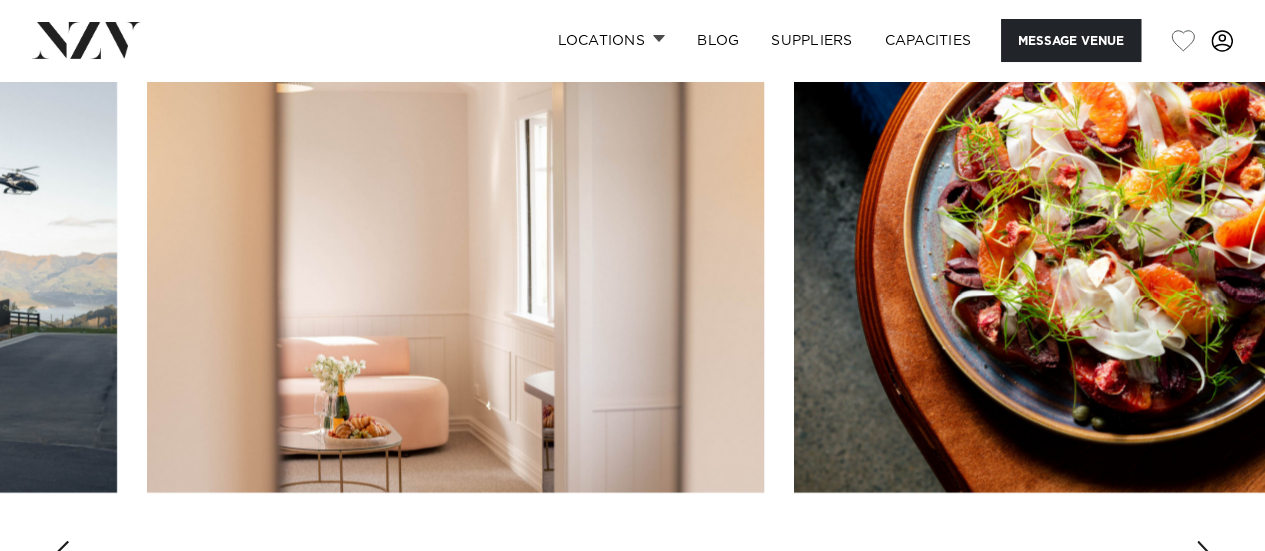 click at bounding box center (1205, 557) 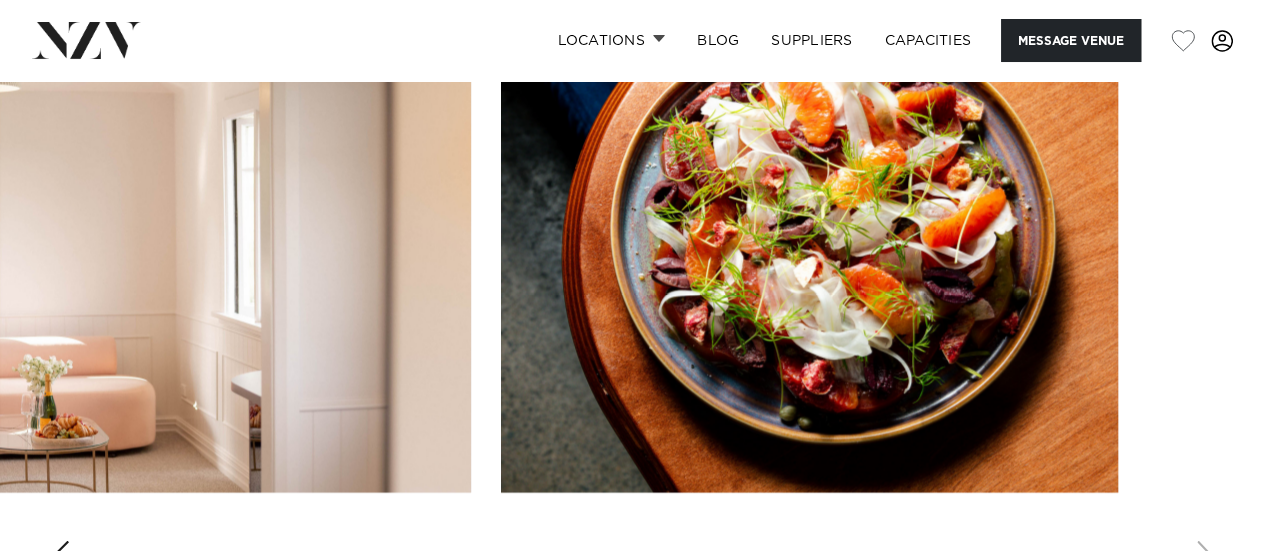 click at bounding box center (60, 557) 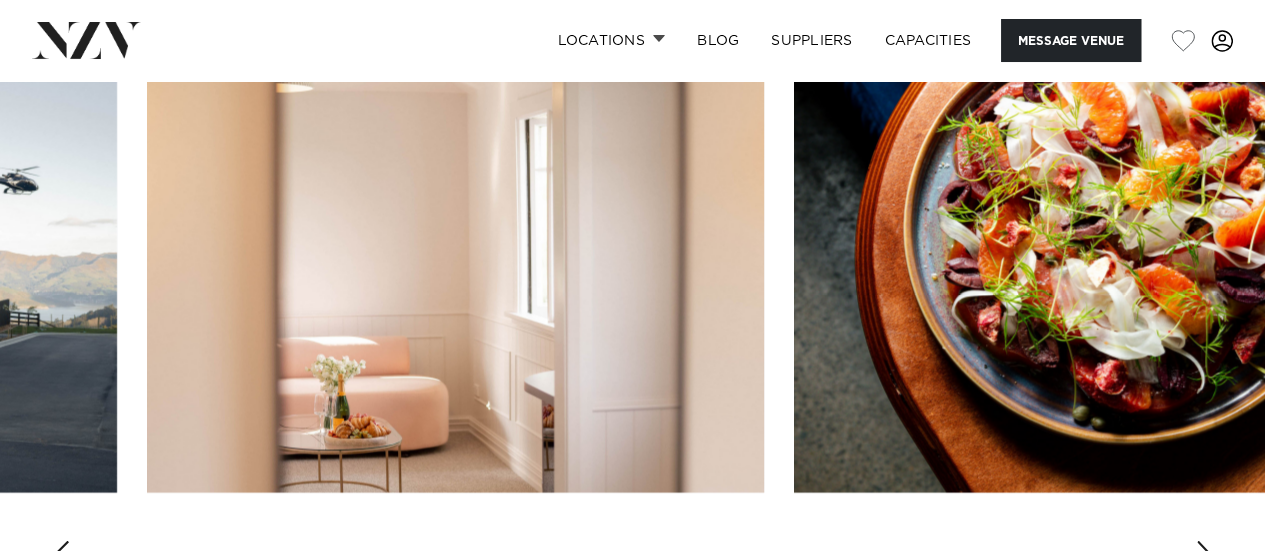 click at bounding box center [60, 557] 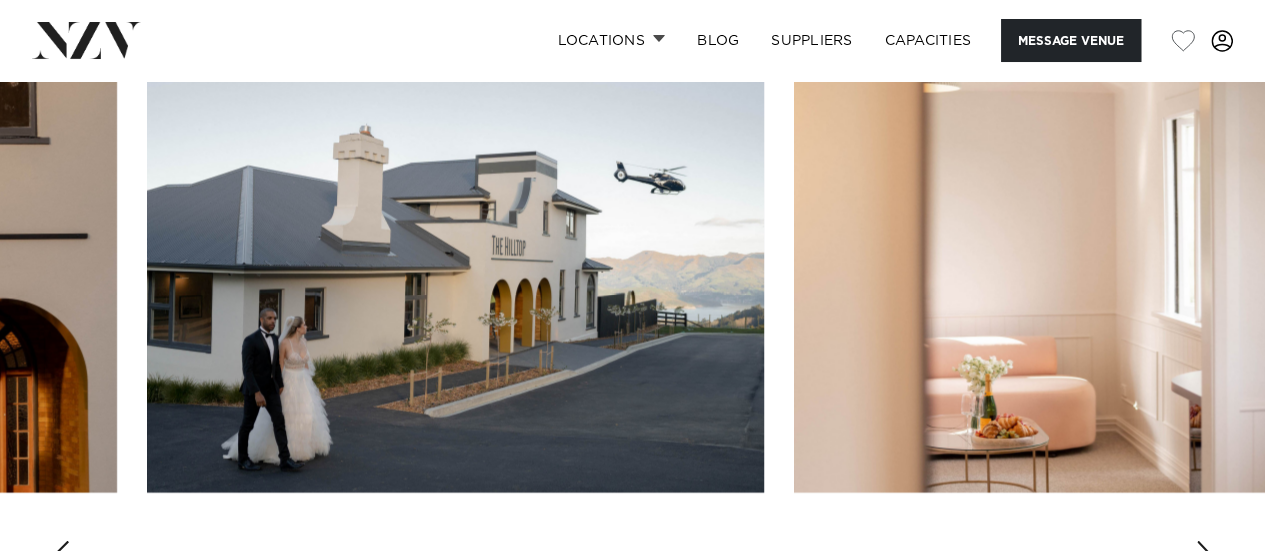 click at bounding box center [60, 557] 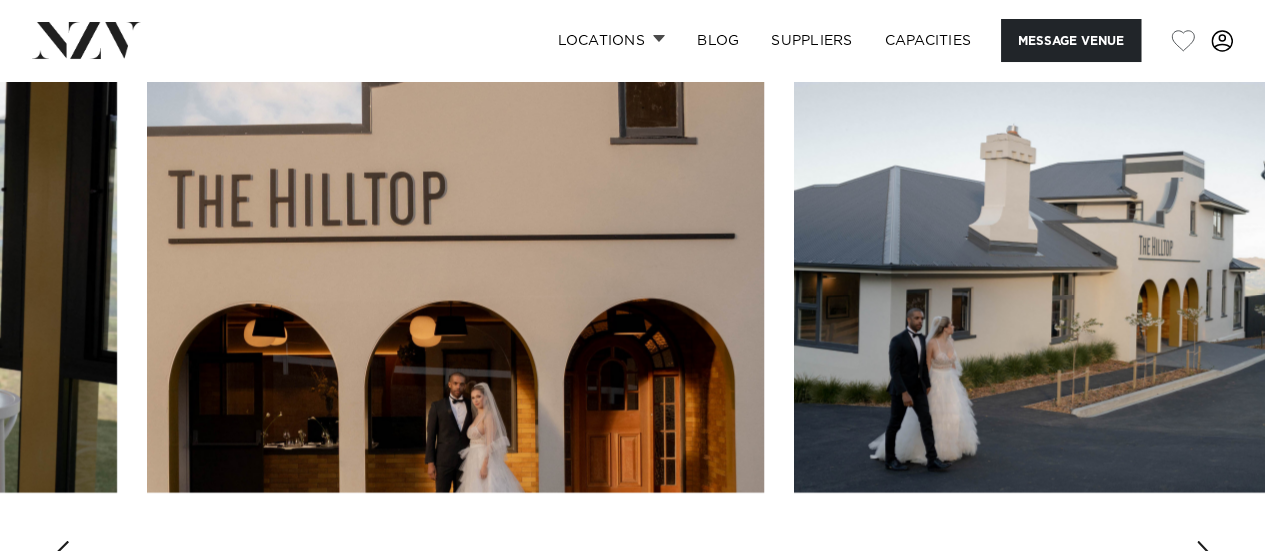 click at bounding box center (60, 557) 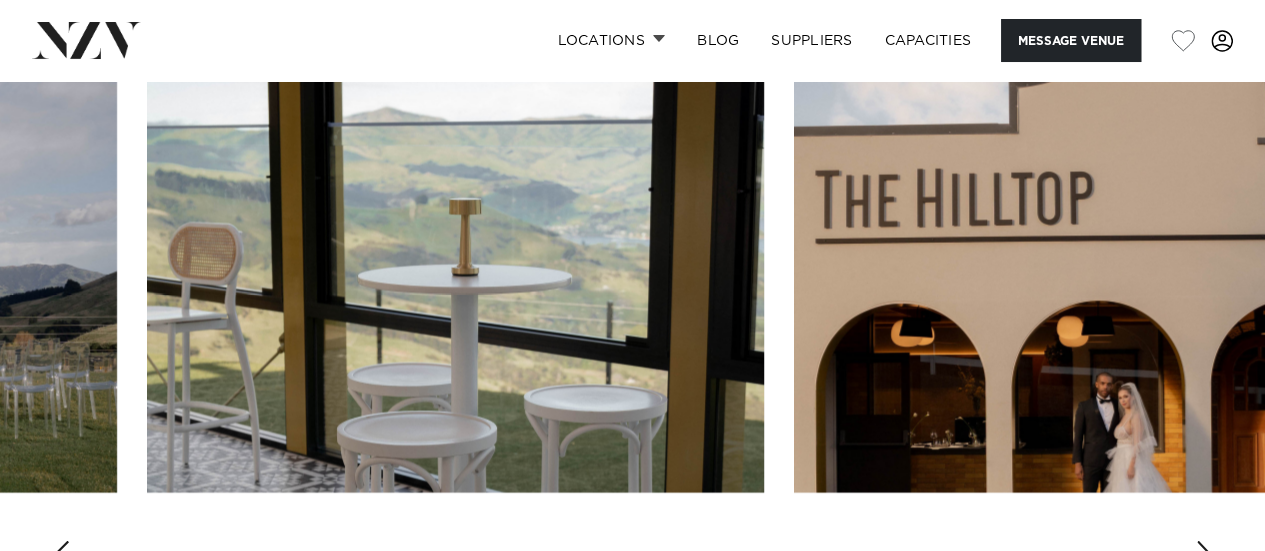 click at bounding box center [60, 557] 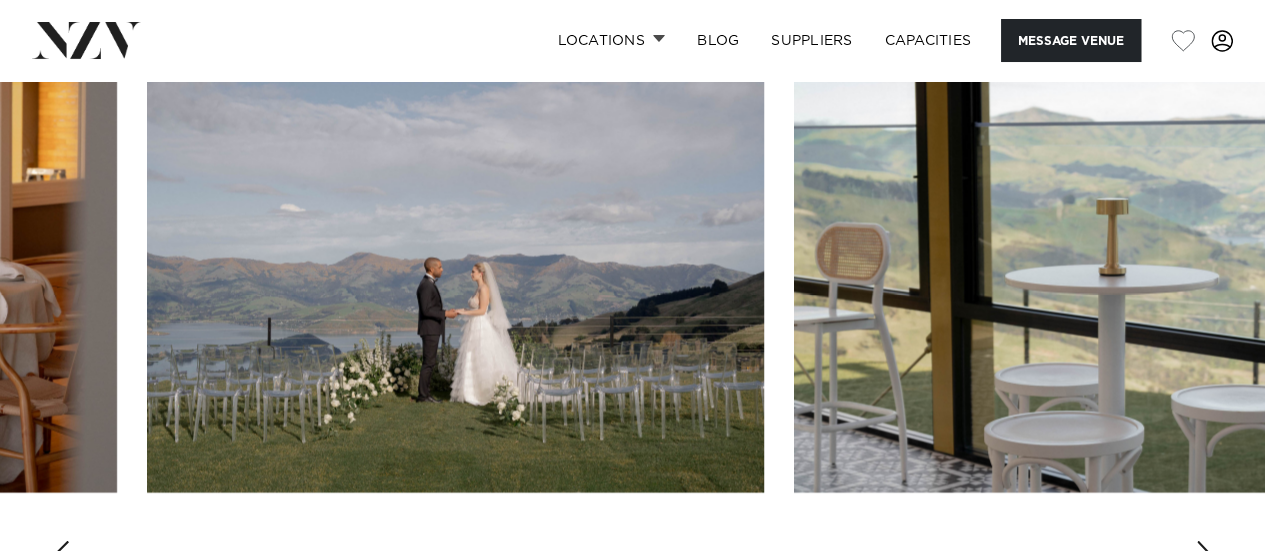 click at bounding box center (60, 557) 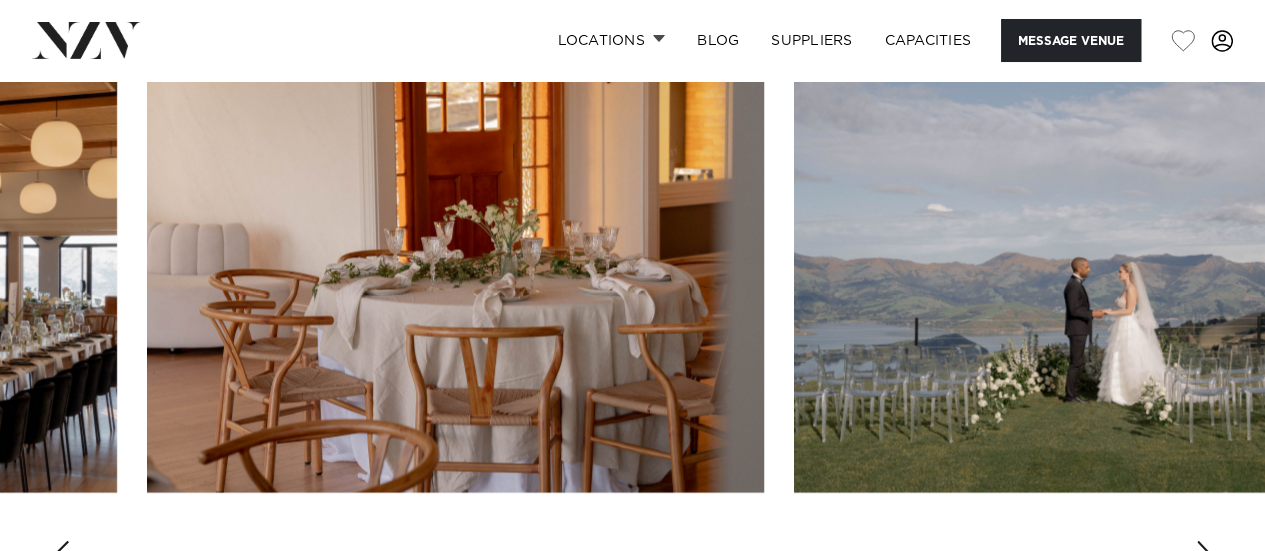 click at bounding box center (60, 557) 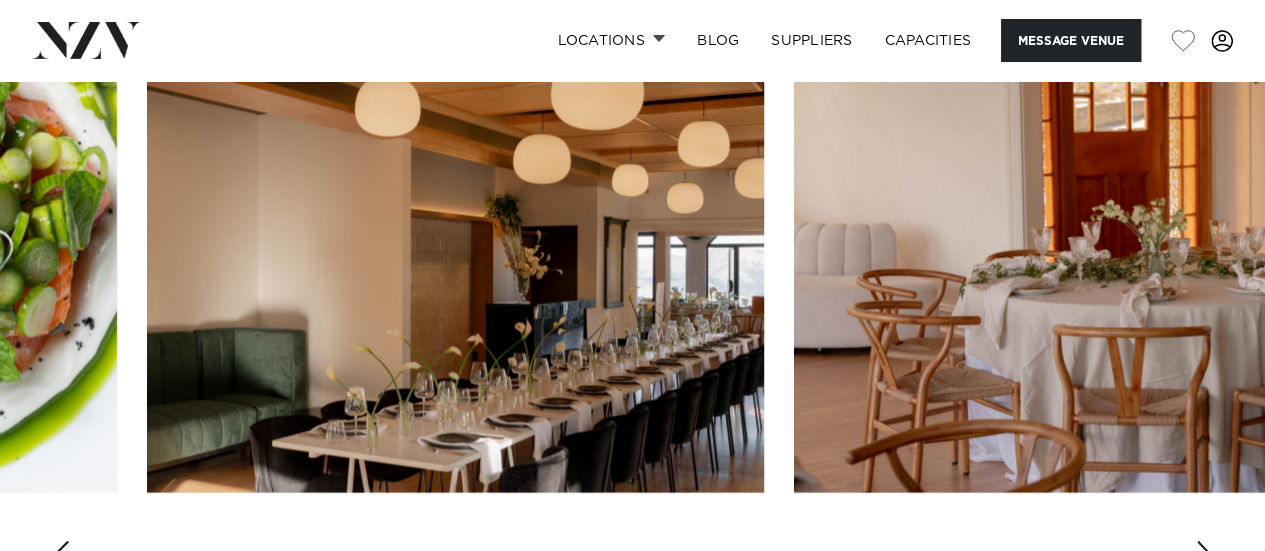 click at bounding box center [60, 557] 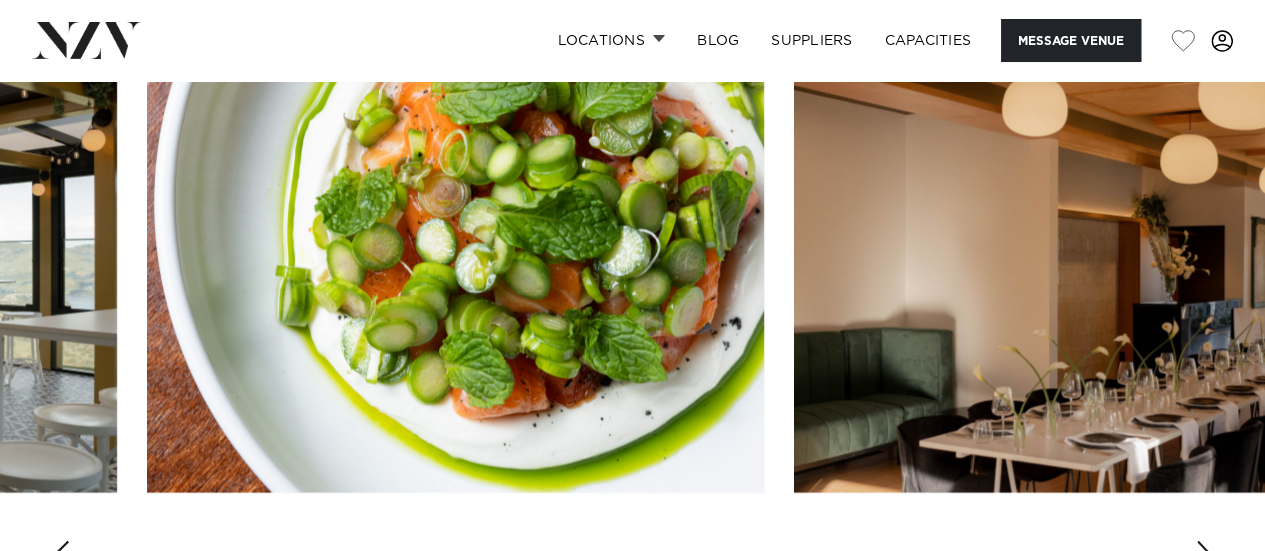 click at bounding box center [60, 557] 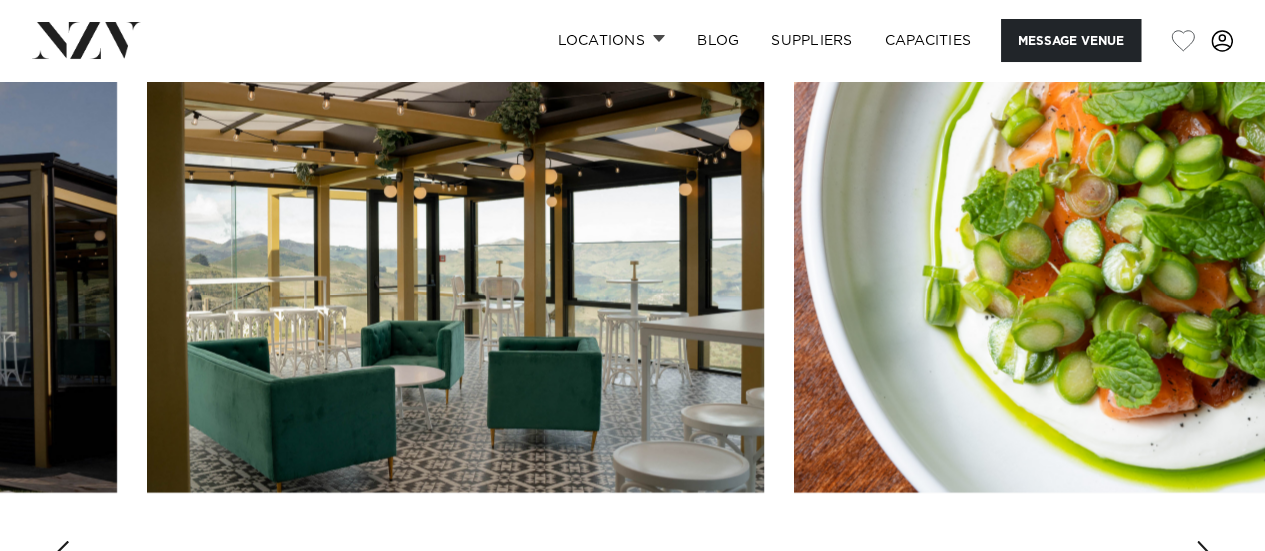 click at bounding box center [60, 557] 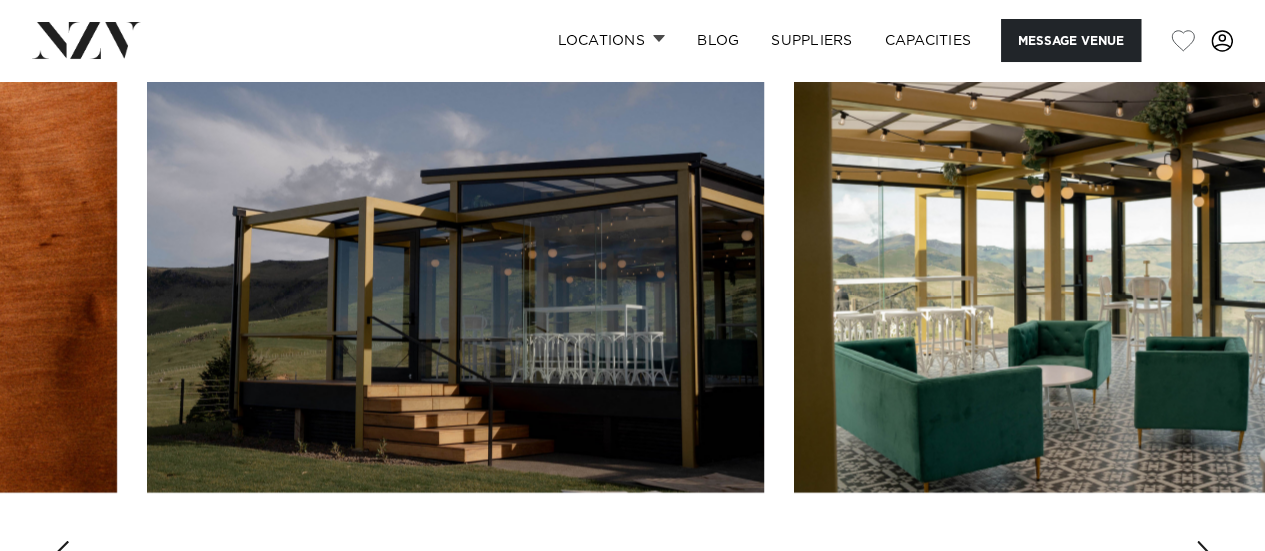 click at bounding box center [60, 557] 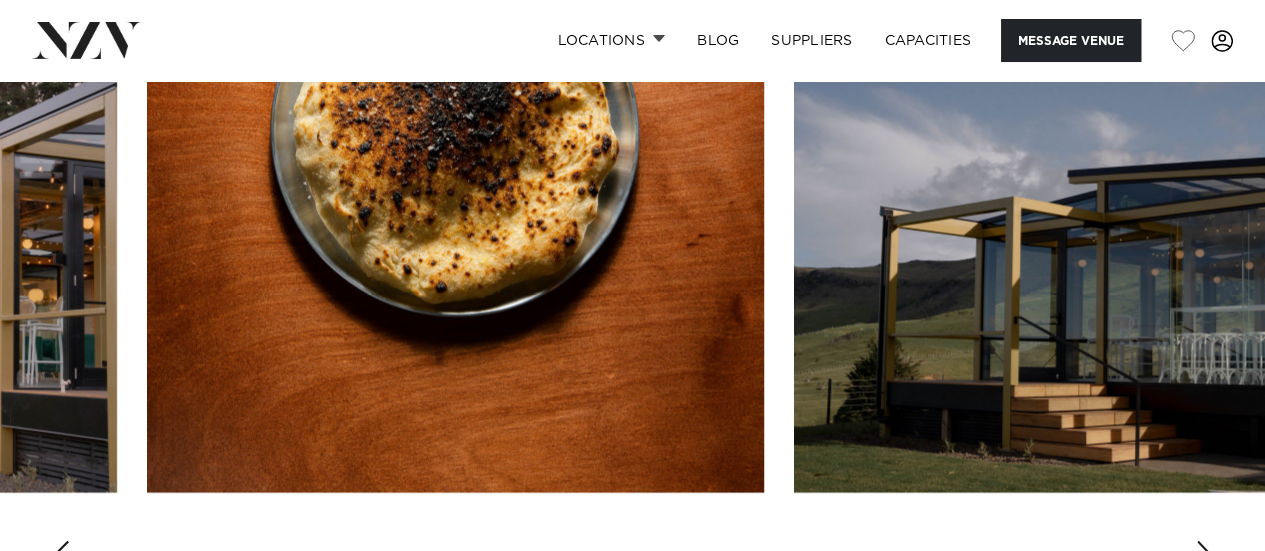 click at bounding box center [60, 557] 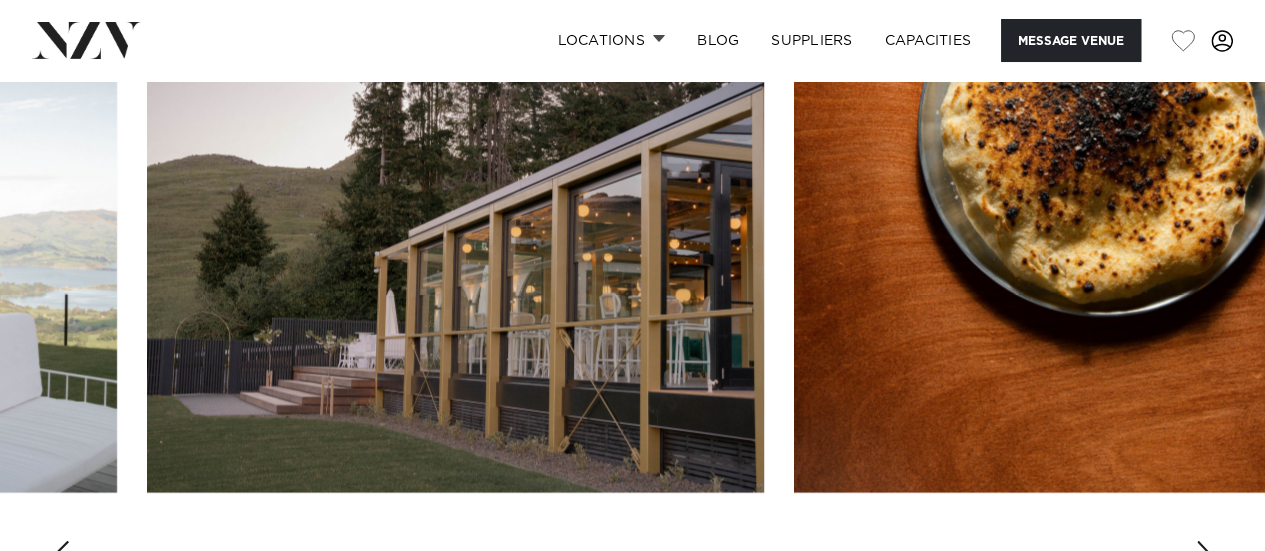 click at bounding box center (60, 557) 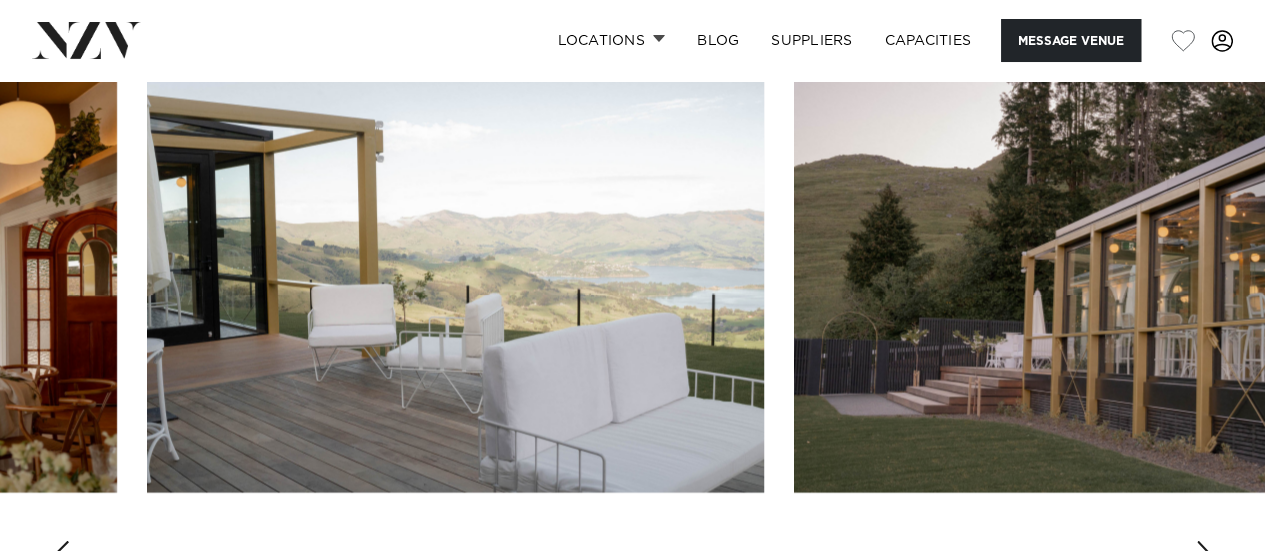 click at bounding box center [60, 557] 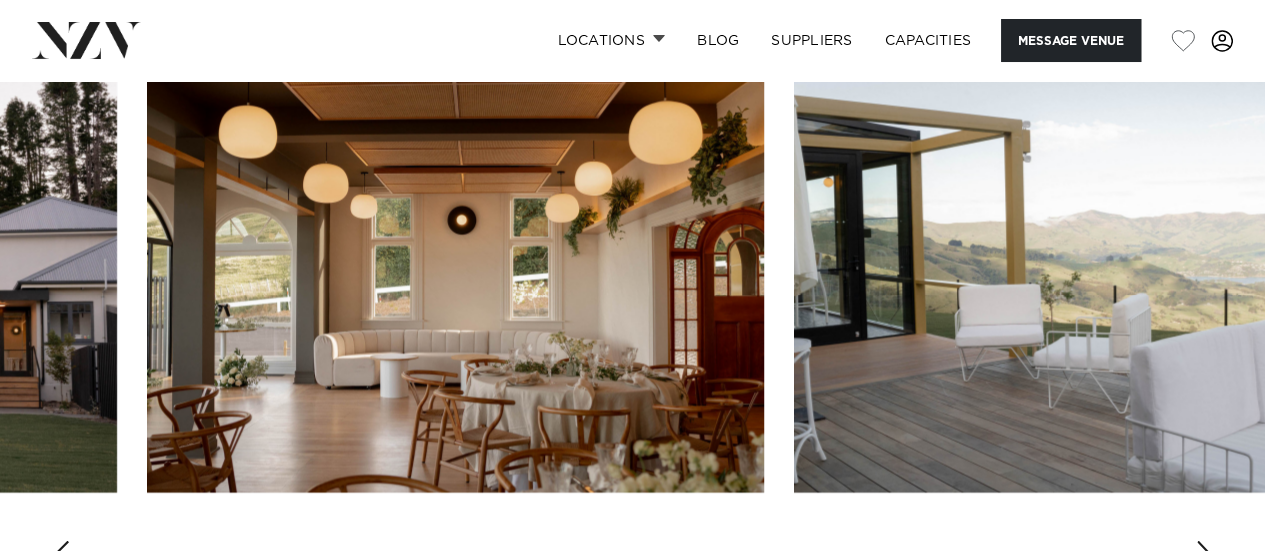 click at bounding box center (60, 557) 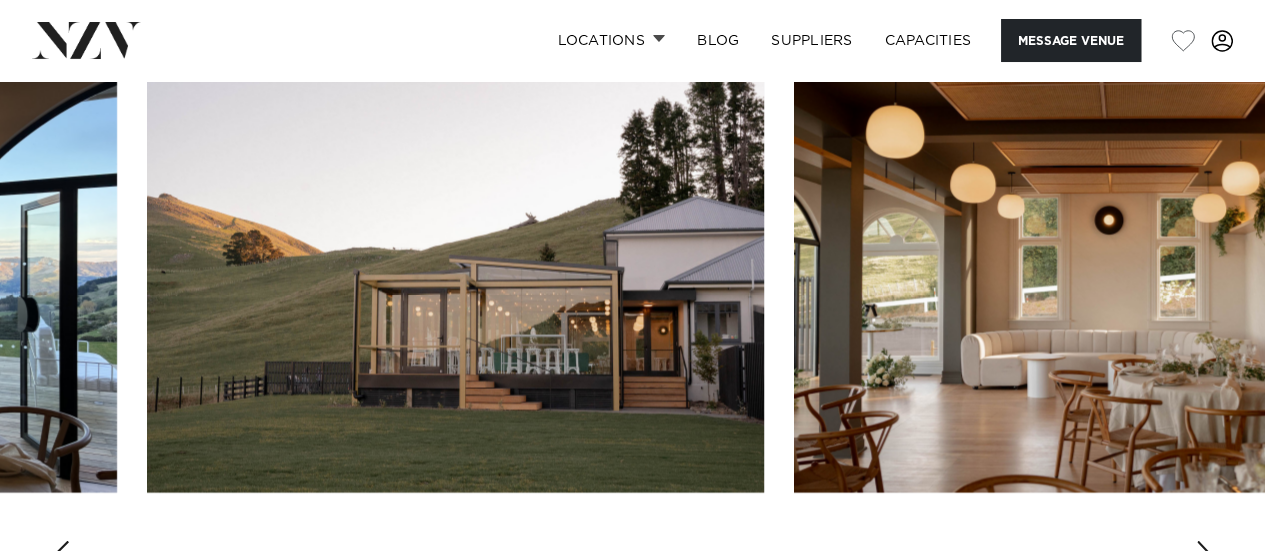 click at bounding box center (60, 557) 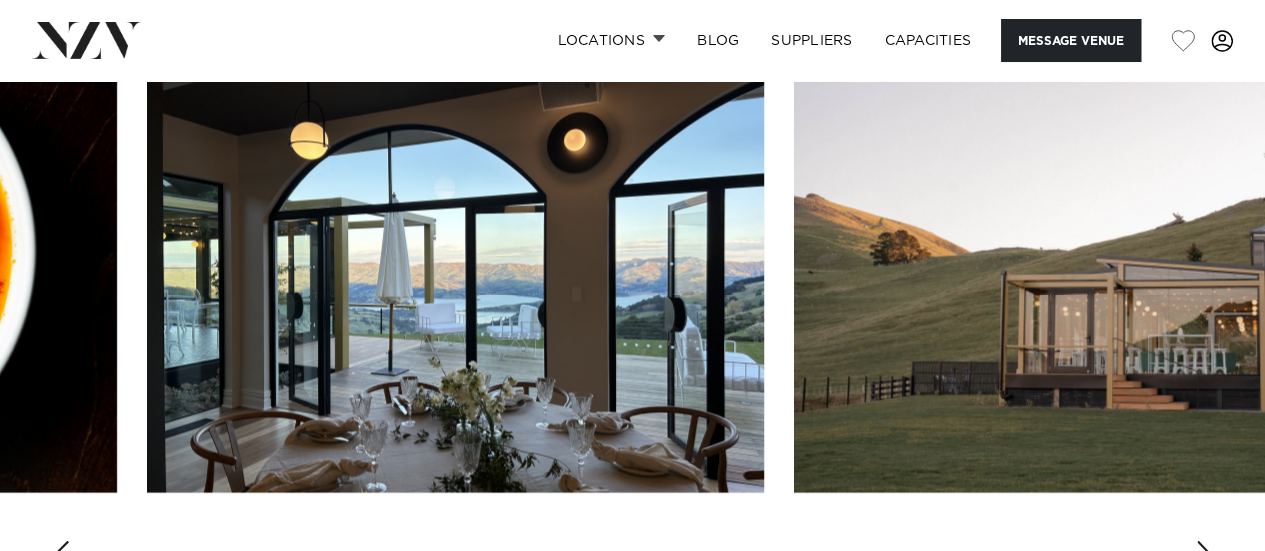 click at bounding box center [60, 557] 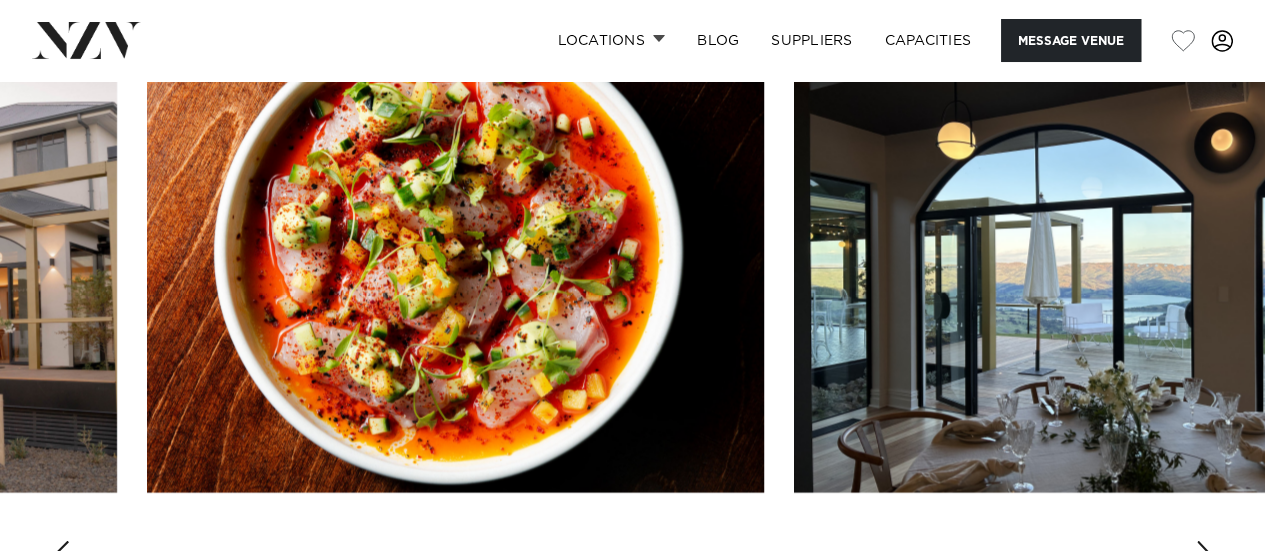 click at bounding box center (60, 557) 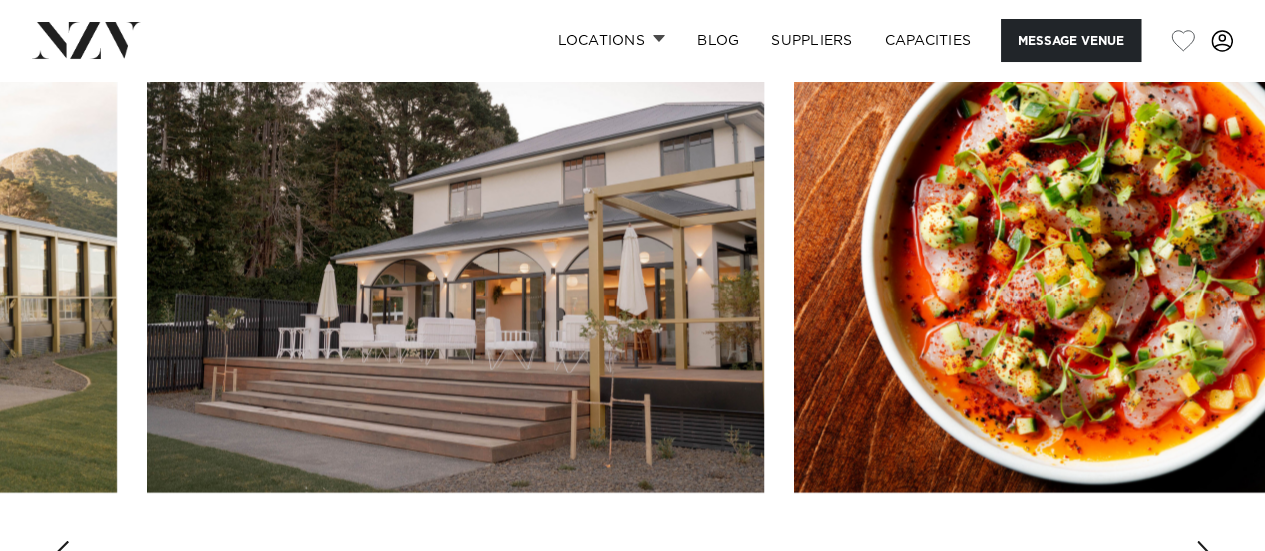 click at bounding box center (60, 557) 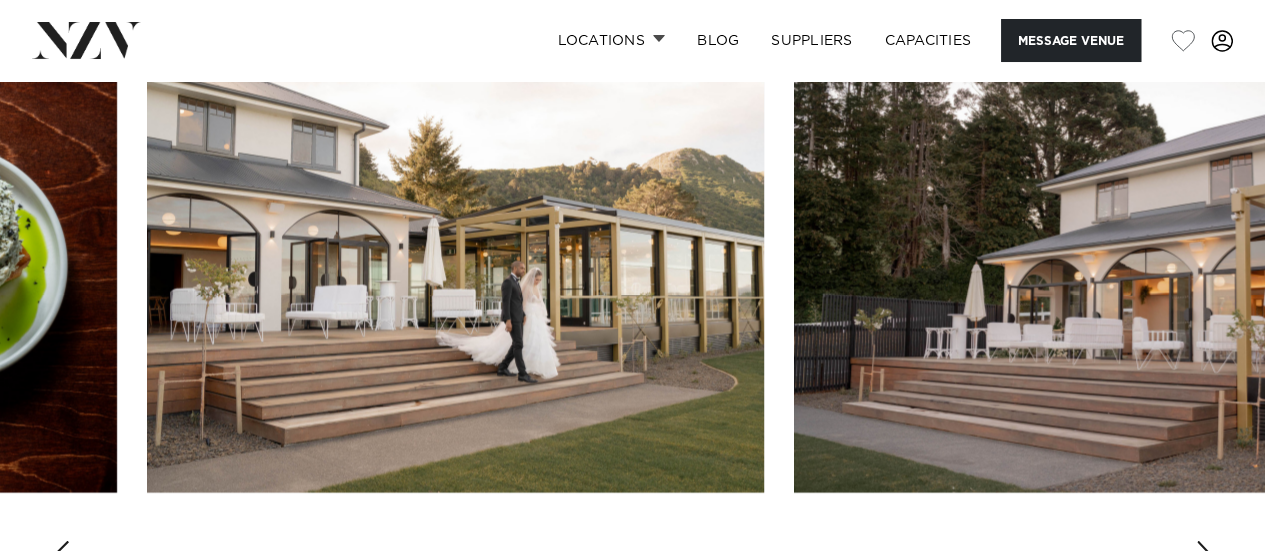 click at bounding box center [60, 557] 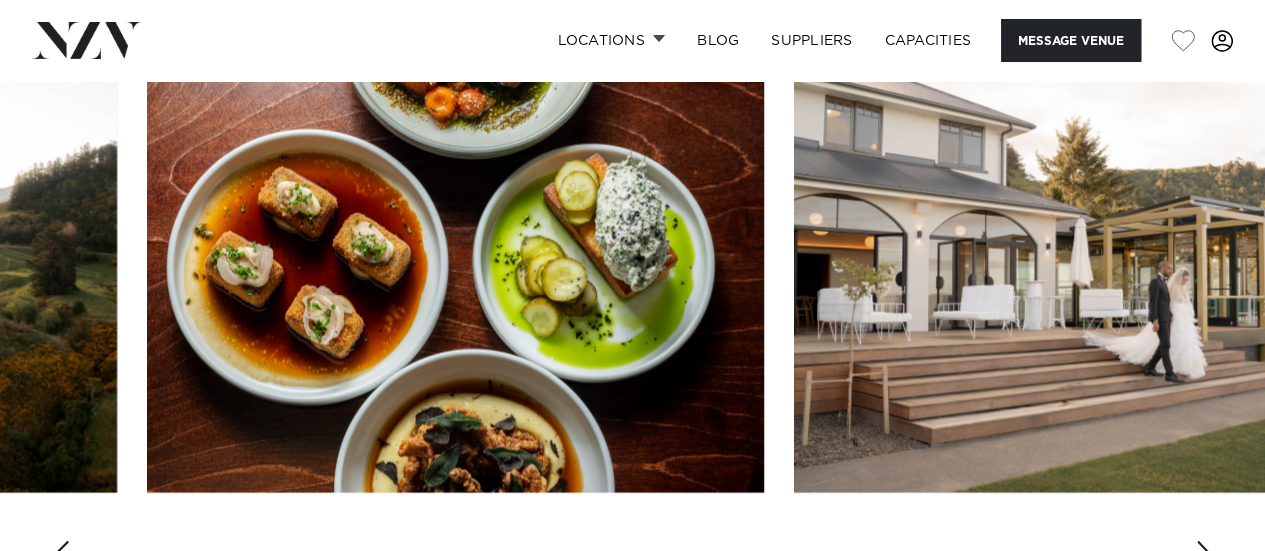 click at bounding box center (60, 557) 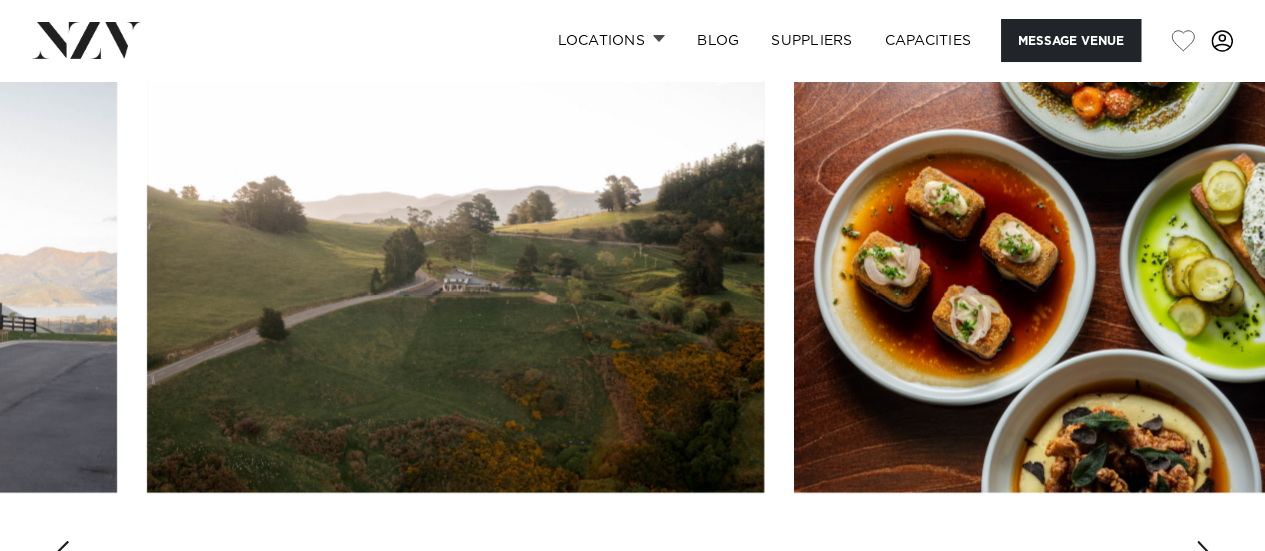 click at bounding box center [60, 557] 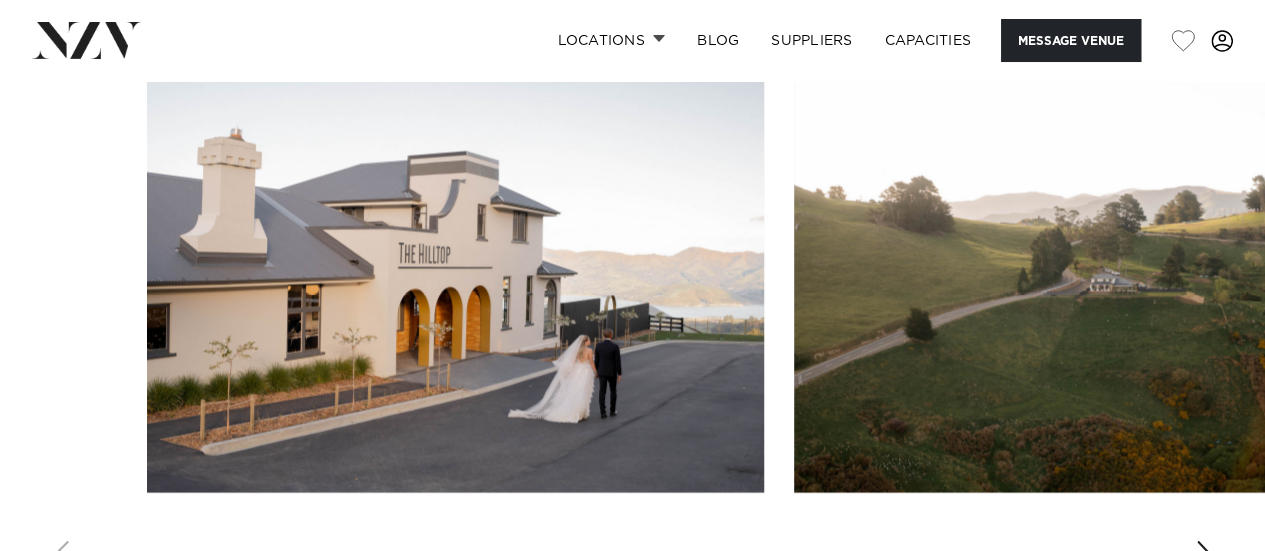 click at bounding box center [632, 314] 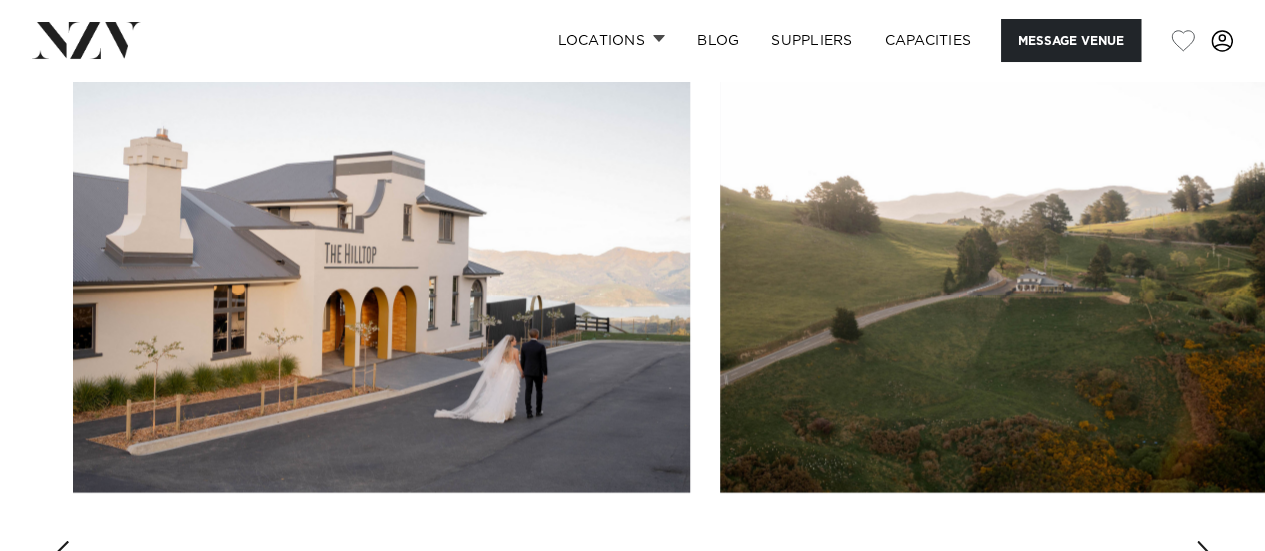 click at bounding box center [632, 314] 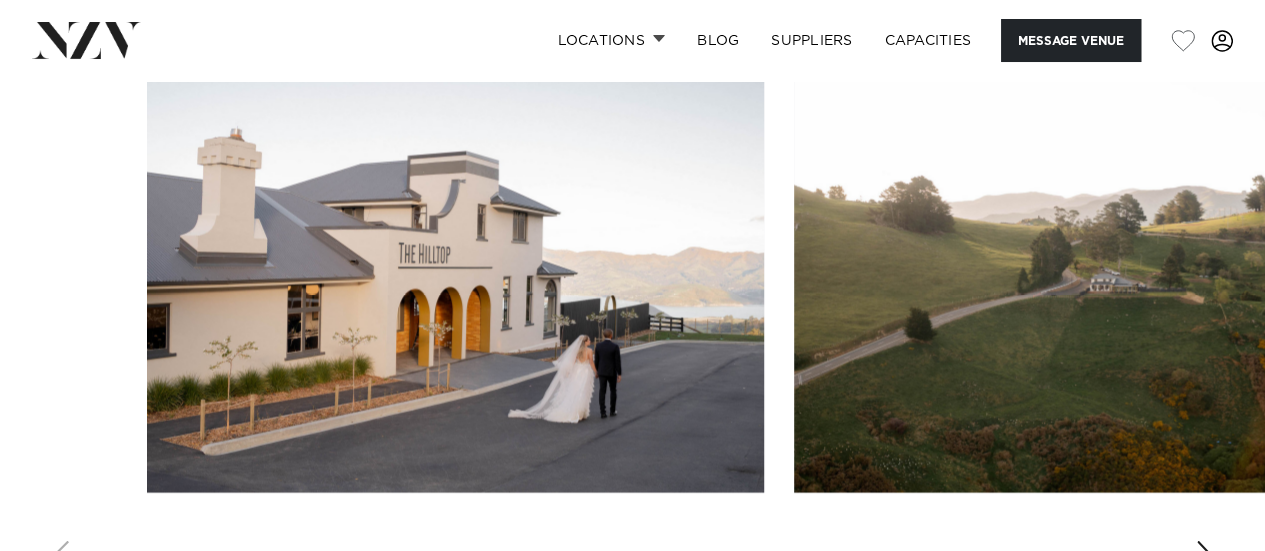 click at bounding box center [1205, 557] 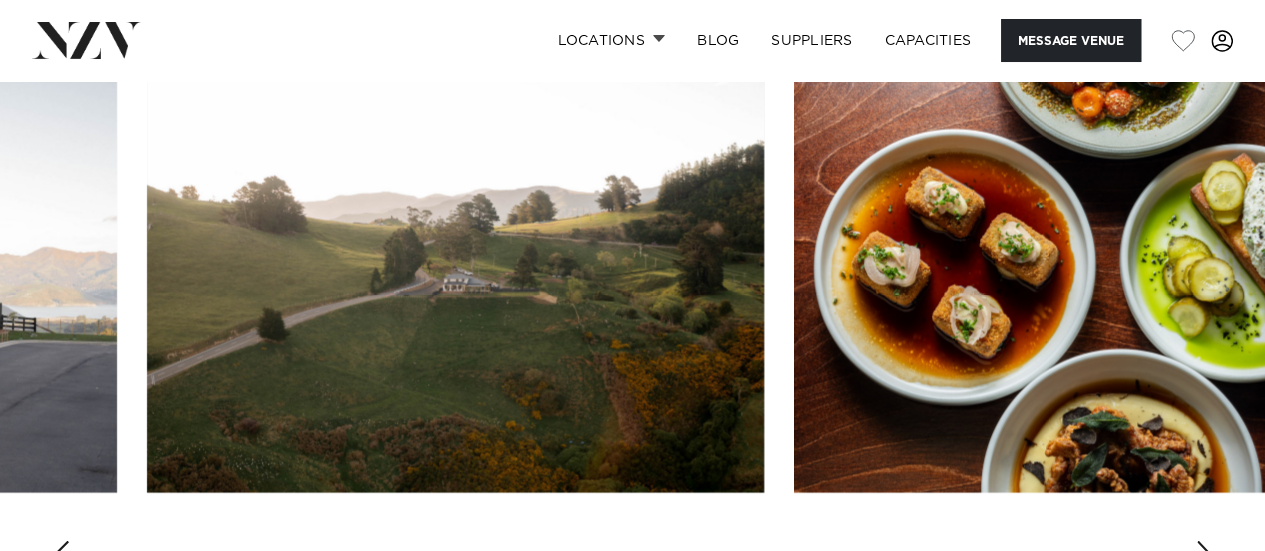 click at bounding box center [1205, 557] 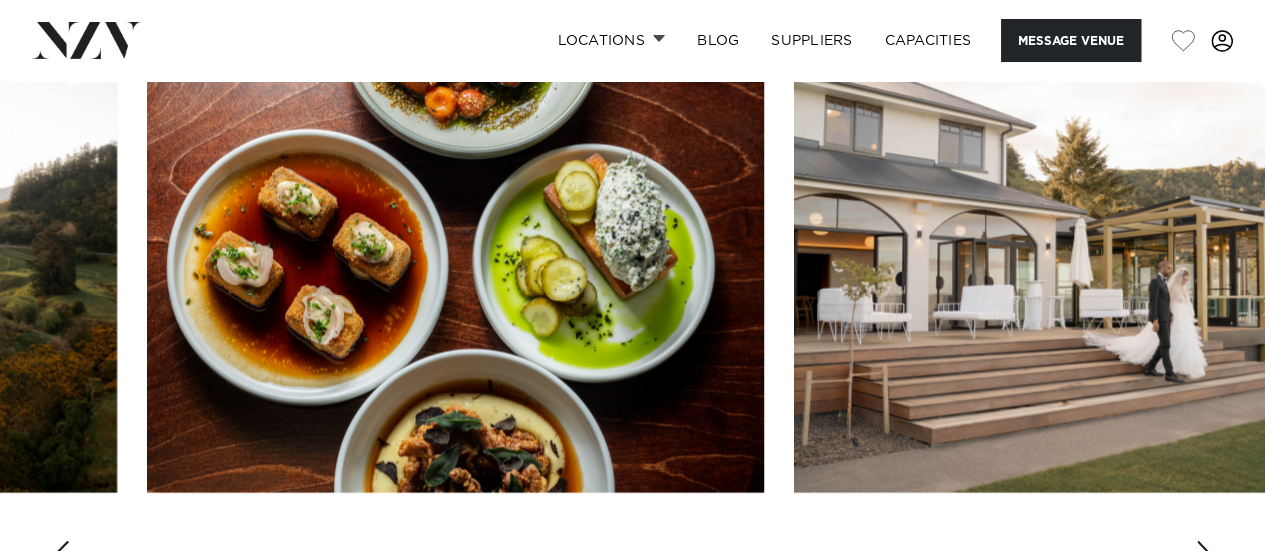 click at bounding box center [1205, 557] 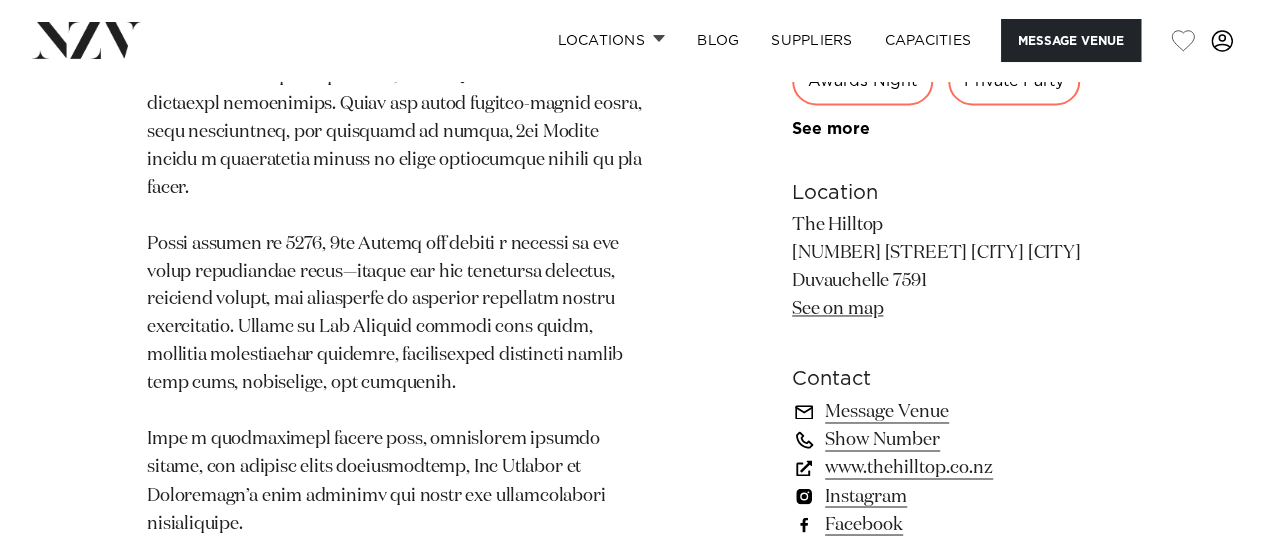 scroll, scrollTop: 1422, scrollLeft: 0, axis: vertical 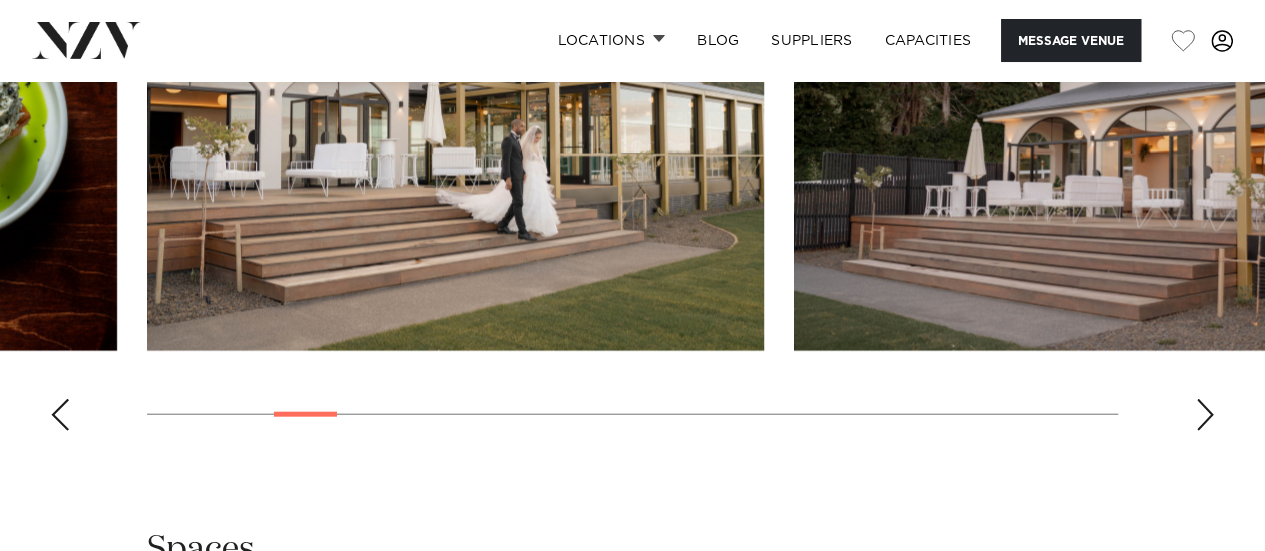 click at bounding box center [1205, 415] 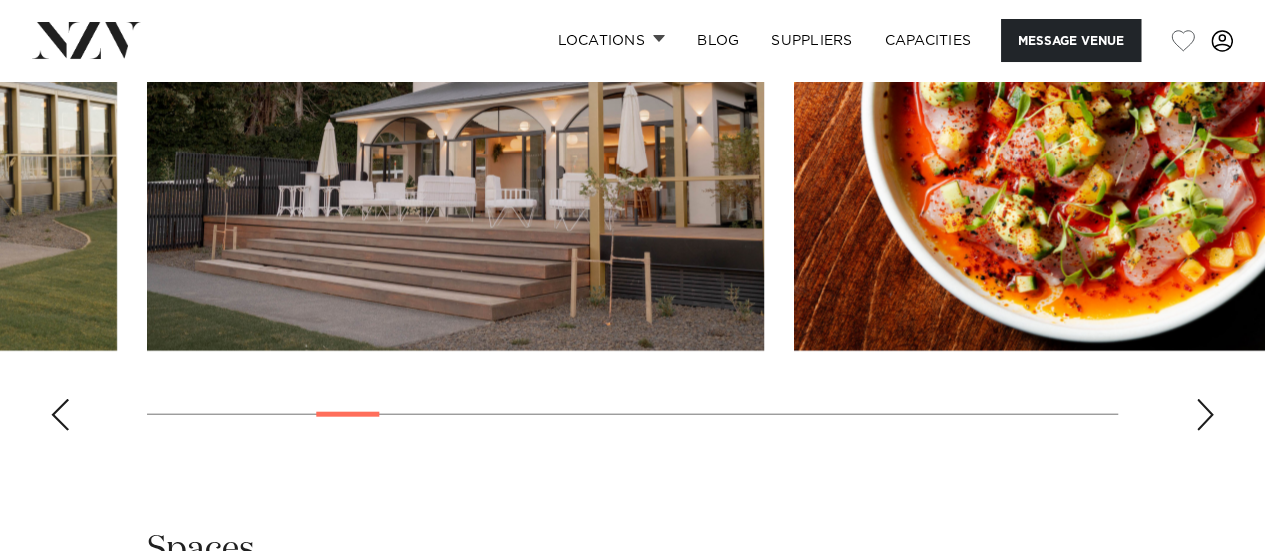 click at bounding box center (1205, 415) 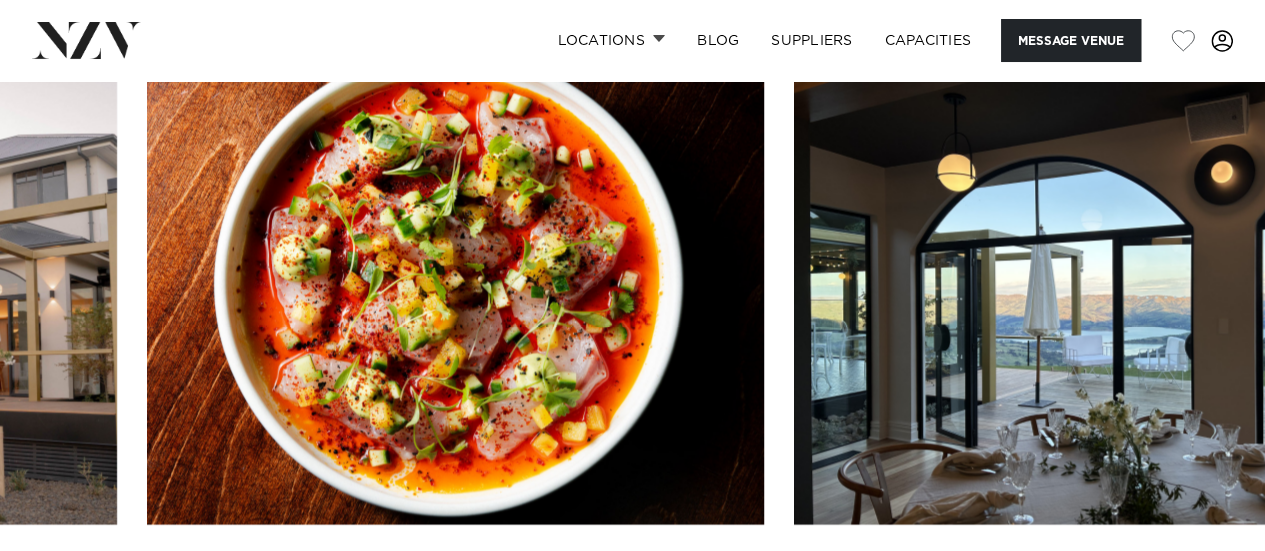 scroll, scrollTop: 2026, scrollLeft: 0, axis: vertical 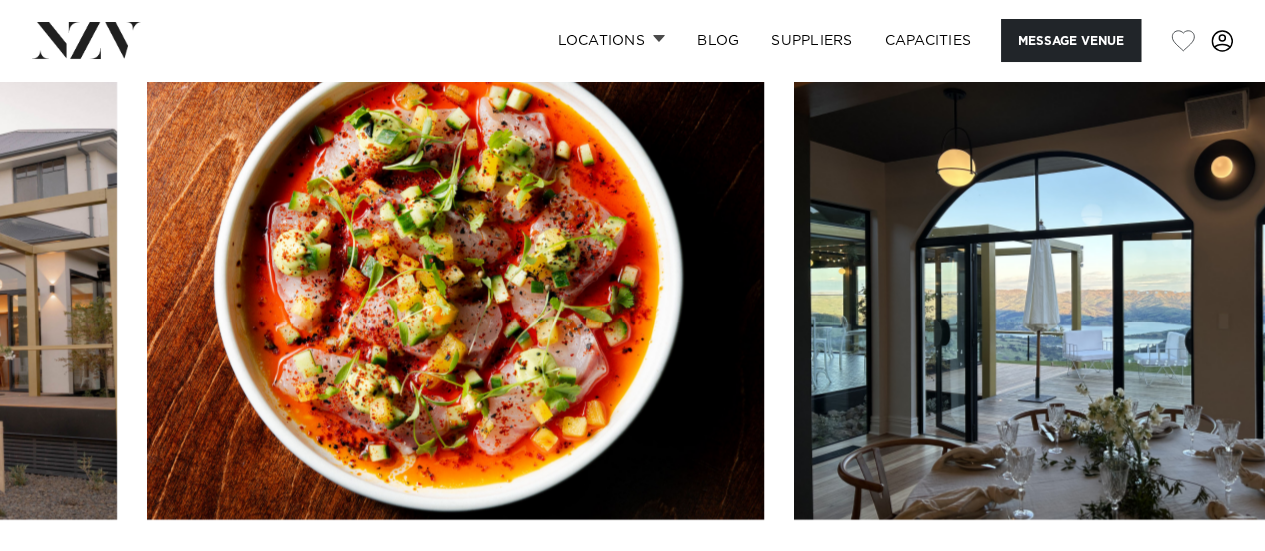 click at bounding box center (1205, 584) 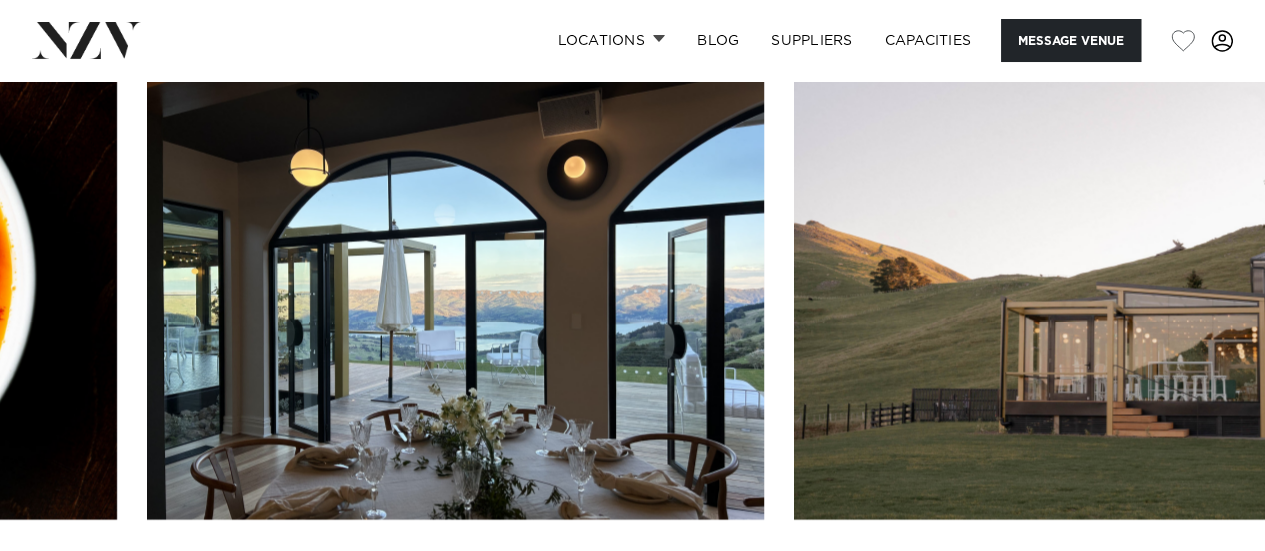 click at bounding box center (1205, 584) 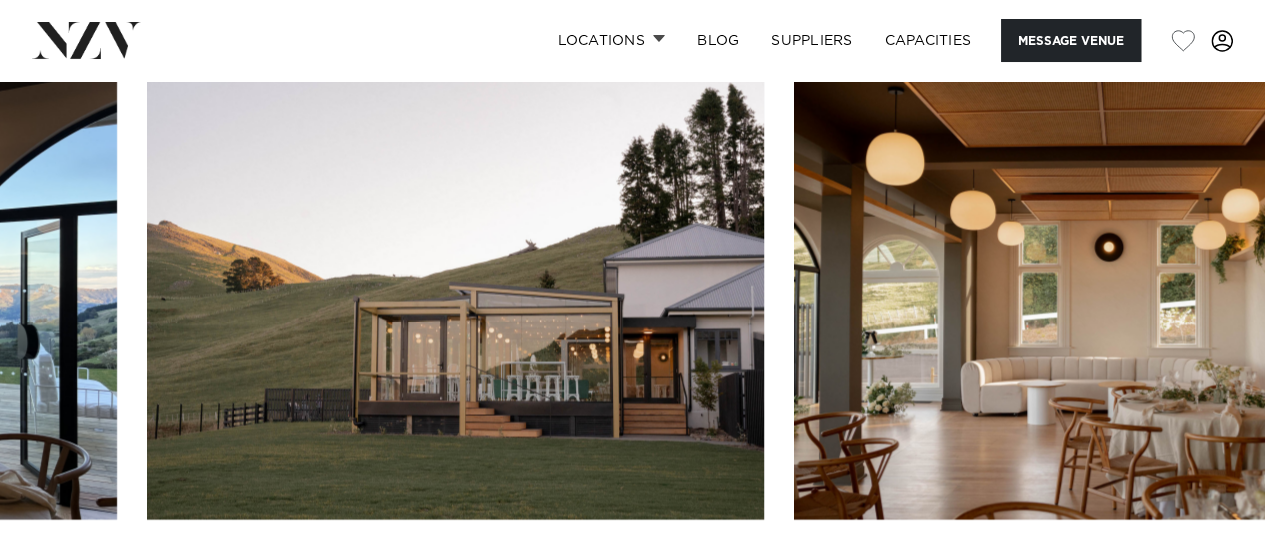click at bounding box center [1205, 584] 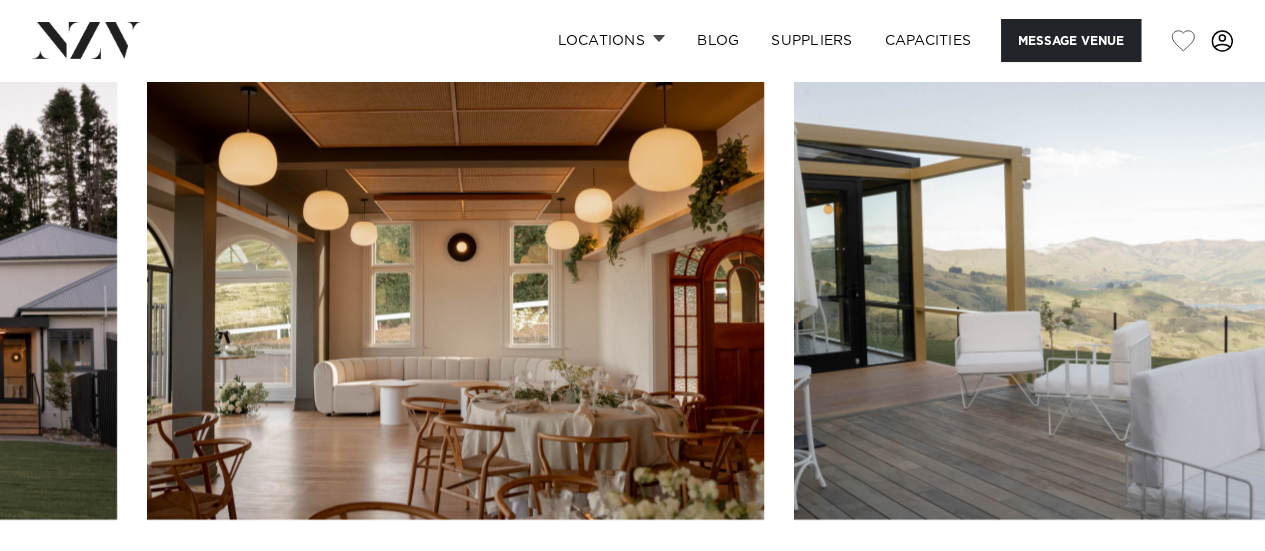click at bounding box center (1205, 584) 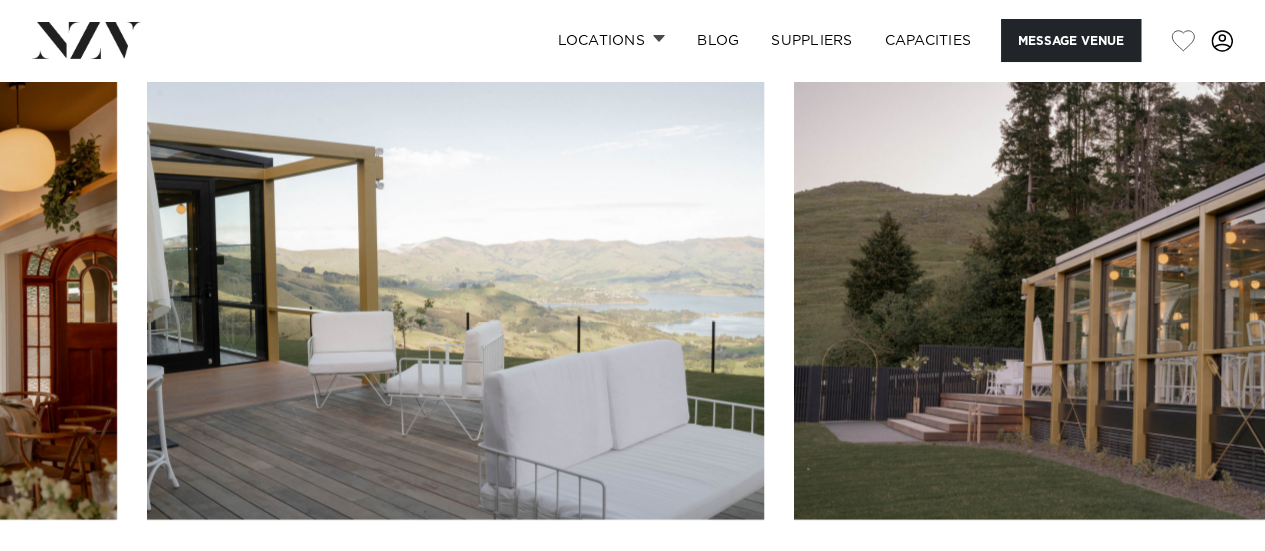 click at bounding box center [1205, 584] 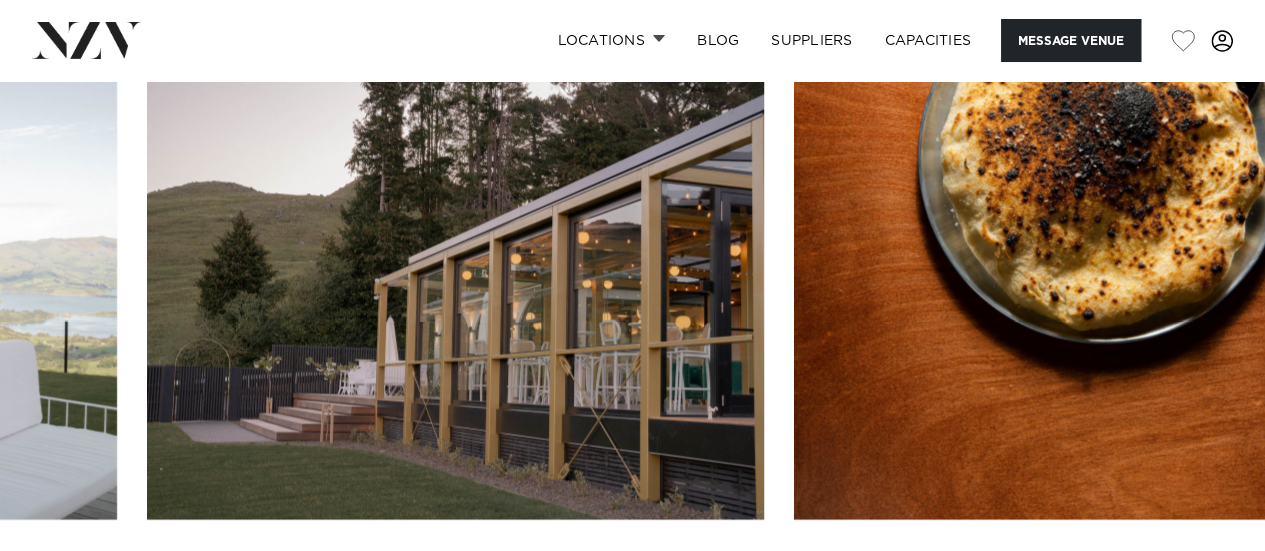click at bounding box center (1205, 584) 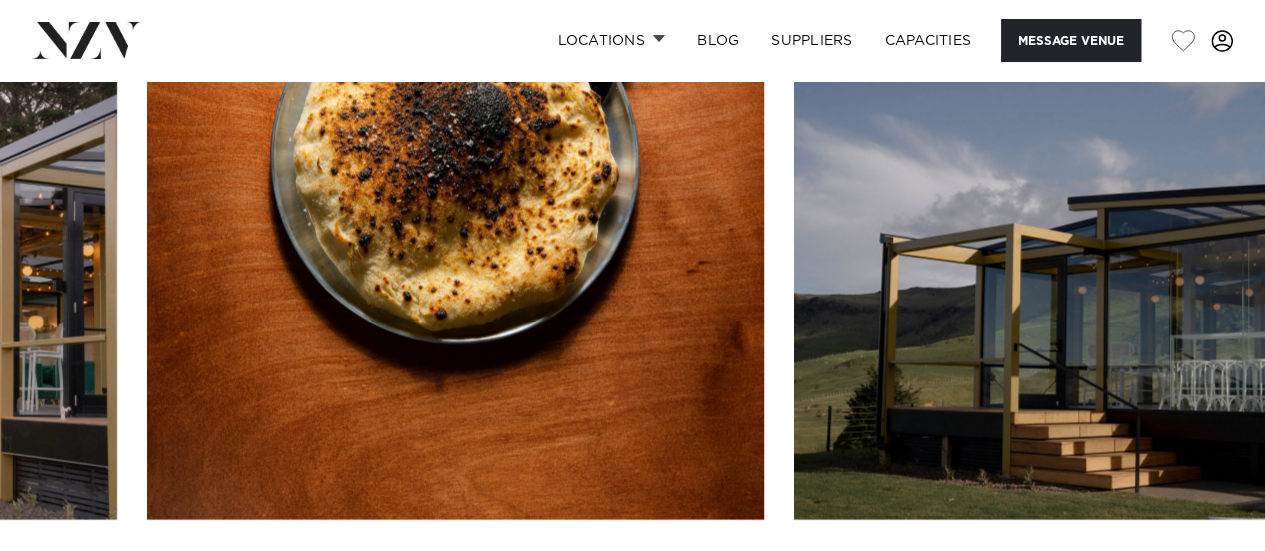 click at bounding box center (1205, 584) 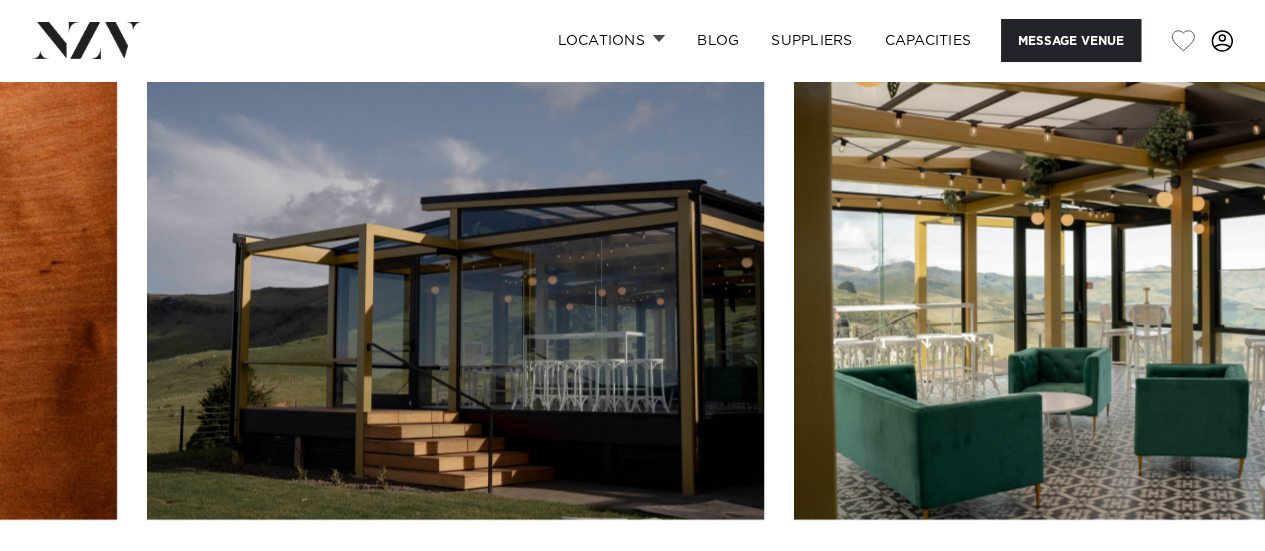 click at bounding box center (1205, 584) 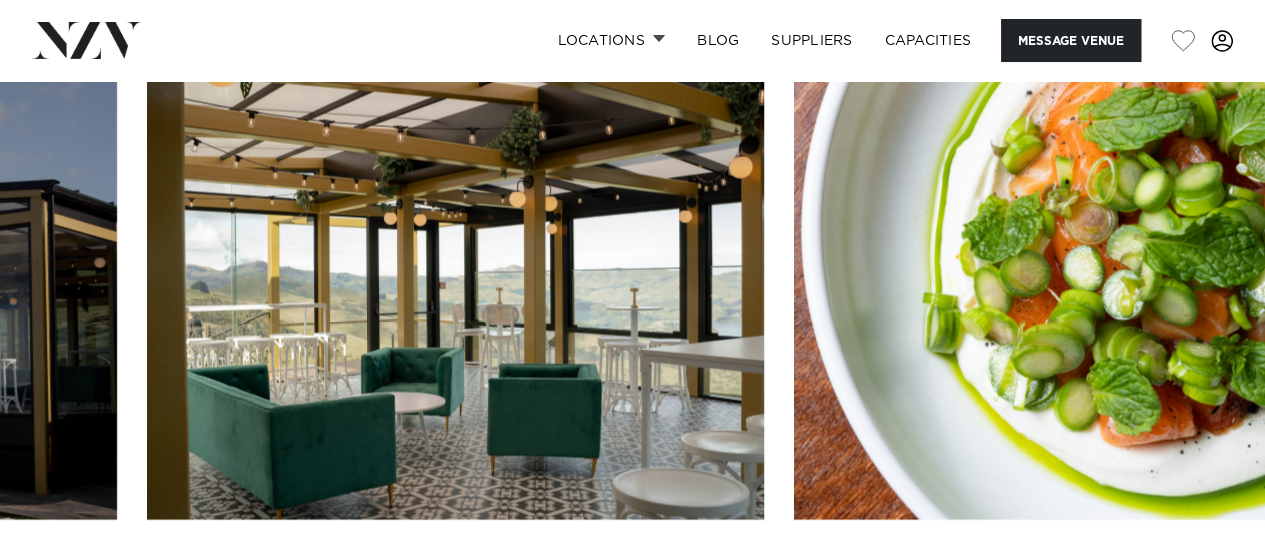 click at bounding box center [1205, 584] 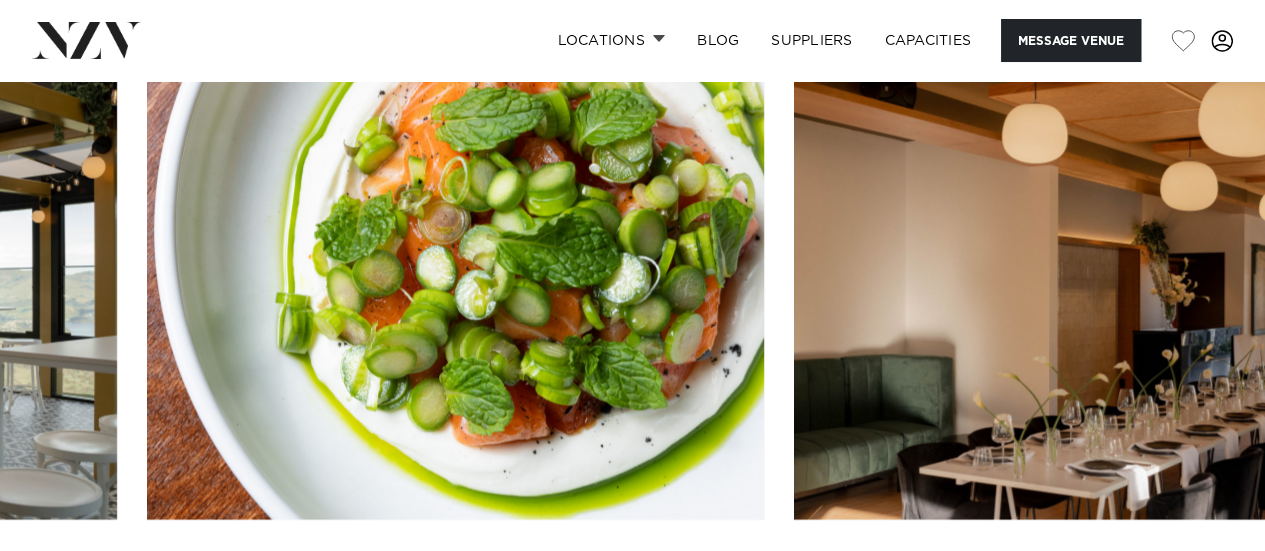 click at bounding box center [1205, 584] 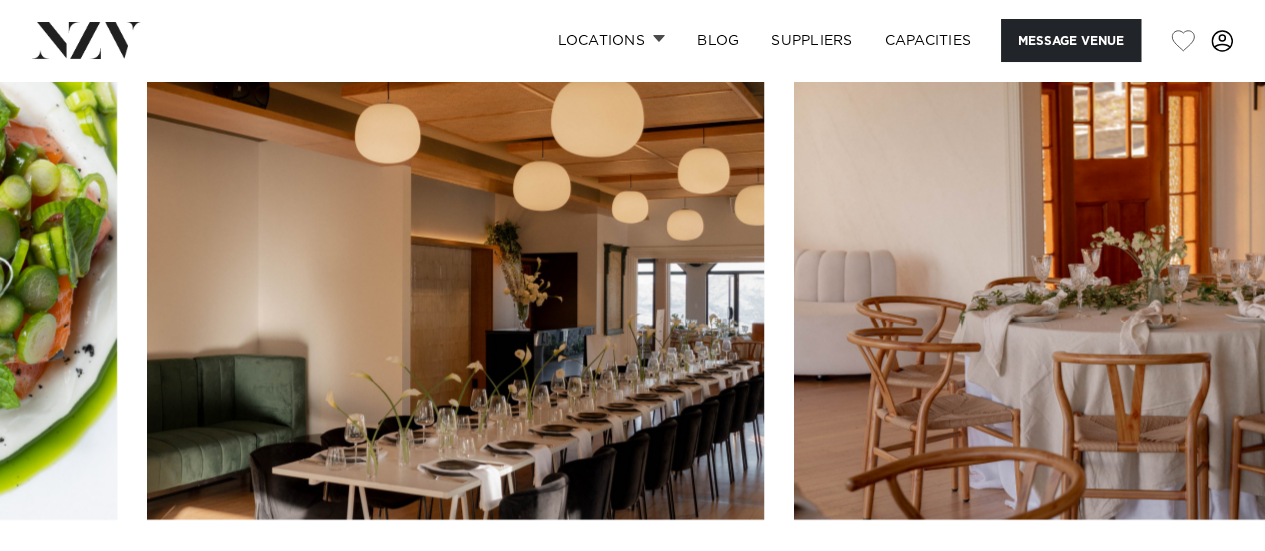 click at bounding box center [1205, 584] 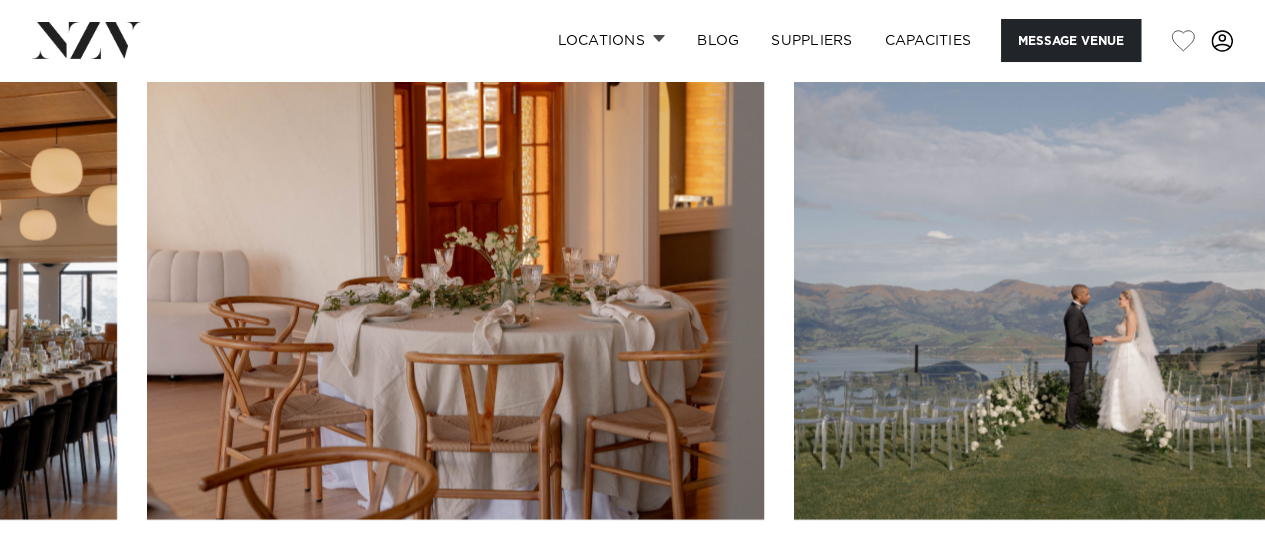 click at bounding box center (1205, 584) 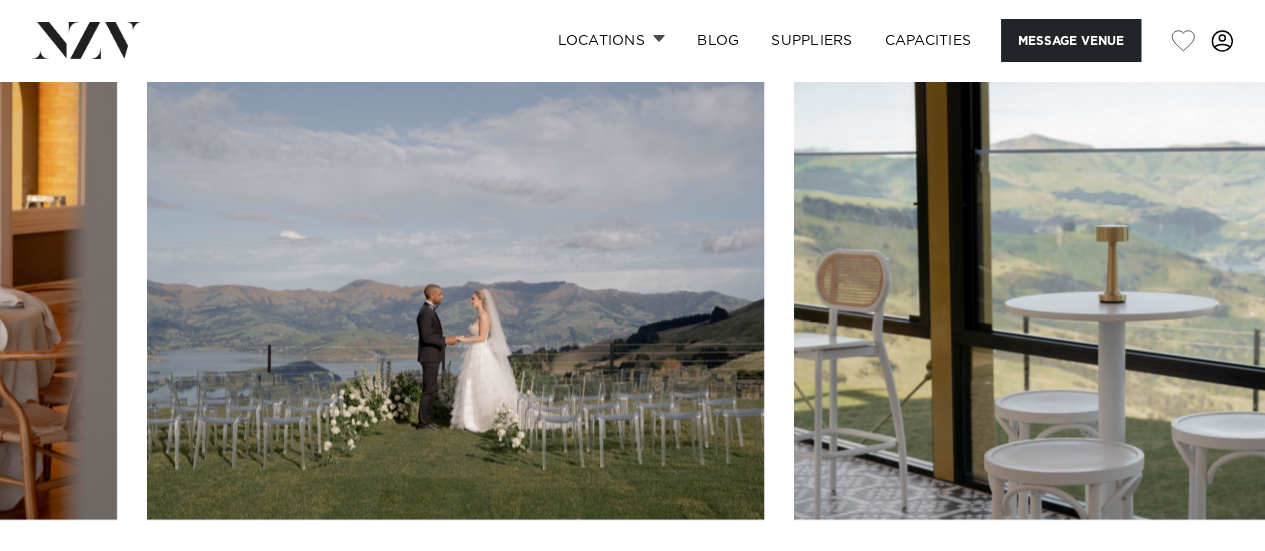 click at bounding box center [1205, 584] 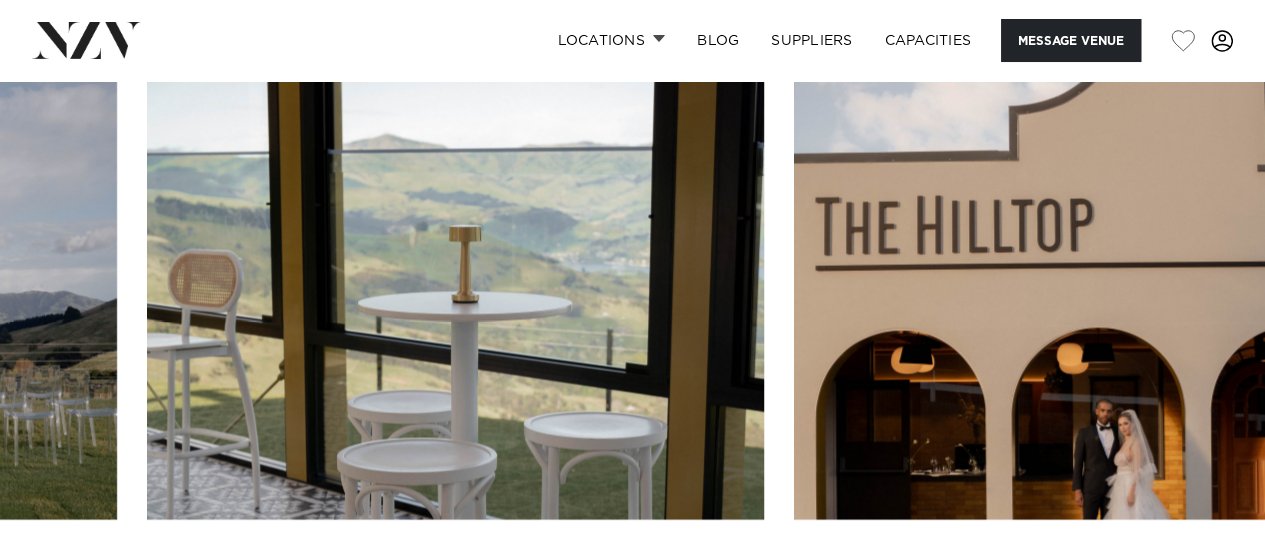 click at bounding box center [1205, 584] 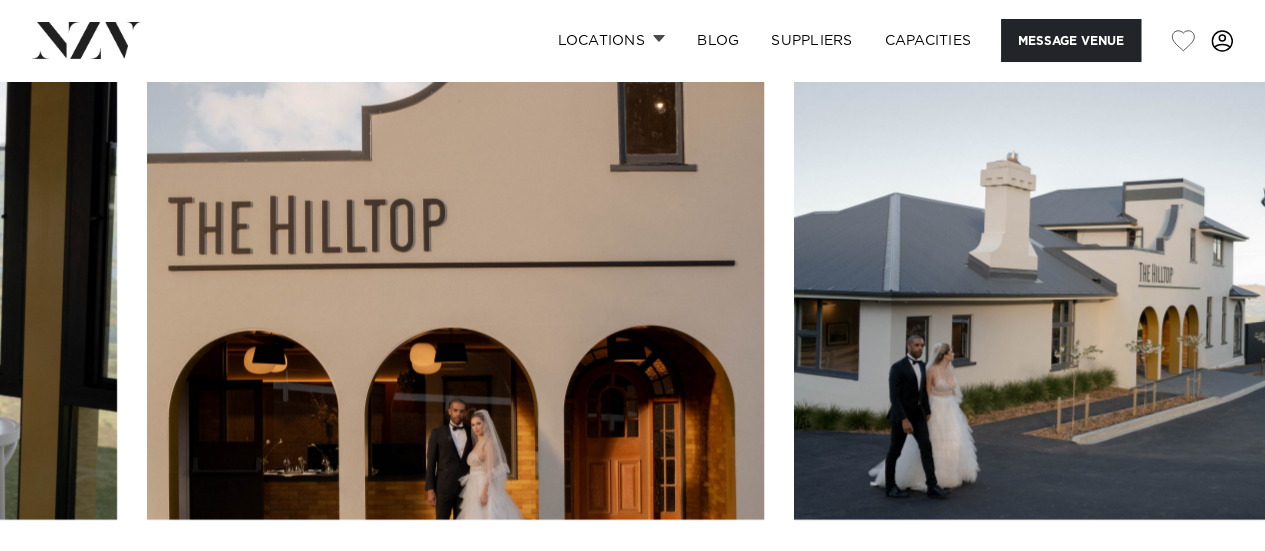 click at bounding box center [1205, 584] 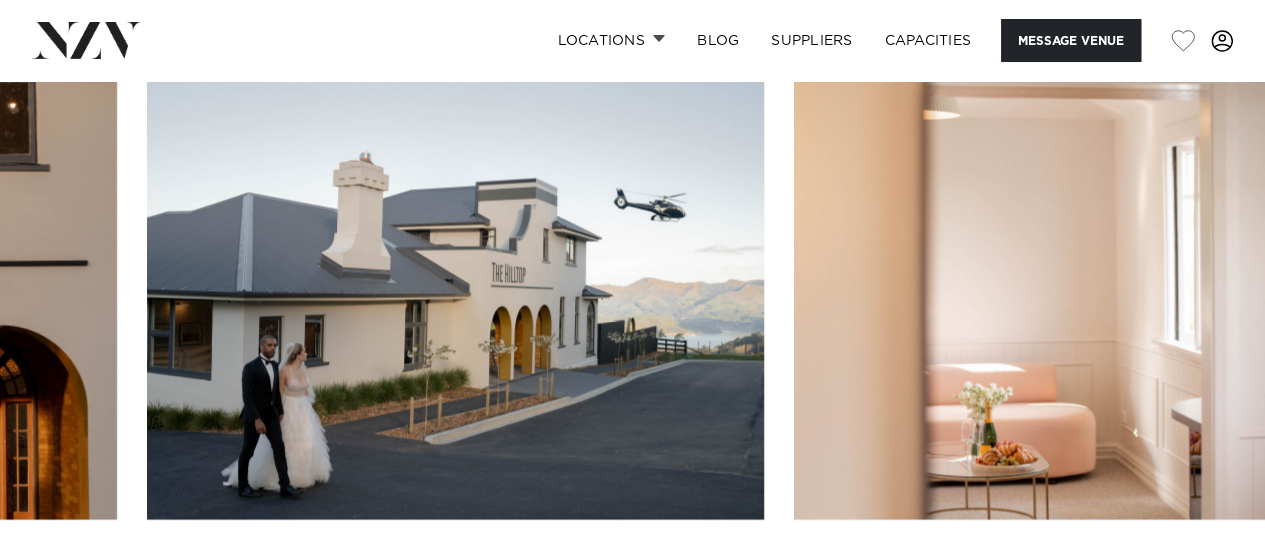 click at bounding box center (1205, 584) 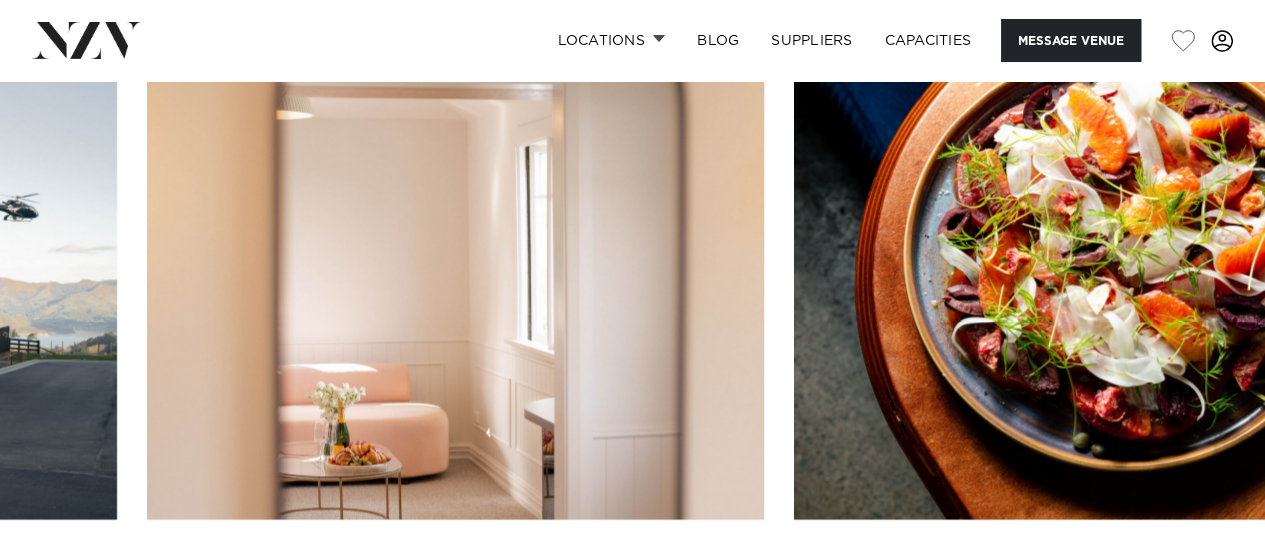 click at bounding box center [1205, 584] 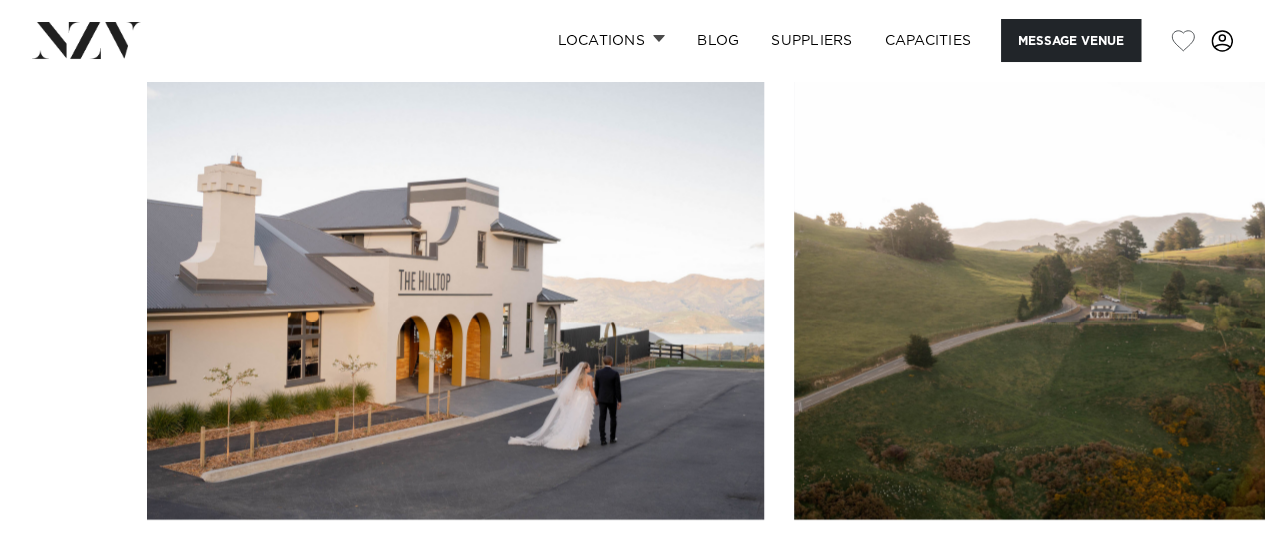 click at bounding box center [632, 341] 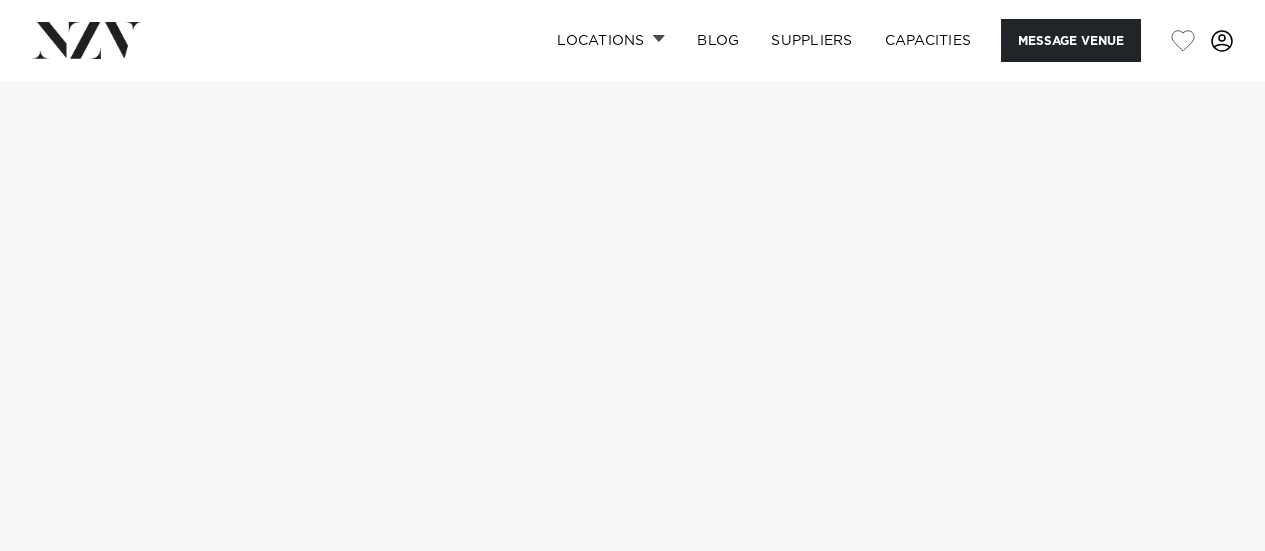 scroll, scrollTop: 0, scrollLeft: 0, axis: both 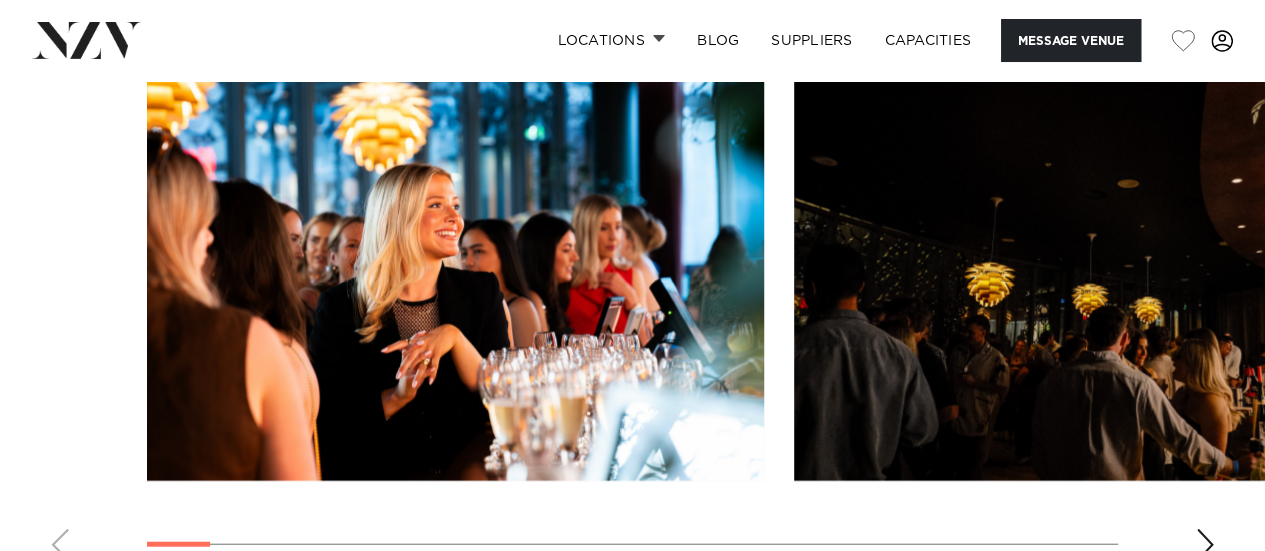click at bounding box center [1205, 545] 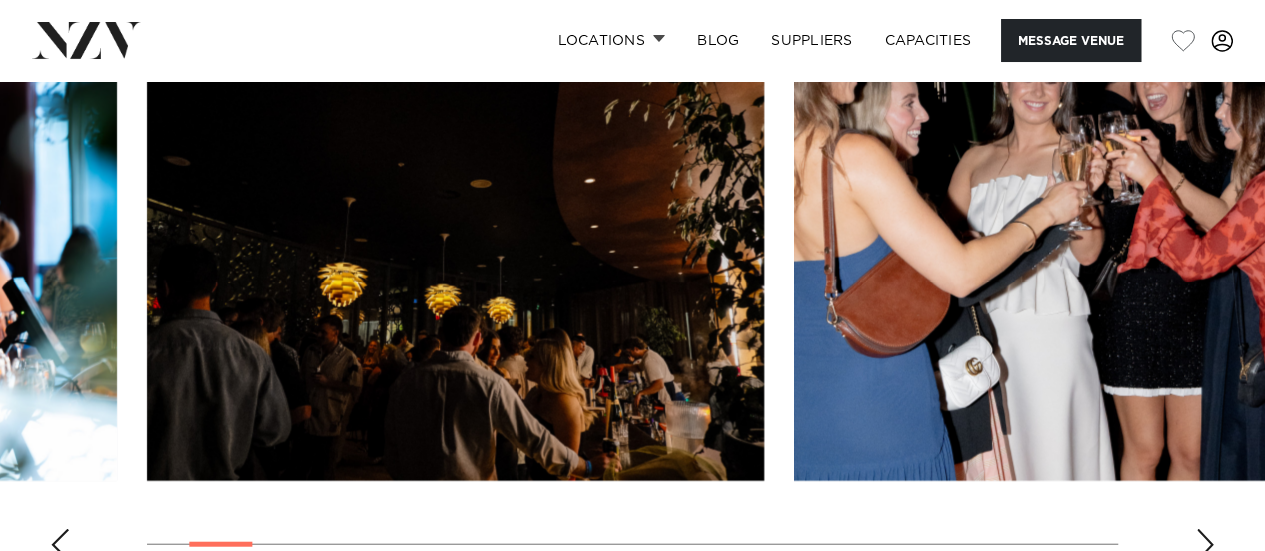 click at bounding box center [1205, 545] 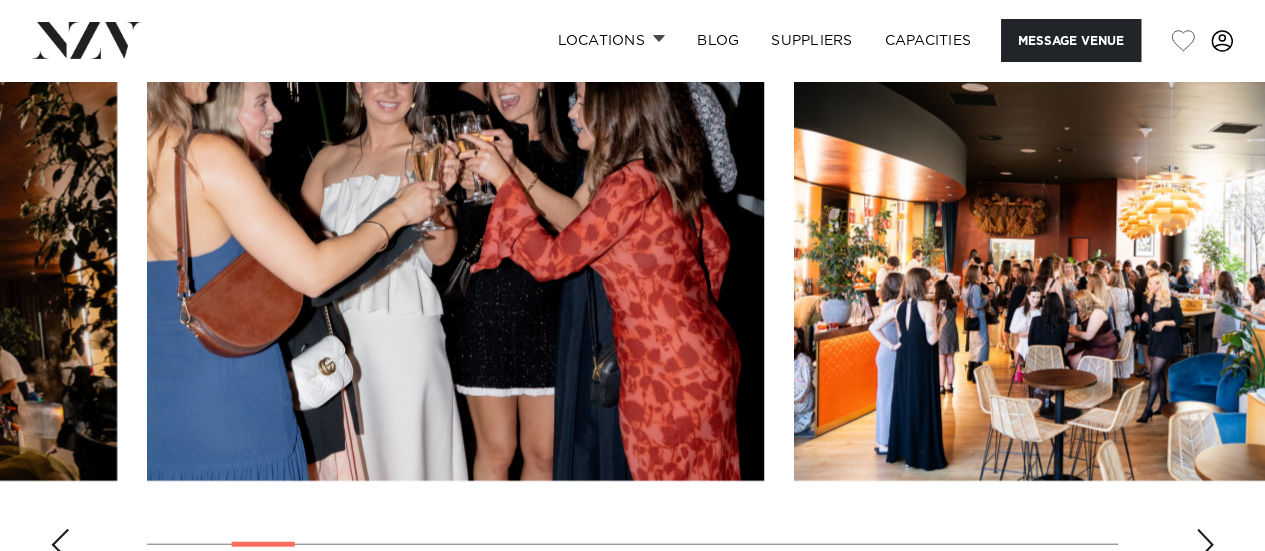 click at bounding box center (1205, 545) 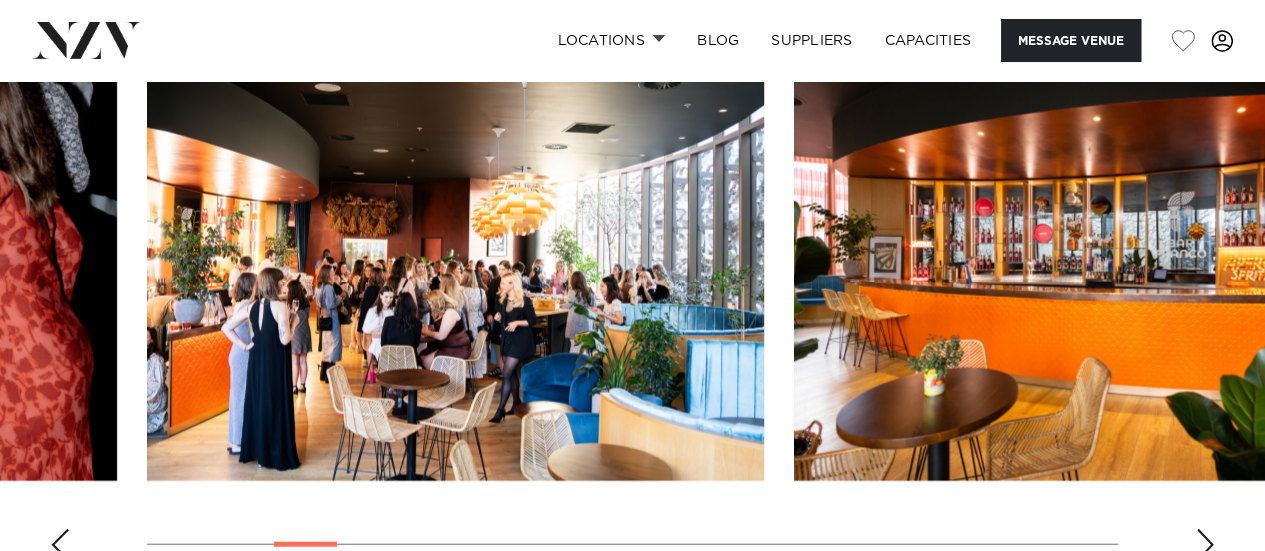 click at bounding box center [1205, 545] 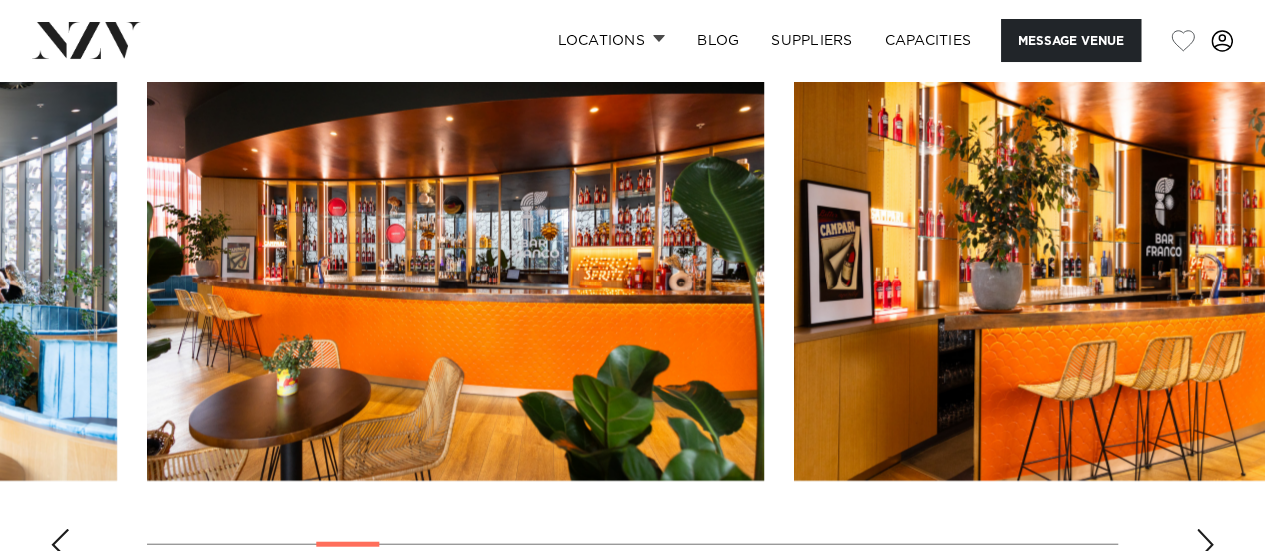 click at bounding box center (1205, 545) 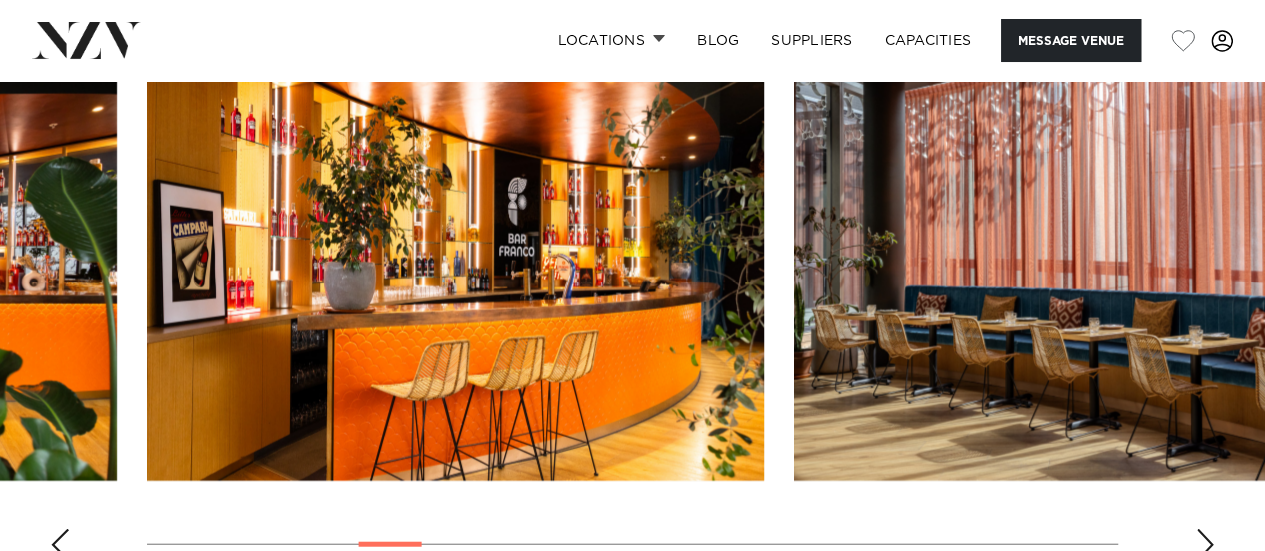 click at bounding box center [1205, 545] 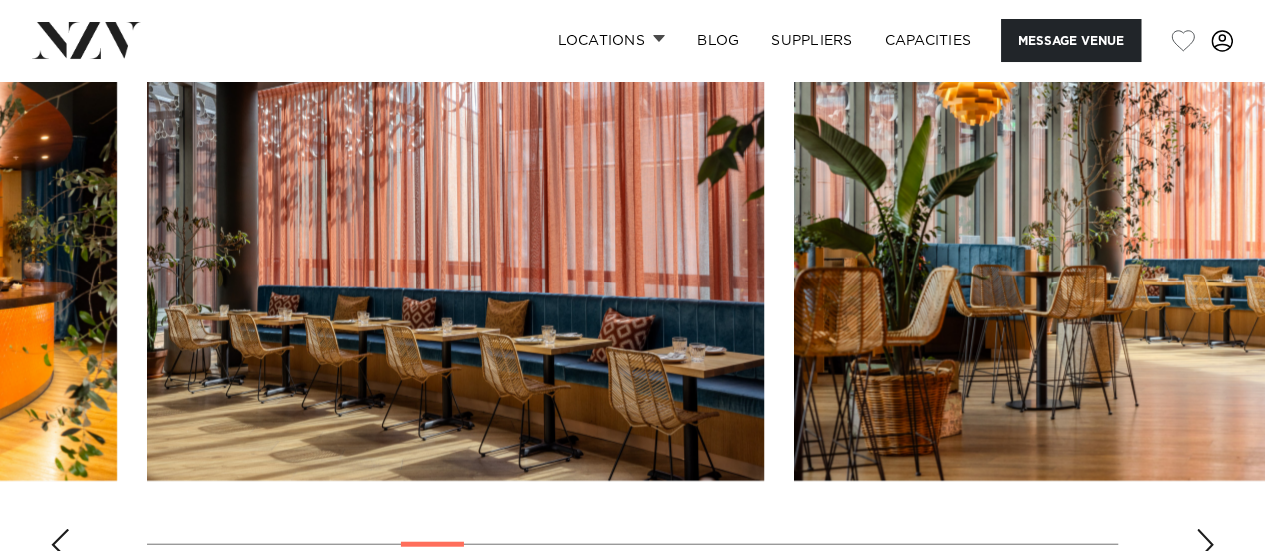 click at bounding box center [1205, 545] 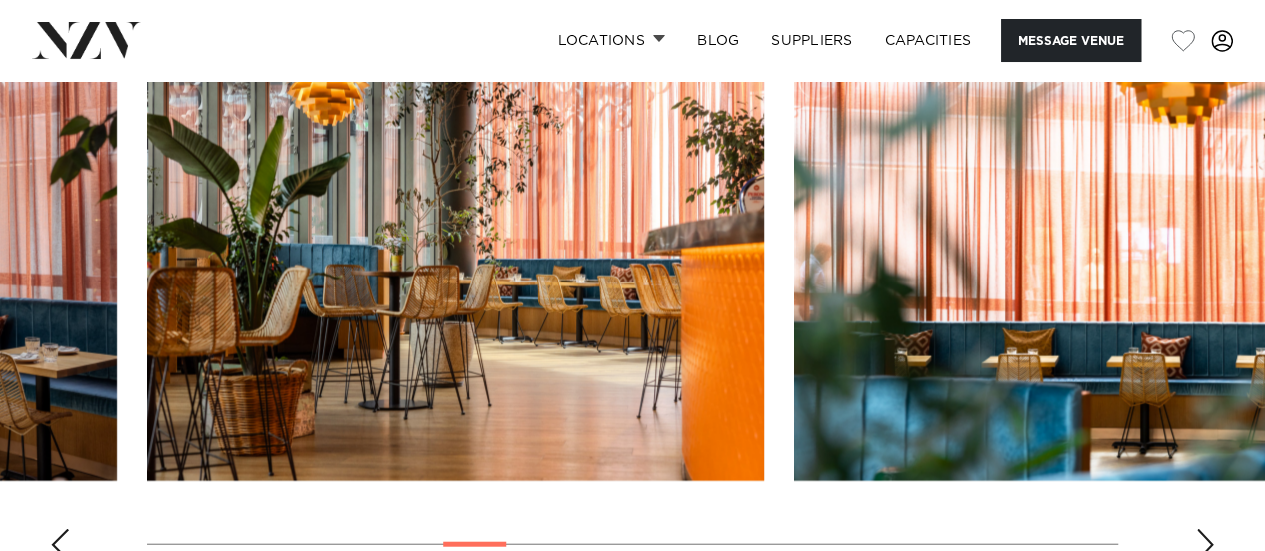 click at bounding box center [1205, 545] 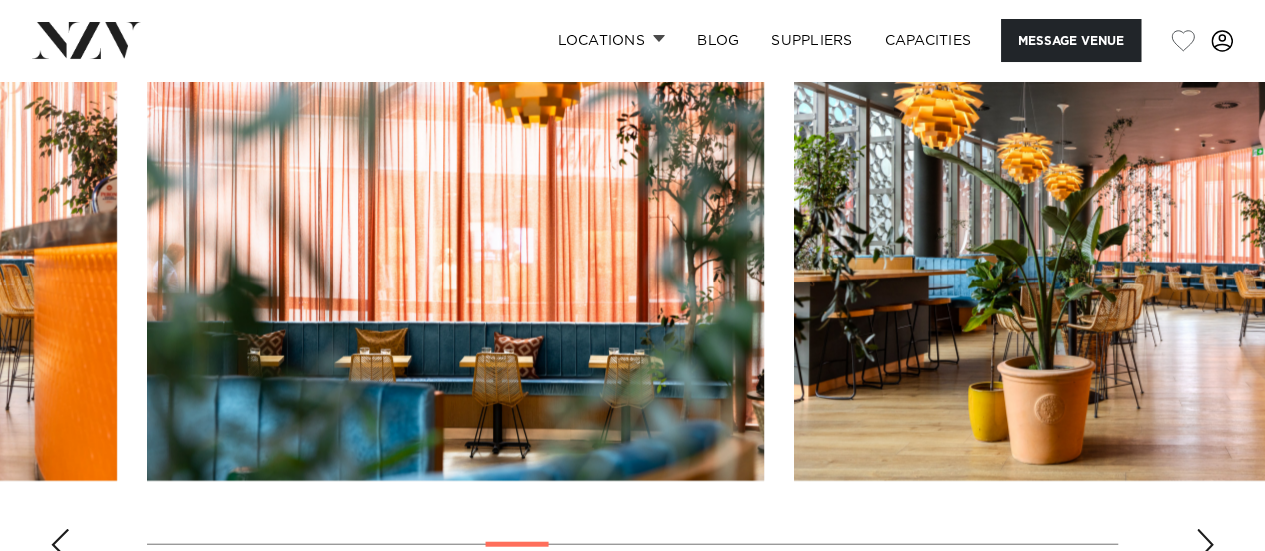 click at bounding box center [1205, 545] 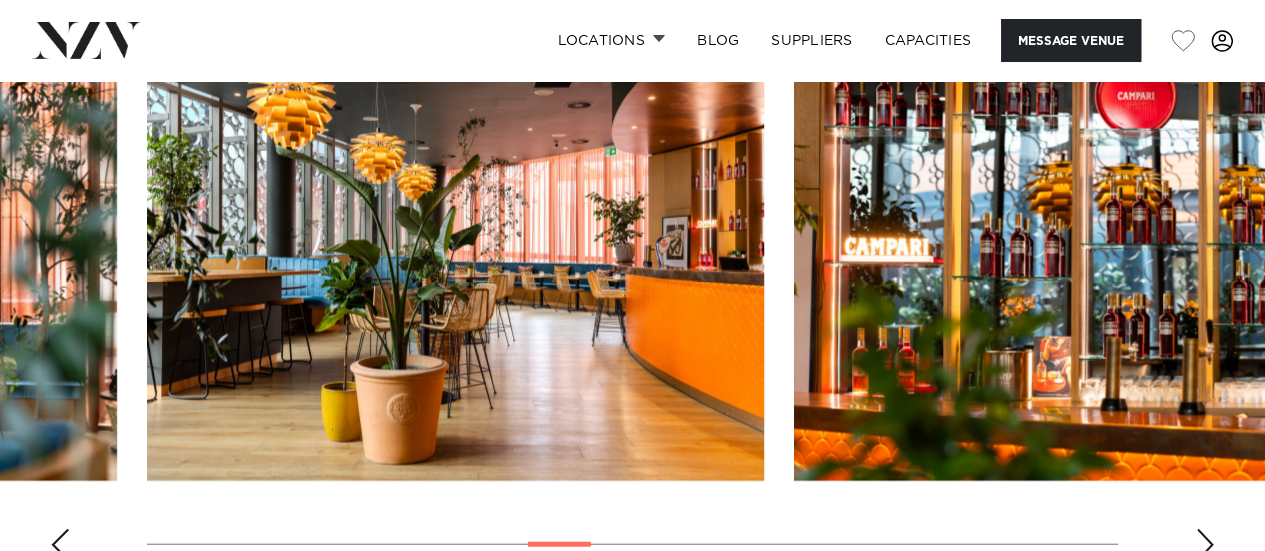 click at bounding box center [1205, 545] 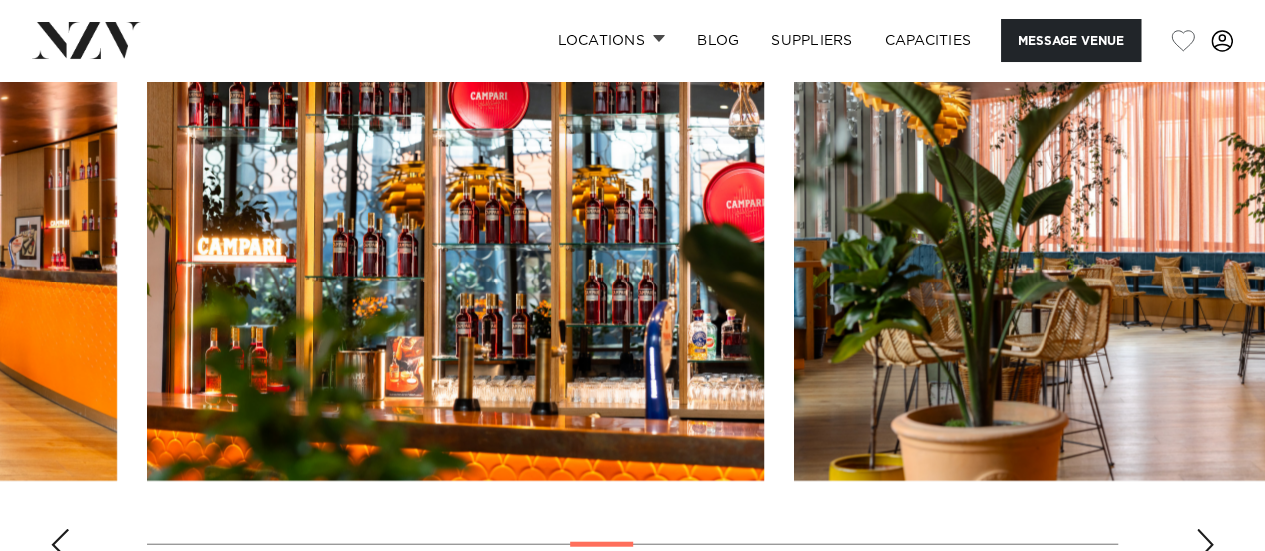 click at bounding box center [1205, 545] 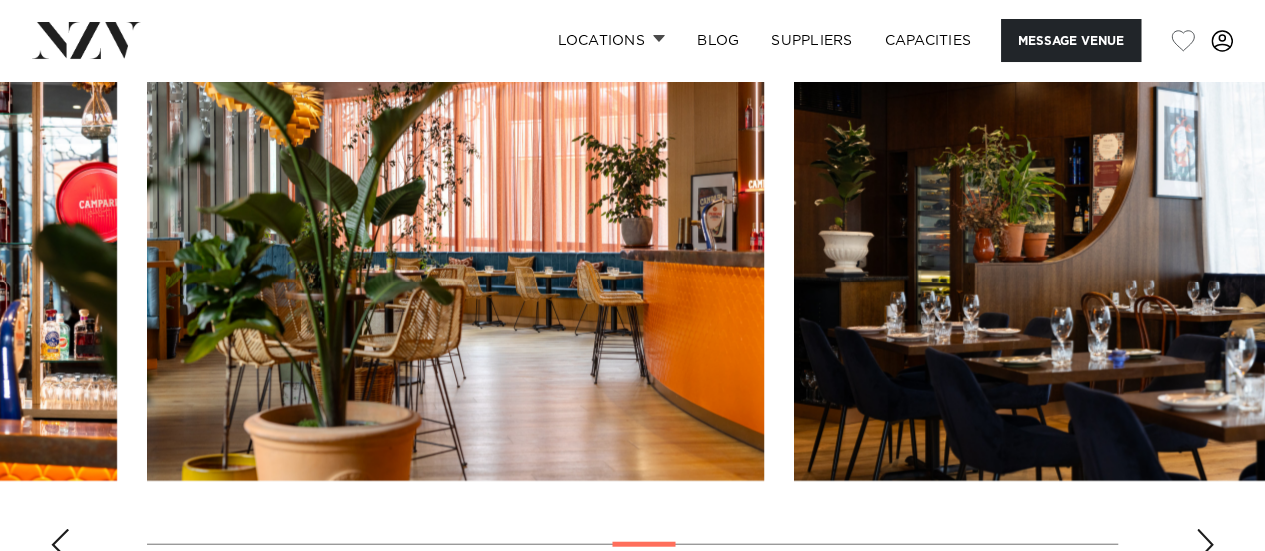 click at bounding box center [1205, 545] 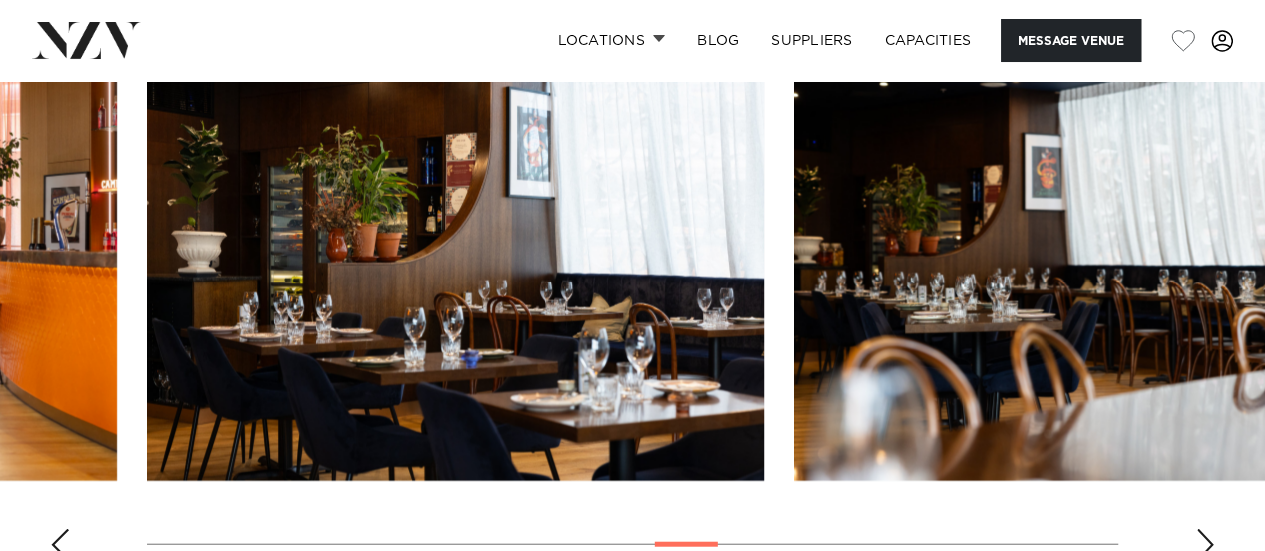 click at bounding box center (1205, 545) 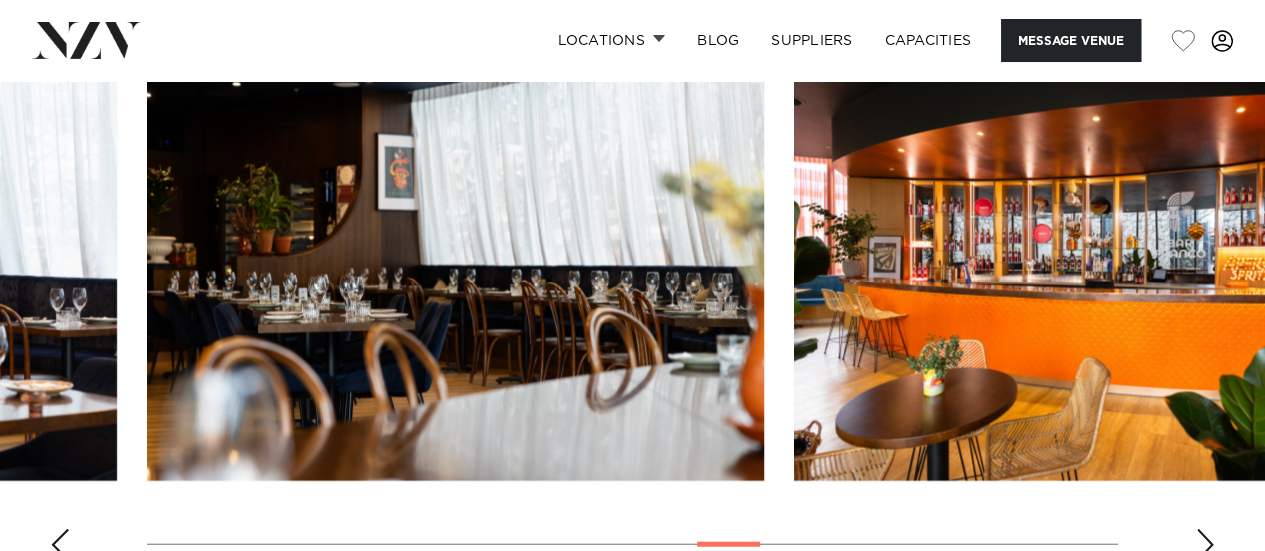 click at bounding box center [1205, 545] 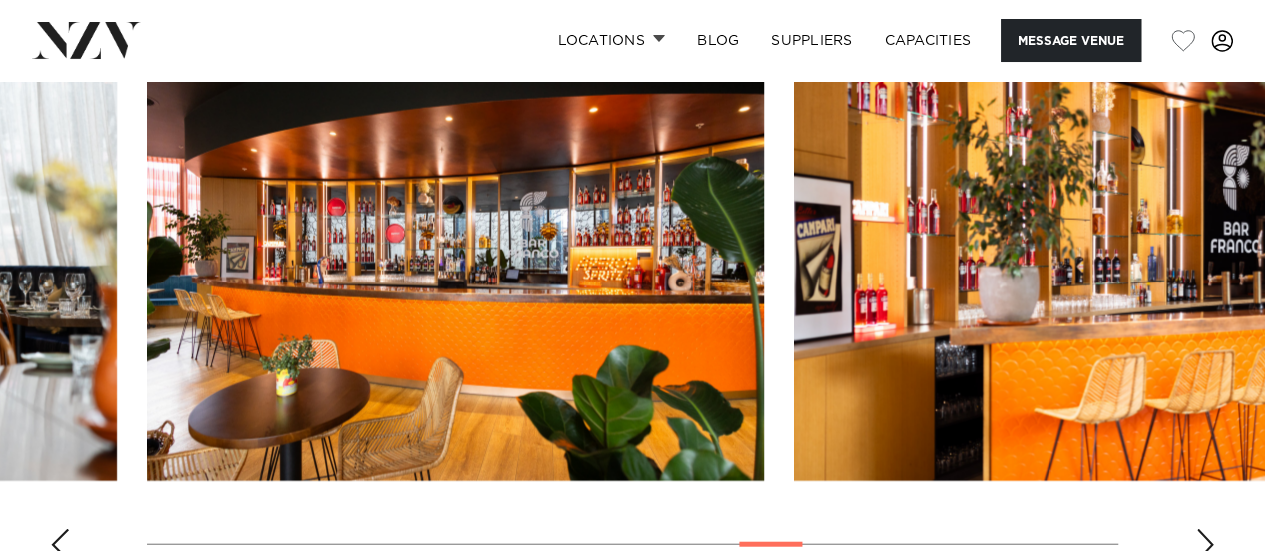 click at bounding box center [1205, 545] 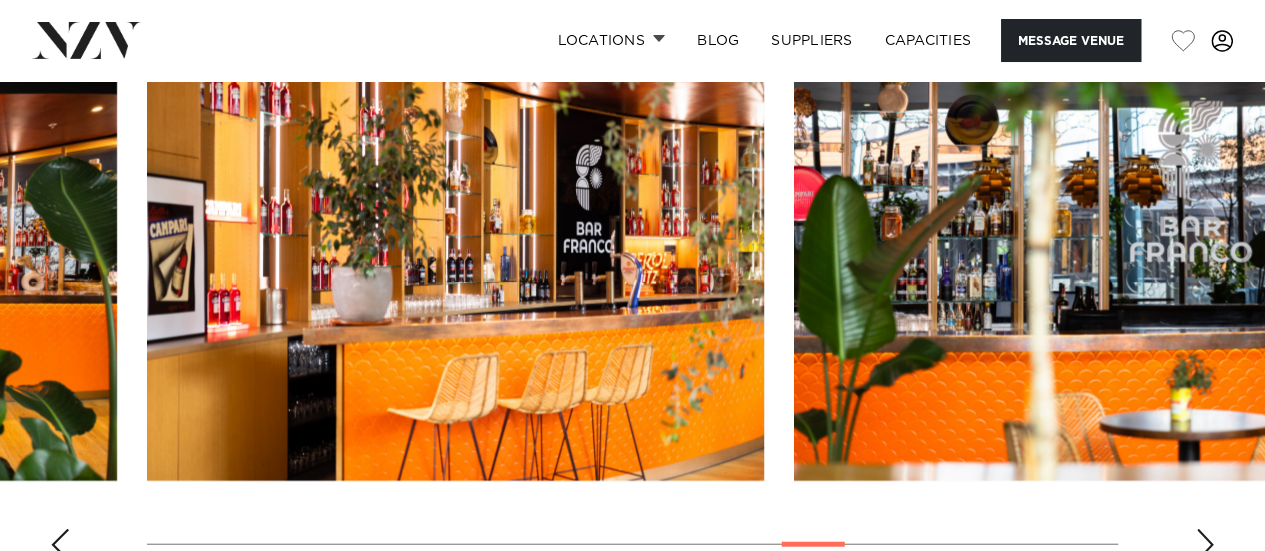 click at bounding box center (1205, 545) 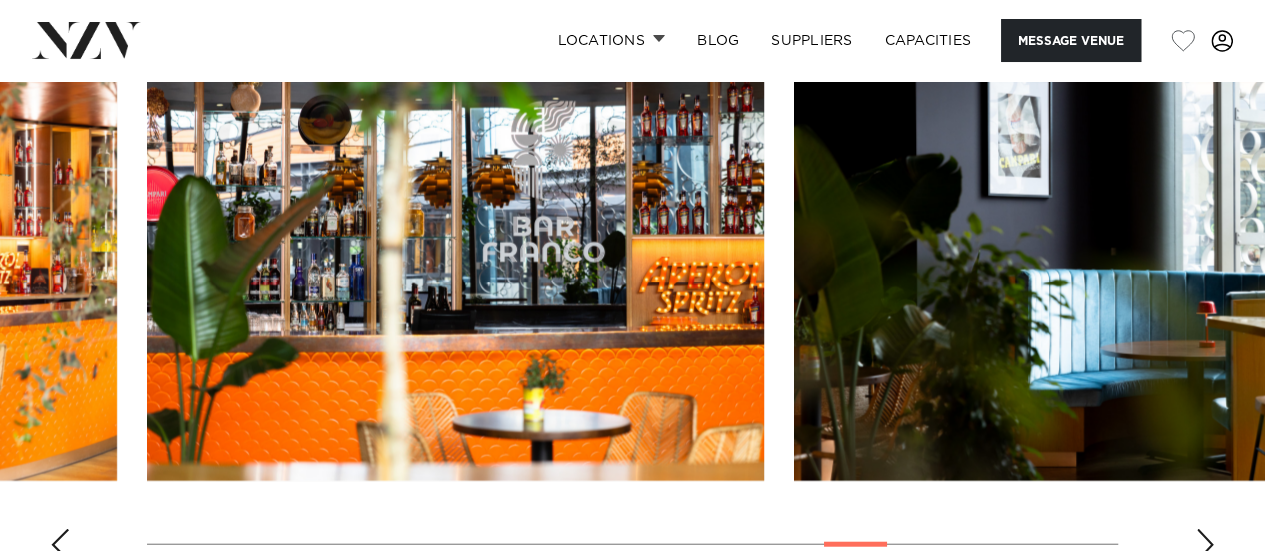 click at bounding box center [1205, 545] 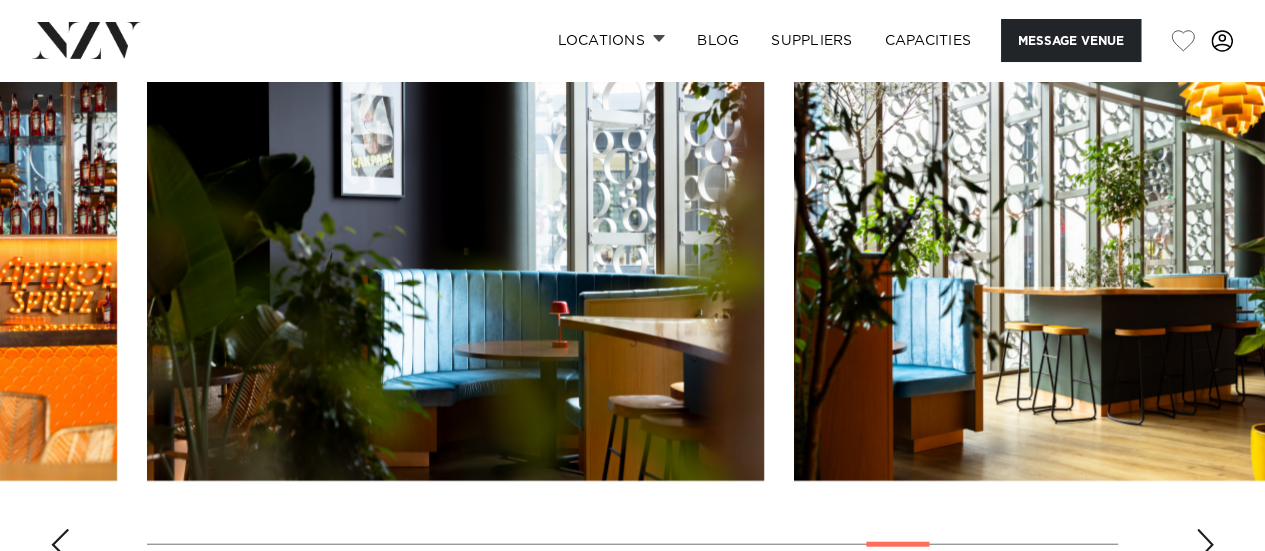 click at bounding box center (1205, 545) 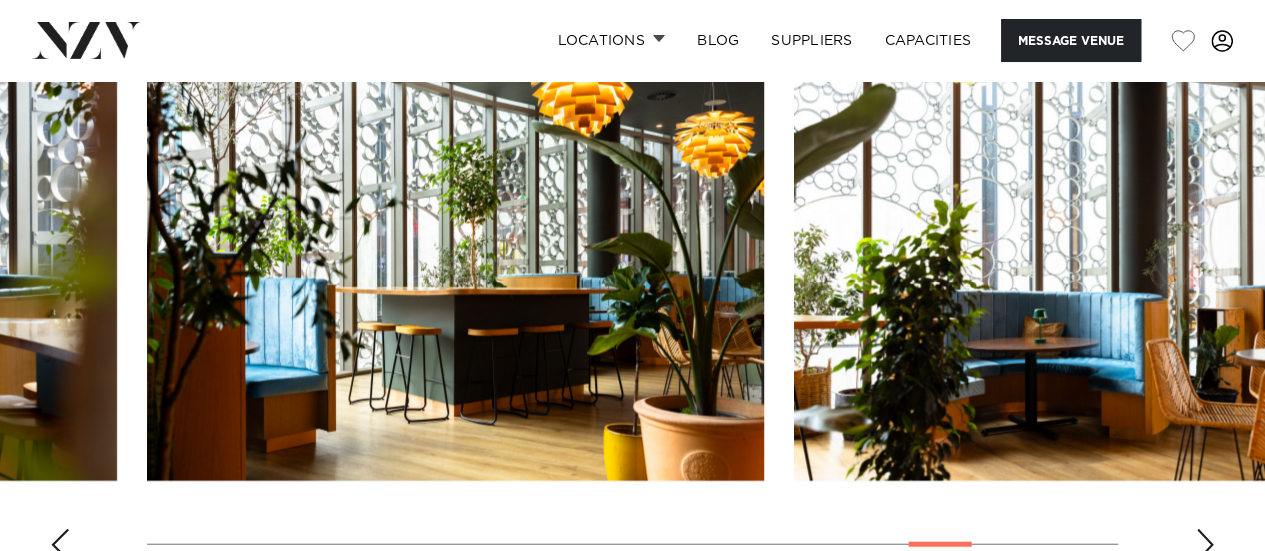 click at bounding box center (1205, 545) 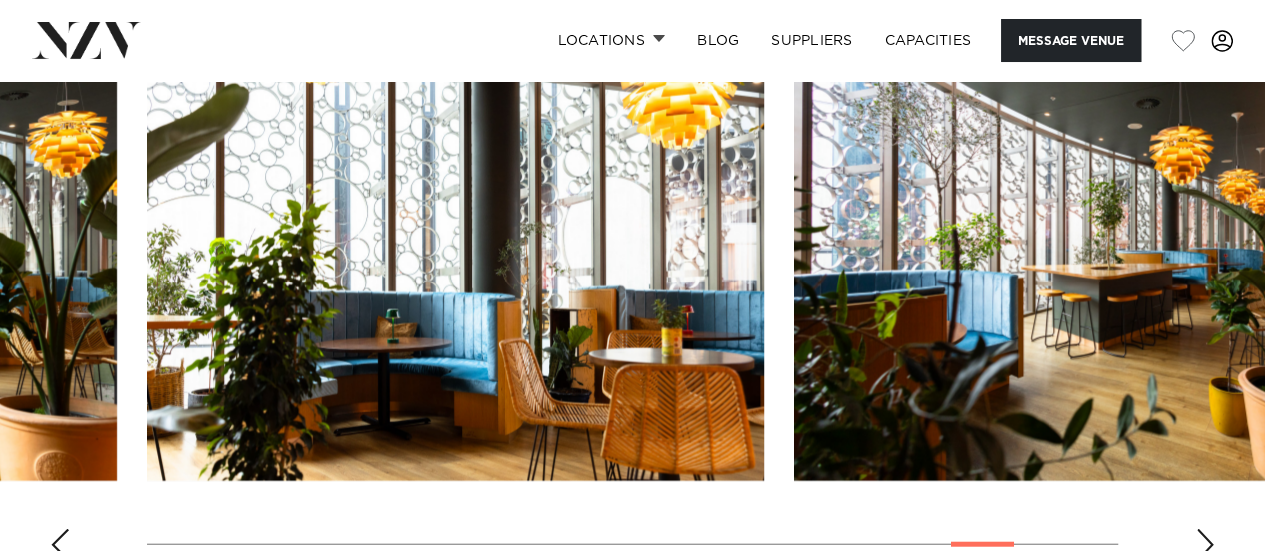 click at bounding box center (1205, 545) 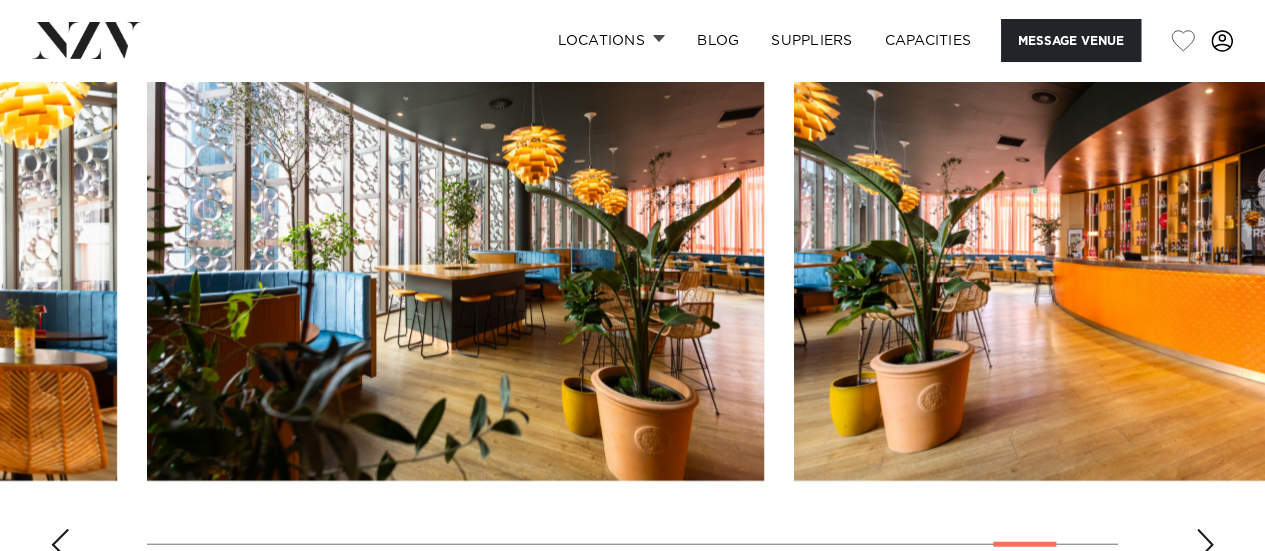 click at bounding box center (1205, 545) 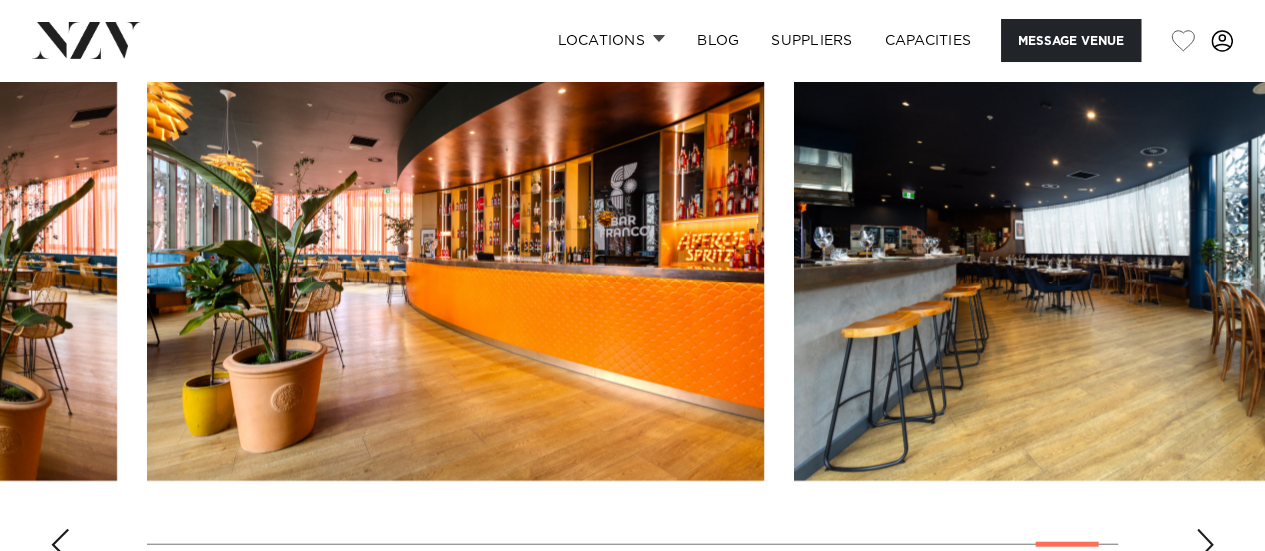 click at bounding box center [632, 302] 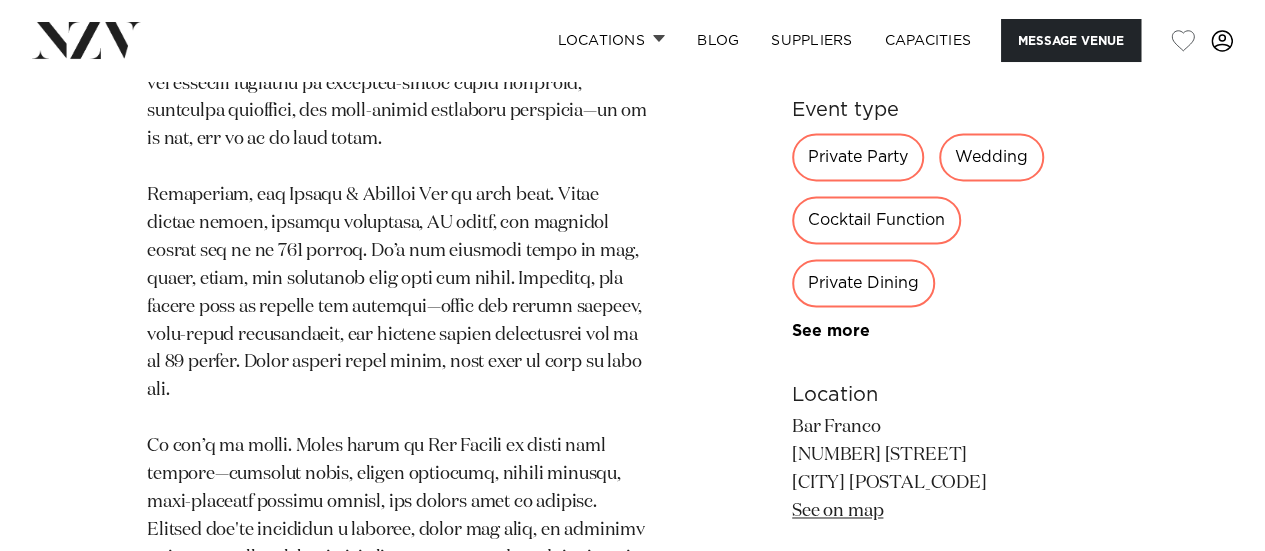 scroll, scrollTop: 1315, scrollLeft: 0, axis: vertical 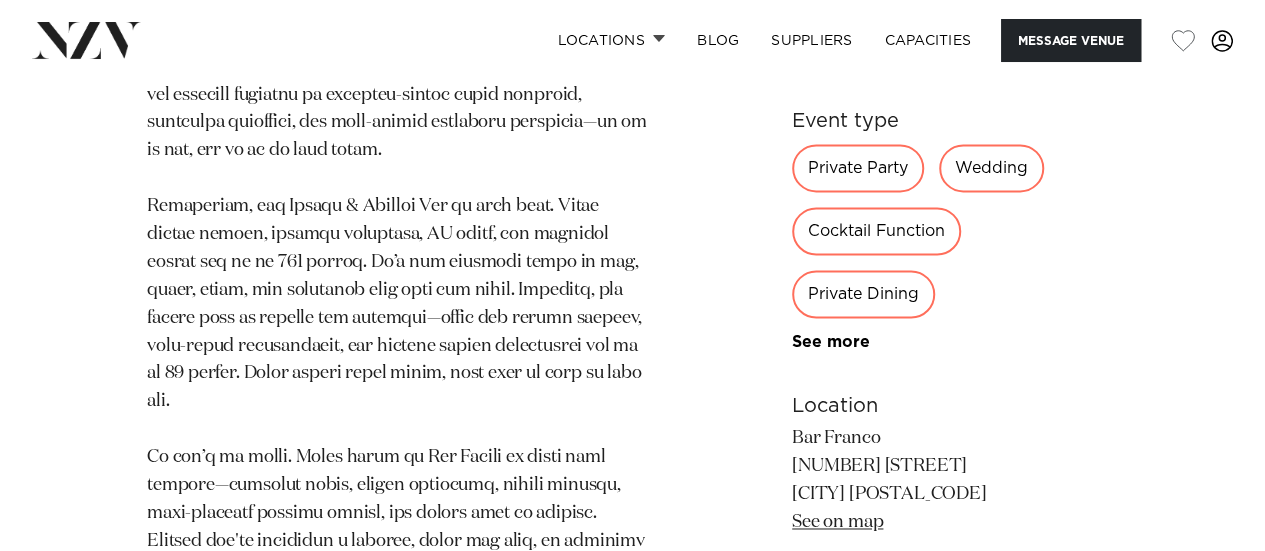 click on "Wedding" at bounding box center [991, 168] 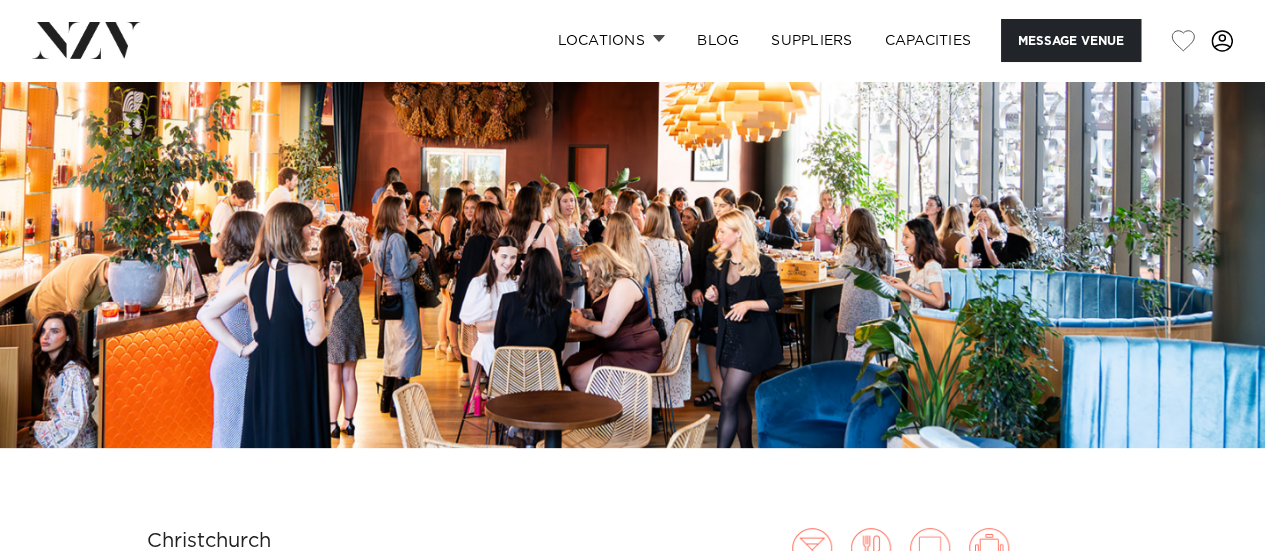 scroll, scrollTop: 0, scrollLeft: 0, axis: both 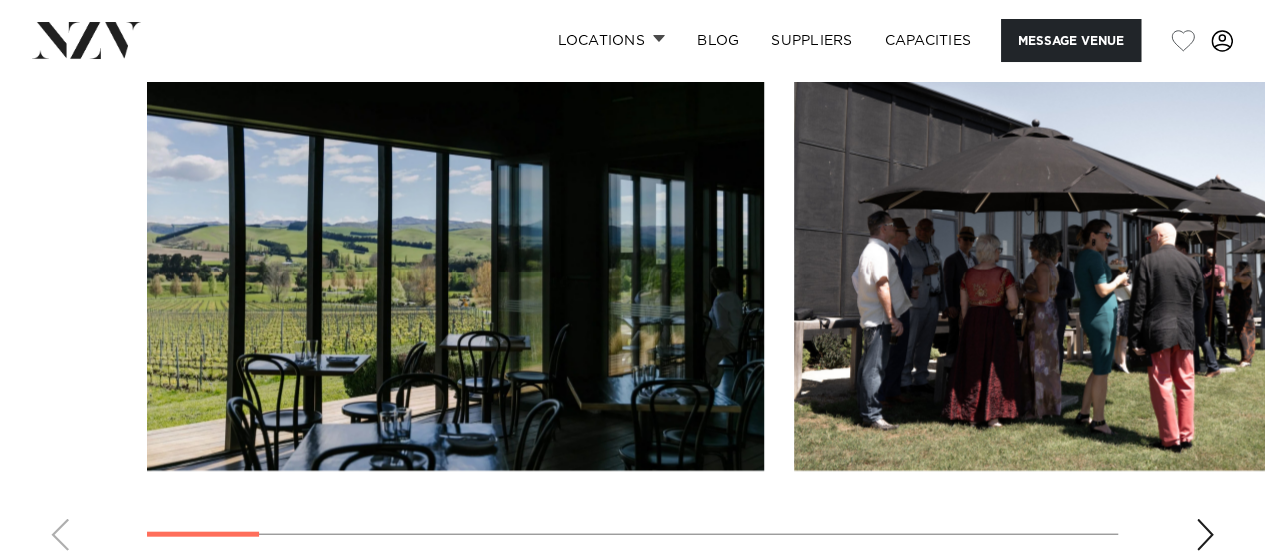 click at bounding box center (1205, 535) 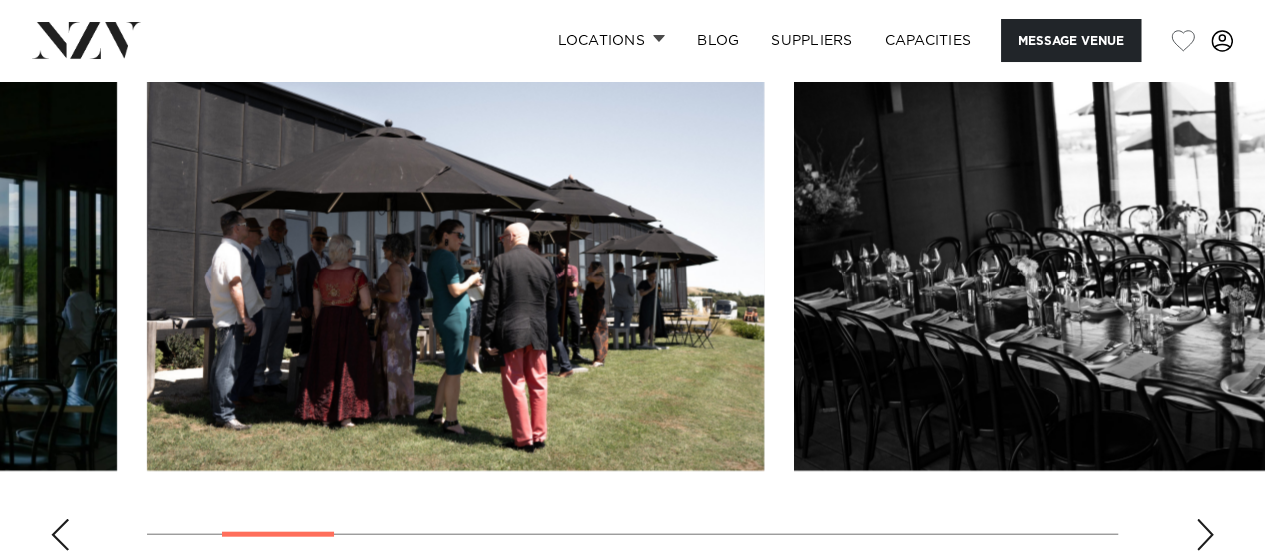 click at bounding box center (1205, 535) 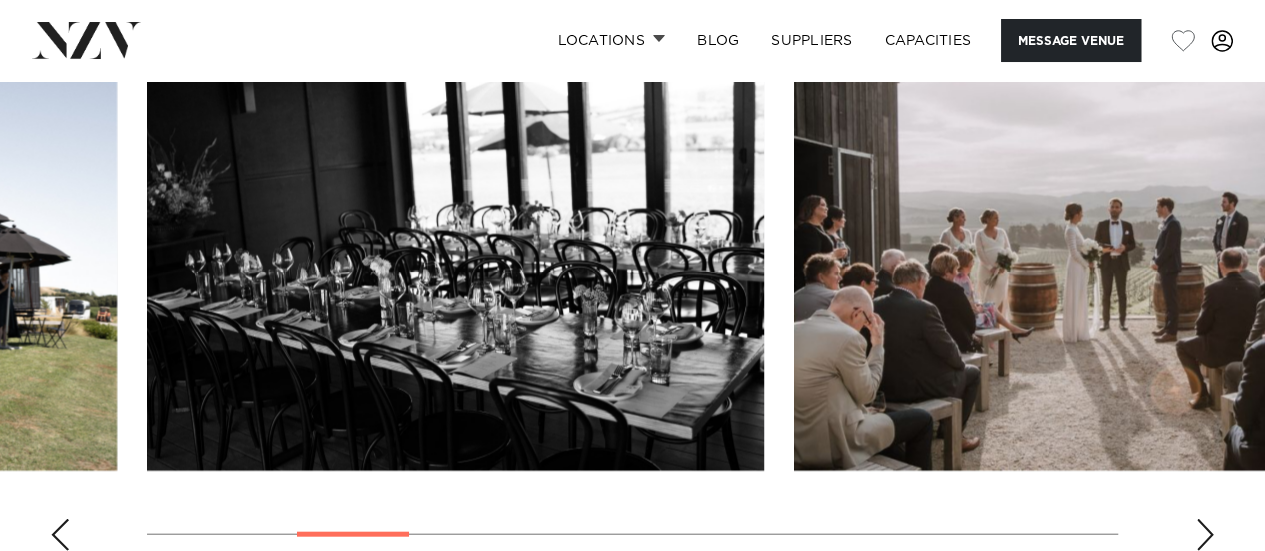 click at bounding box center [1205, 535] 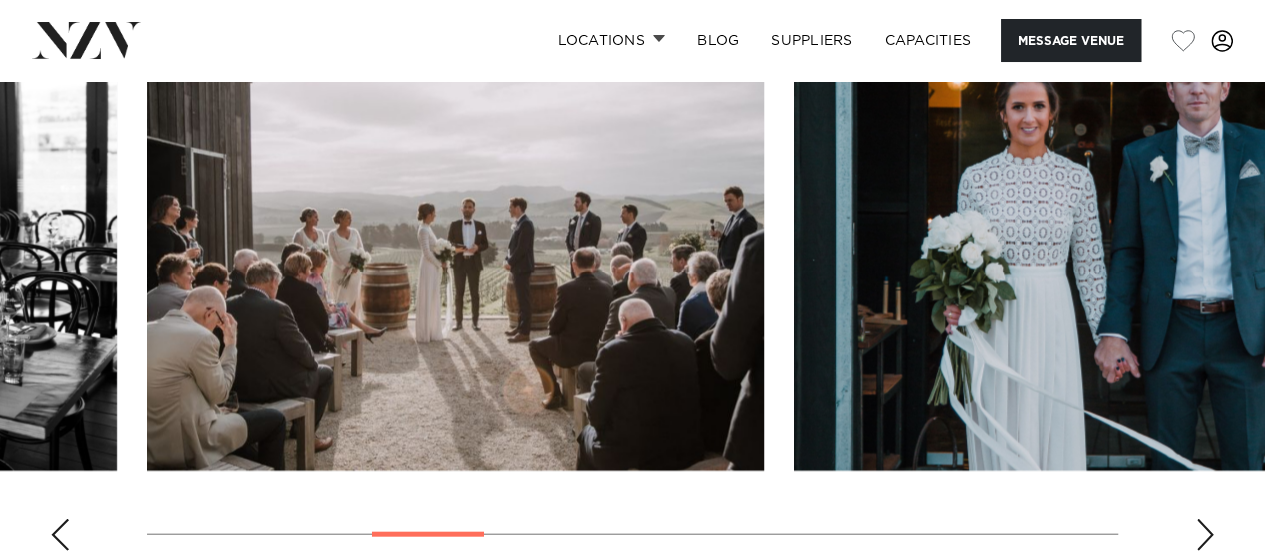 click at bounding box center [1205, 535] 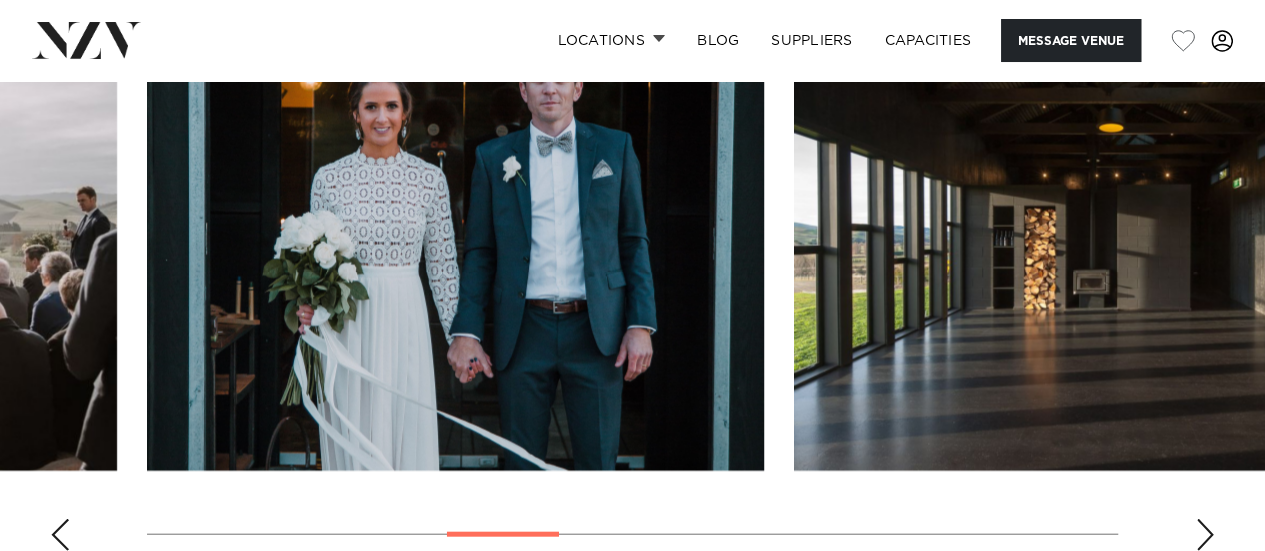 click at bounding box center [1205, 535] 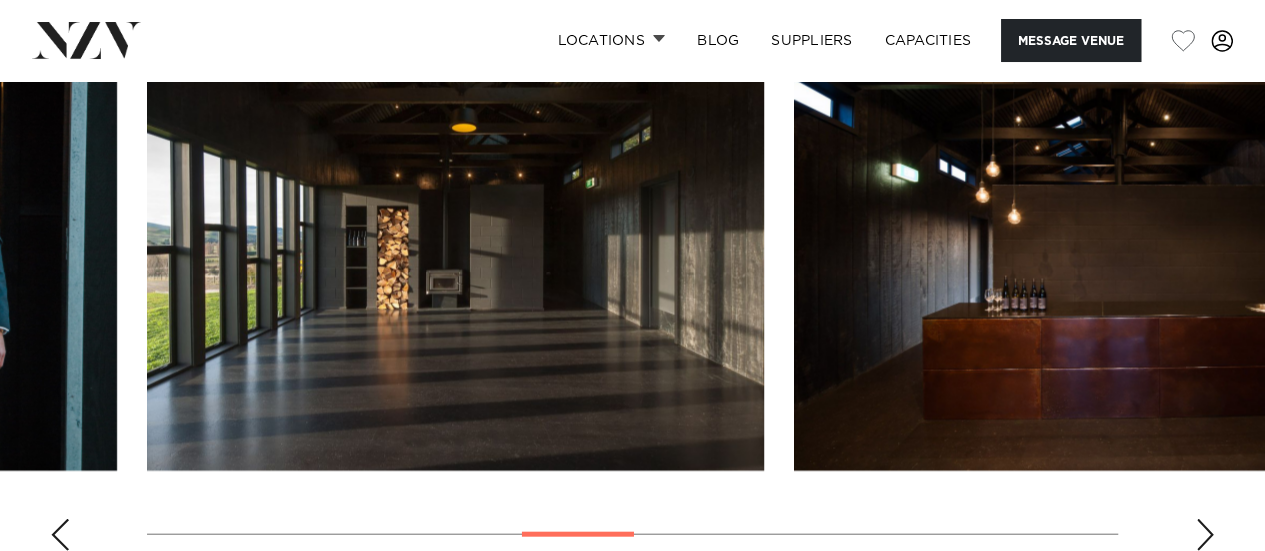 click at bounding box center [1205, 535] 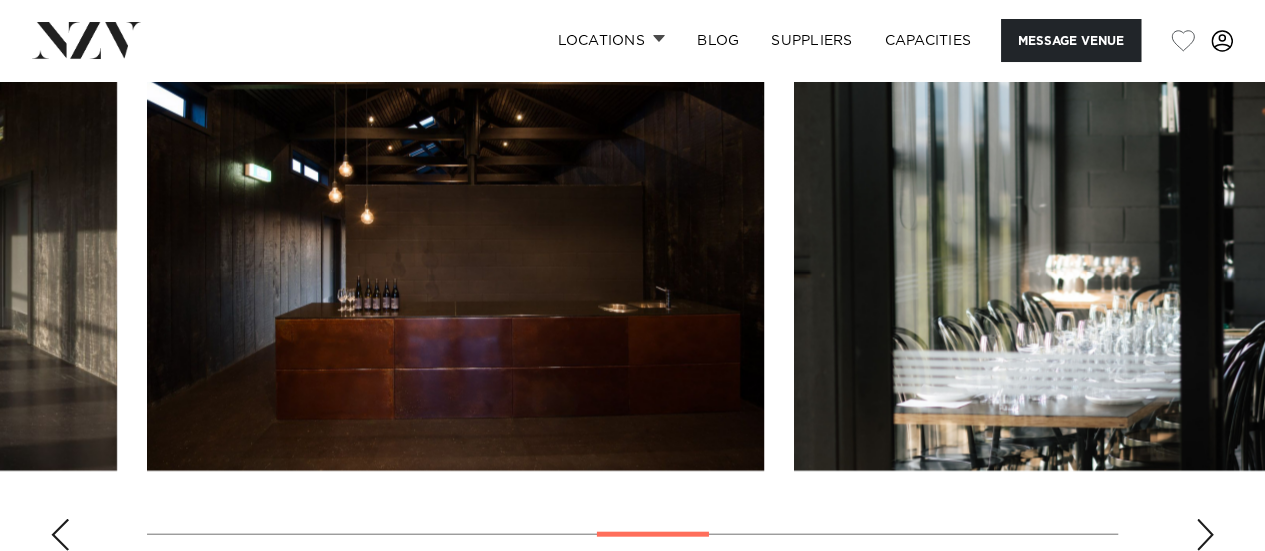 click at bounding box center [1205, 535] 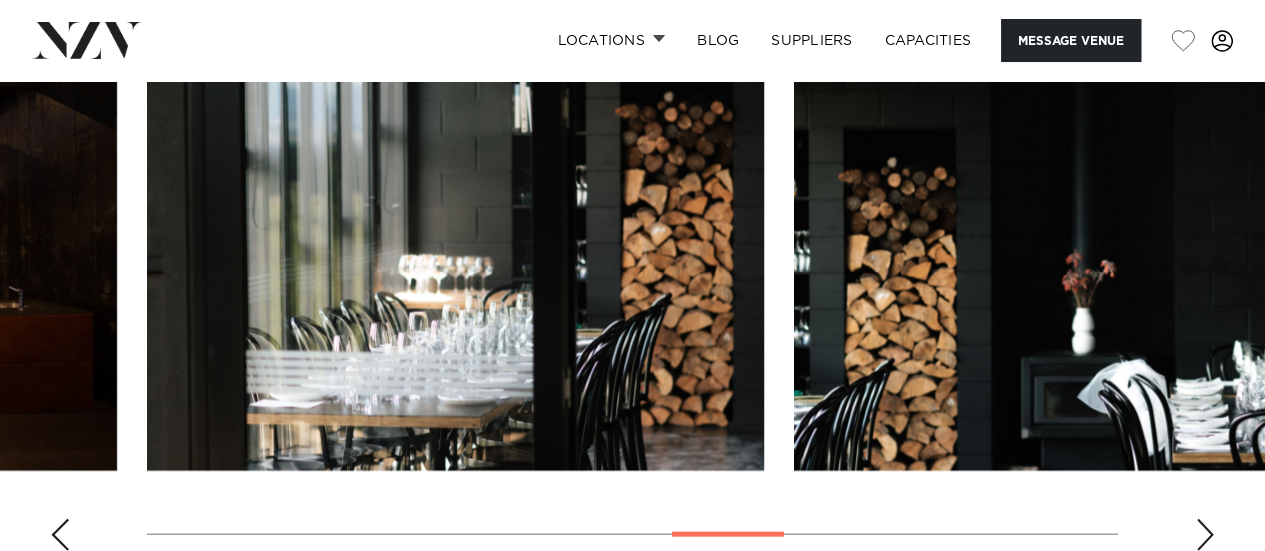 click at bounding box center (1205, 535) 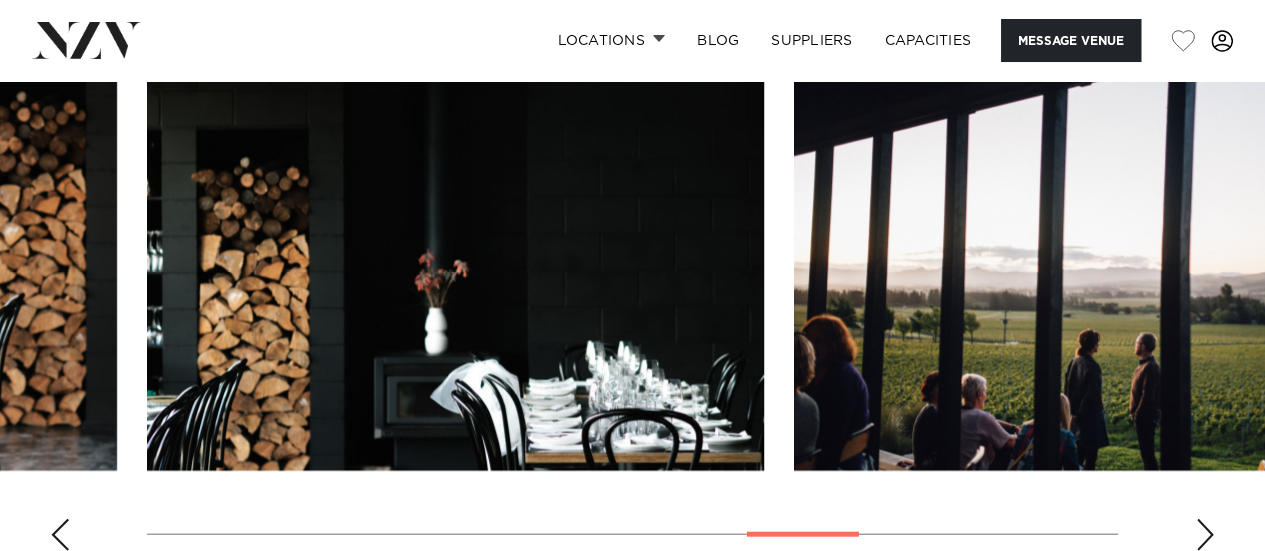 click at bounding box center [1205, 535] 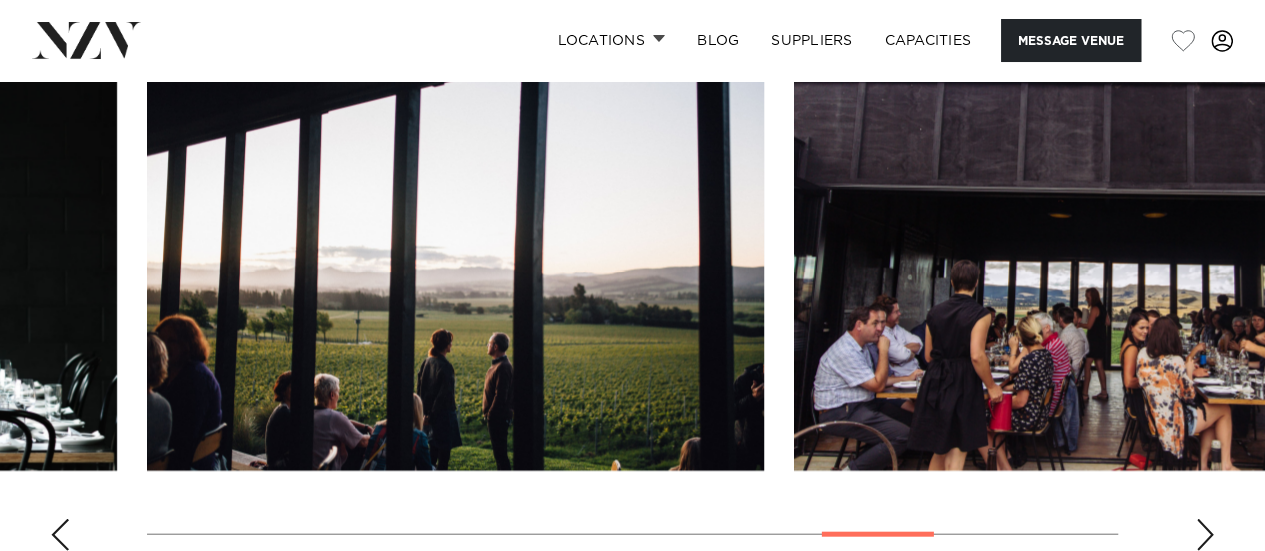 click at bounding box center [1205, 535] 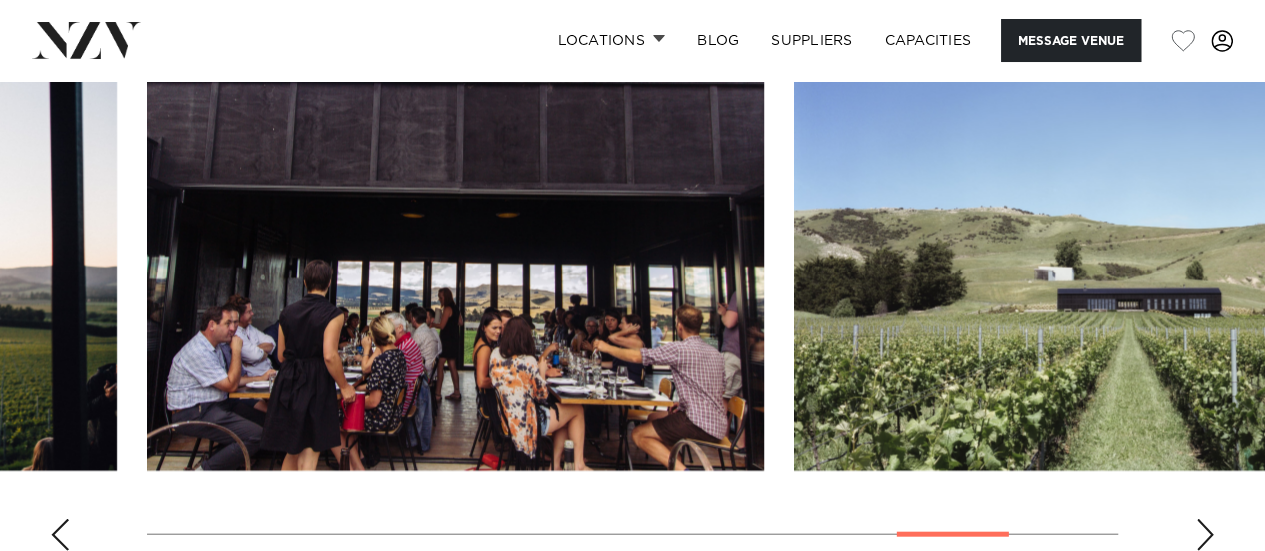 click at bounding box center [1205, 535] 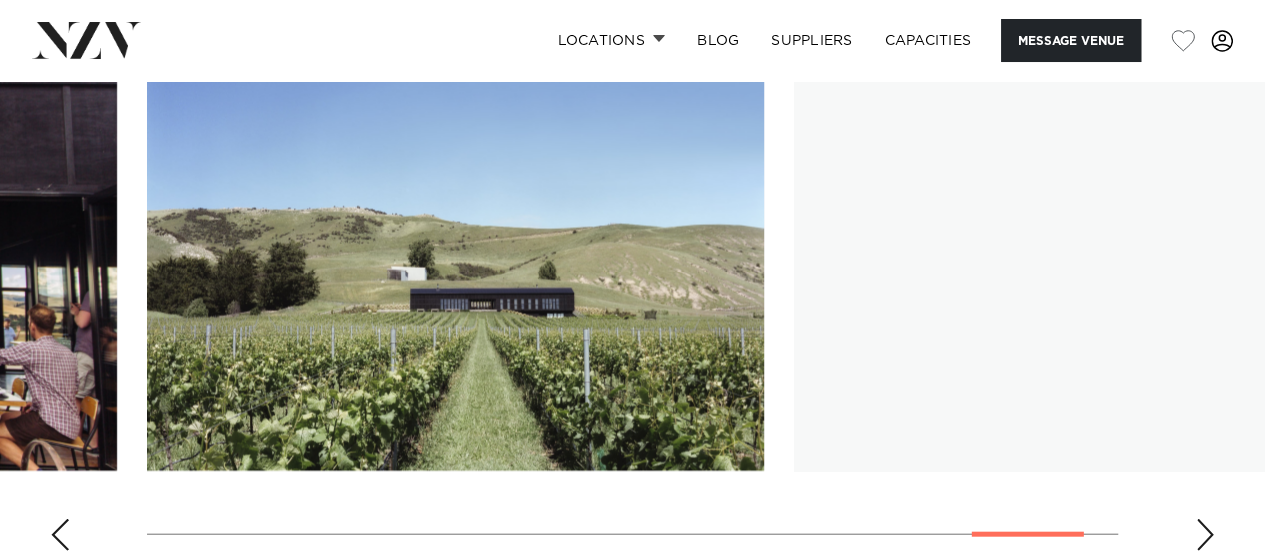 click at bounding box center (1205, 535) 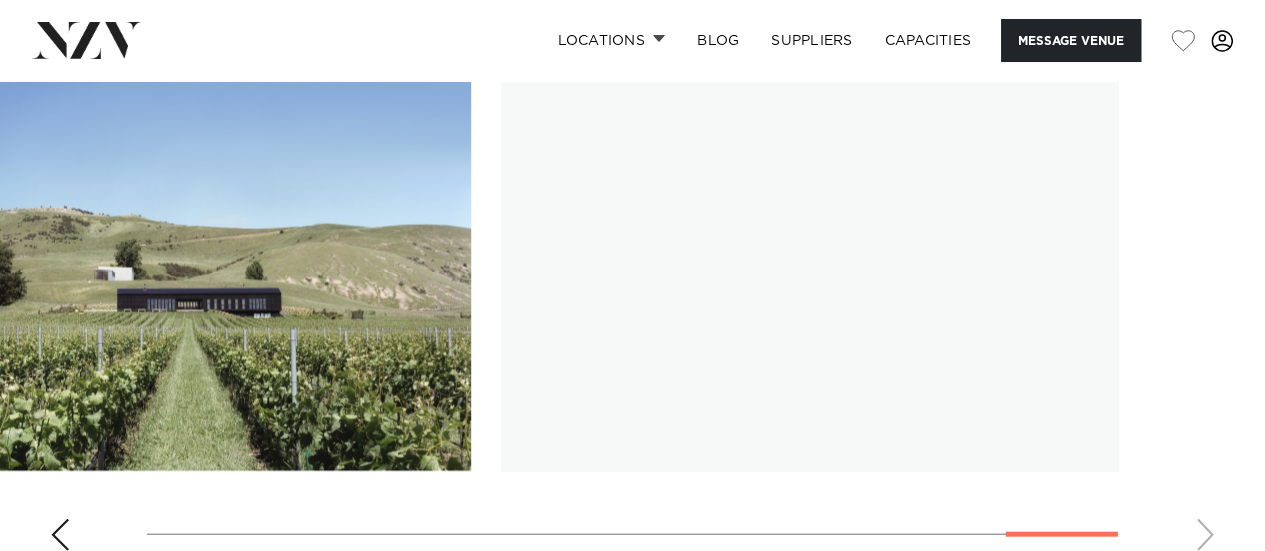 click at bounding box center (632, 292) 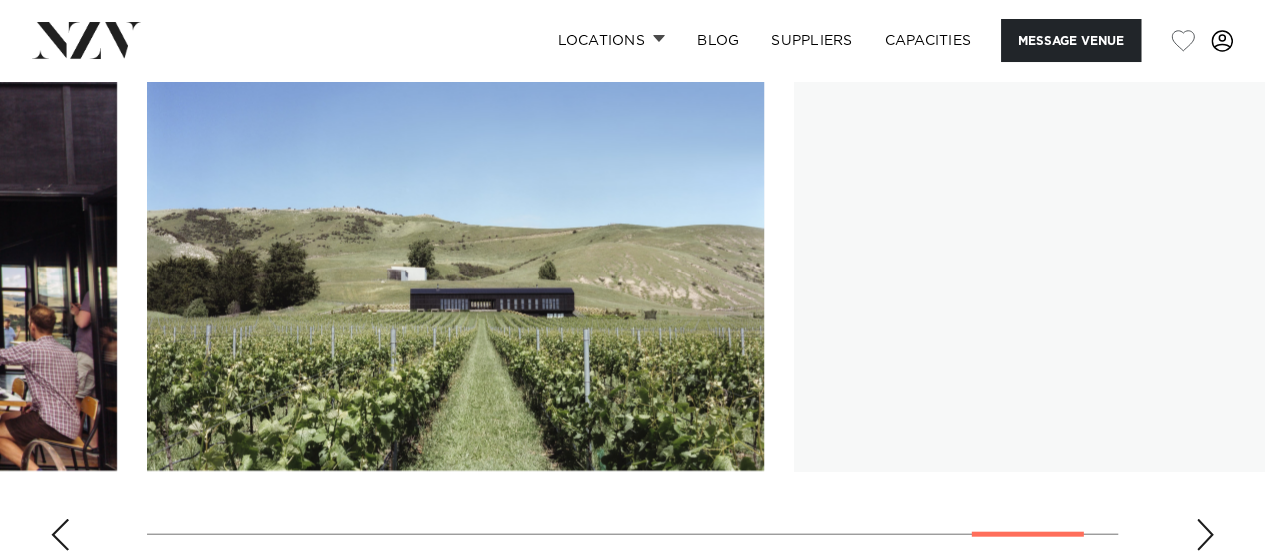 click at bounding box center (60, 535) 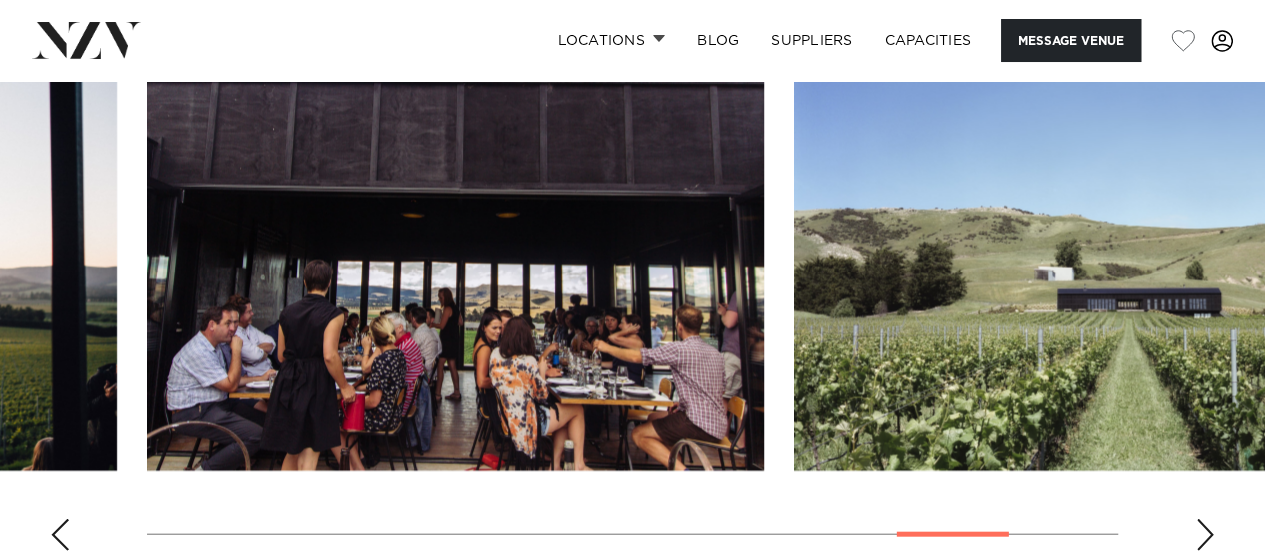 click at bounding box center [60, 535] 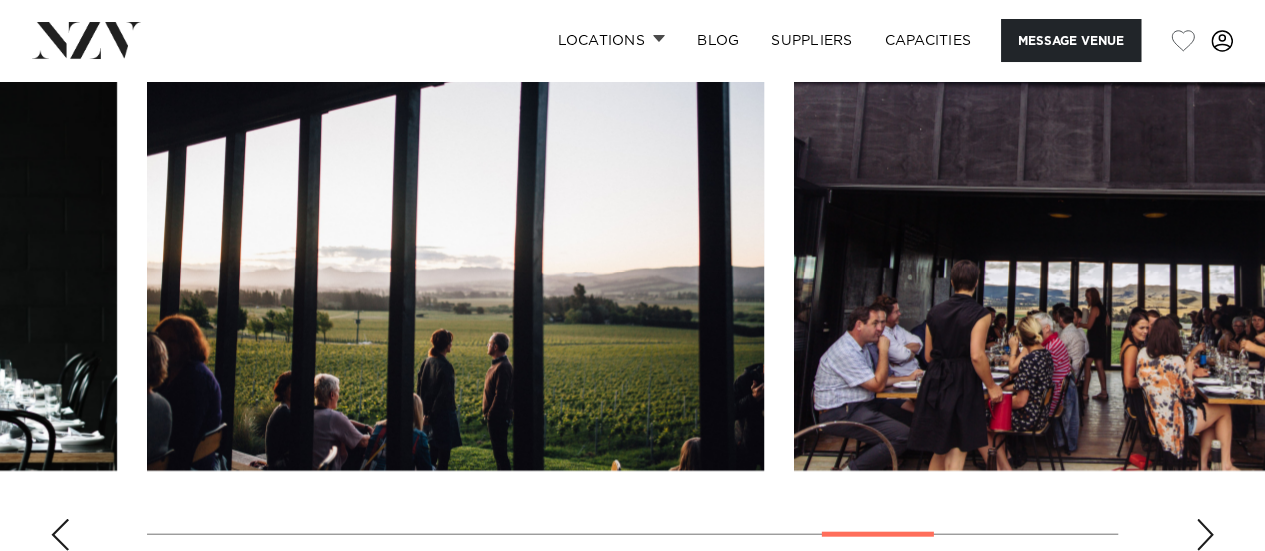 click at bounding box center (60, 535) 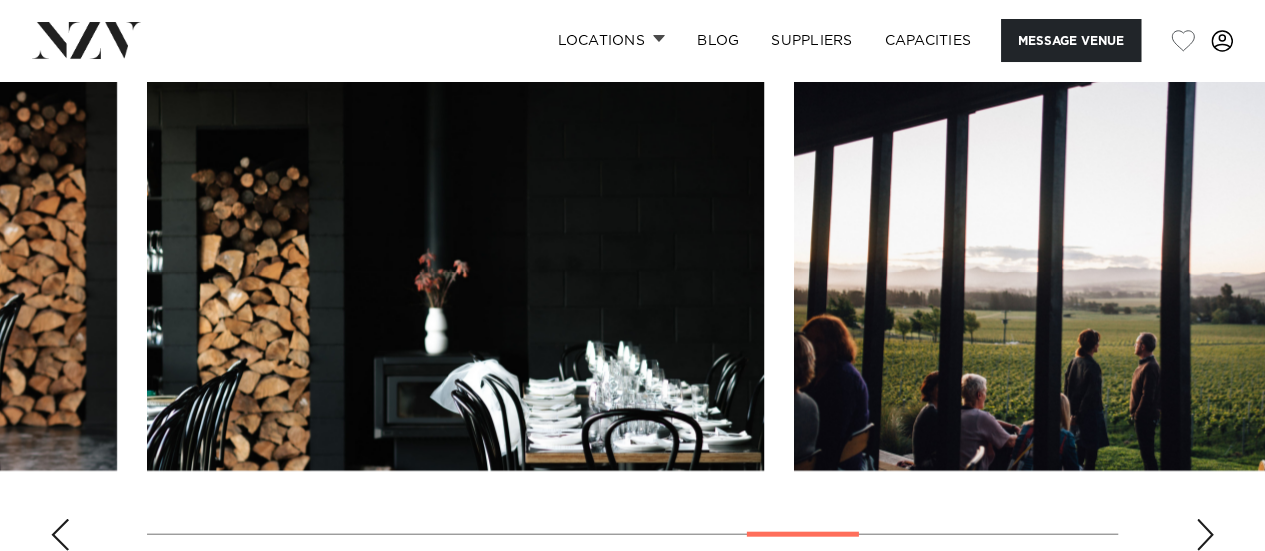 click at bounding box center (60, 535) 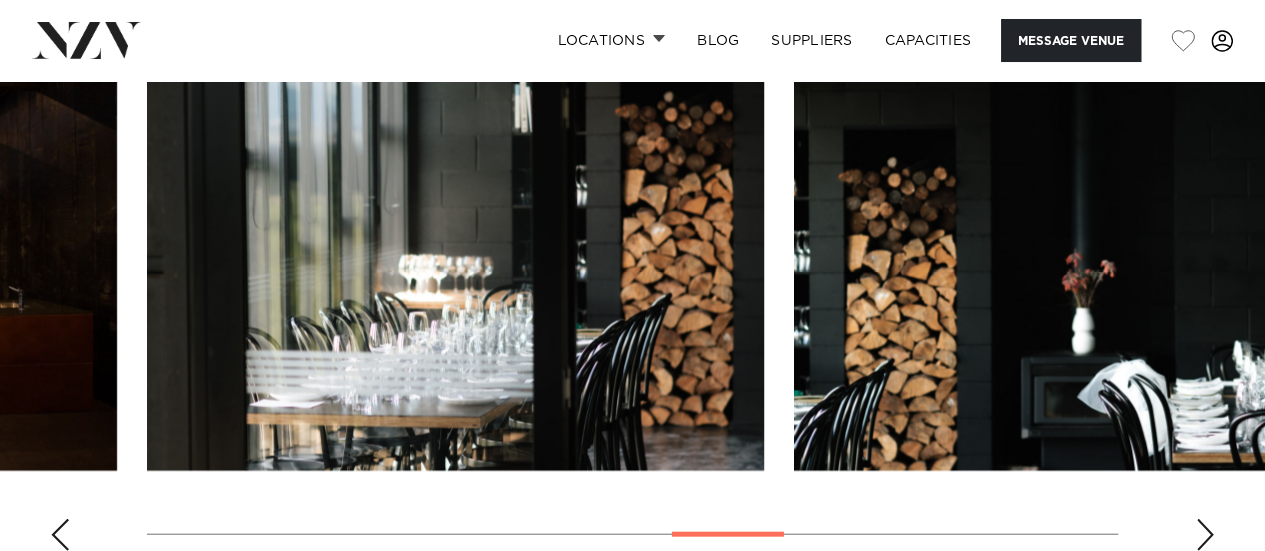 click at bounding box center [60, 535] 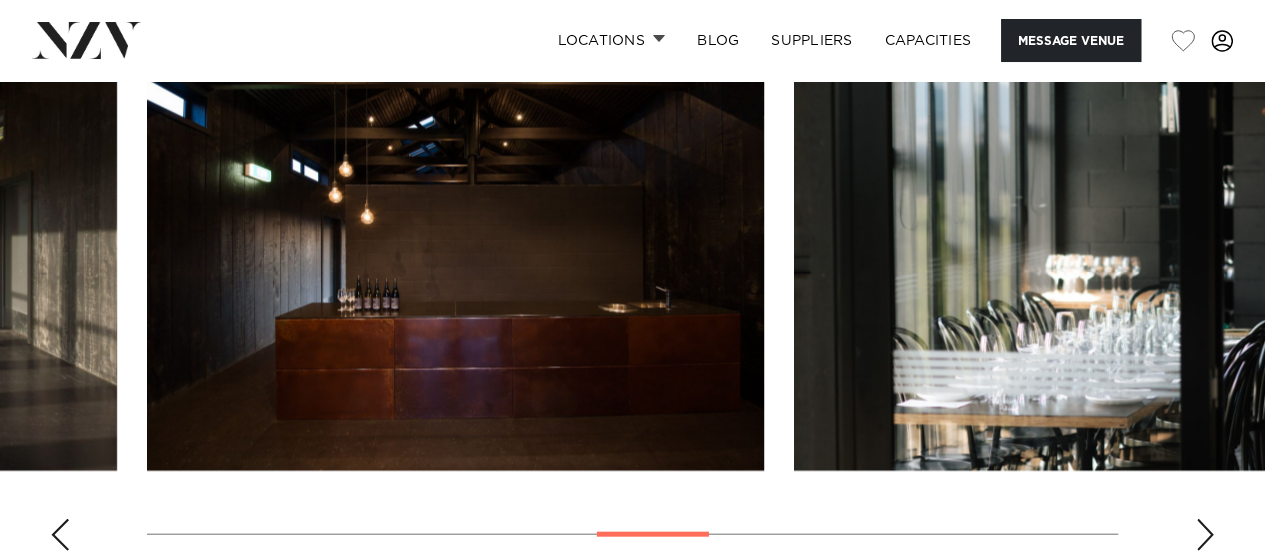 click at bounding box center [60, 535] 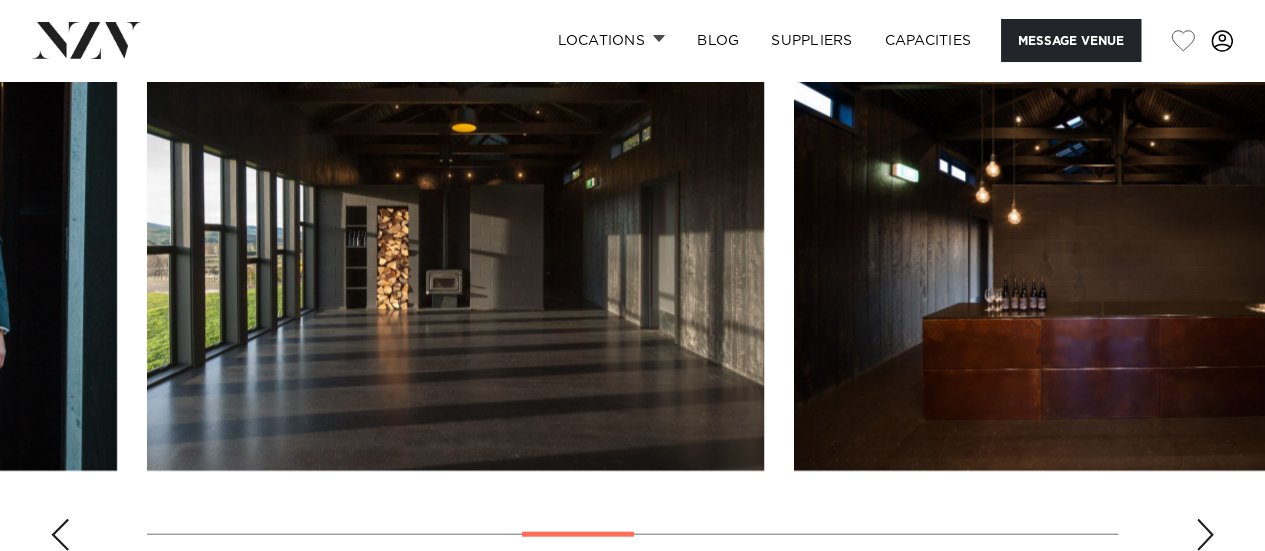 click at bounding box center [60, 535] 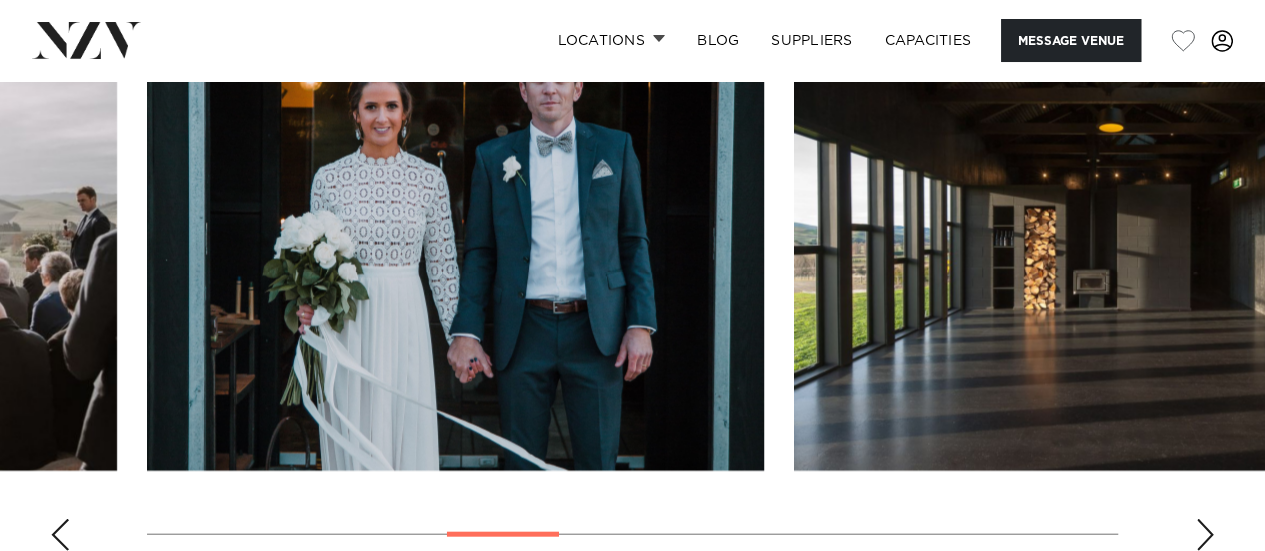click at bounding box center (60, 535) 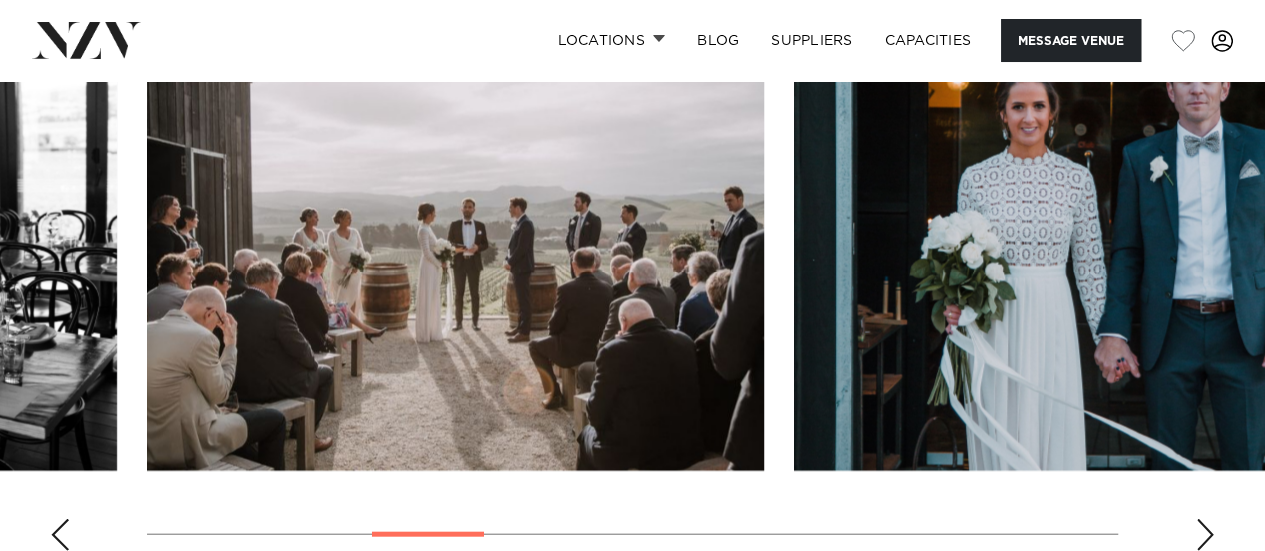 click at bounding box center [60, 535] 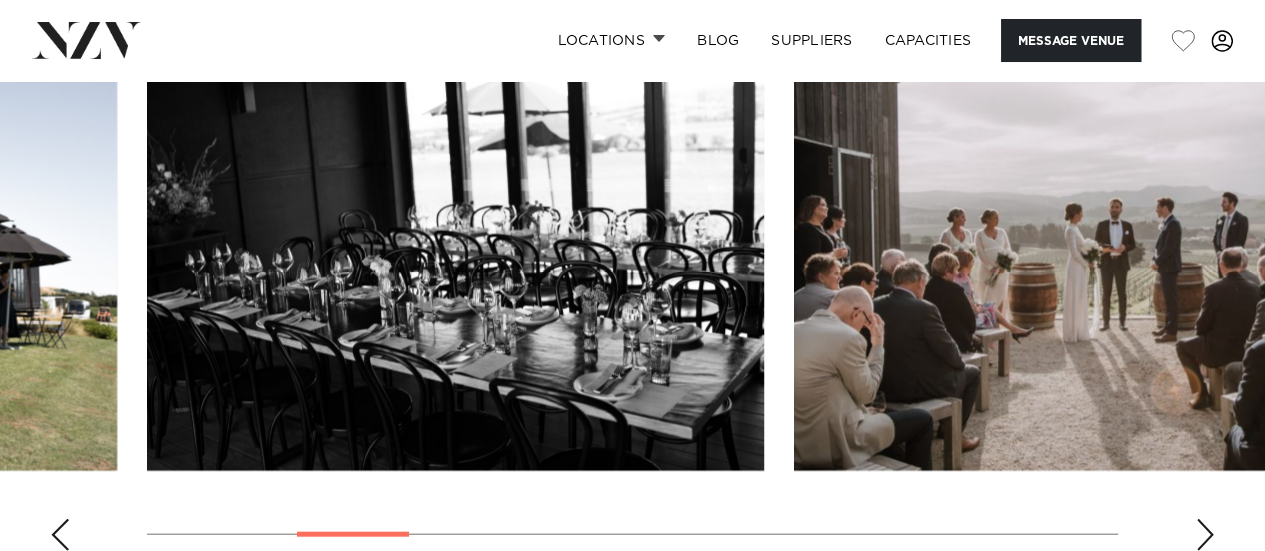 click at bounding box center [60, 535] 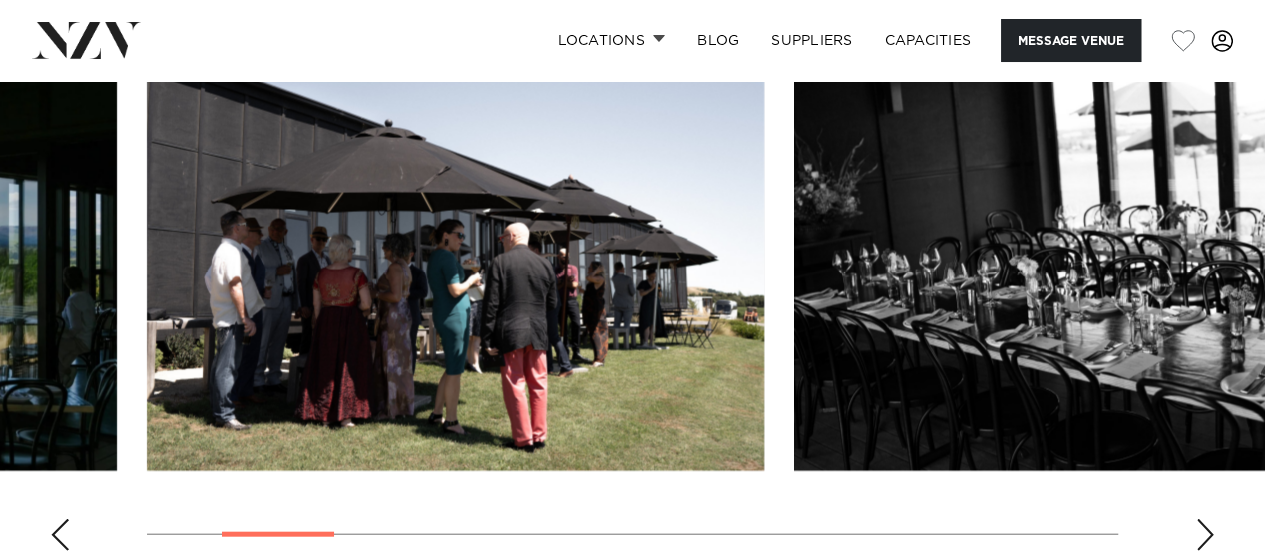 click at bounding box center (60, 535) 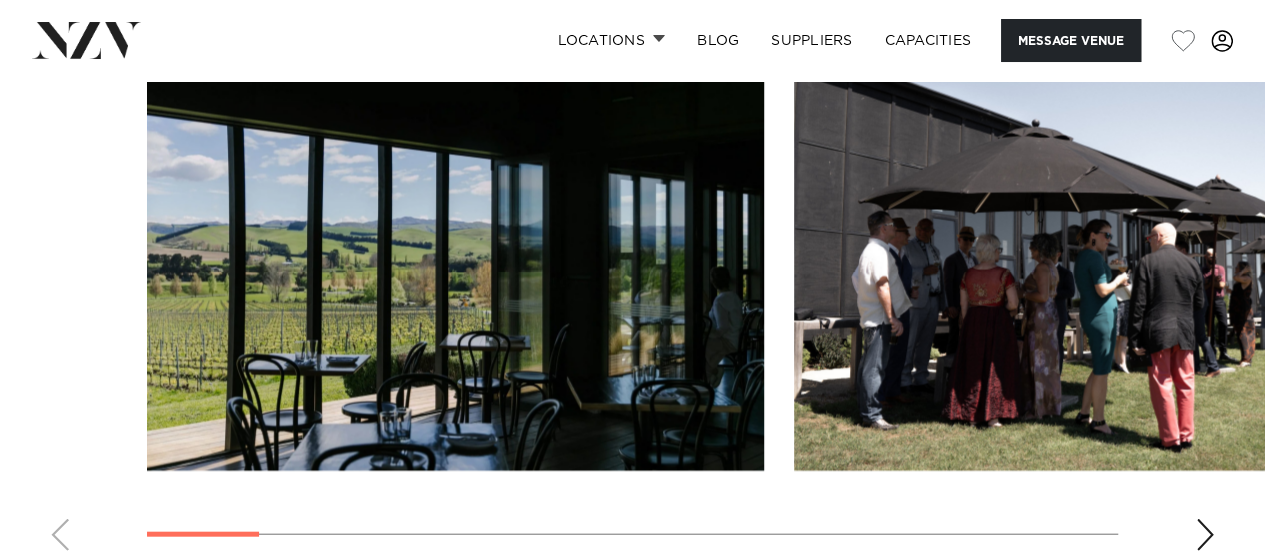 click at bounding box center (632, 292) 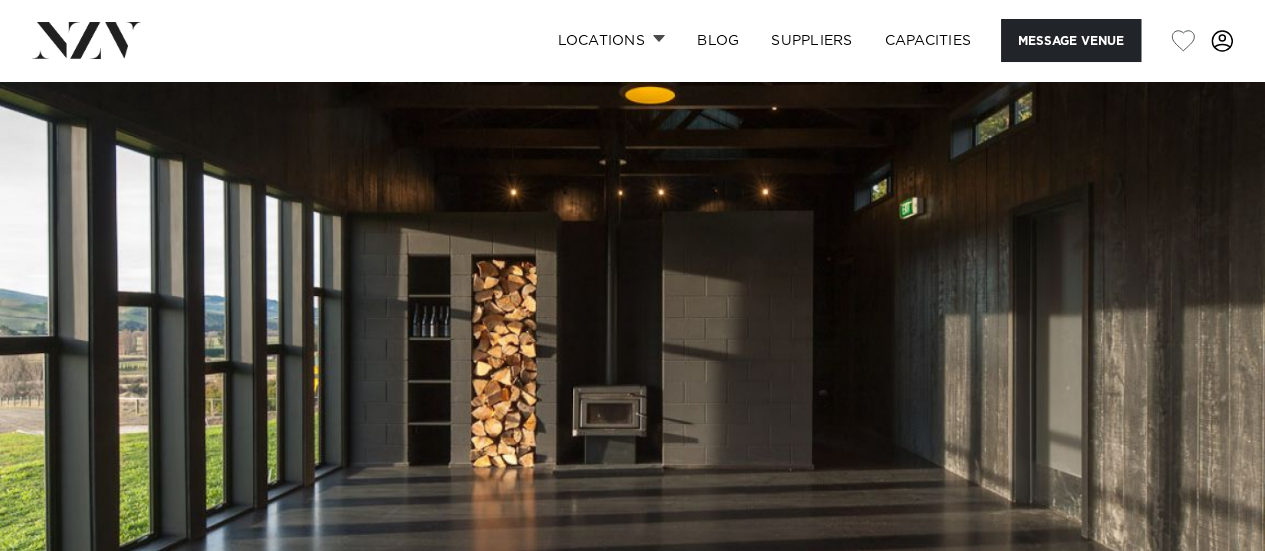 scroll, scrollTop: 0, scrollLeft: 0, axis: both 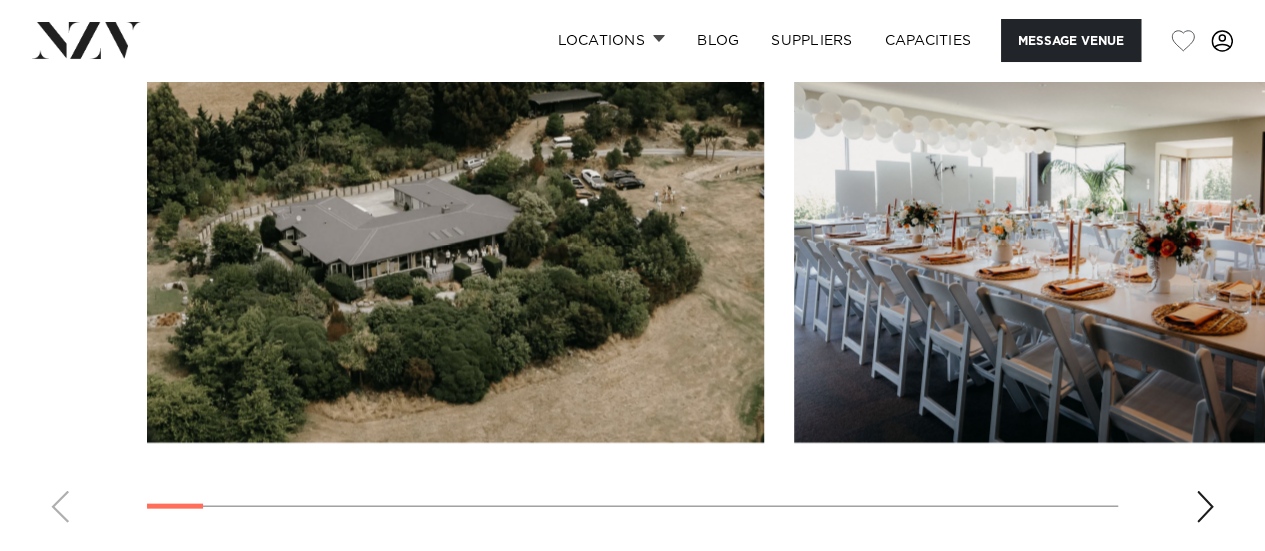 click at bounding box center (1205, 507) 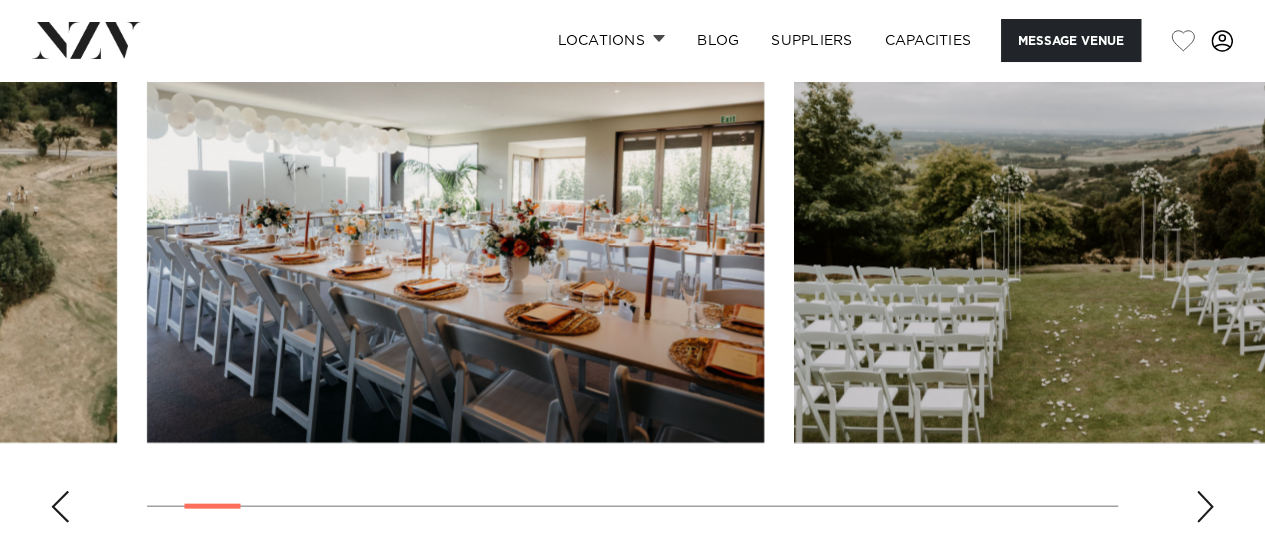 click at bounding box center (1205, 507) 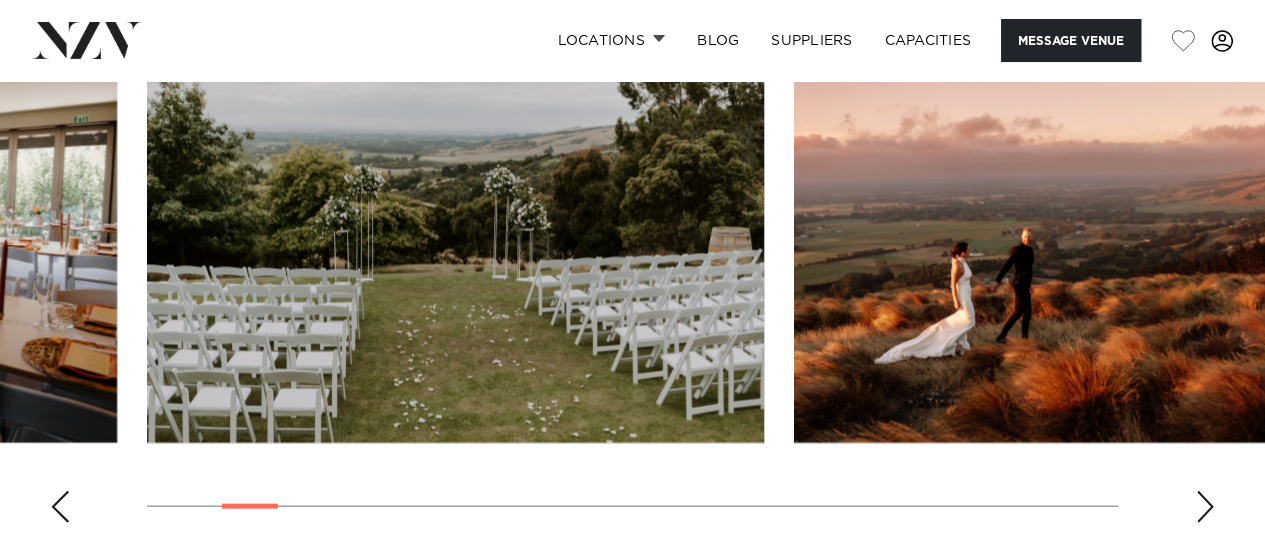 click at bounding box center [1205, 507] 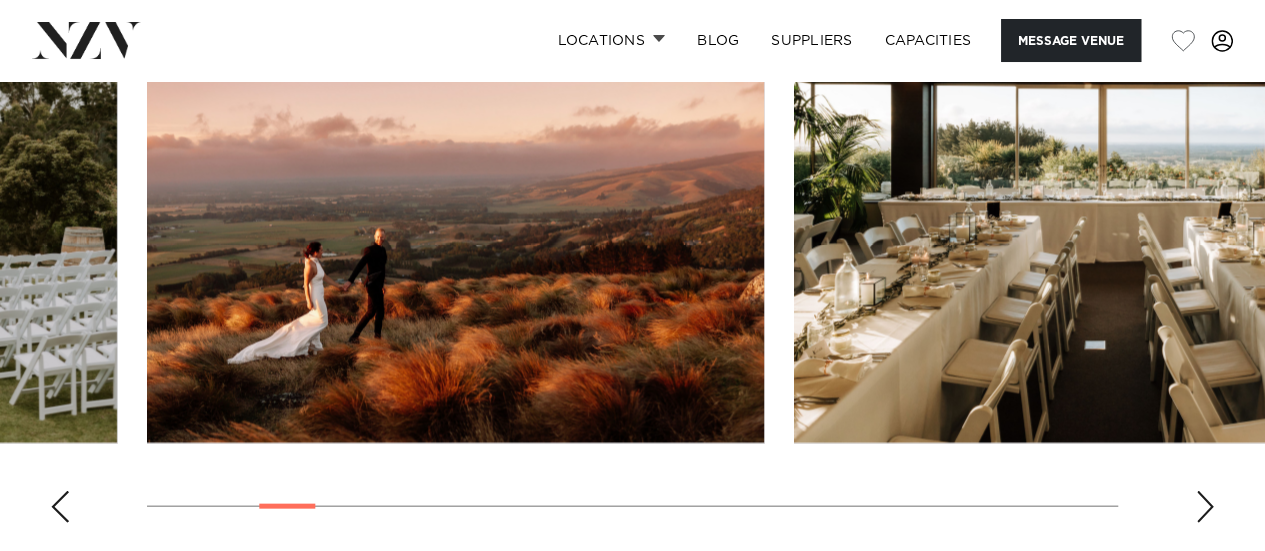 click at bounding box center (1205, 507) 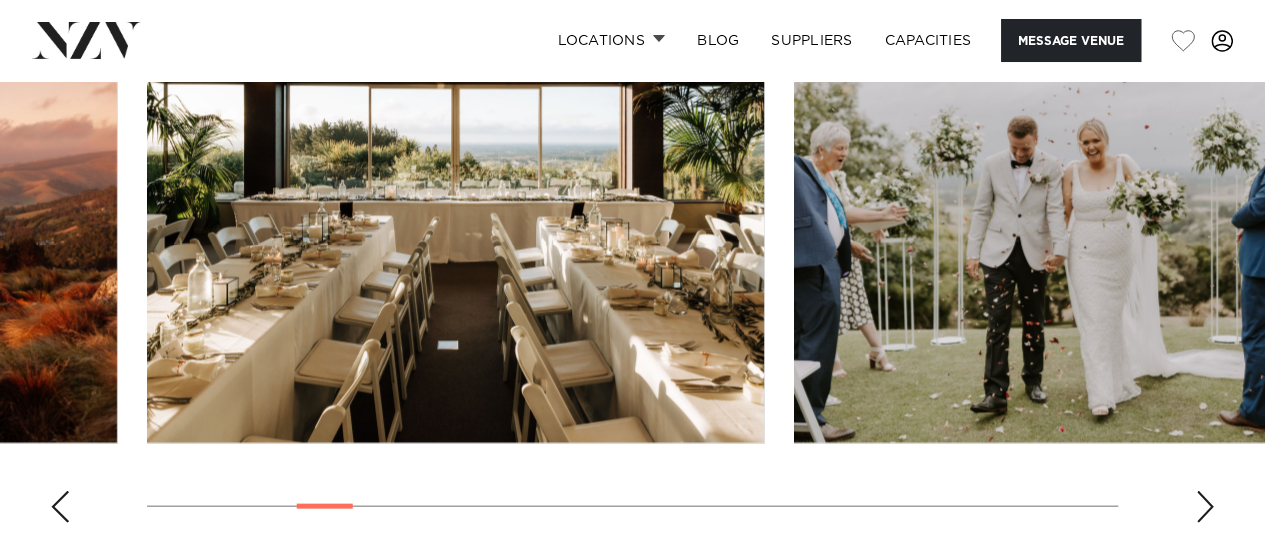 click at bounding box center [1205, 507] 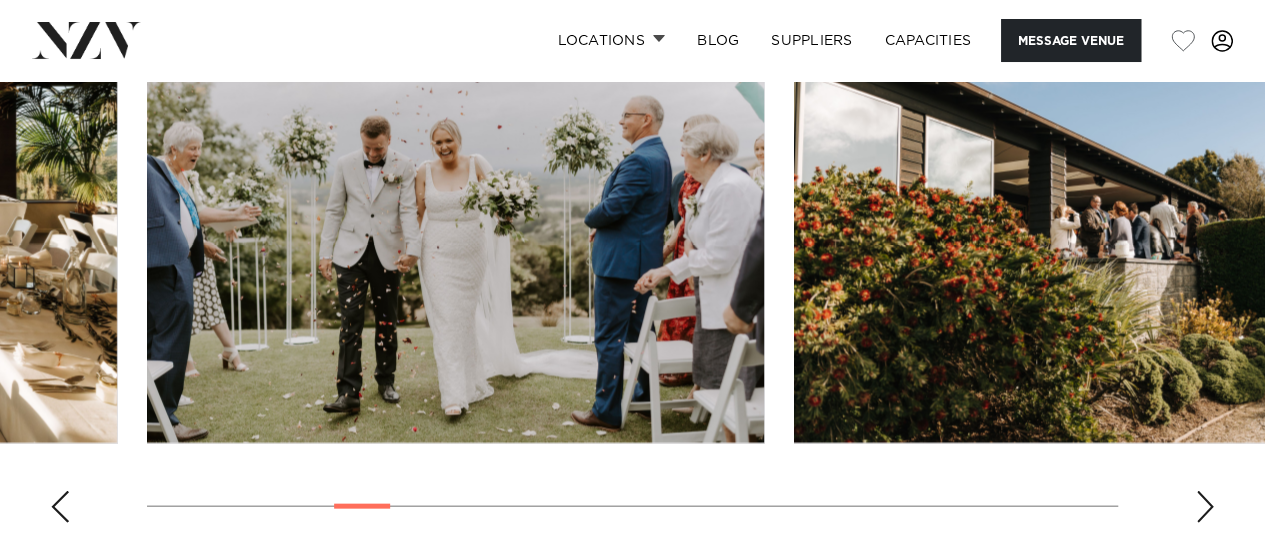 click at bounding box center [1205, 507] 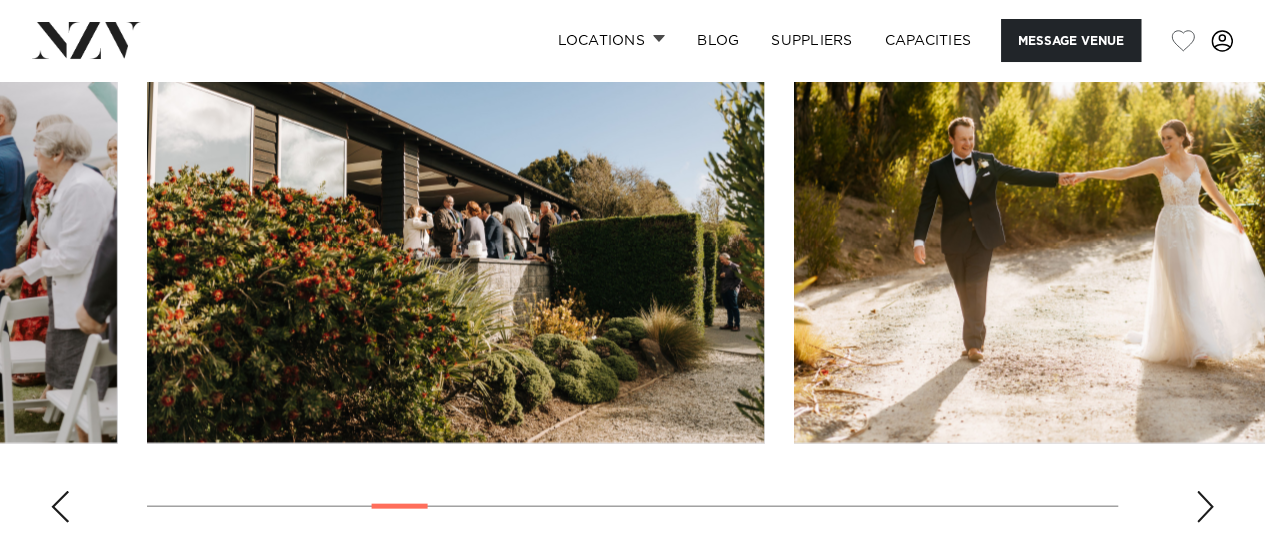 click at bounding box center (1205, 507) 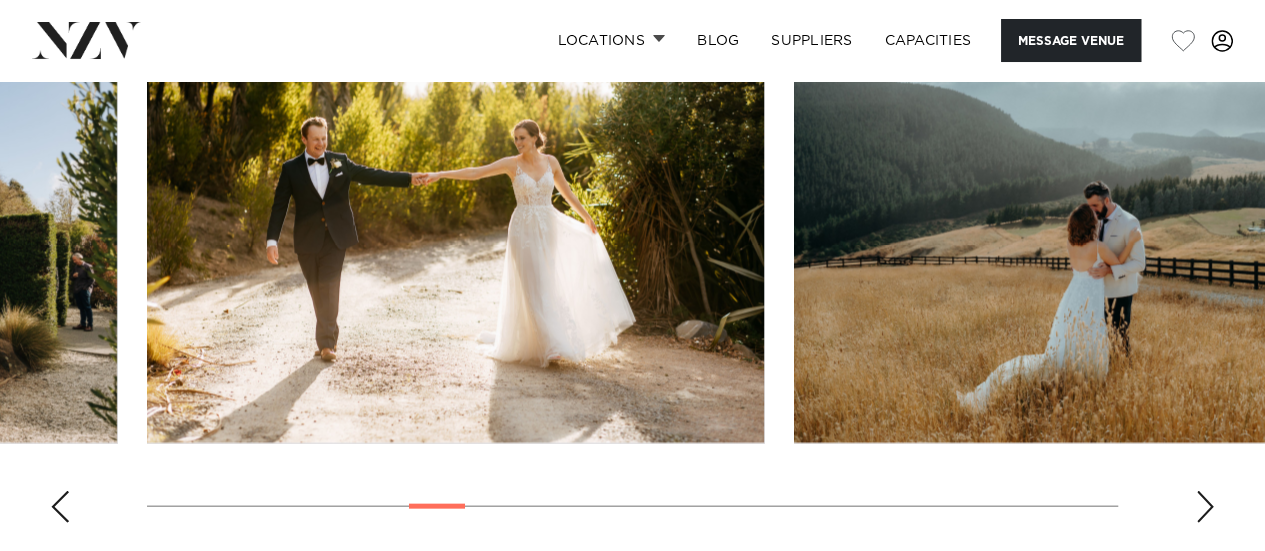 click at bounding box center [1205, 507] 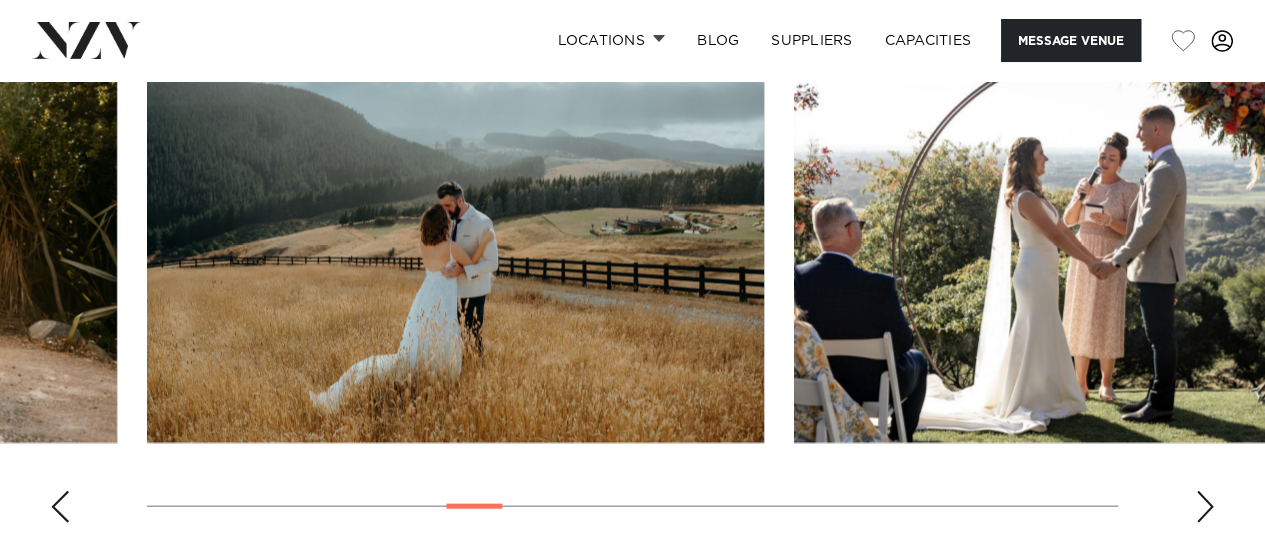 click at bounding box center (1205, 507) 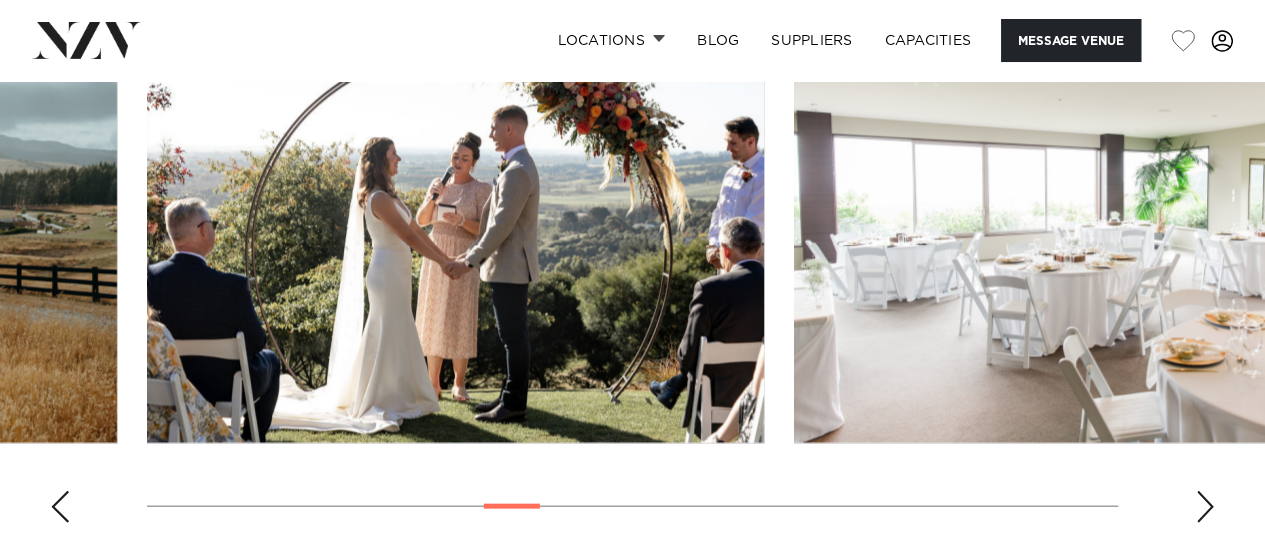 click at bounding box center (1205, 507) 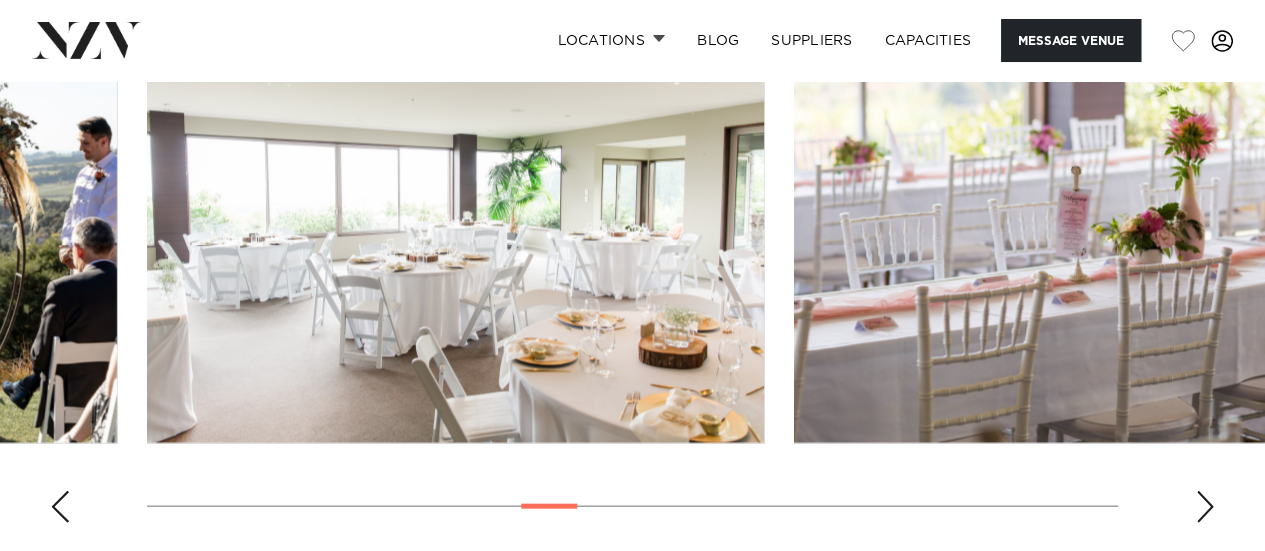 click at bounding box center (1205, 507) 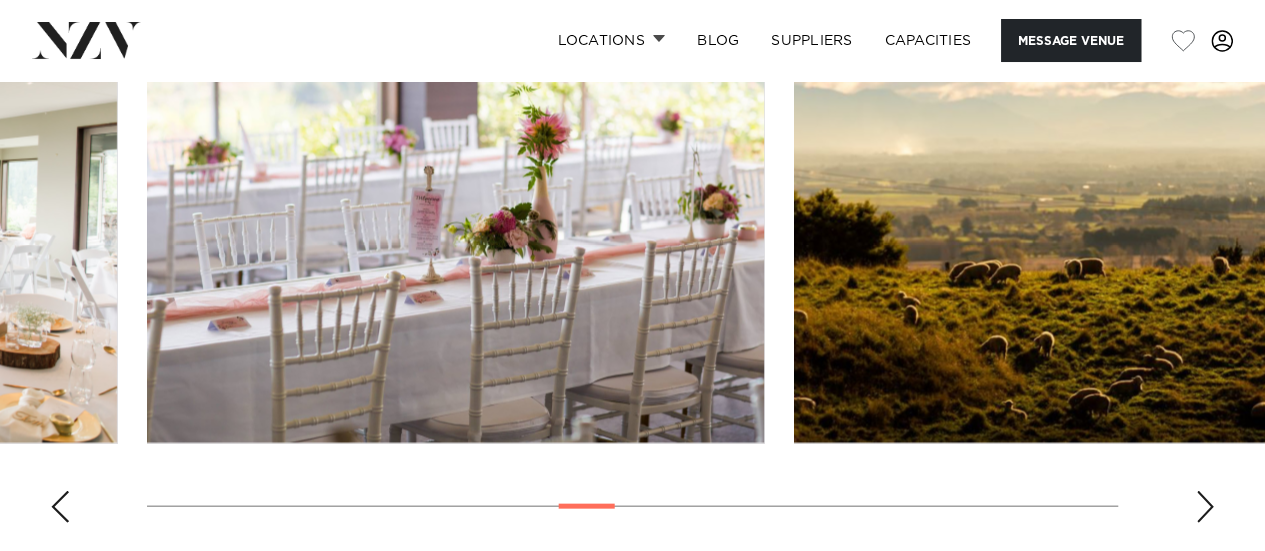 click at bounding box center (1205, 507) 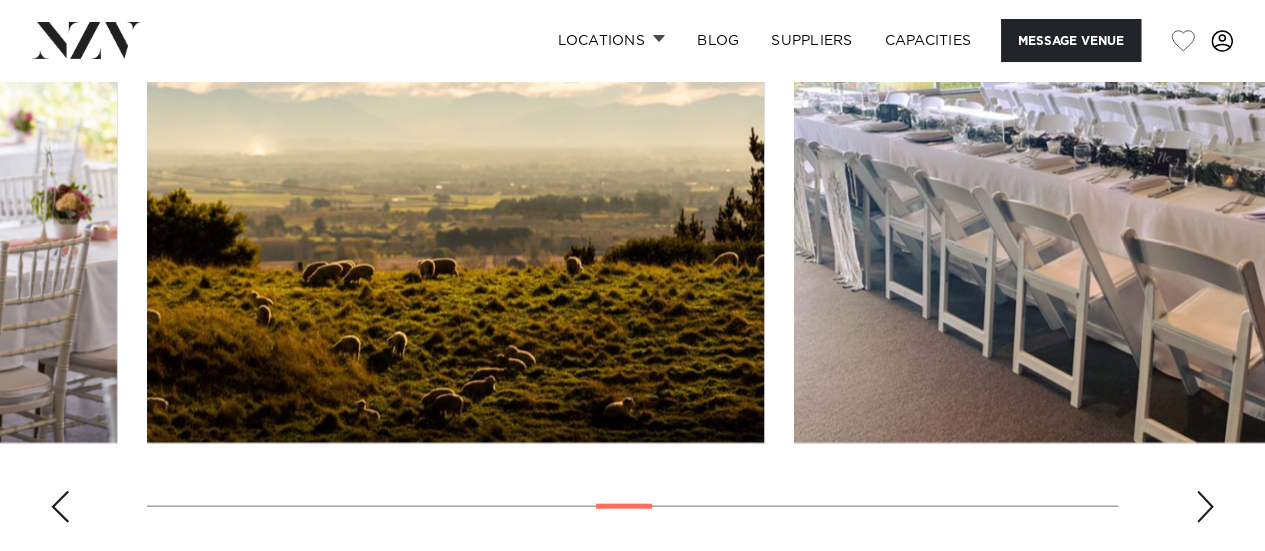 click at bounding box center (1205, 507) 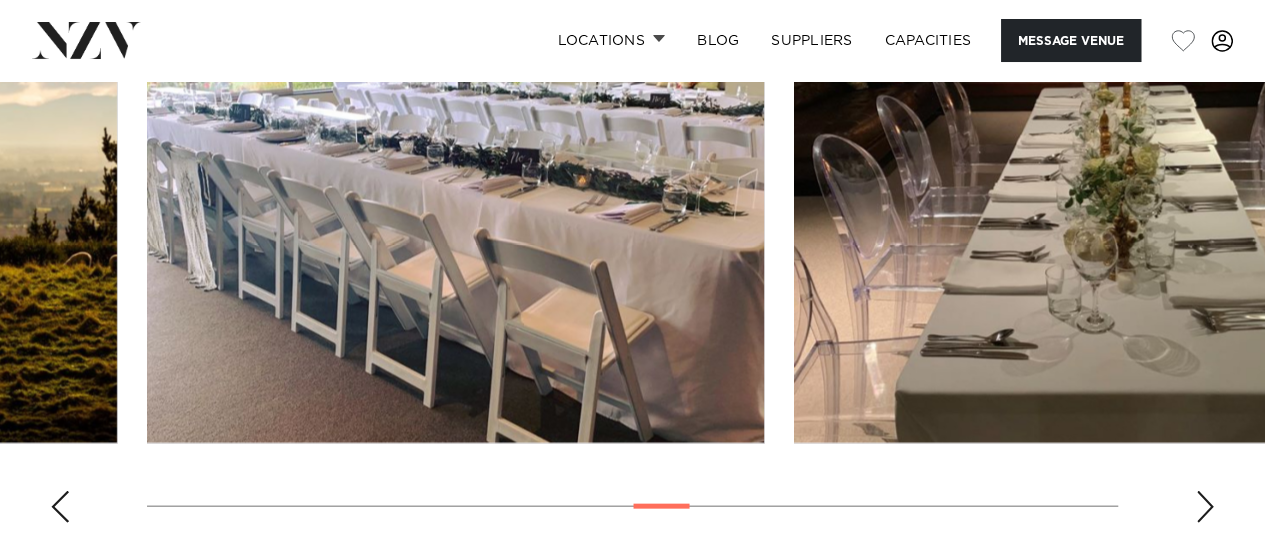 click at bounding box center [1205, 507] 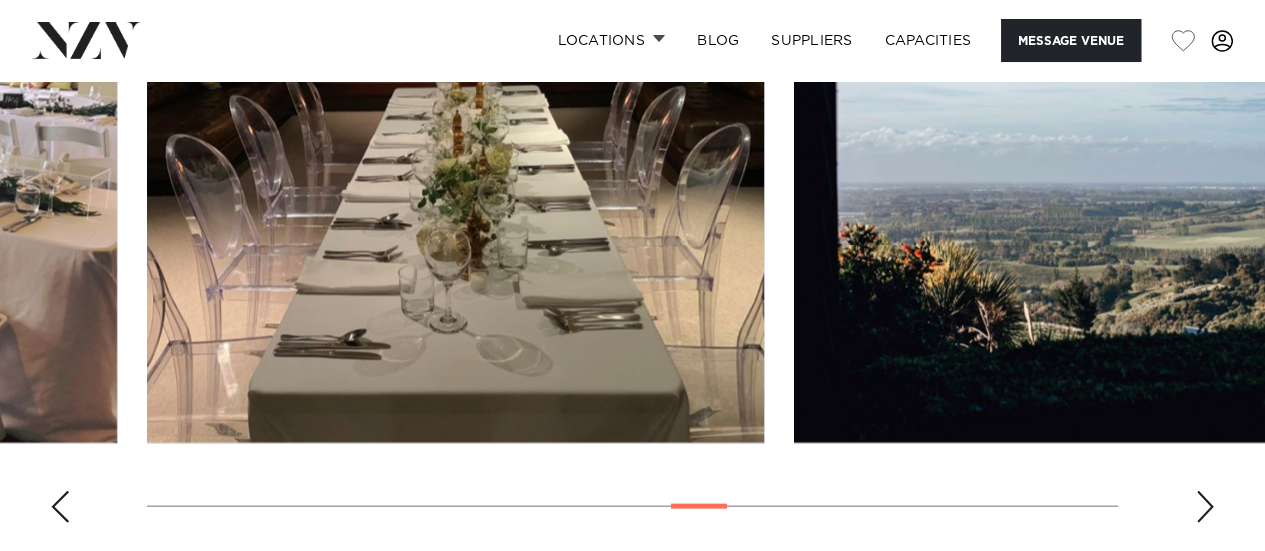 click at bounding box center (1205, 507) 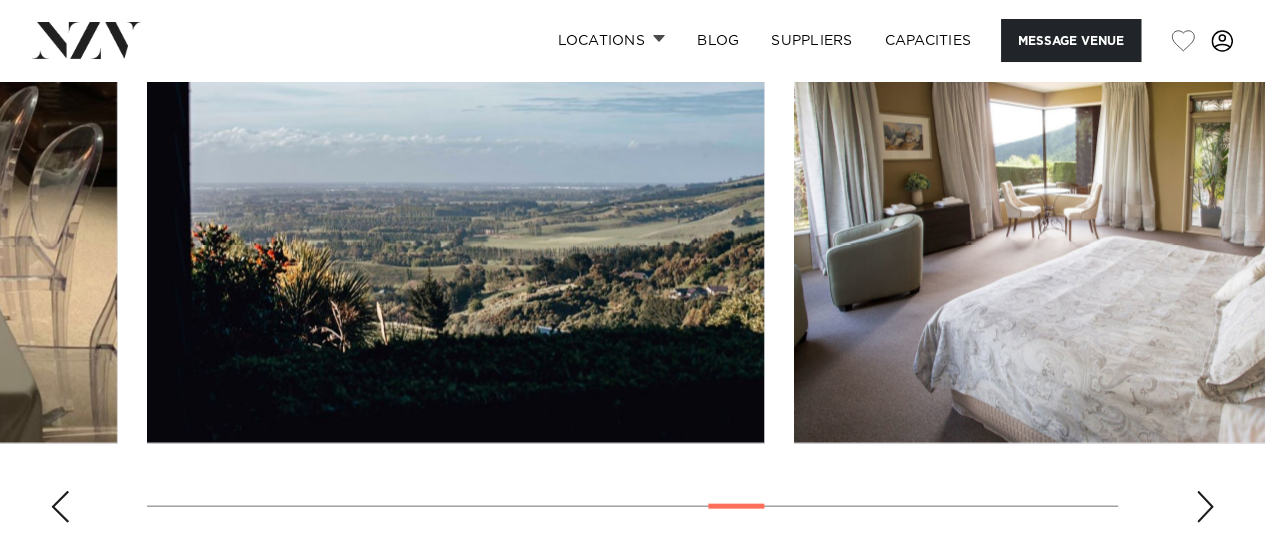 click at bounding box center (1205, 507) 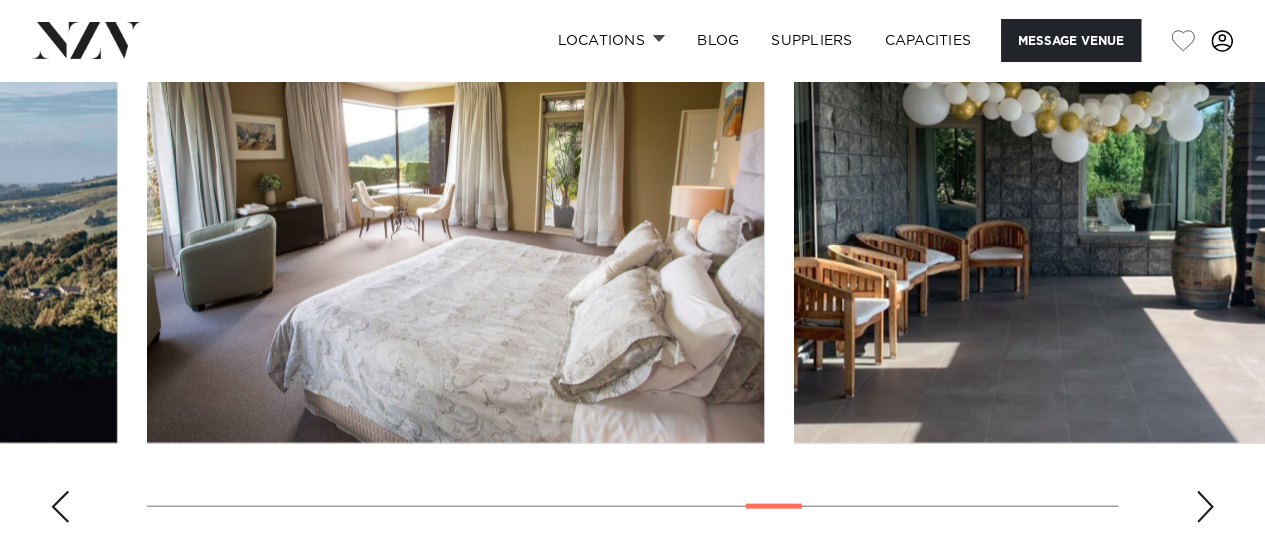 click at bounding box center (1205, 507) 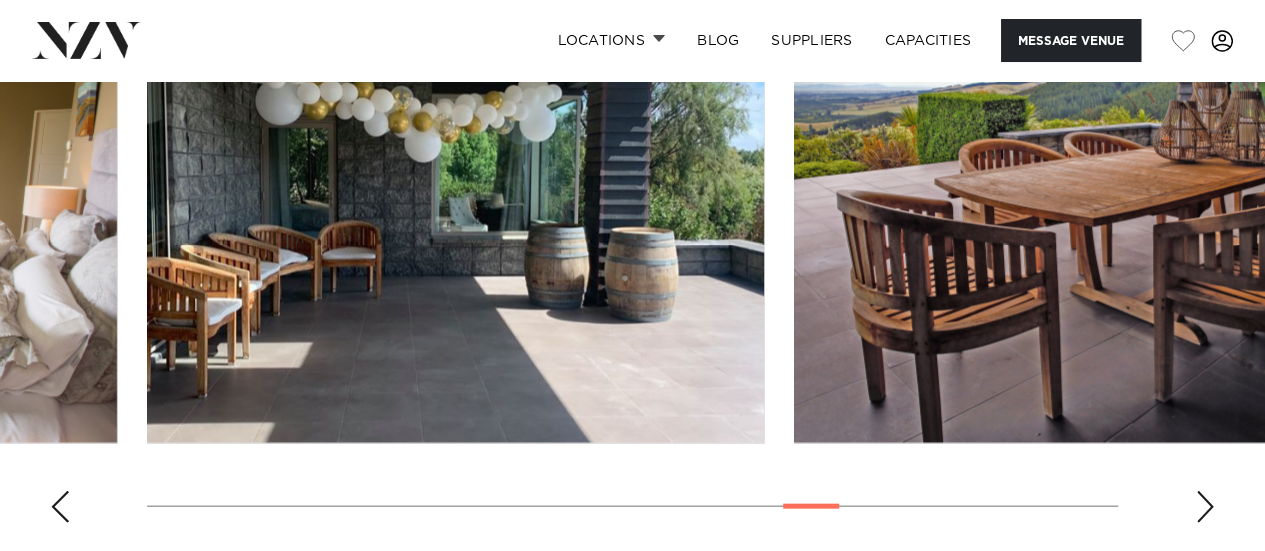 click at bounding box center (1205, 507) 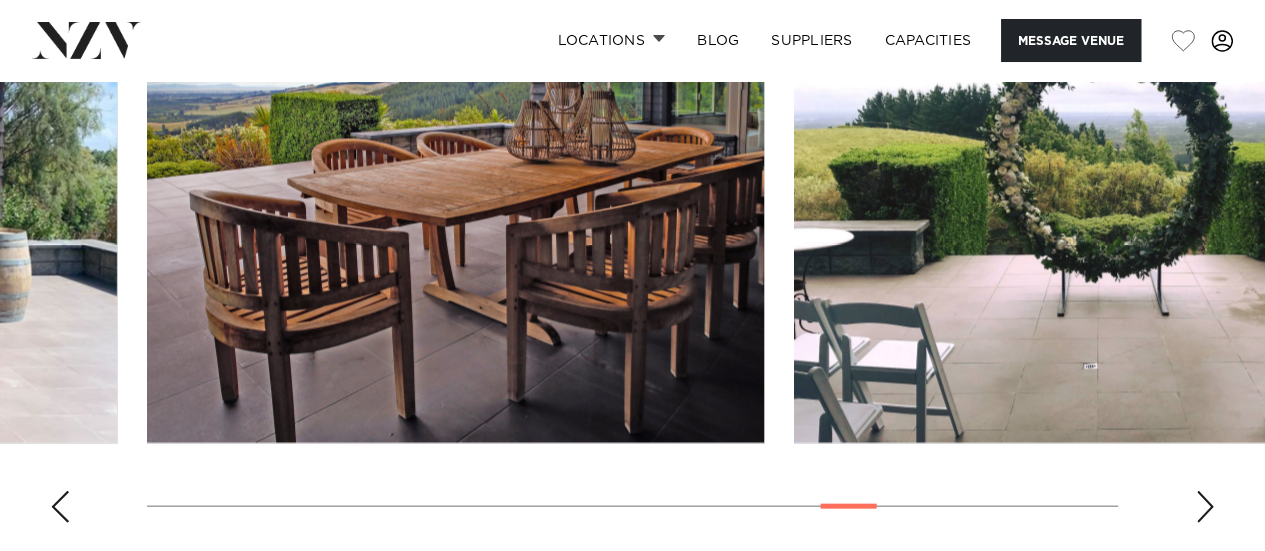 click at bounding box center (1205, 507) 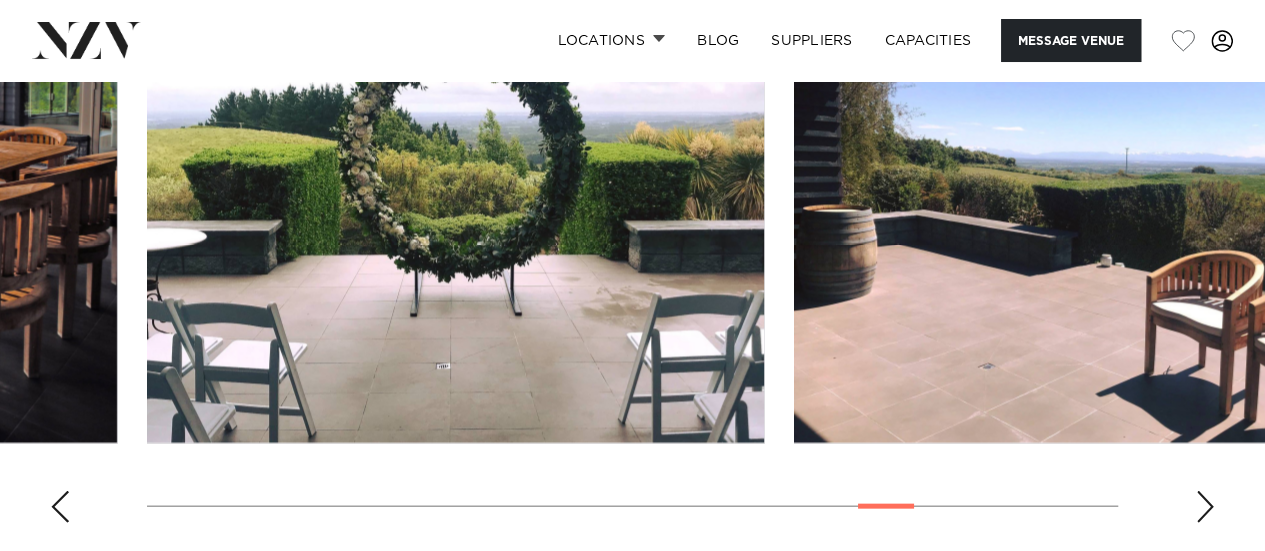 click at bounding box center (1205, 507) 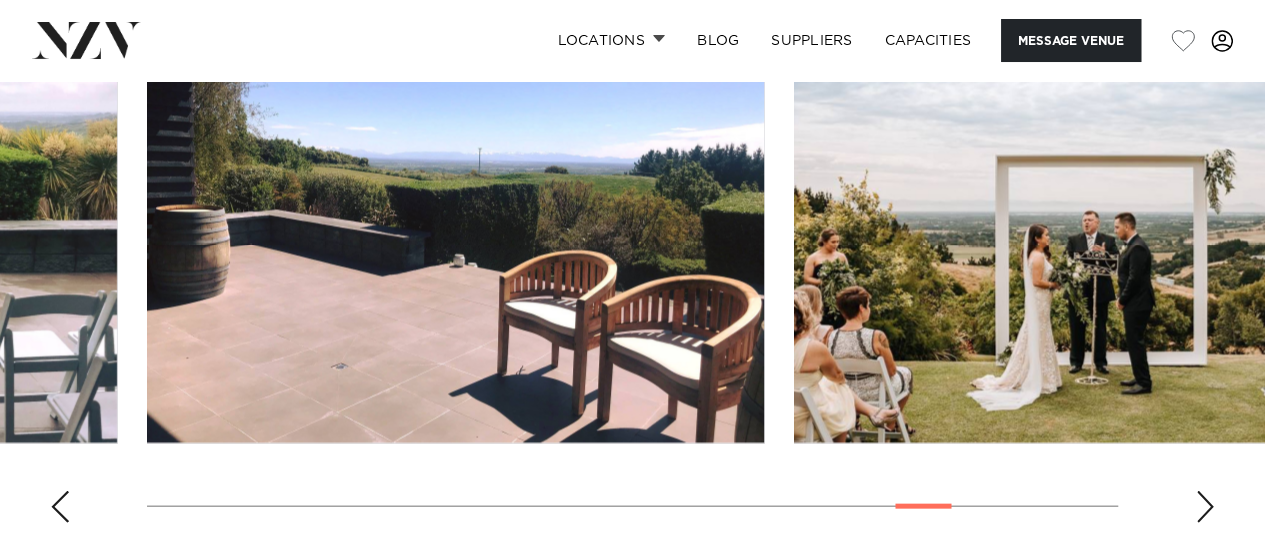 click at bounding box center (1205, 507) 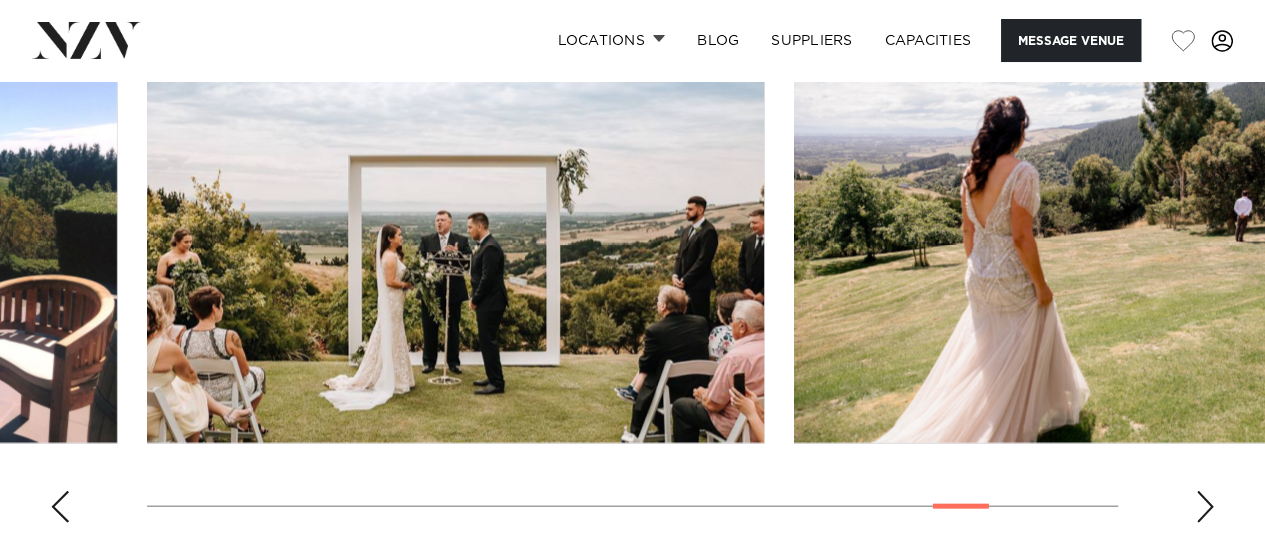 click at bounding box center (1205, 507) 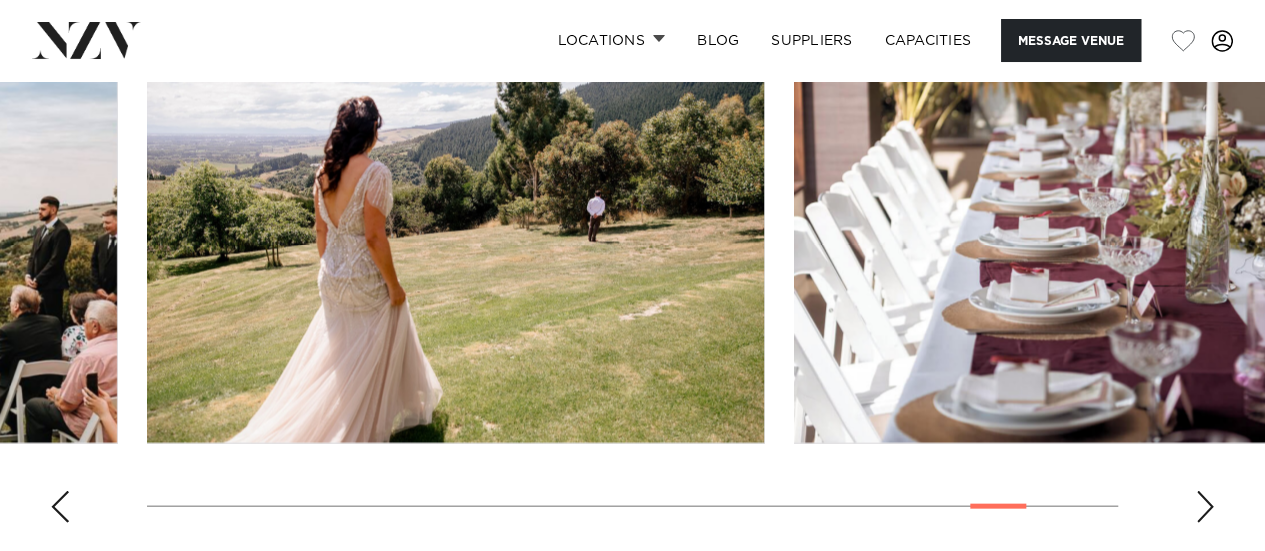 click at bounding box center [1205, 507] 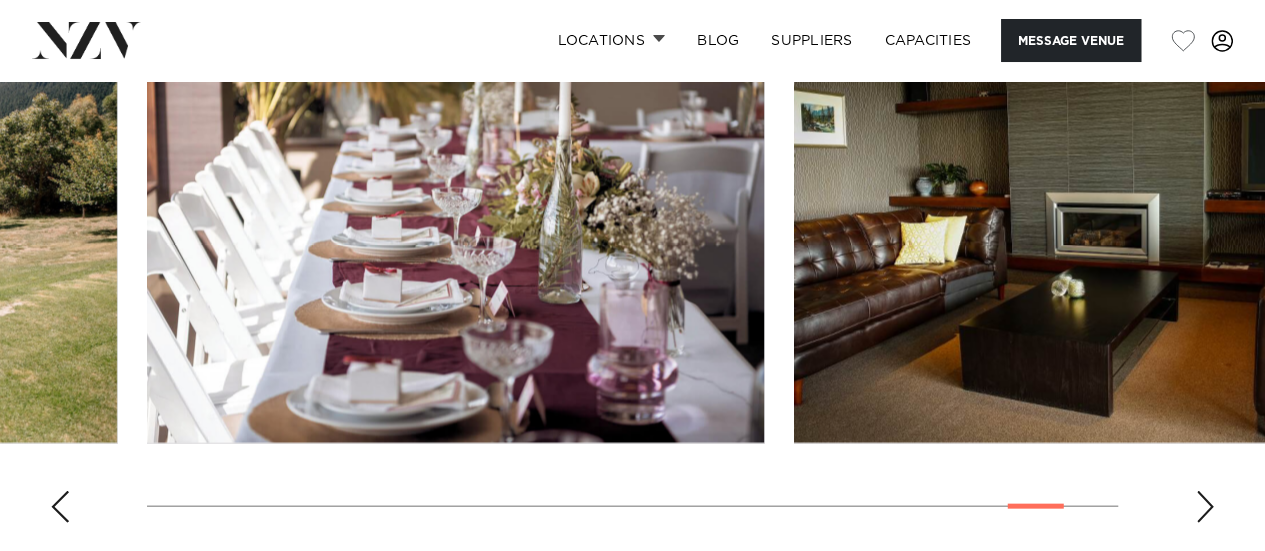 click at bounding box center [1205, 507] 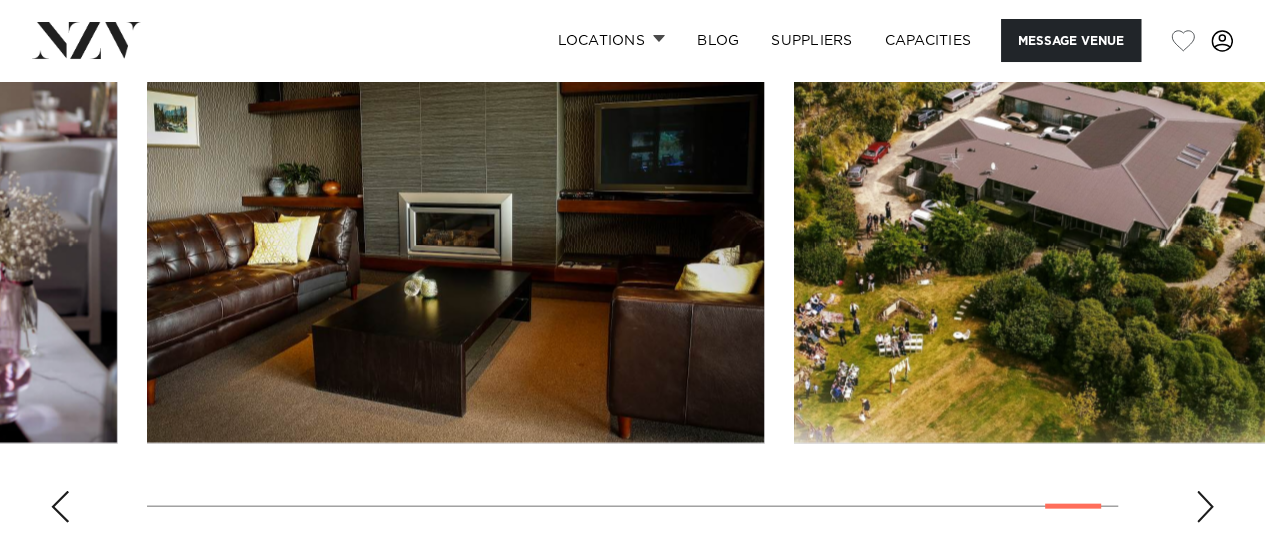 click at bounding box center [1205, 507] 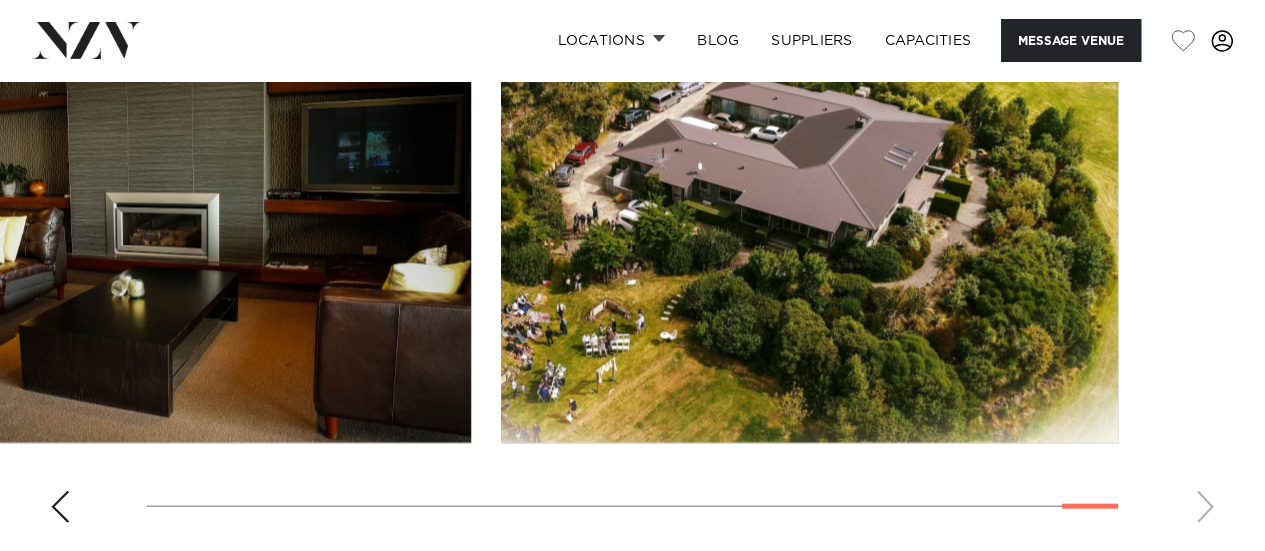 click at bounding box center [632, 264] 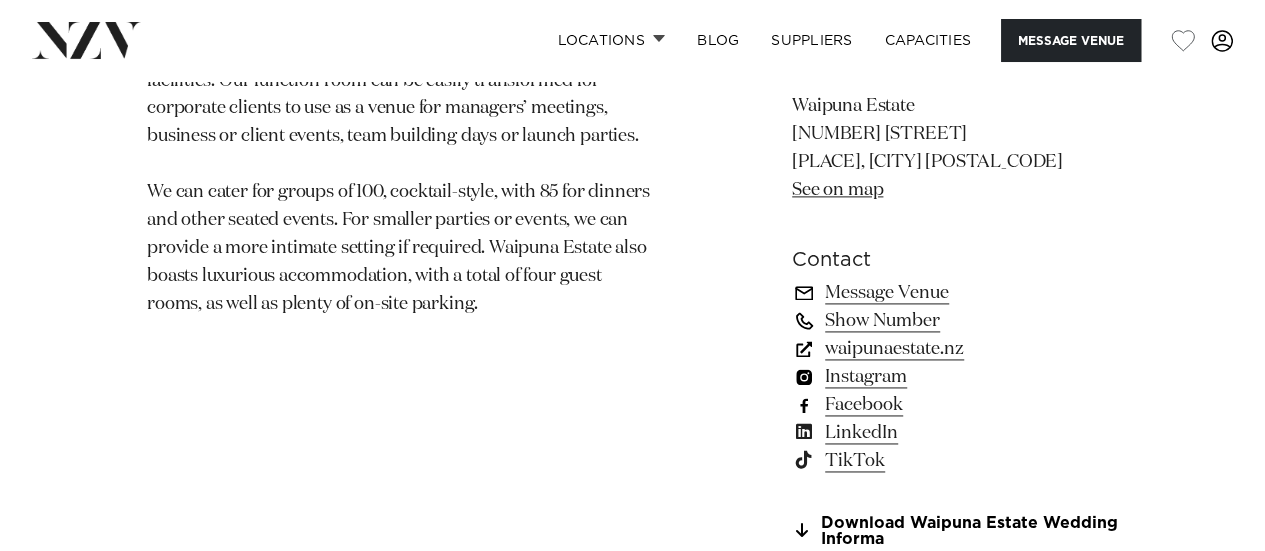 scroll, scrollTop: 1276, scrollLeft: 0, axis: vertical 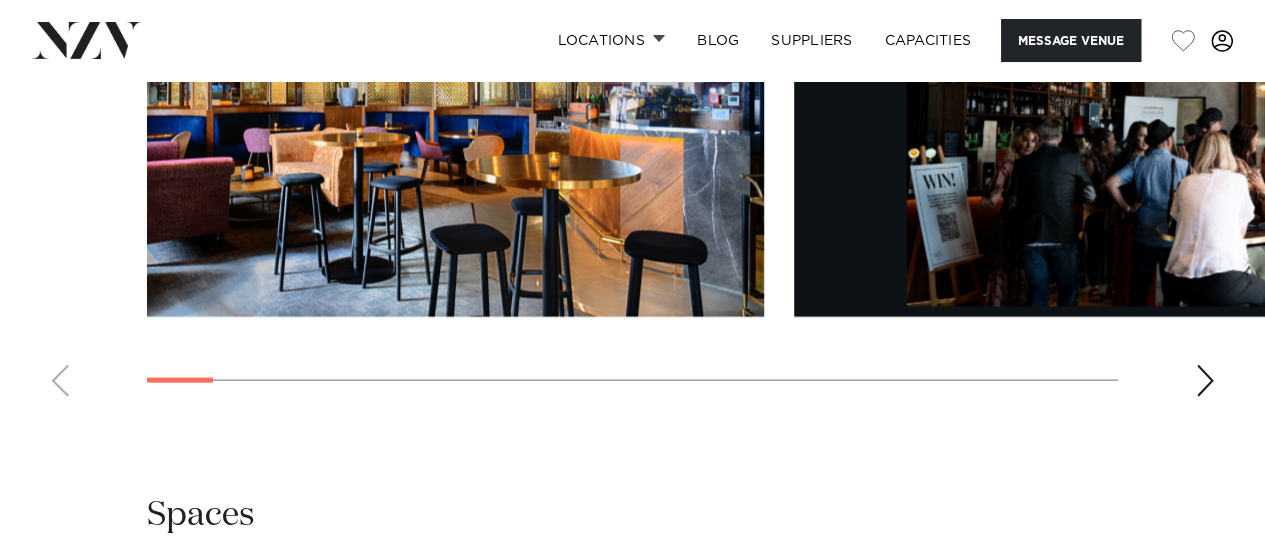click at bounding box center [1205, 381] 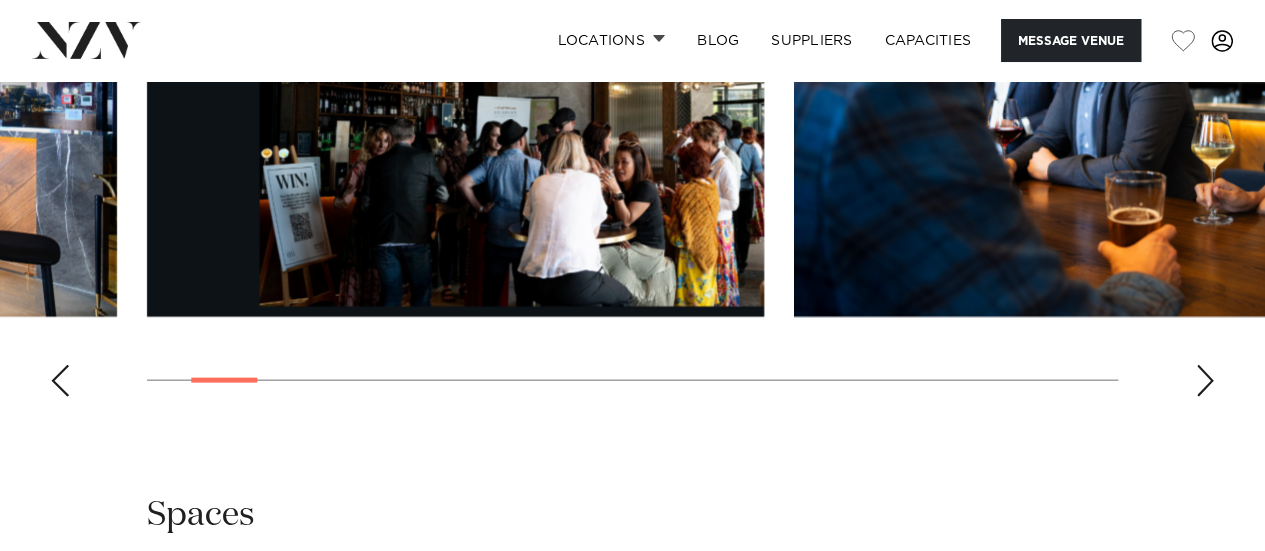 click at bounding box center (1205, 381) 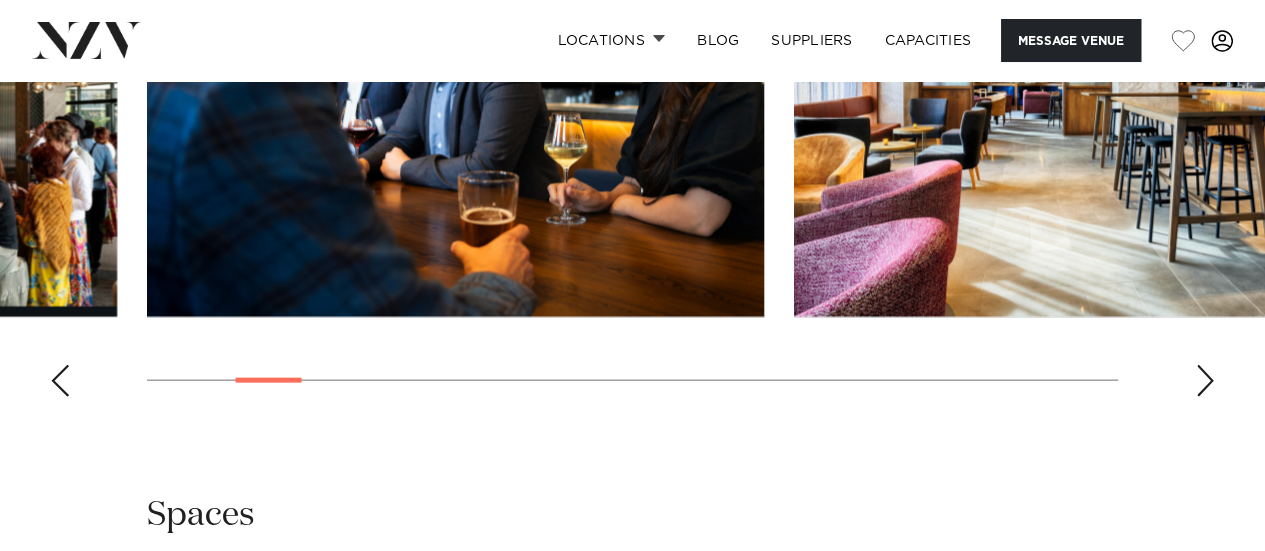 click at bounding box center [1205, 381] 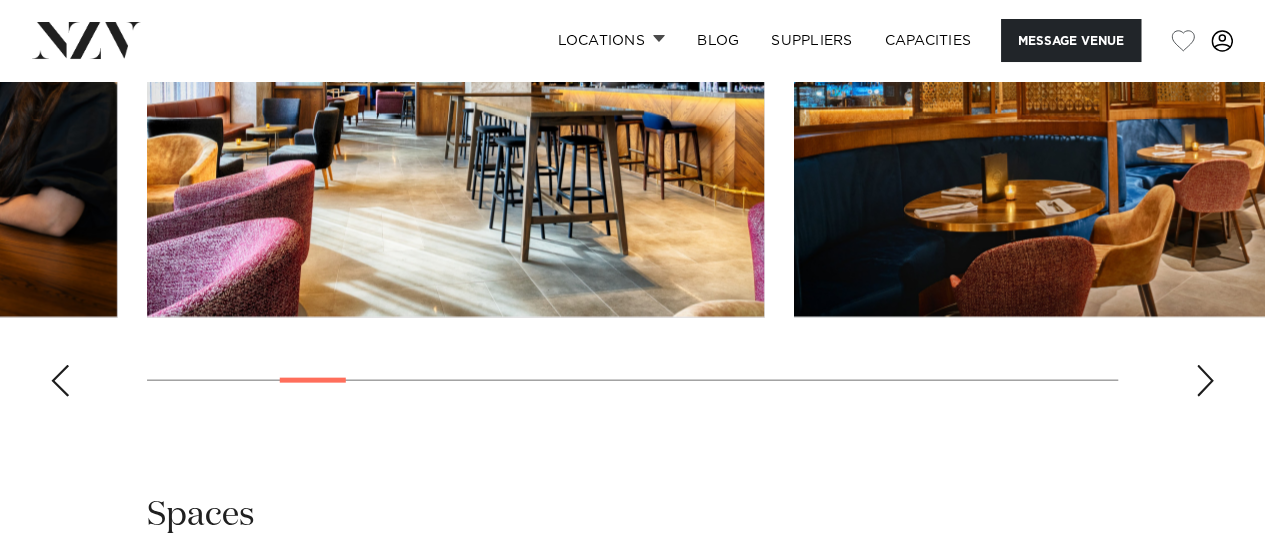 click at bounding box center (1205, 381) 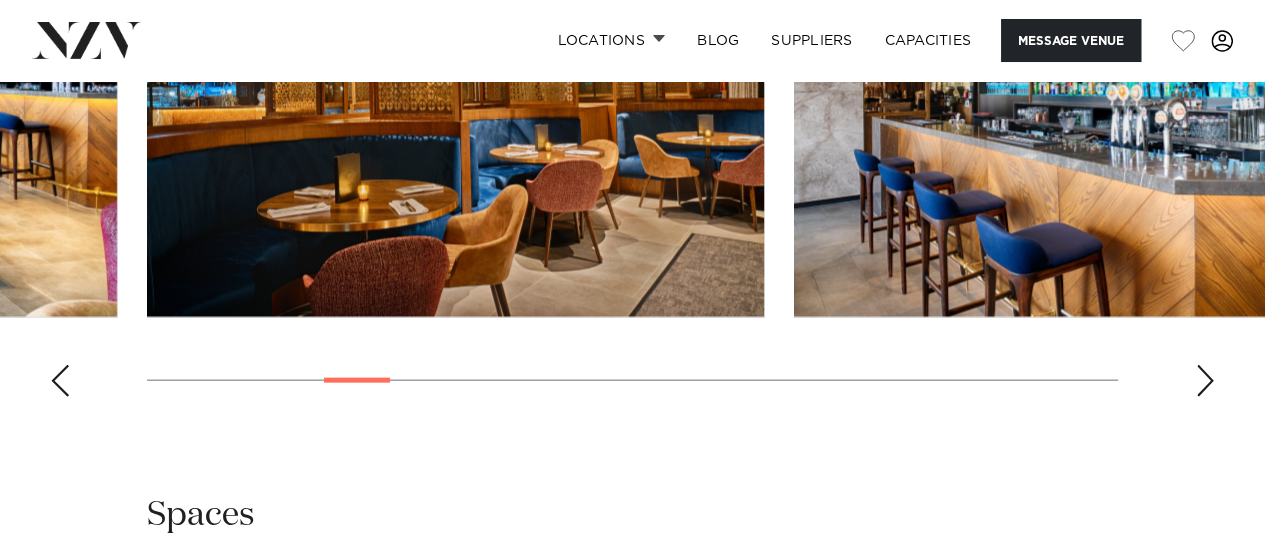 click at bounding box center (1205, 381) 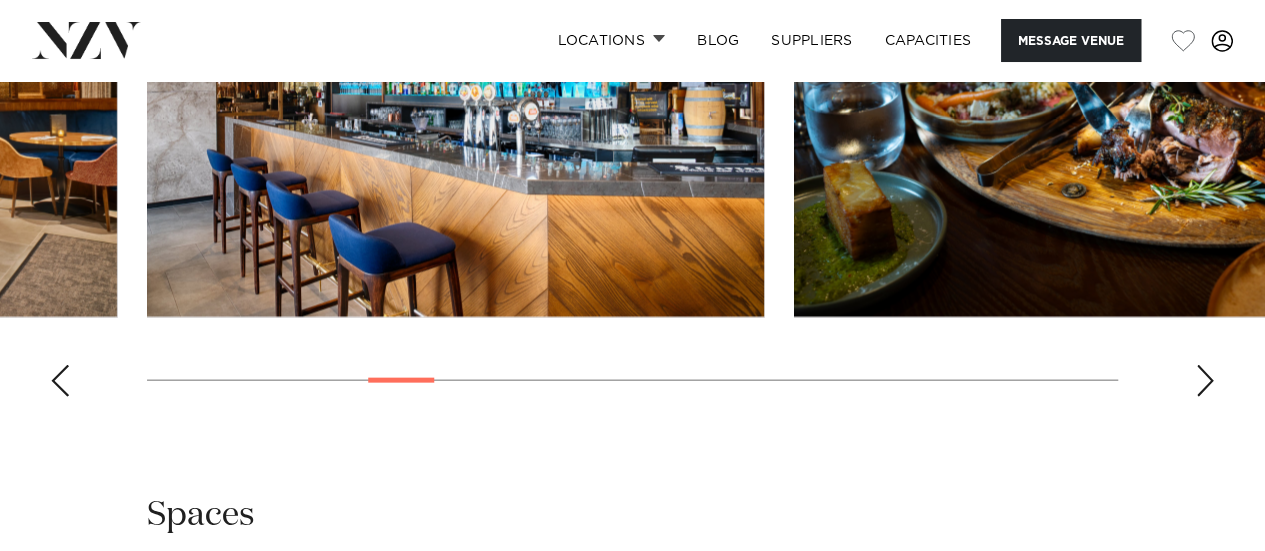 click at bounding box center [1205, 381] 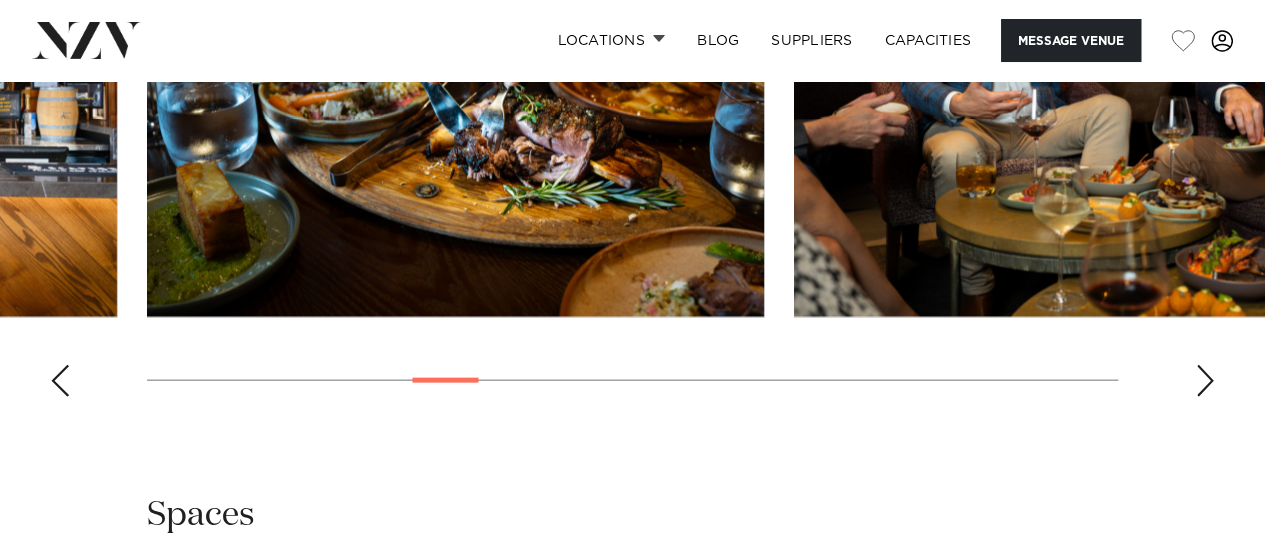click at bounding box center (1205, 381) 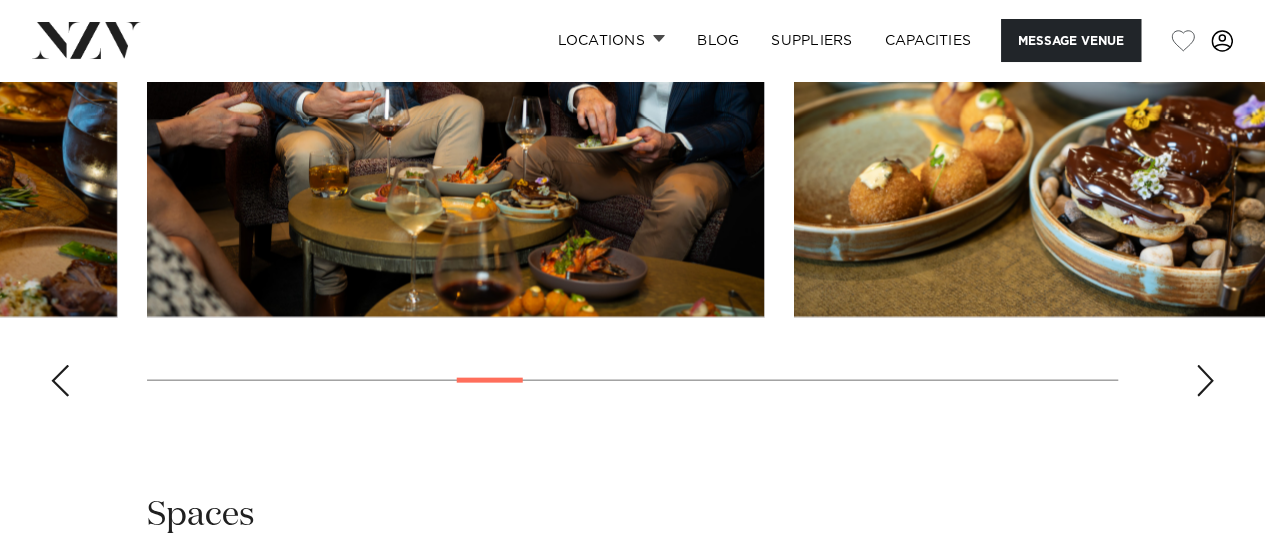 click at bounding box center [1205, 381] 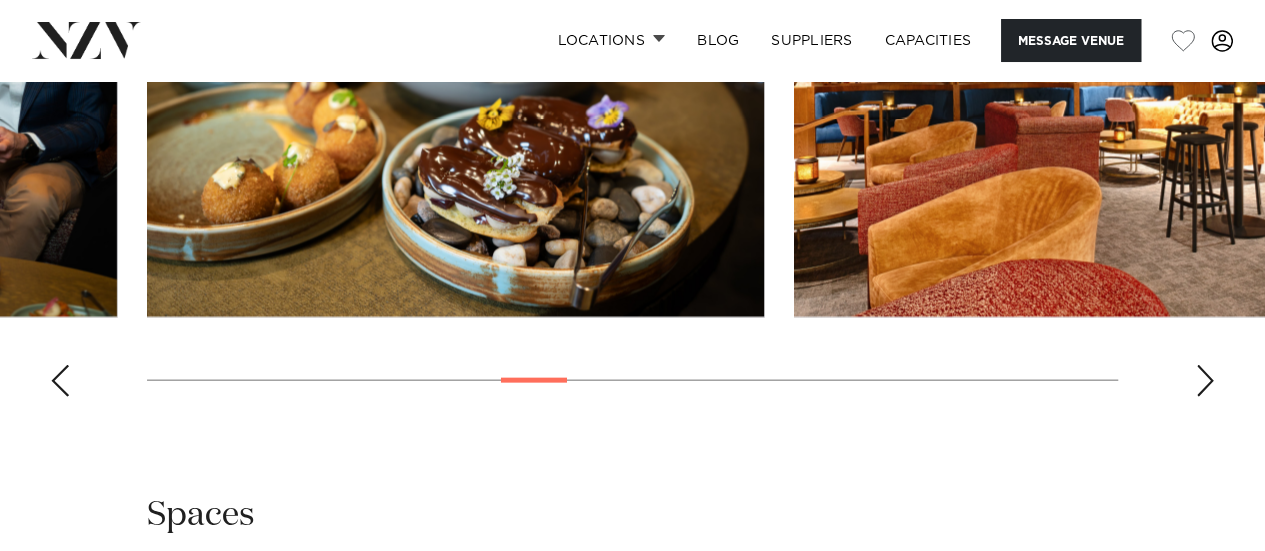 click at bounding box center (1205, 381) 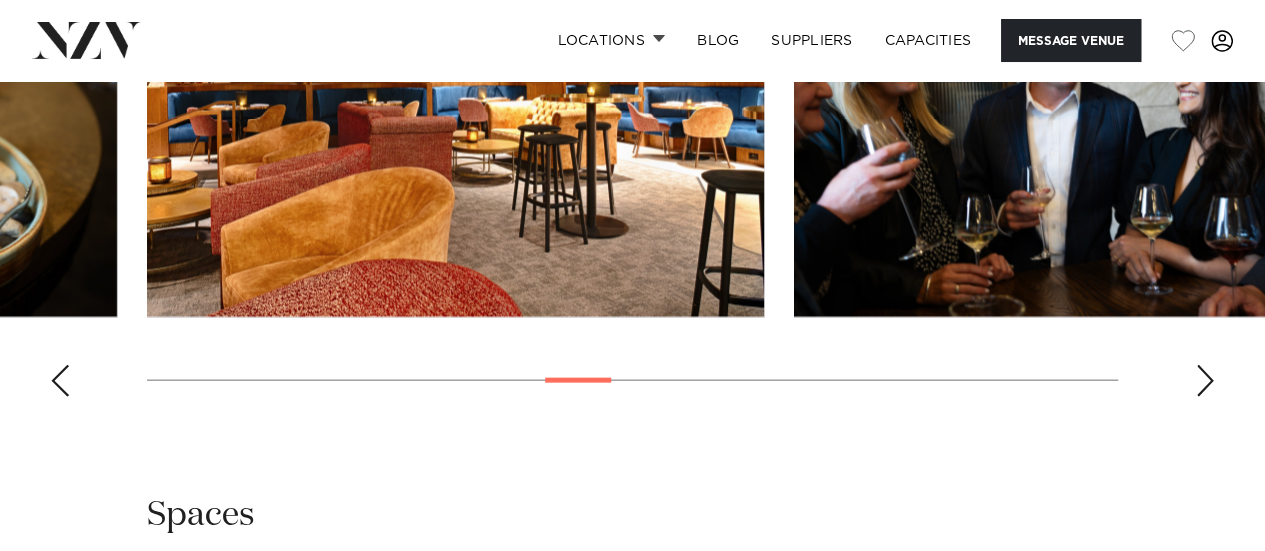 click at bounding box center [1205, 381] 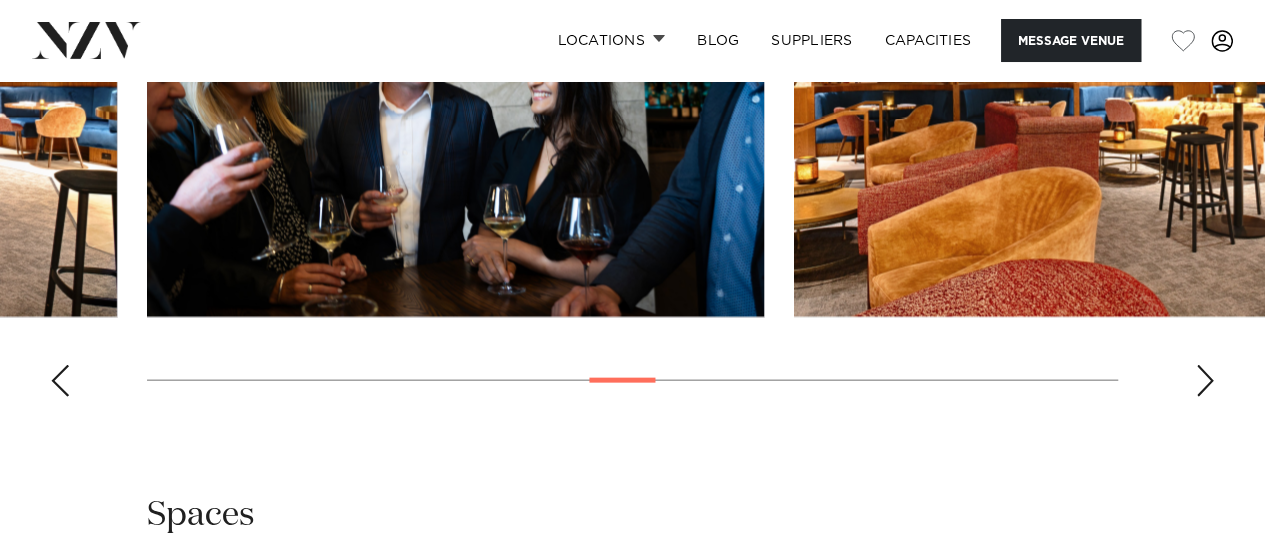 click at bounding box center (1205, 381) 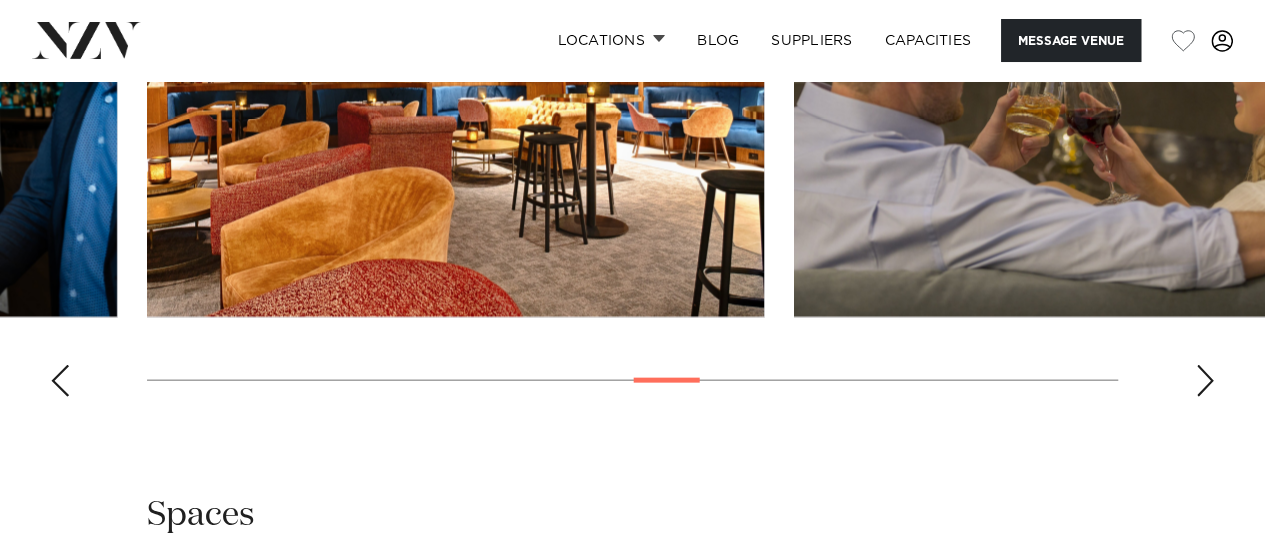 click at bounding box center [1205, 381] 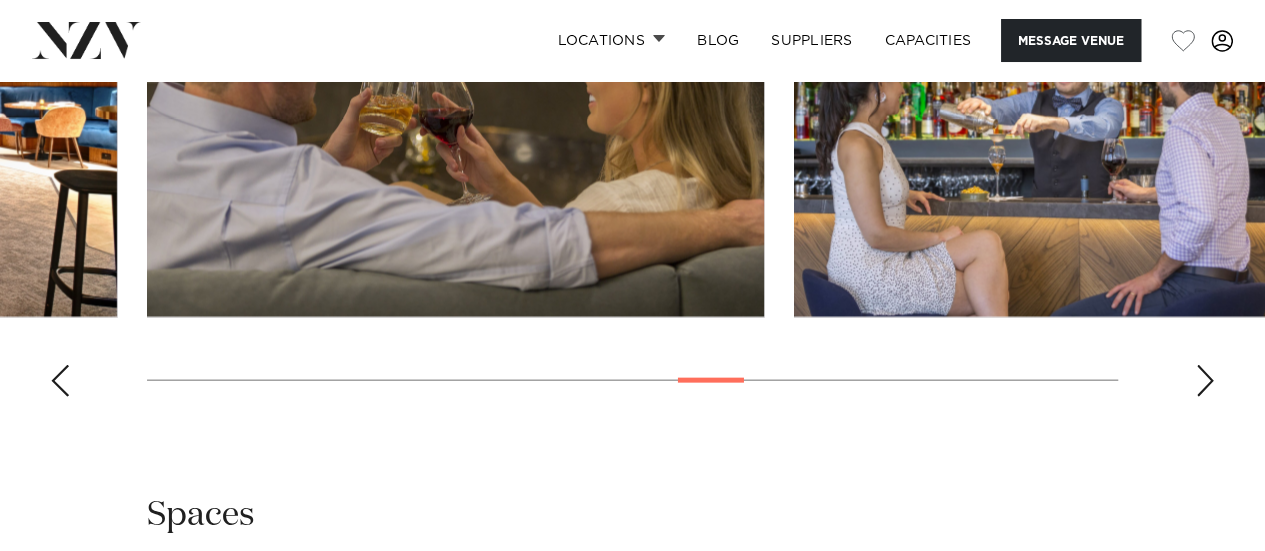 click at bounding box center (1205, 381) 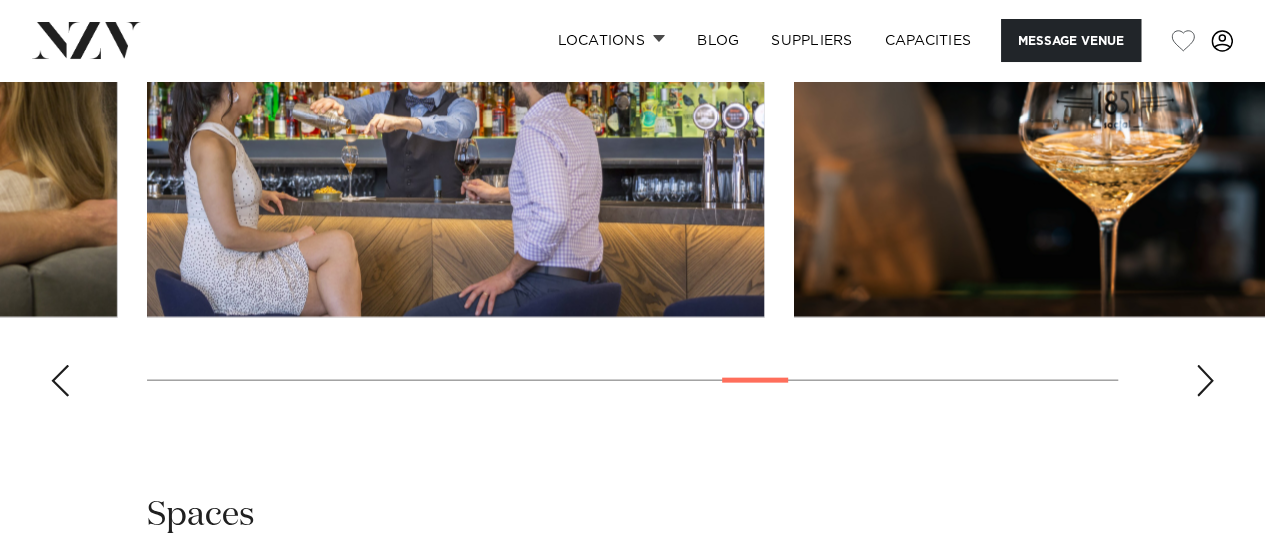 click at bounding box center (1205, 381) 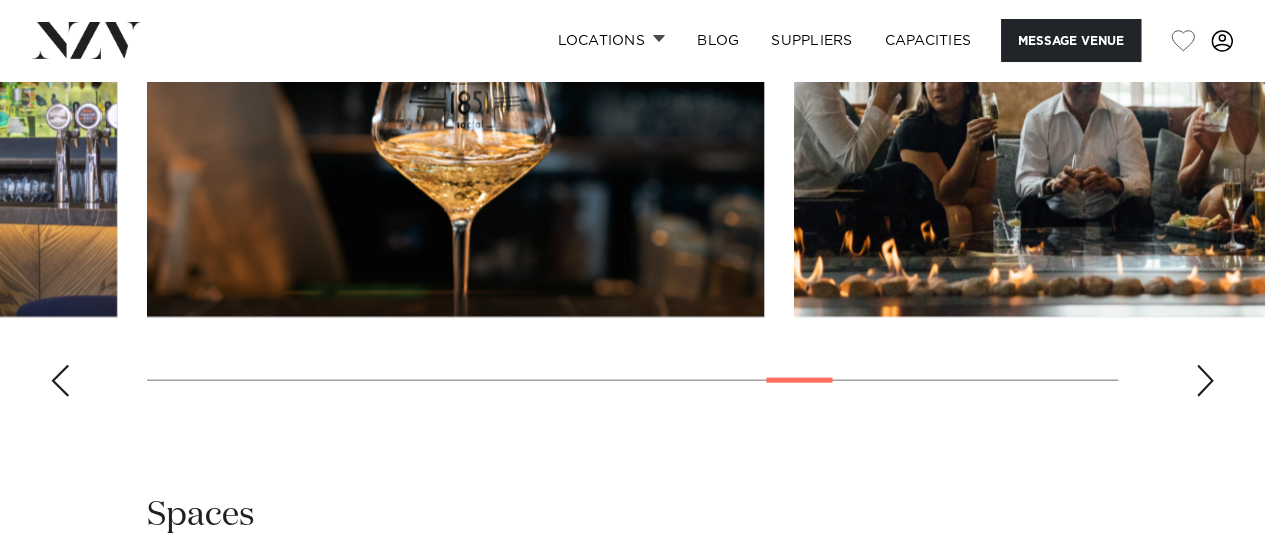 click at bounding box center (1205, 381) 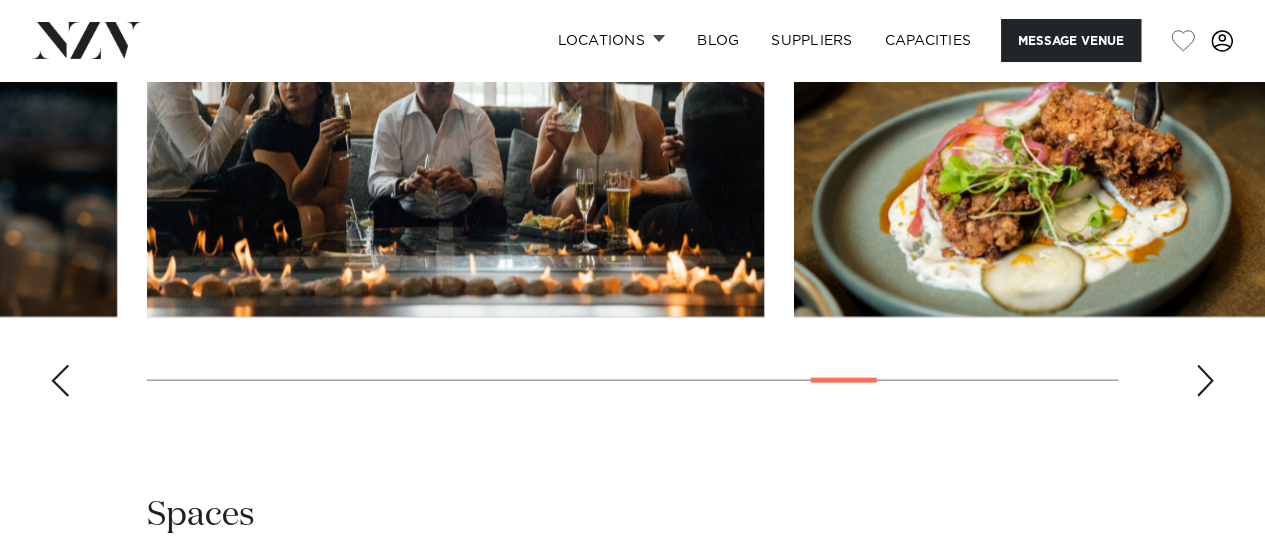 click at bounding box center (1205, 381) 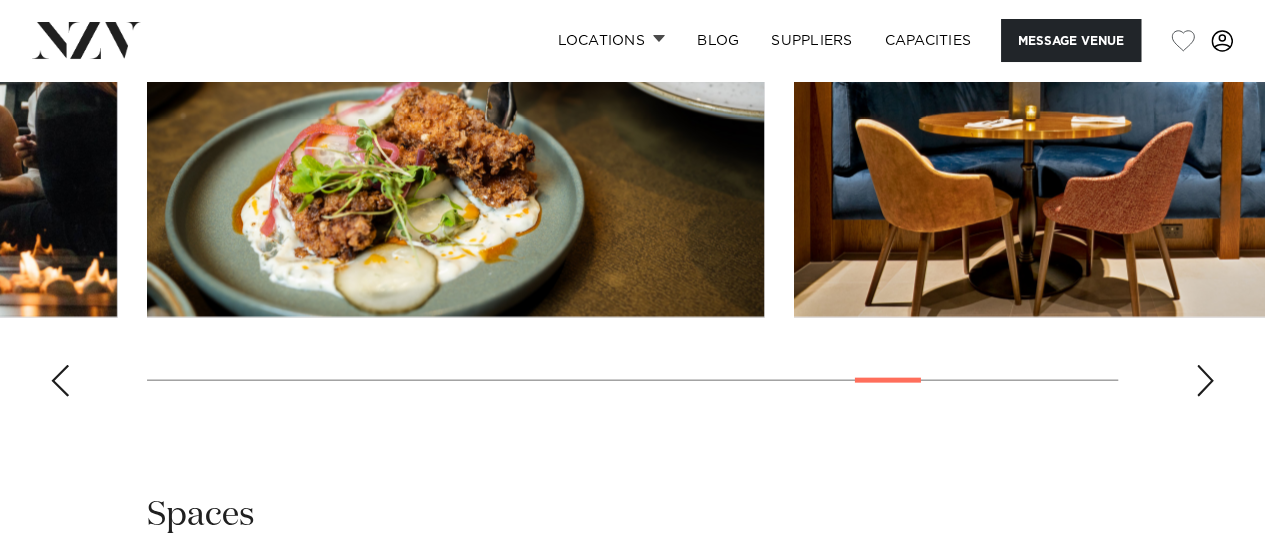 click at bounding box center (1205, 381) 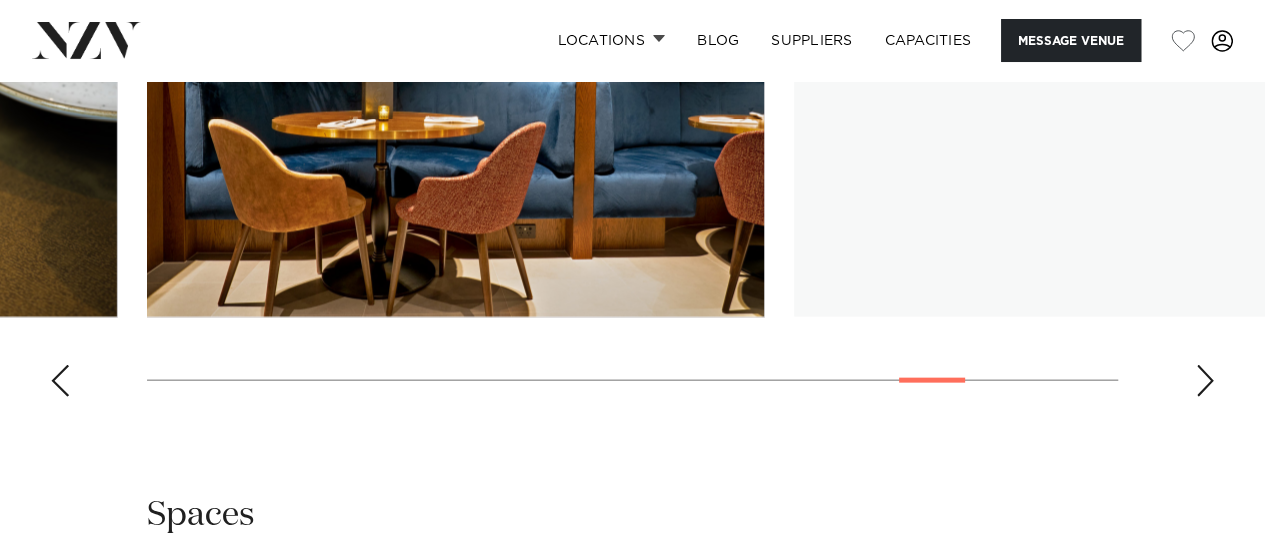click at bounding box center (1205, 381) 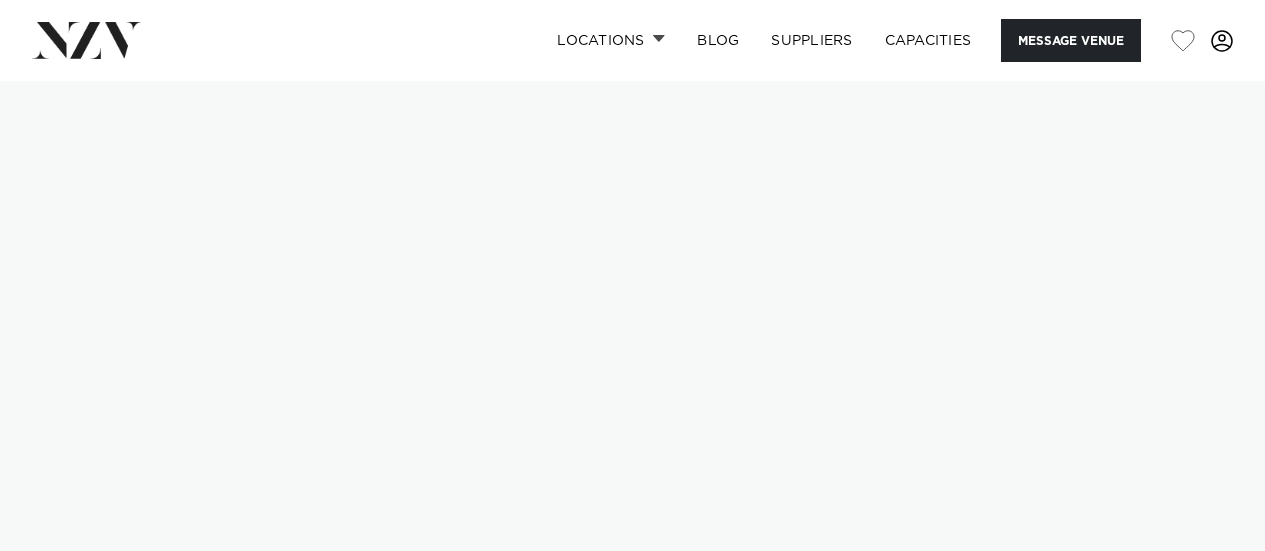 scroll, scrollTop: 0, scrollLeft: 0, axis: both 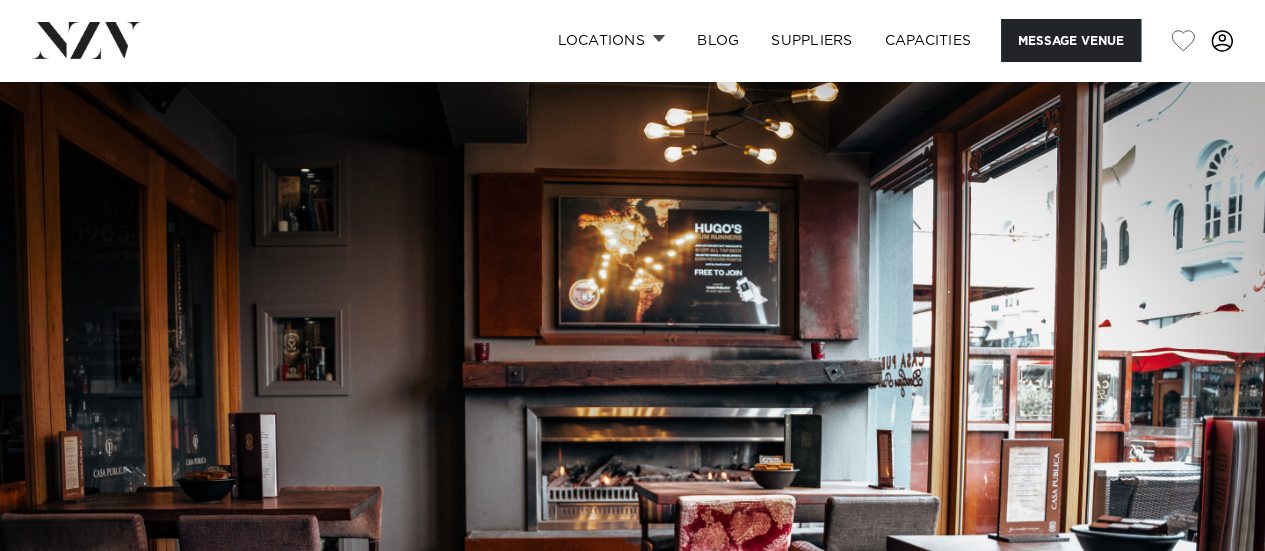 click at bounding box center [632, 377] 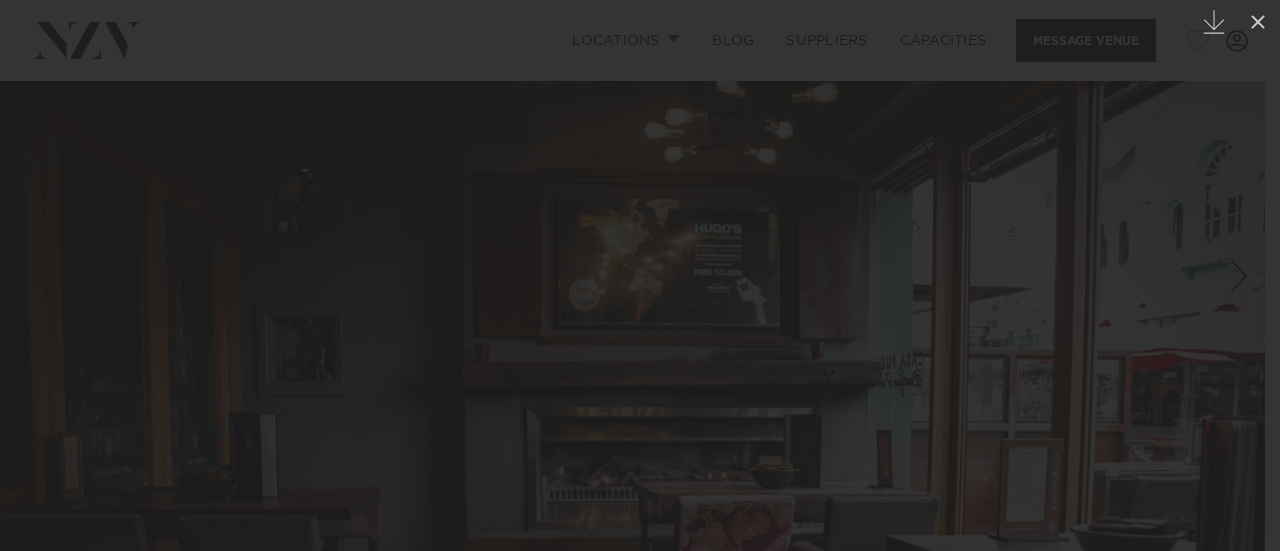 click at bounding box center (640, 275) 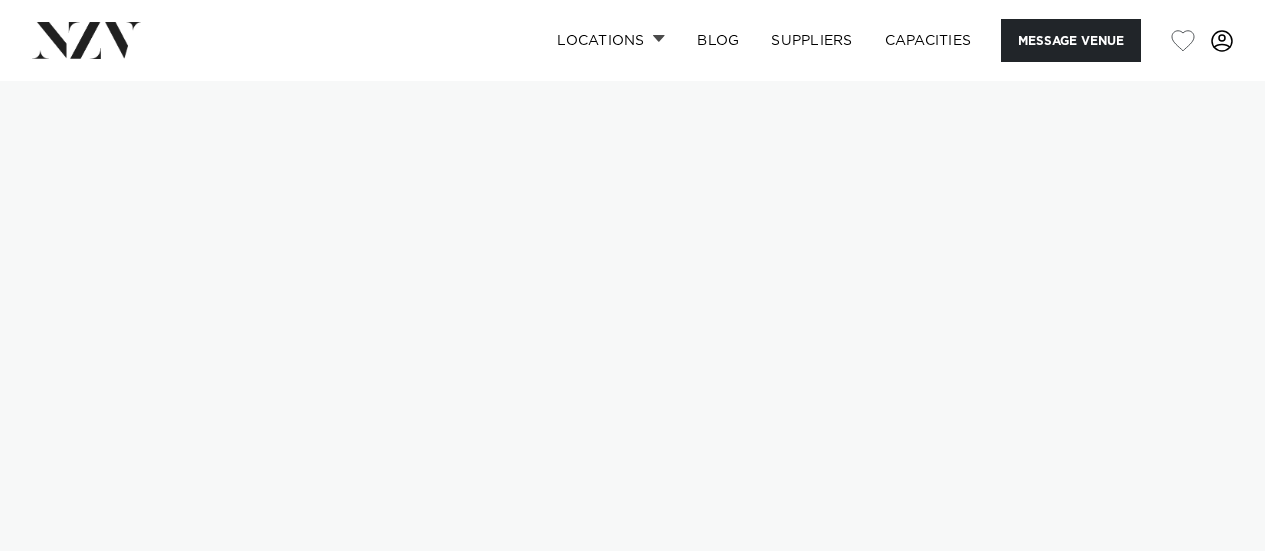 scroll, scrollTop: 0, scrollLeft: 0, axis: both 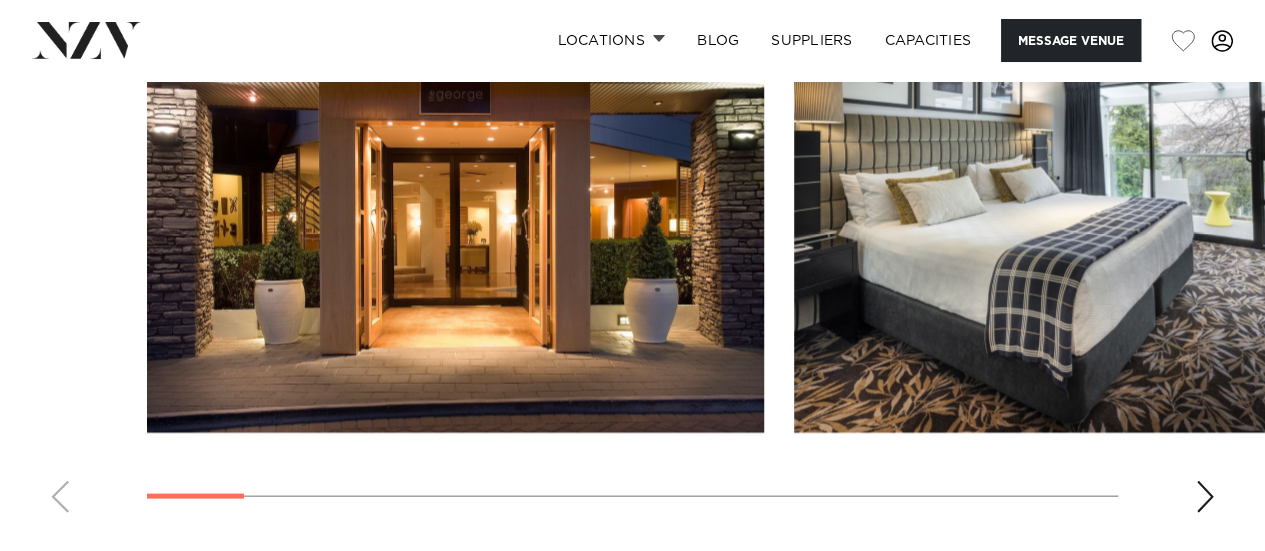 click at bounding box center [1205, 497] 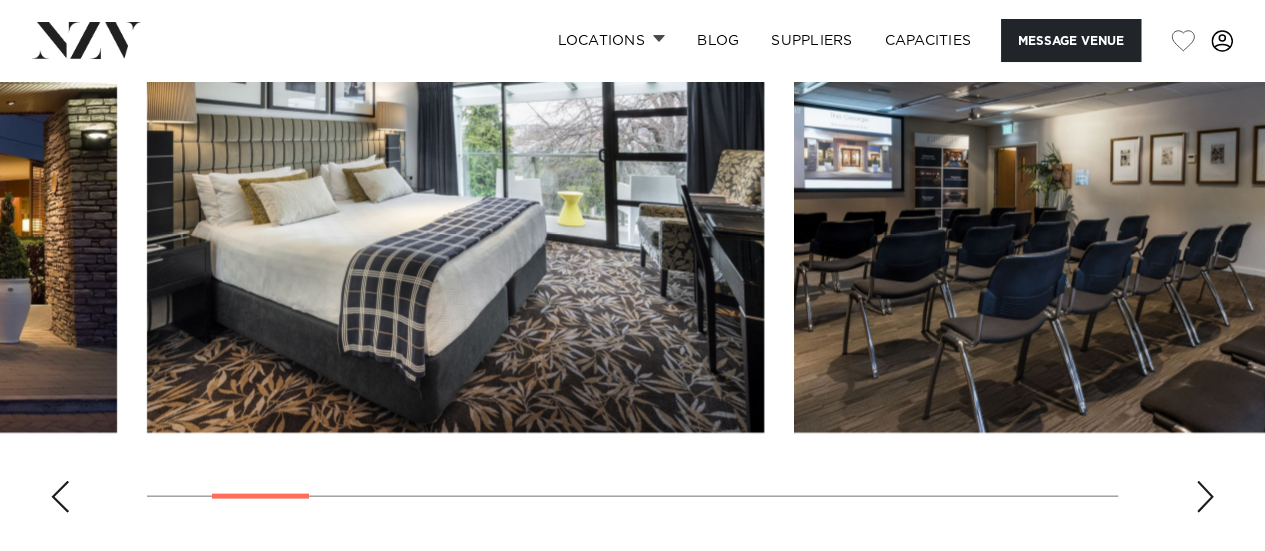 click at bounding box center [1205, 497] 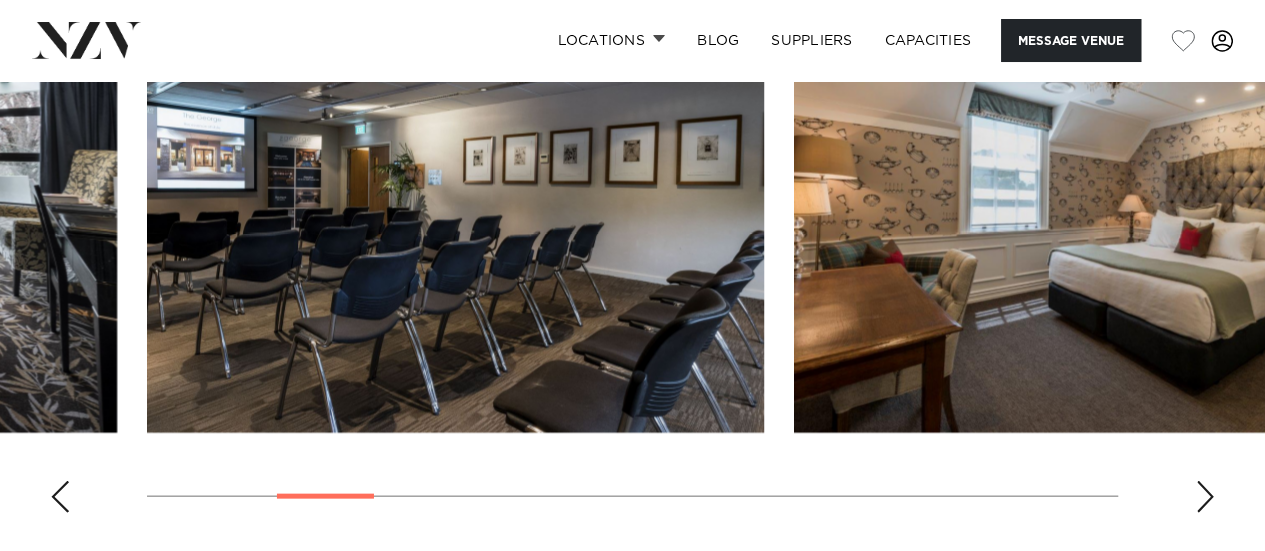click at bounding box center [1205, 497] 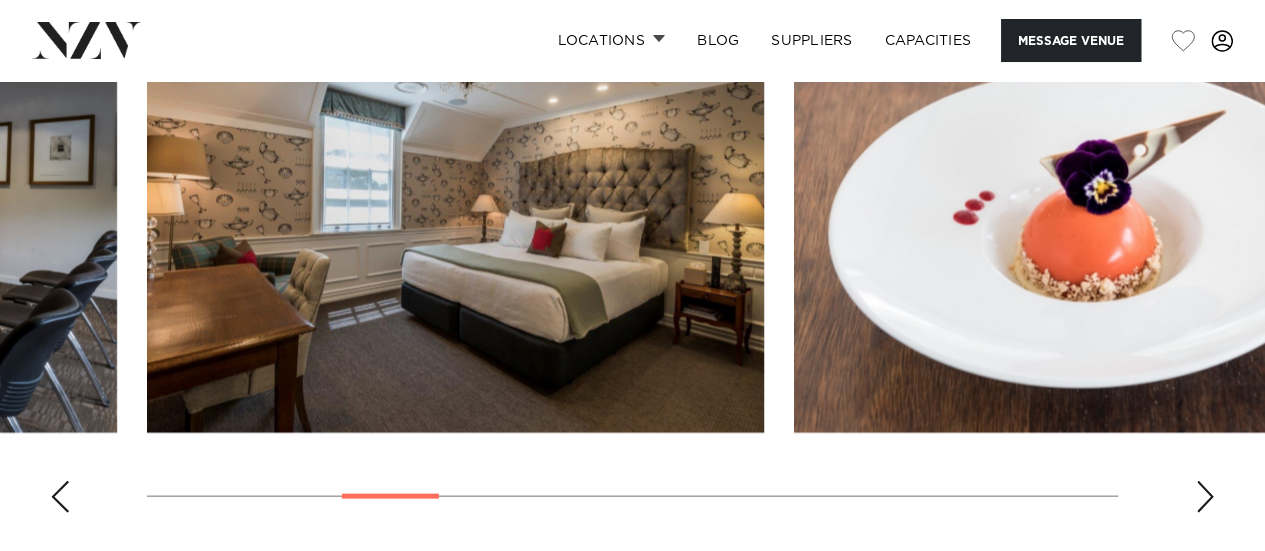 click at bounding box center [1205, 497] 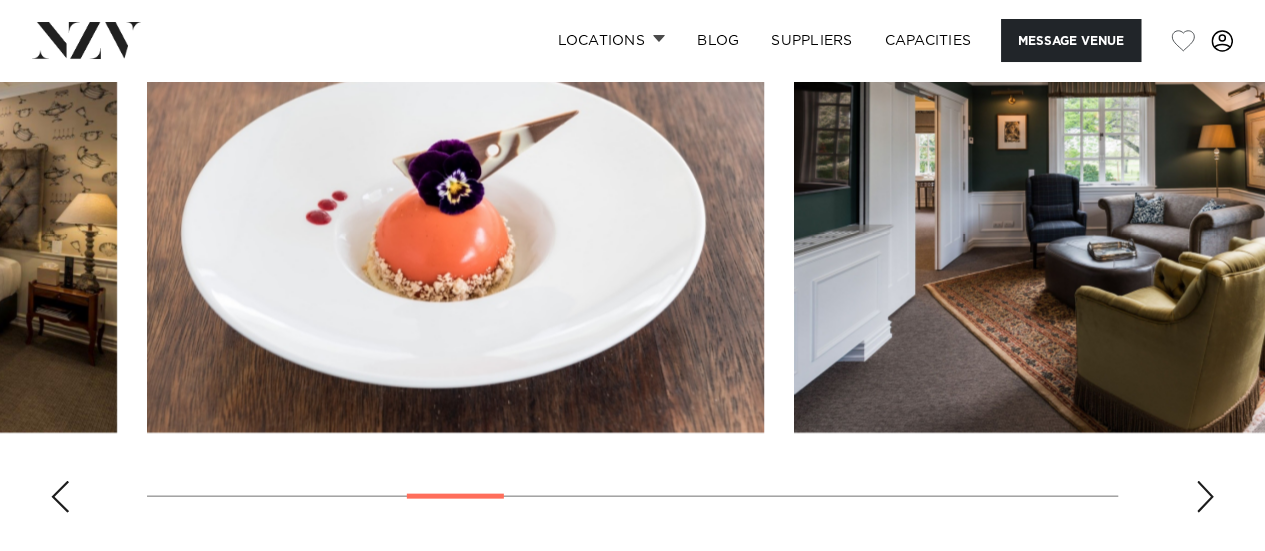 click at bounding box center (1205, 497) 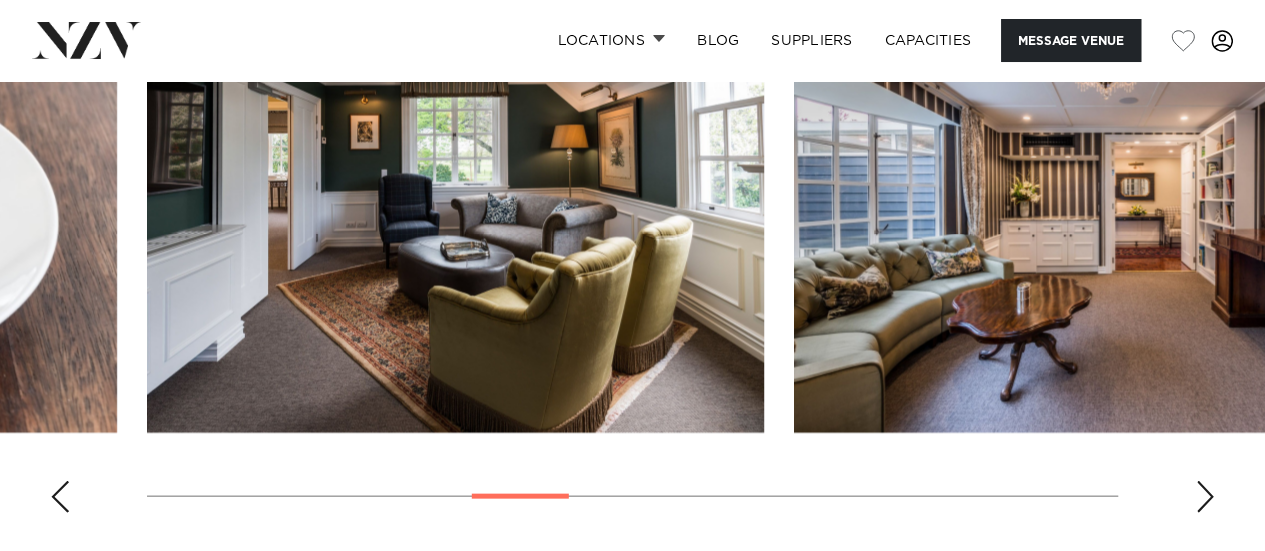click at bounding box center (1205, 497) 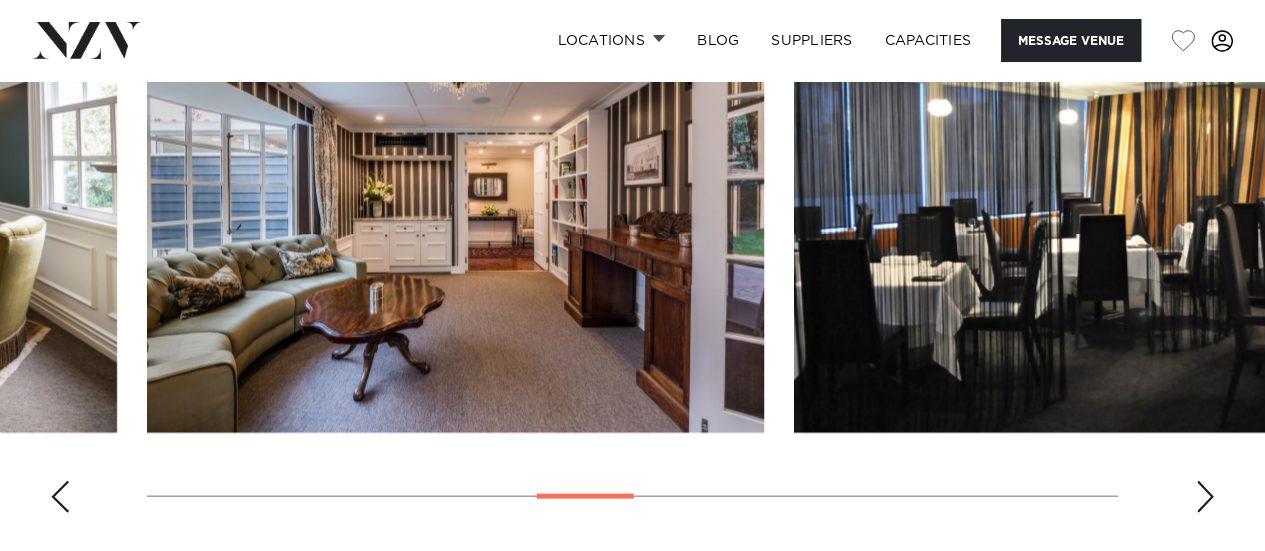 click at bounding box center [1205, 497] 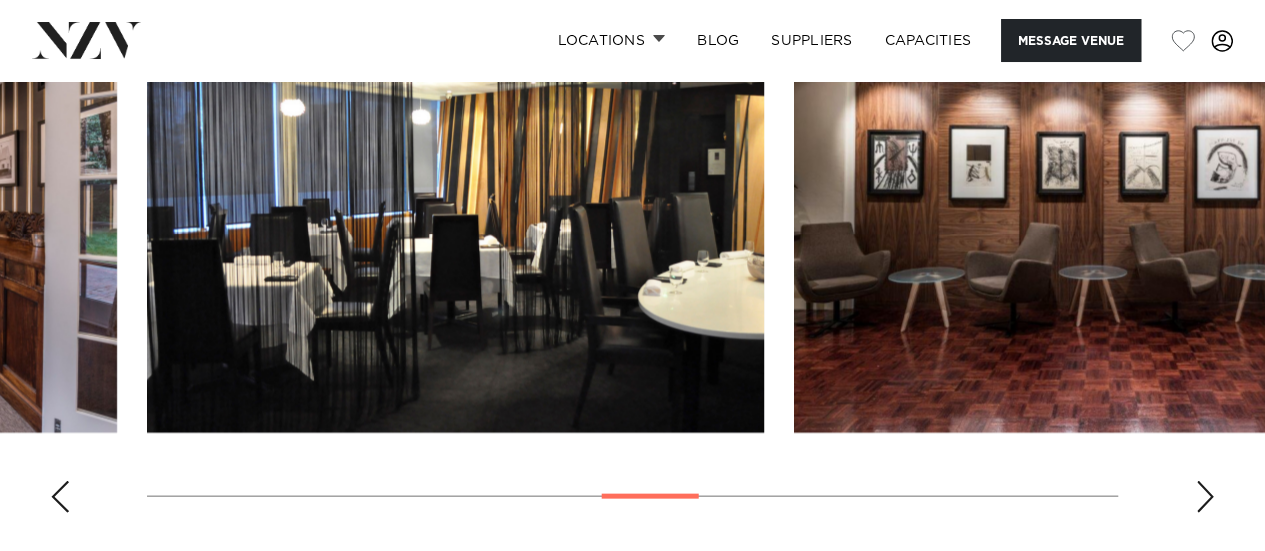 click at bounding box center (1205, 497) 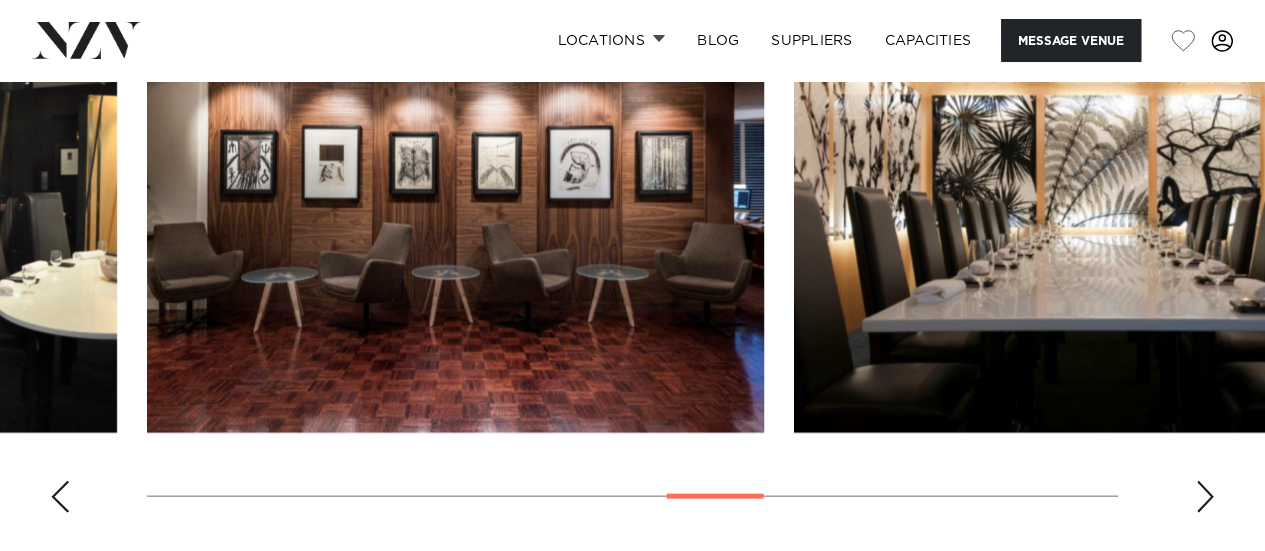 click at bounding box center [1205, 497] 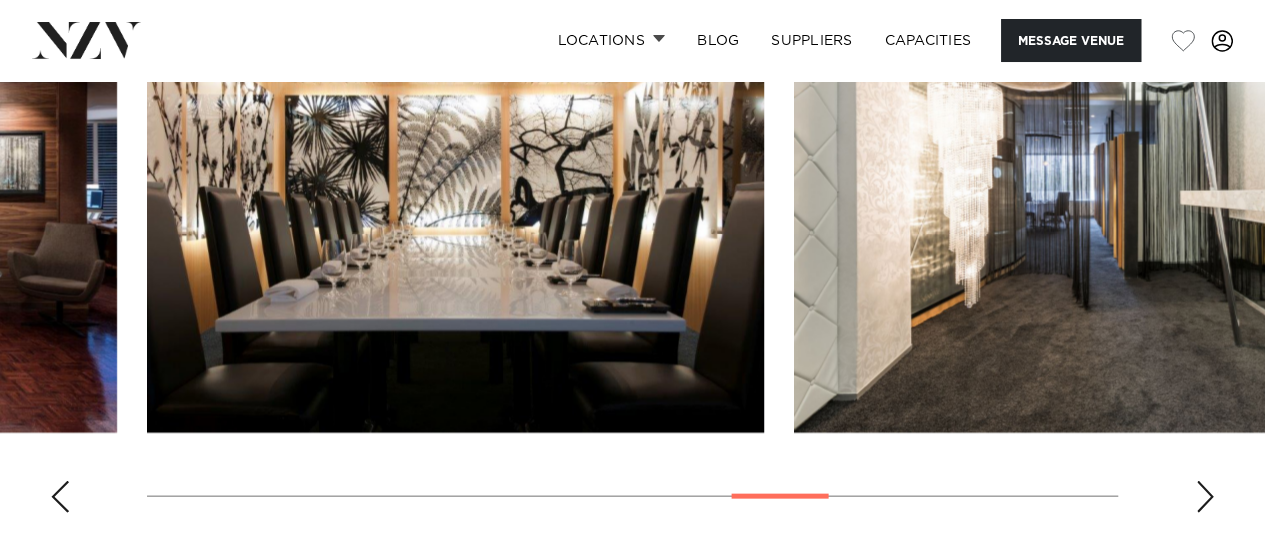 click at bounding box center (1205, 497) 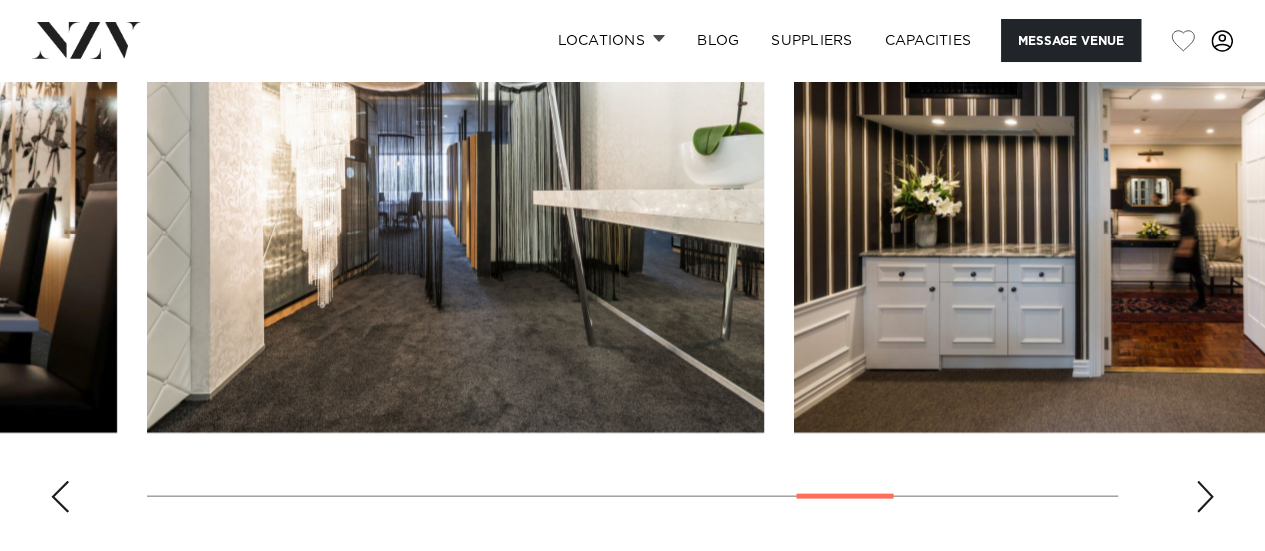 click at bounding box center [1205, 497] 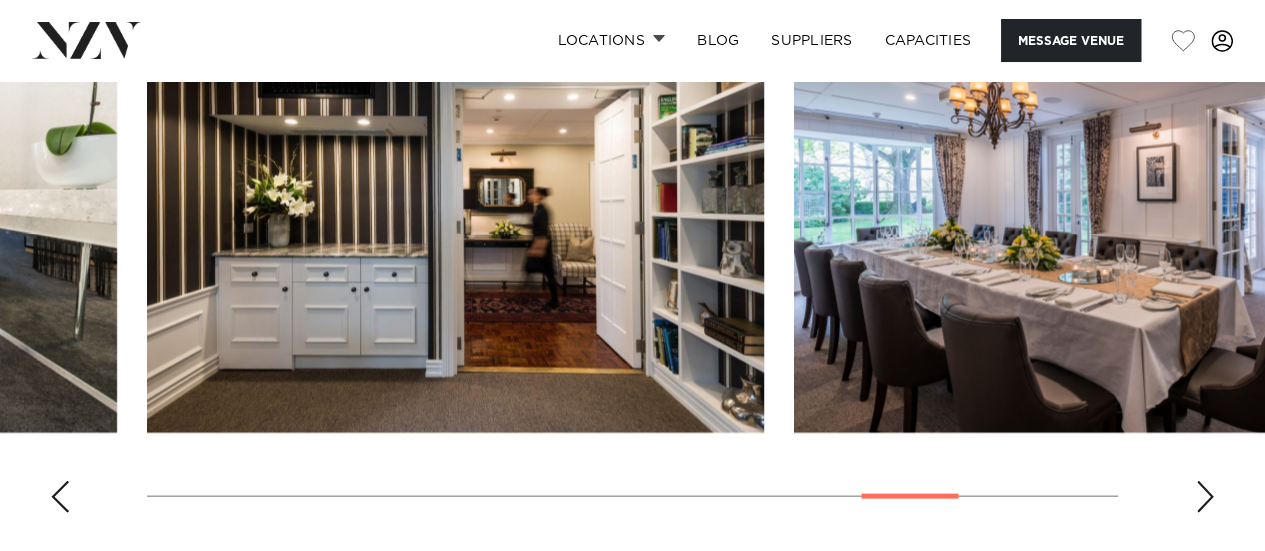 click at bounding box center (1205, 497) 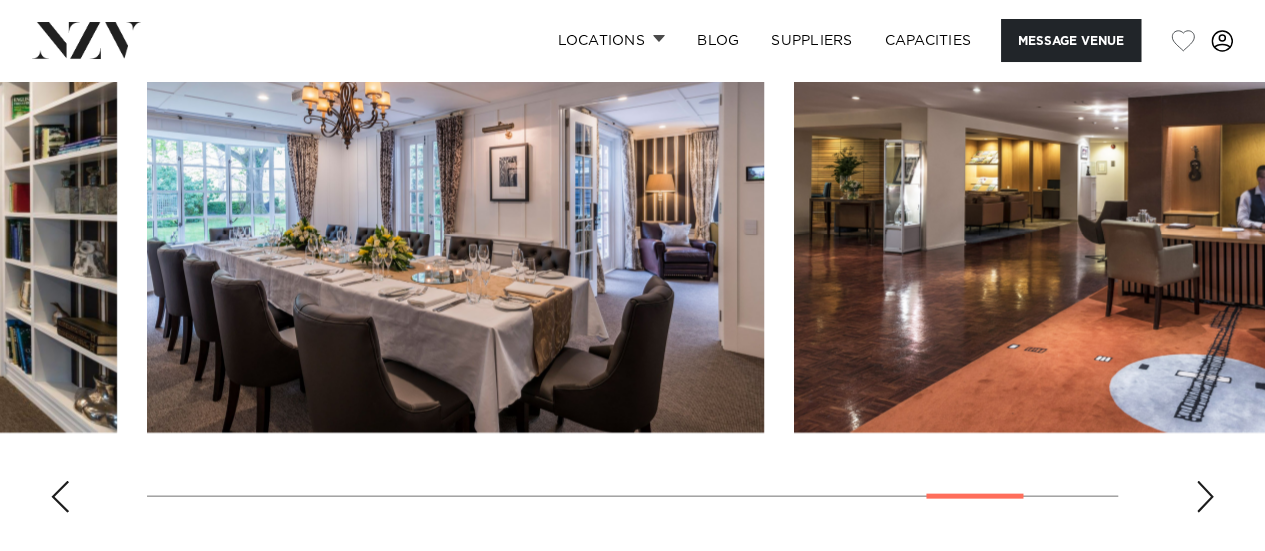 click at bounding box center [1205, 497] 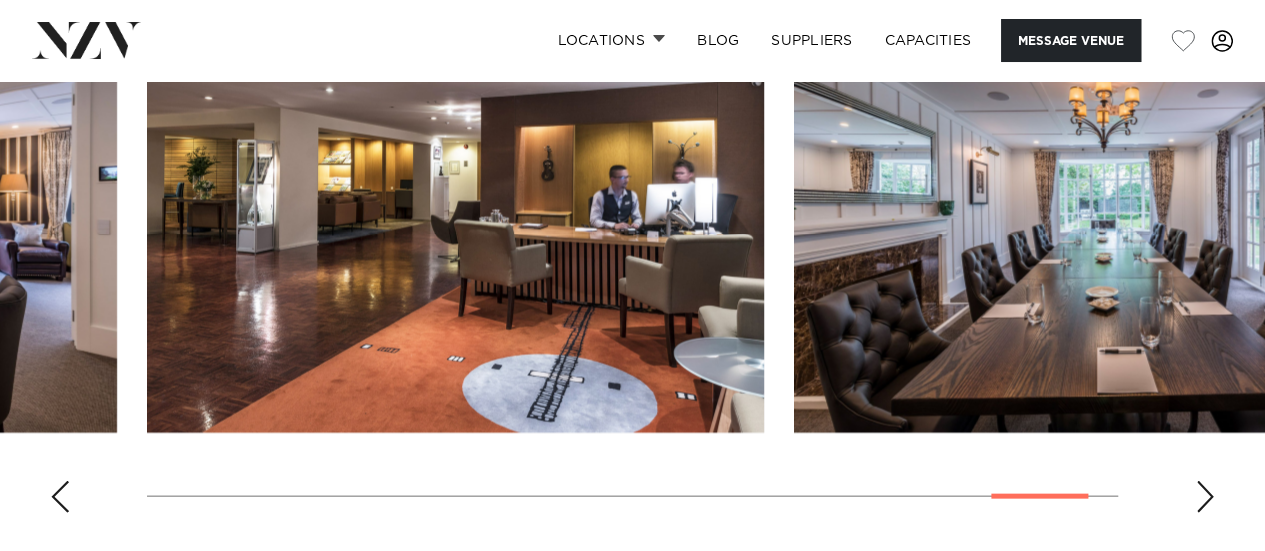 click at bounding box center [1205, 497] 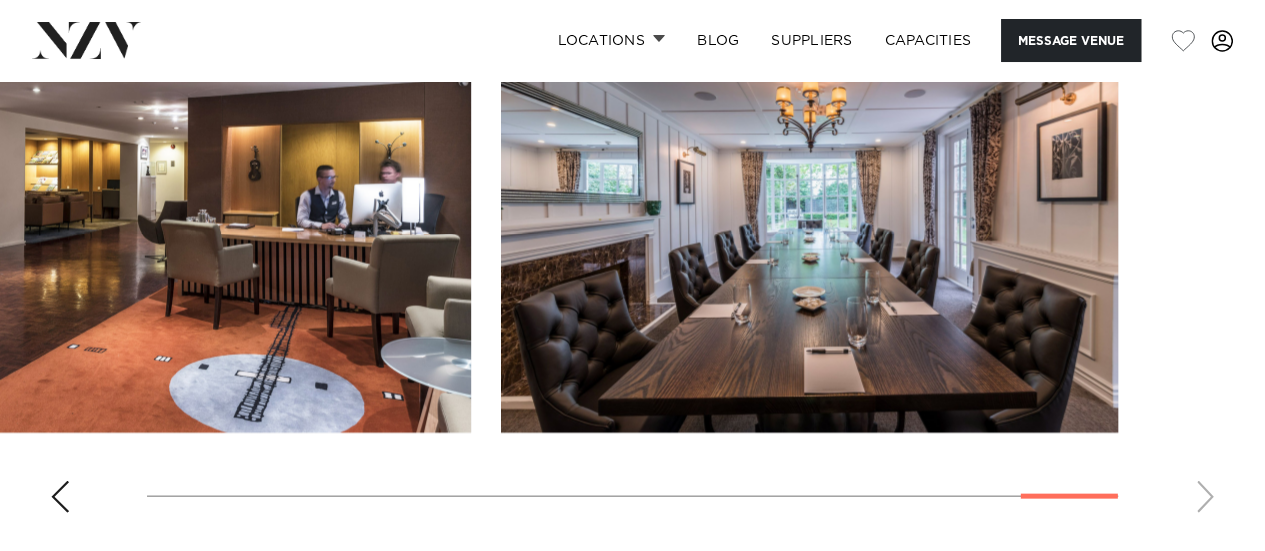 click at bounding box center (632, 254) 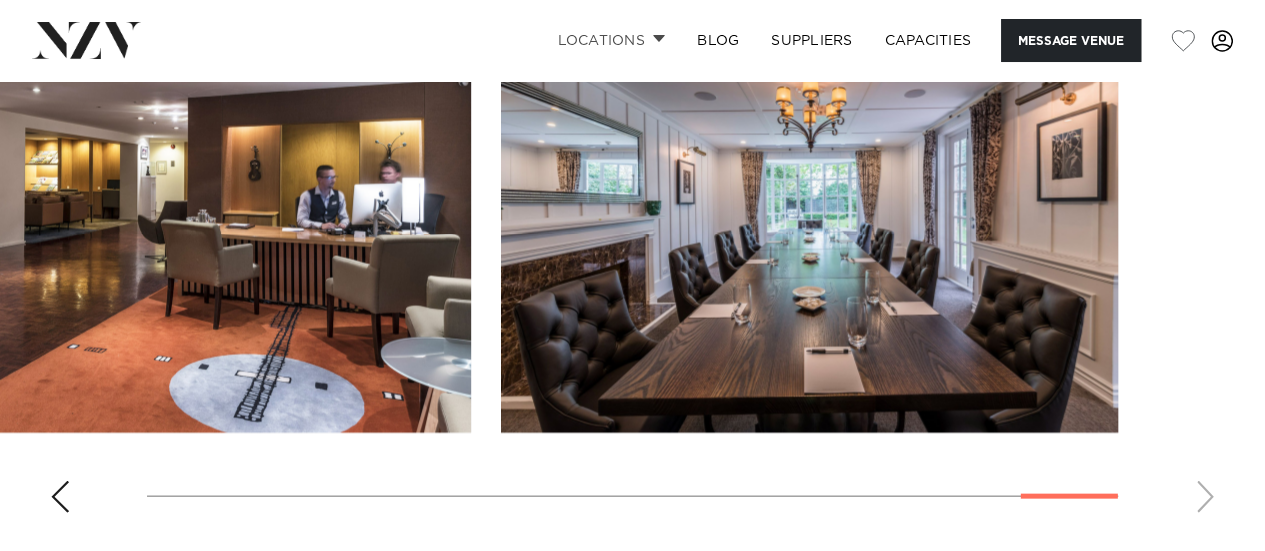 click on "Locations" at bounding box center [611, 40] 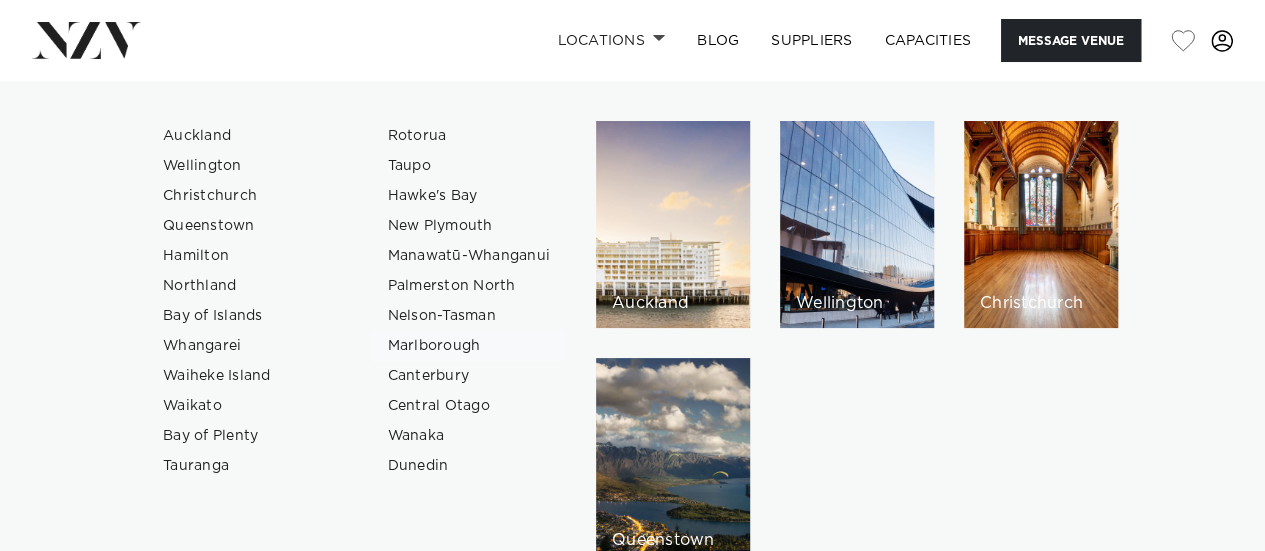 click on "Marlborough" at bounding box center (469, 346) 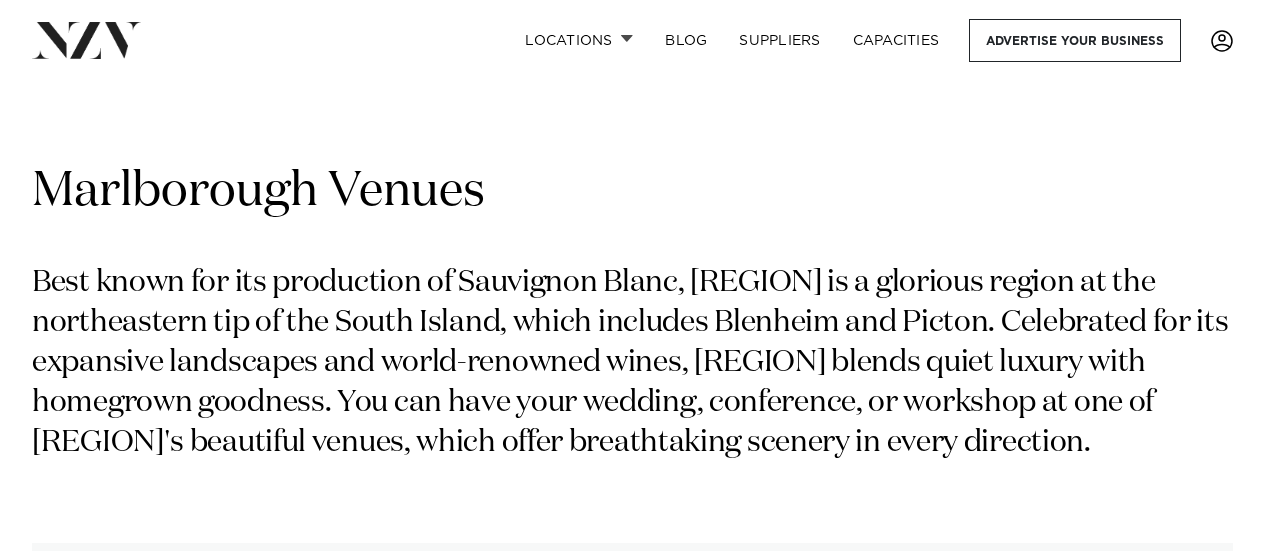 scroll, scrollTop: 0, scrollLeft: 0, axis: both 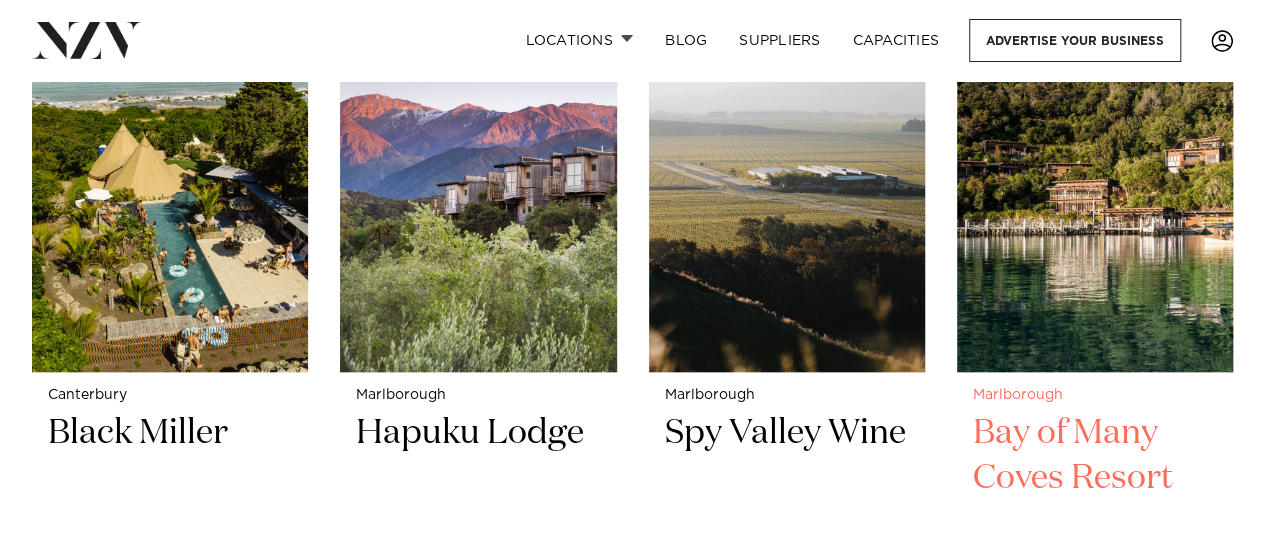 click on "Bay of Many Coves Resort" at bounding box center (1095, 478) 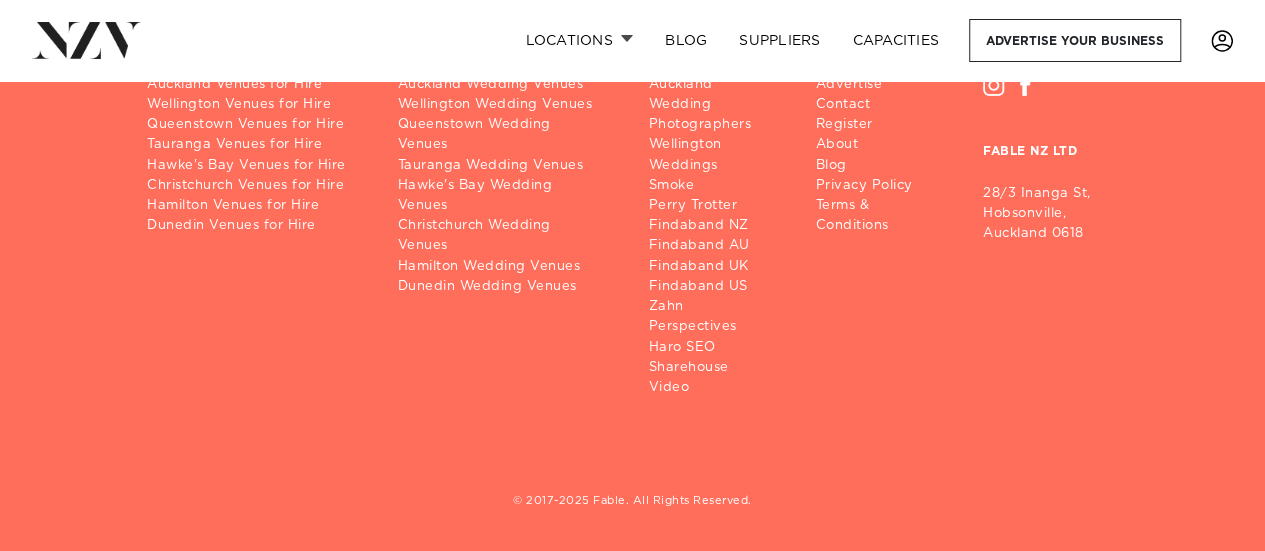 scroll, scrollTop: 946, scrollLeft: 0, axis: vertical 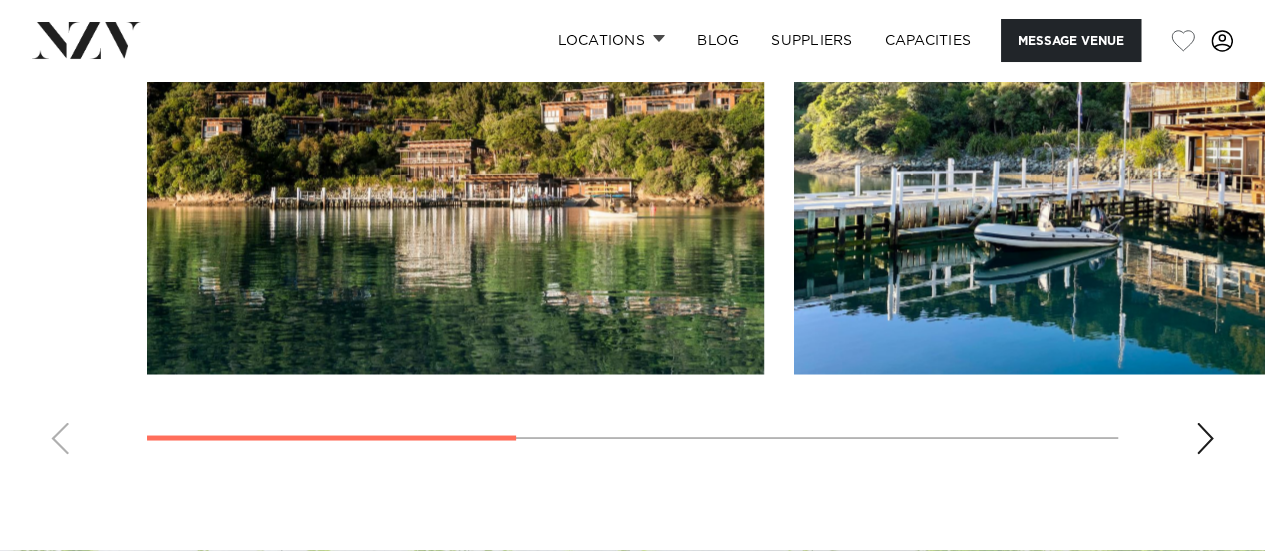 click at bounding box center [1205, 438] 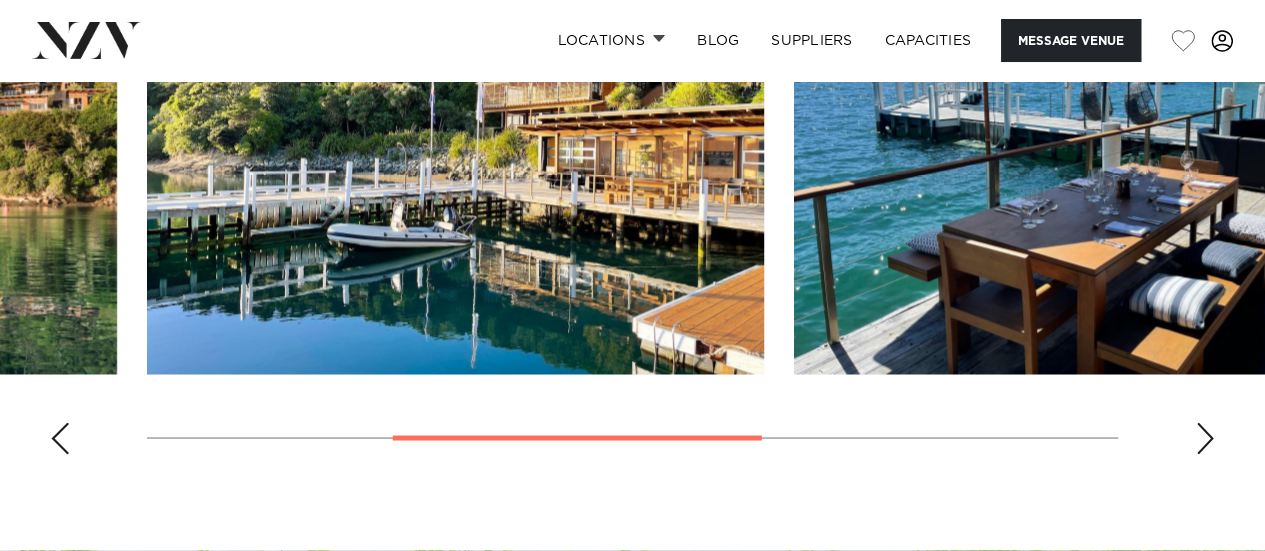 click at bounding box center [1205, 438] 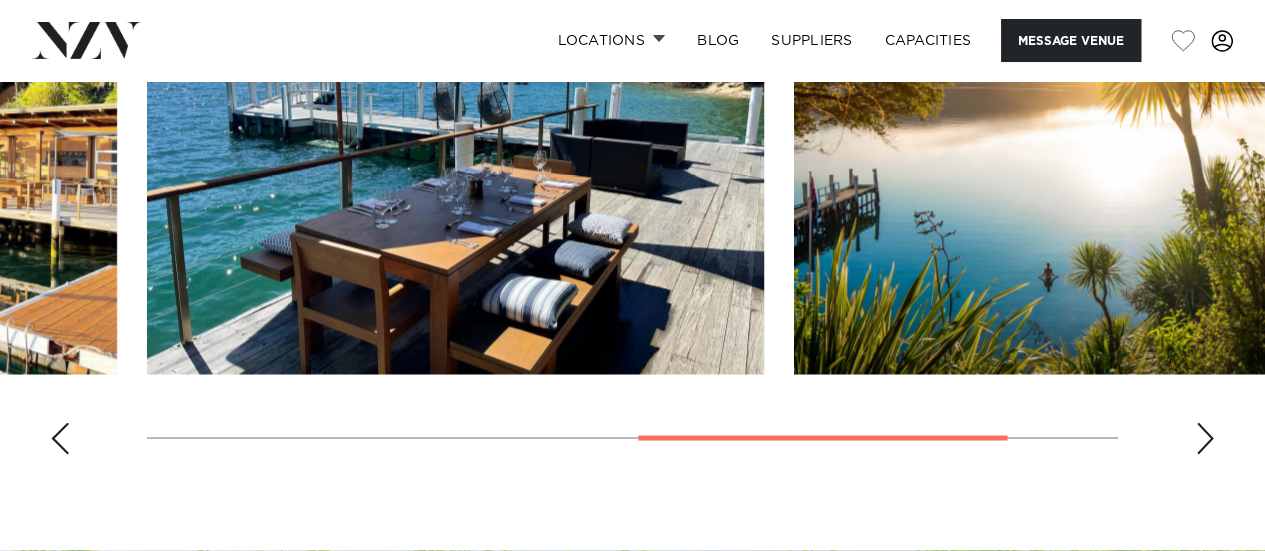 click at bounding box center [1205, 438] 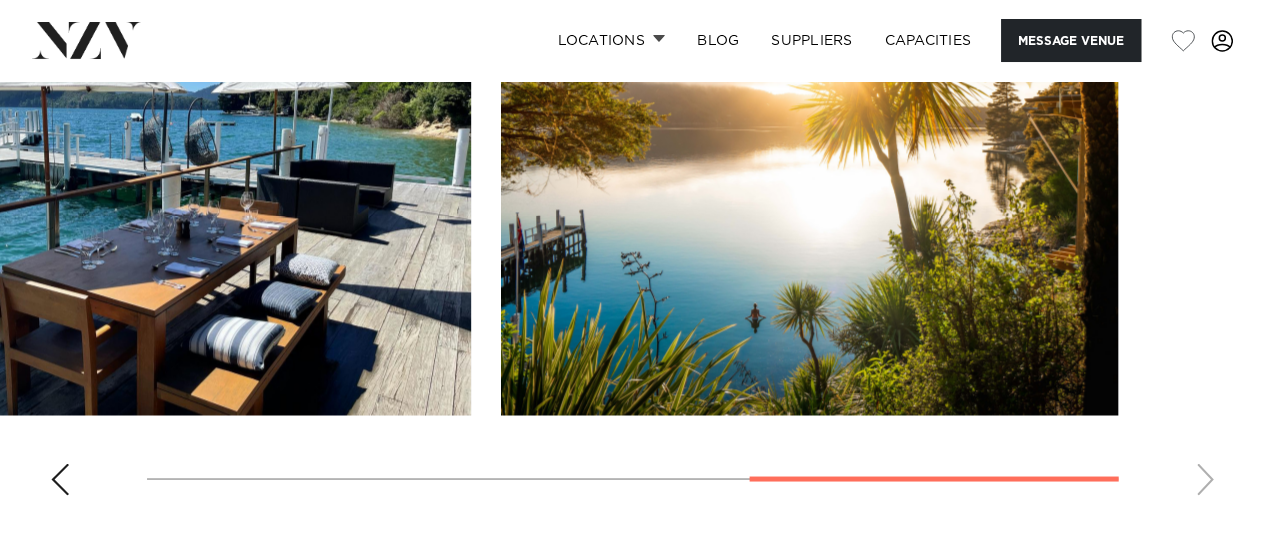 scroll, scrollTop: 1541, scrollLeft: 0, axis: vertical 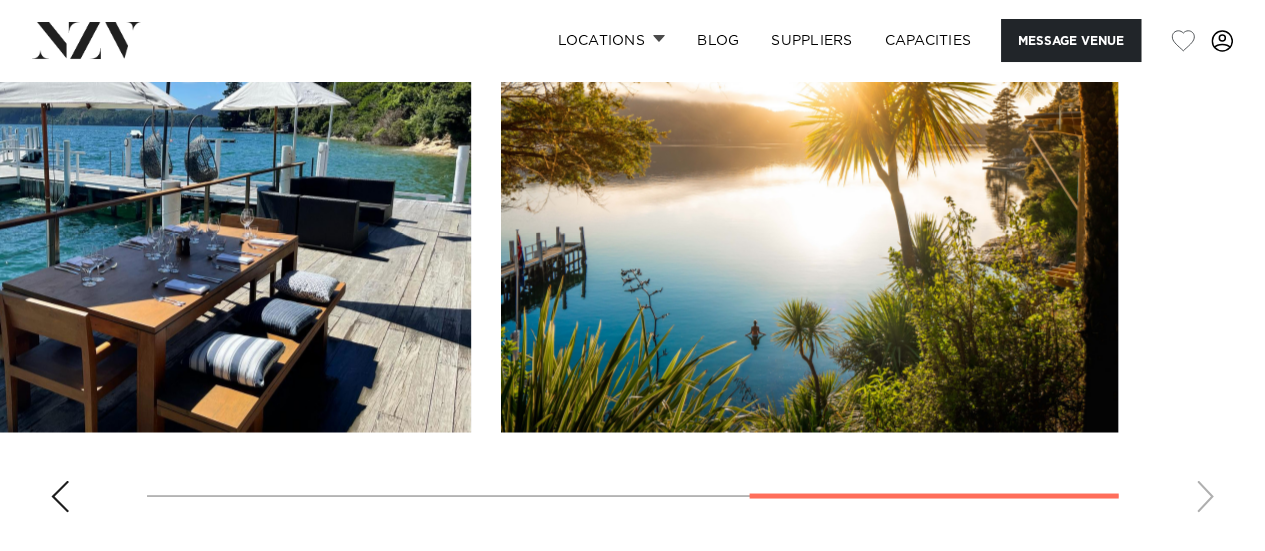 click at bounding box center [632, 253] 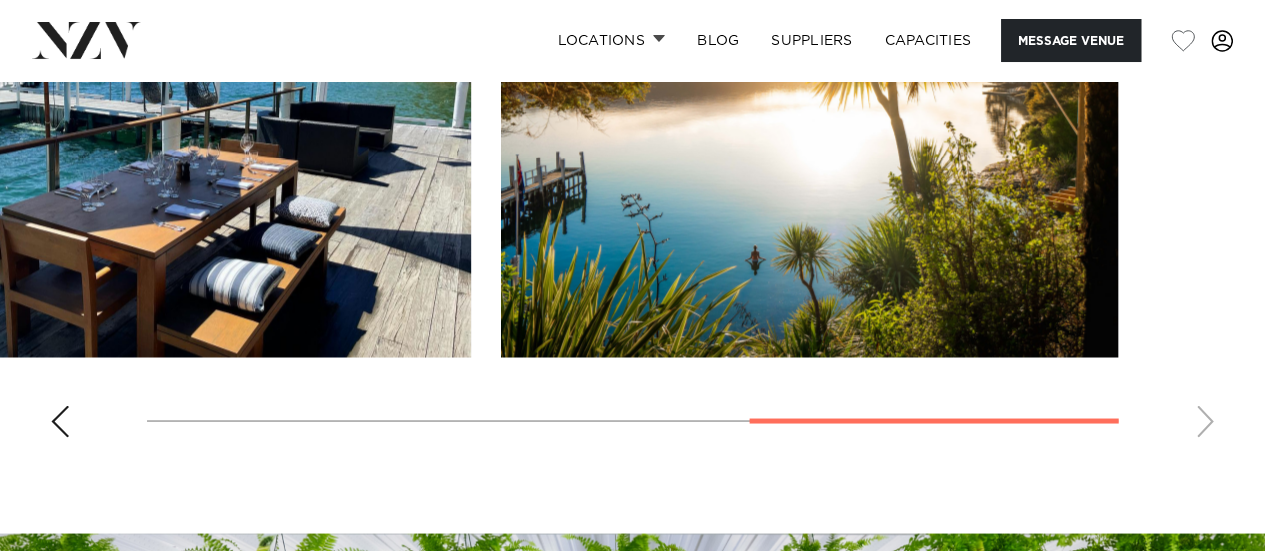 scroll, scrollTop: 1617, scrollLeft: 0, axis: vertical 